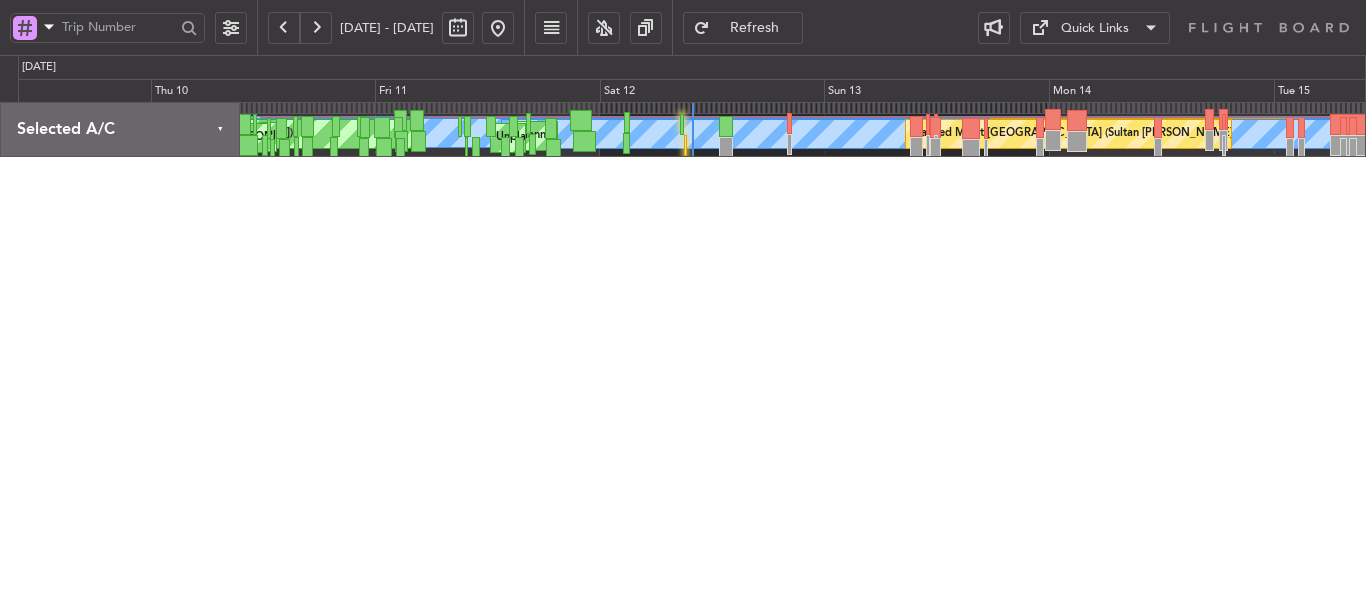 scroll, scrollTop: 0, scrollLeft: 0, axis: both 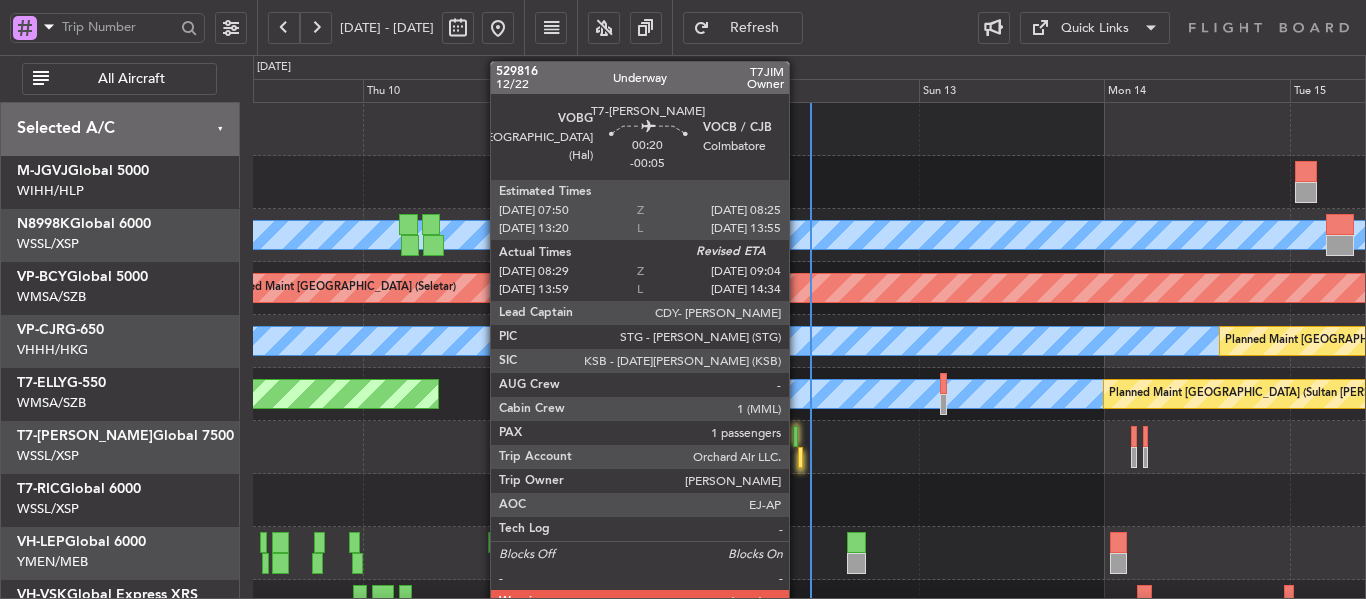 click 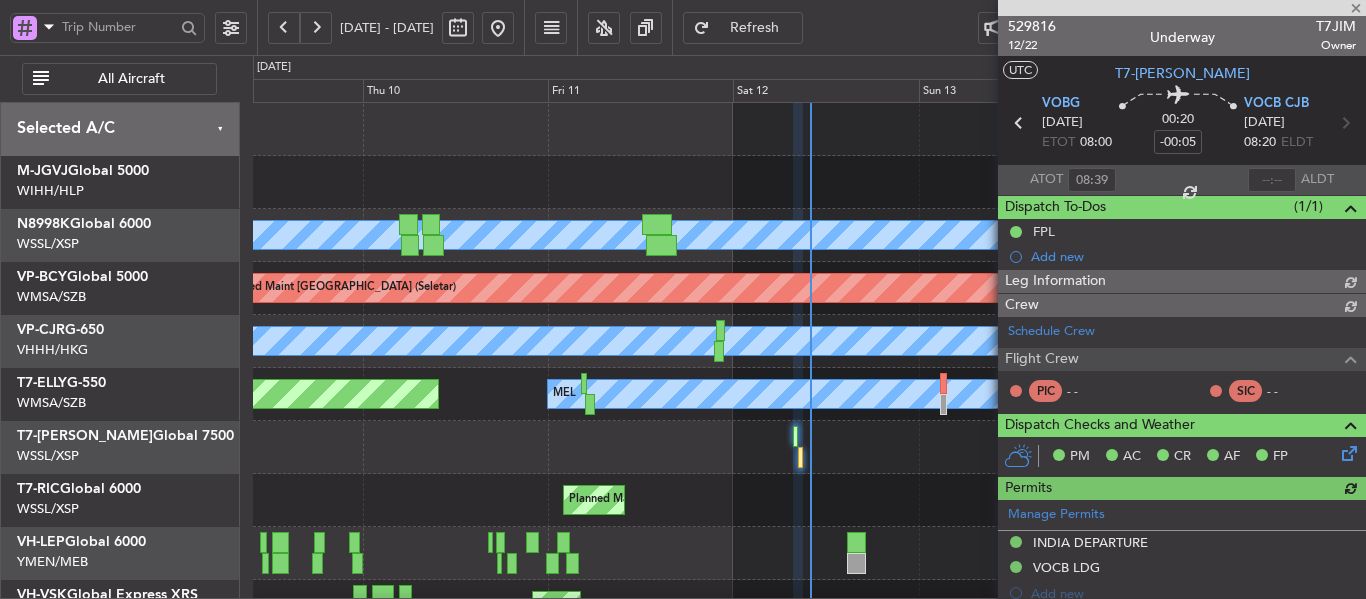 type on "[PERSON_NAME] (LEU)" 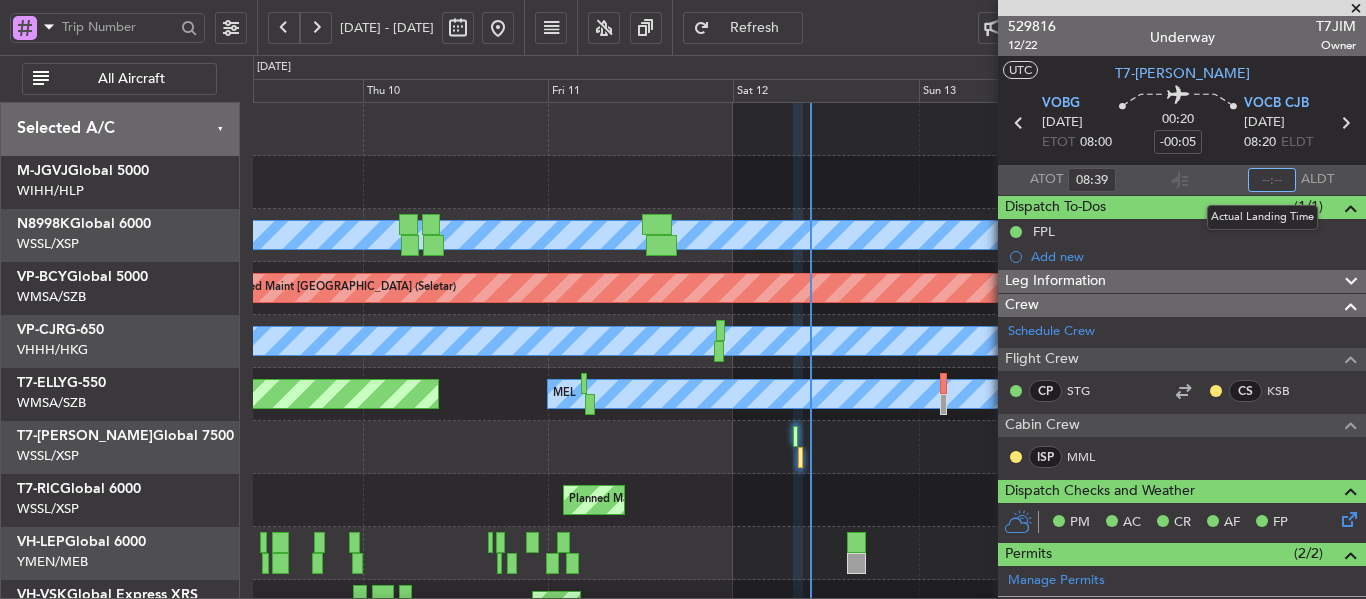 click at bounding box center [1272, 180] 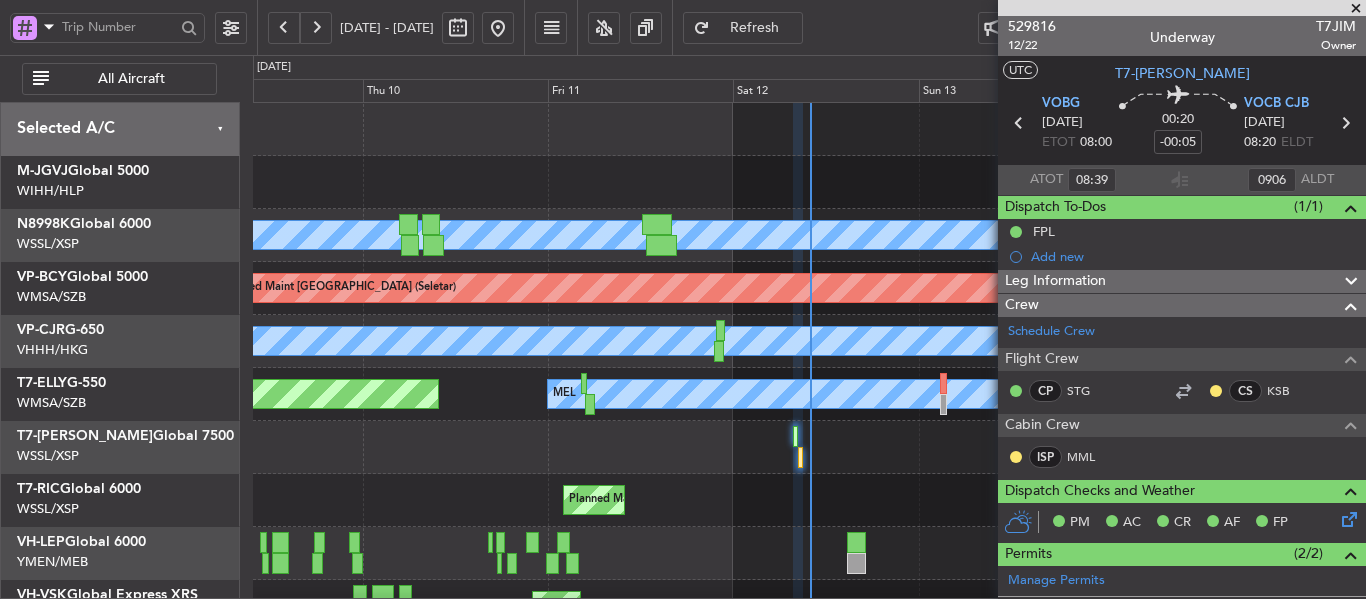 click on "ATOT 08:39 0906 ALDT" at bounding box center (1182, 180) 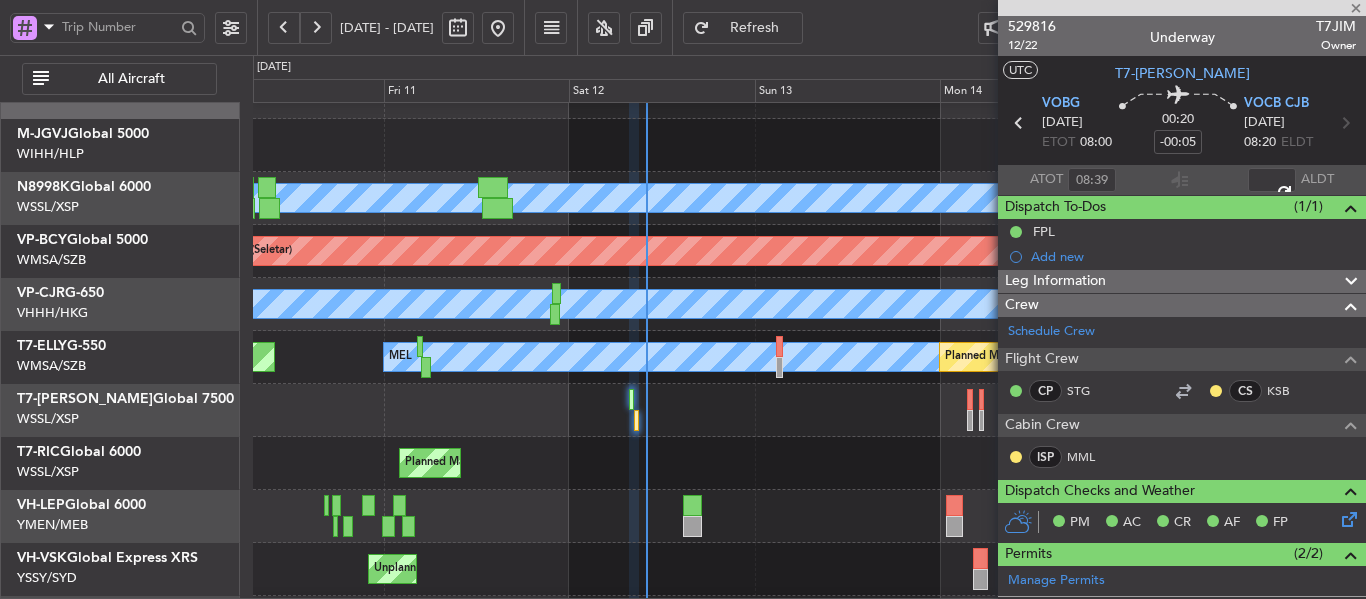 click 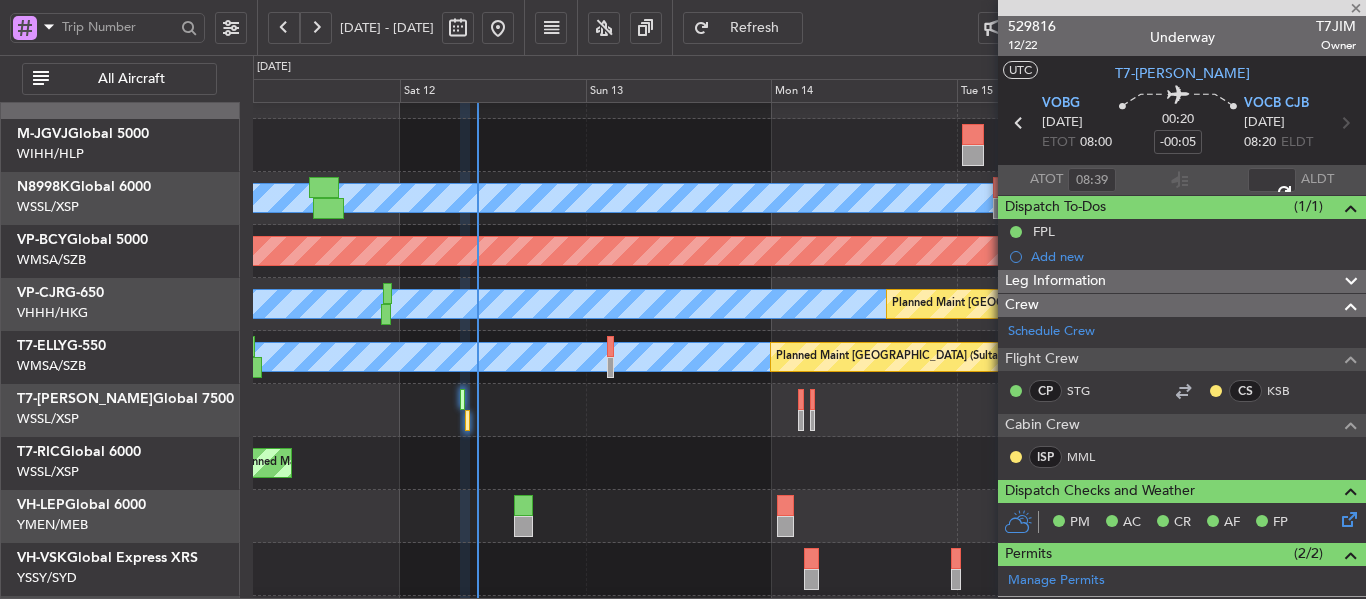 click 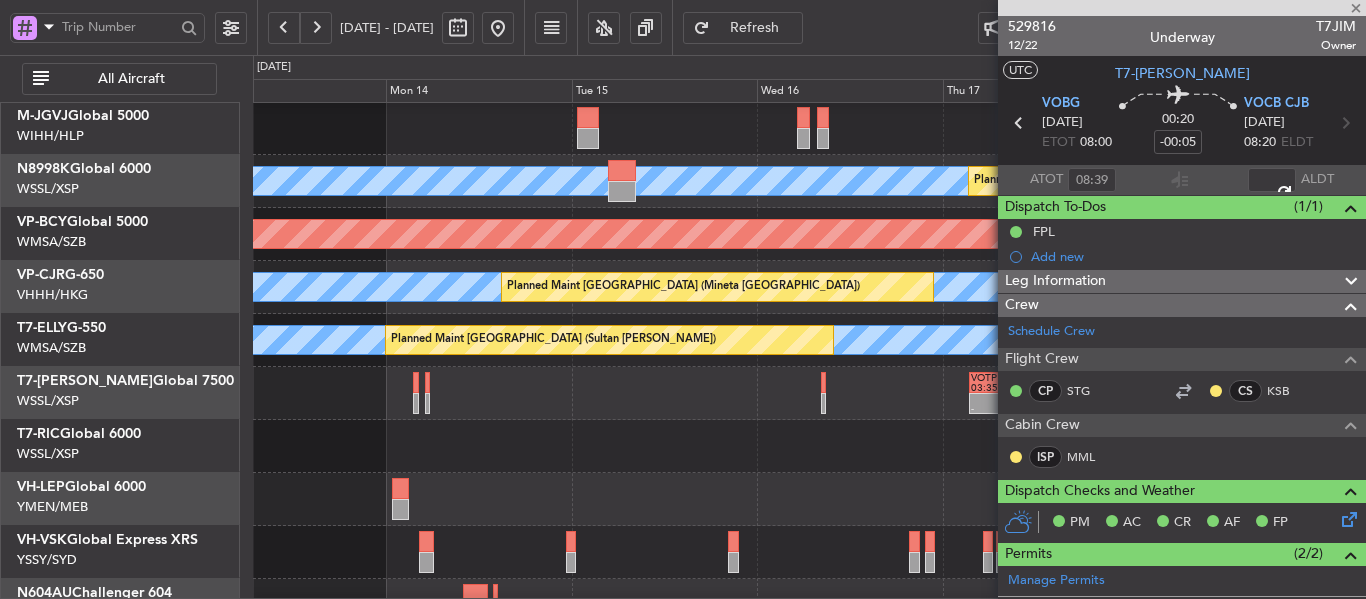 scroll, scrollTop: 53, scrollLeft: 0, axis: vertical 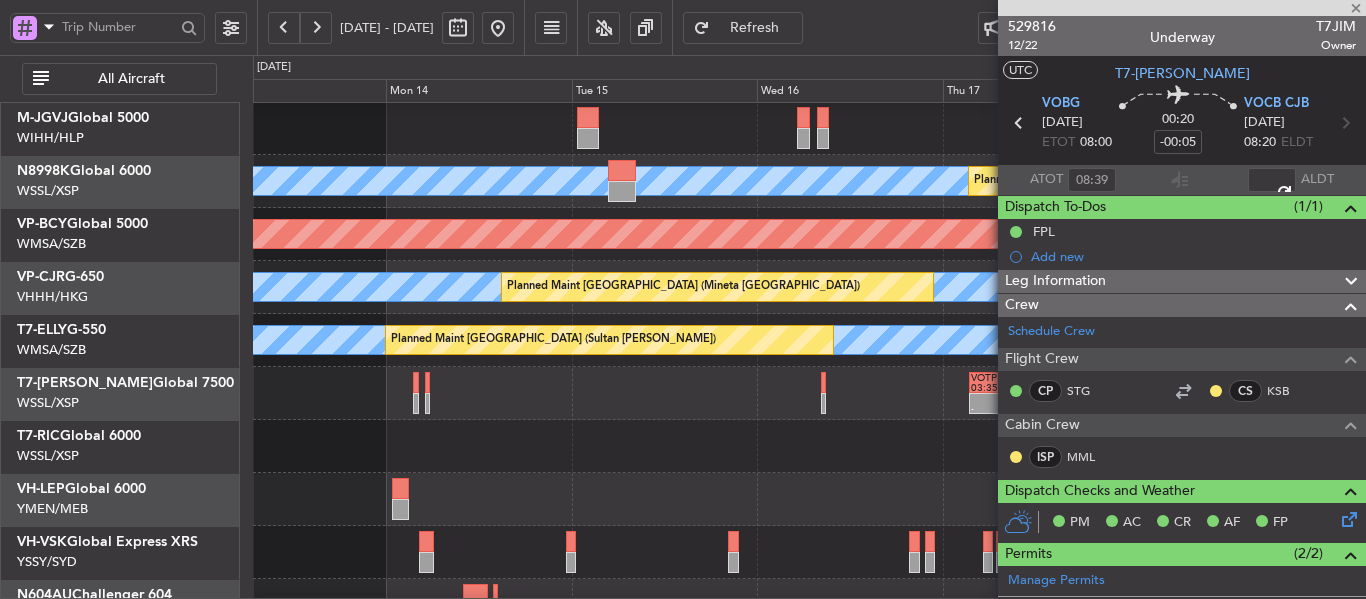 click on "-
-
VOTP
03:35 Z
LSZS
13:00 Z" 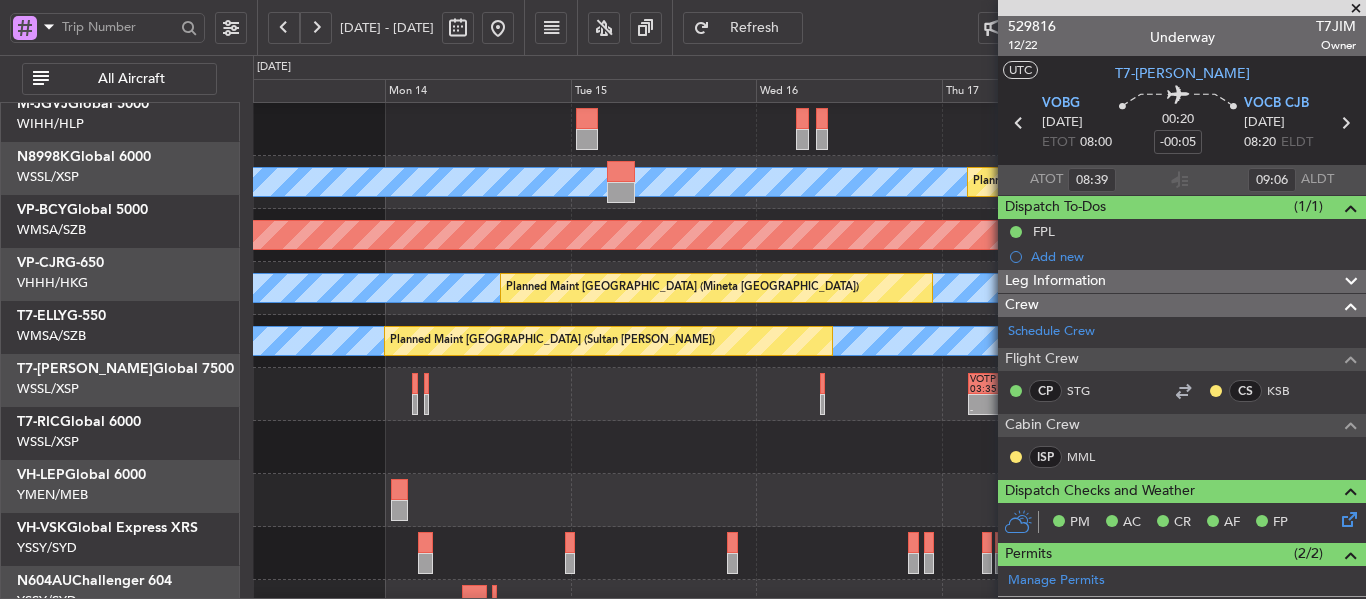 click 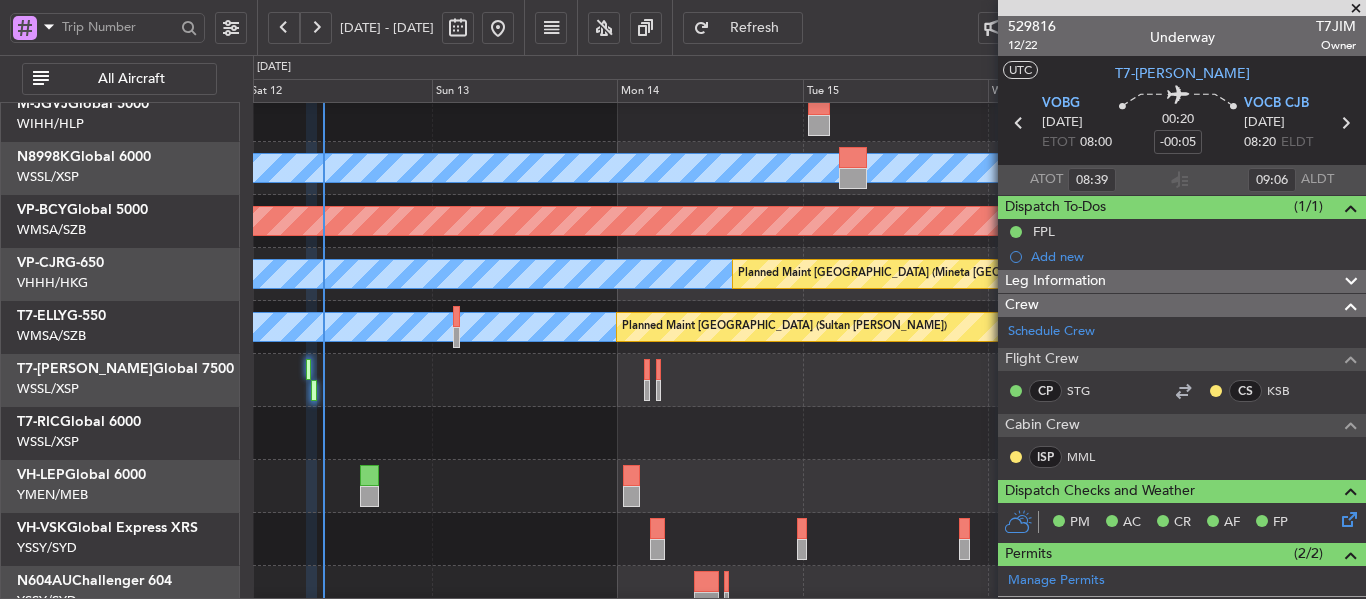 scroll, scrollTop: 86, scrollLeft: 0, axis: vertical 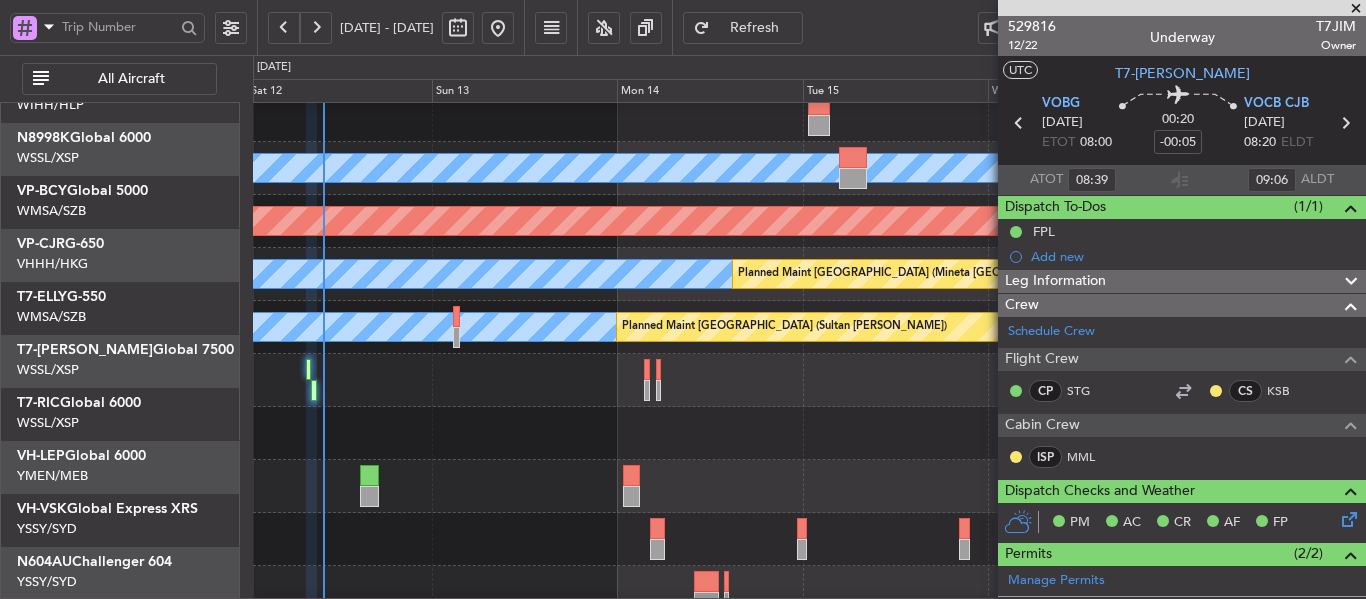 click on "Planned Maint [GEOGRAPHIC_DATA] (Seletar)" 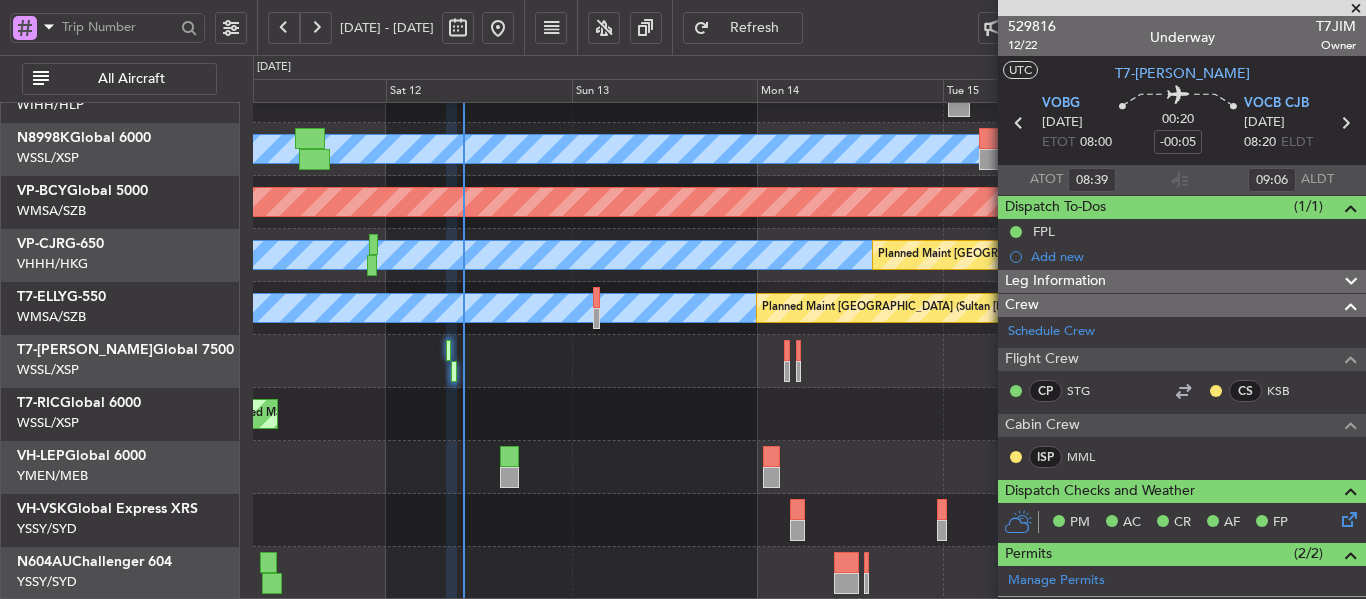 scroll, scrollTop: 0, scrollLeft: 0, axis: both 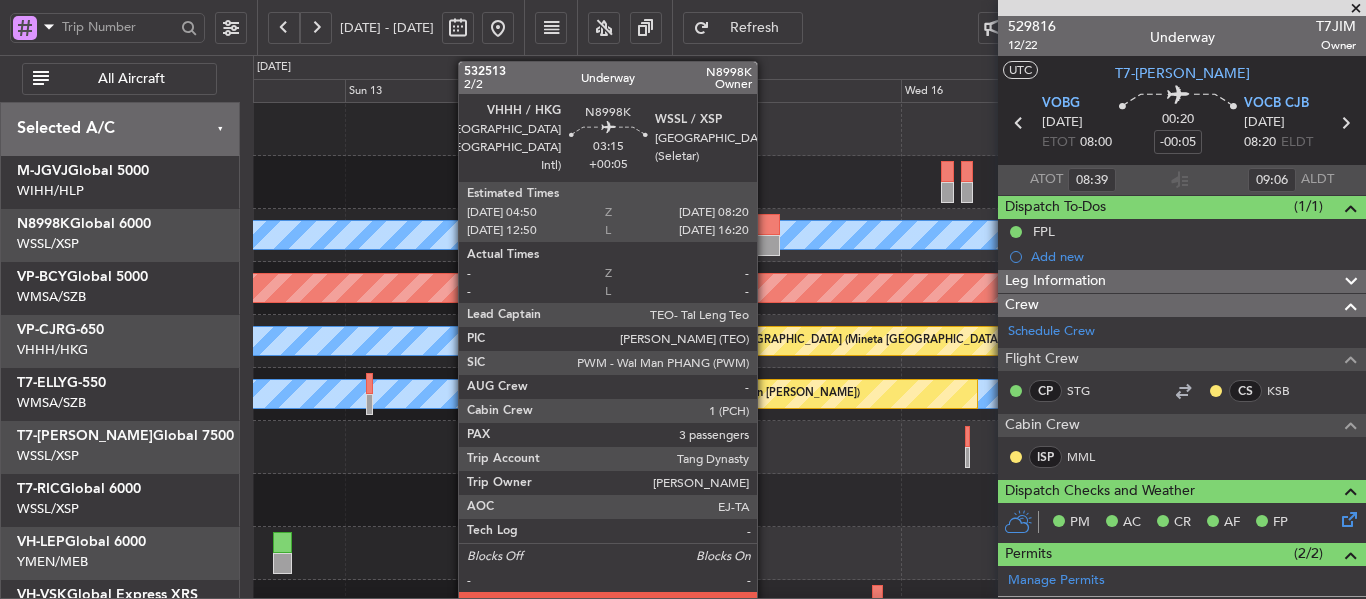 click 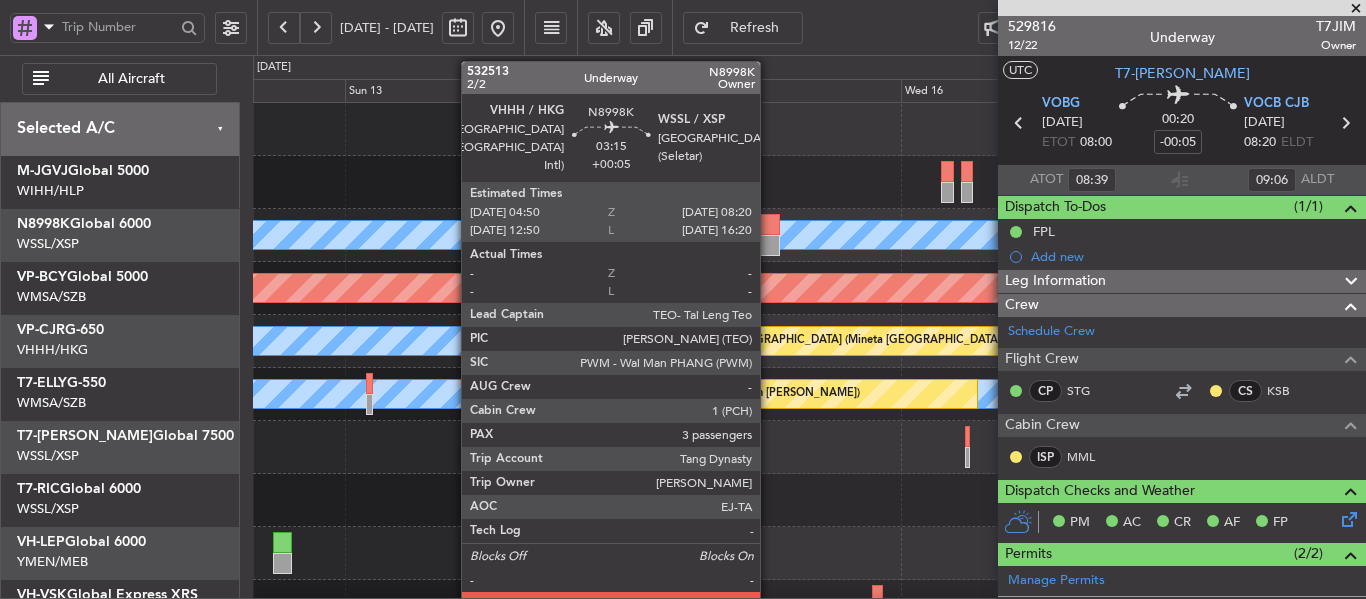 click 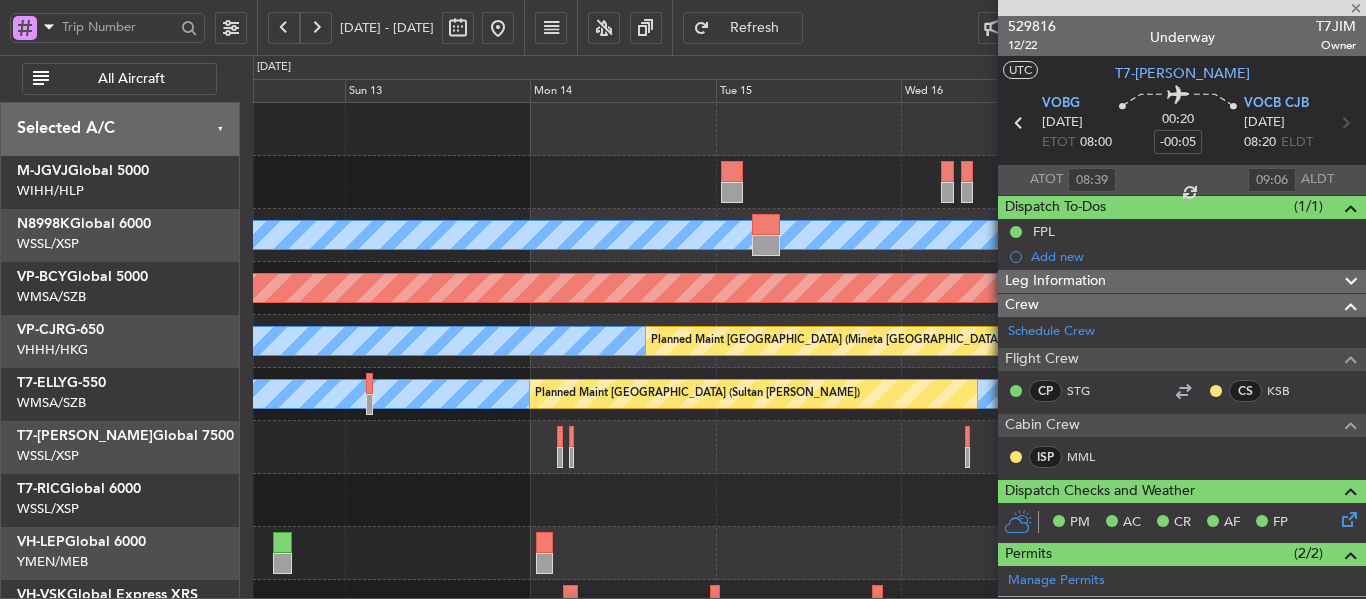 type on "+00:05" 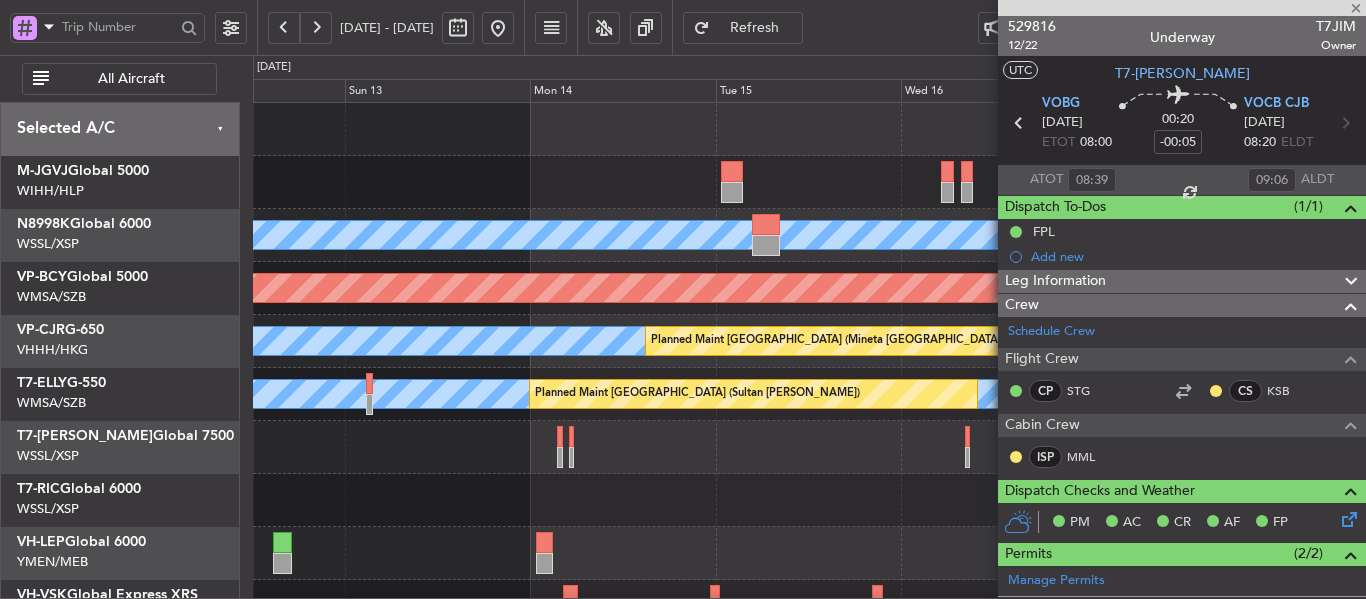 type 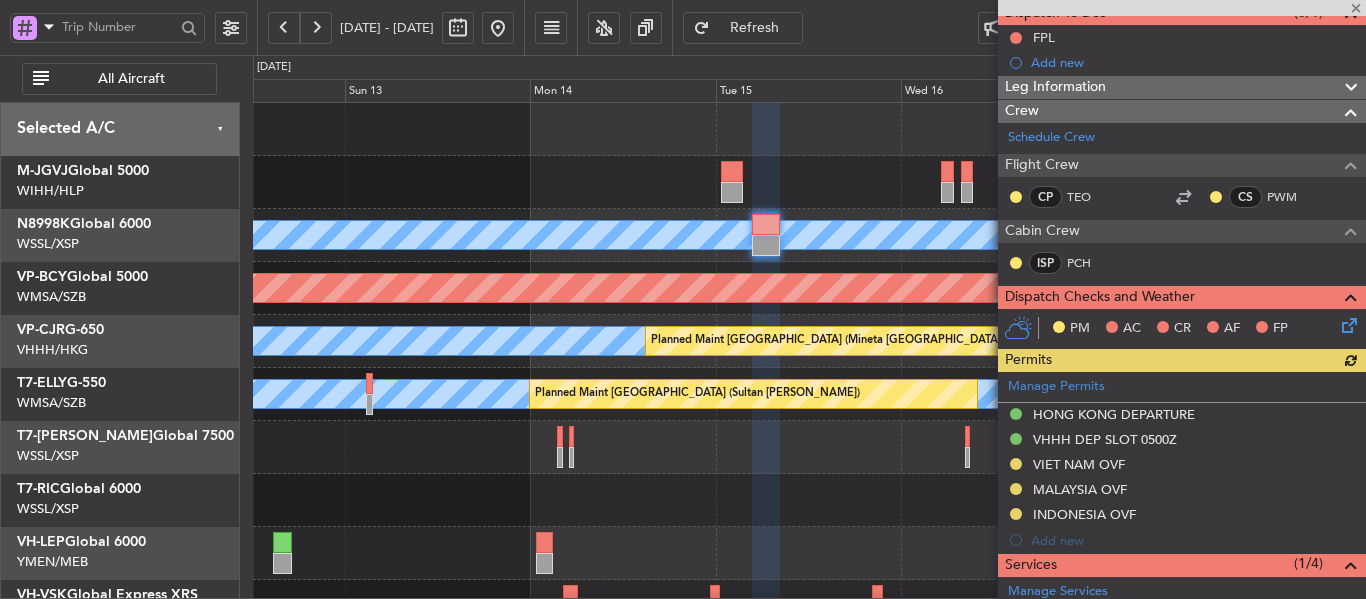 scroll, scrollTop: 300, scrollLeft: 0, axis: vertical 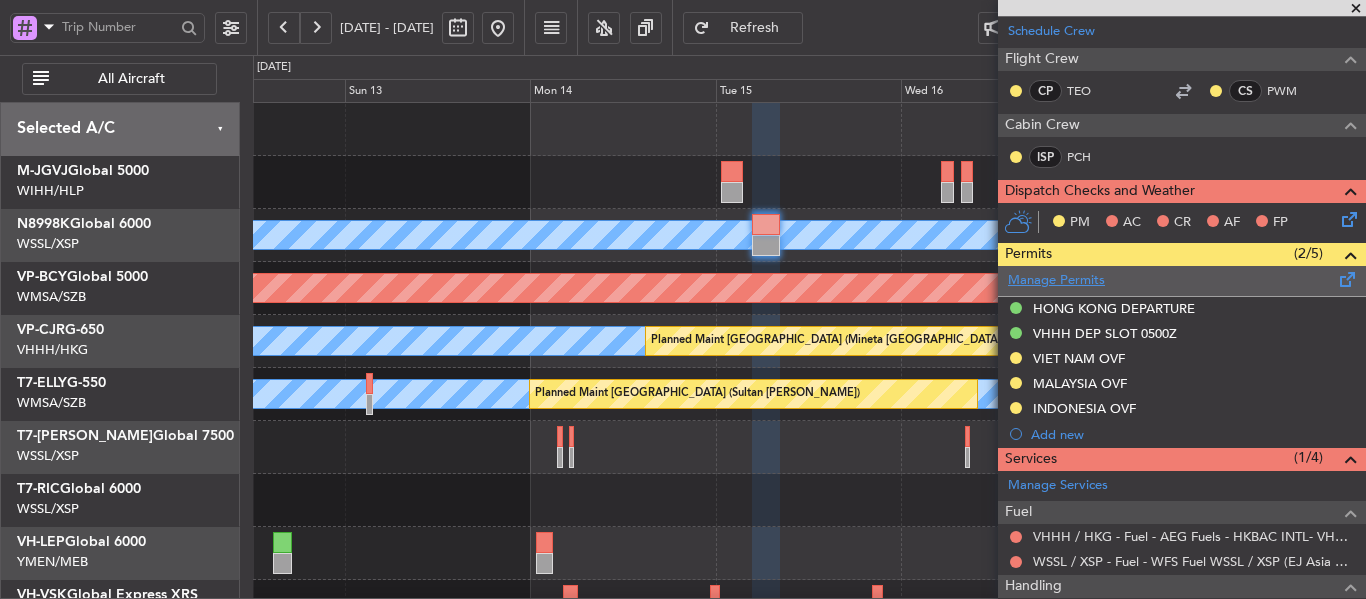 click on "Manage Permits" at bounding box center (1056, 281) 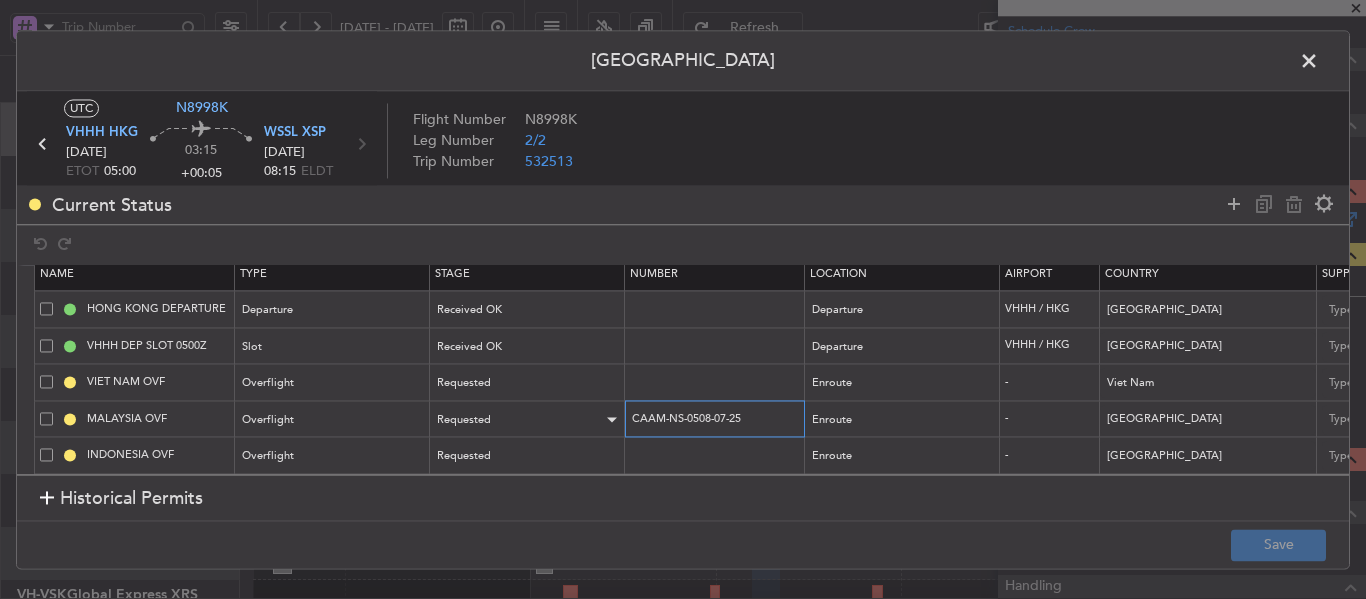scroll, scrollTop: 33, scrollLeft: 0, axis: vertical 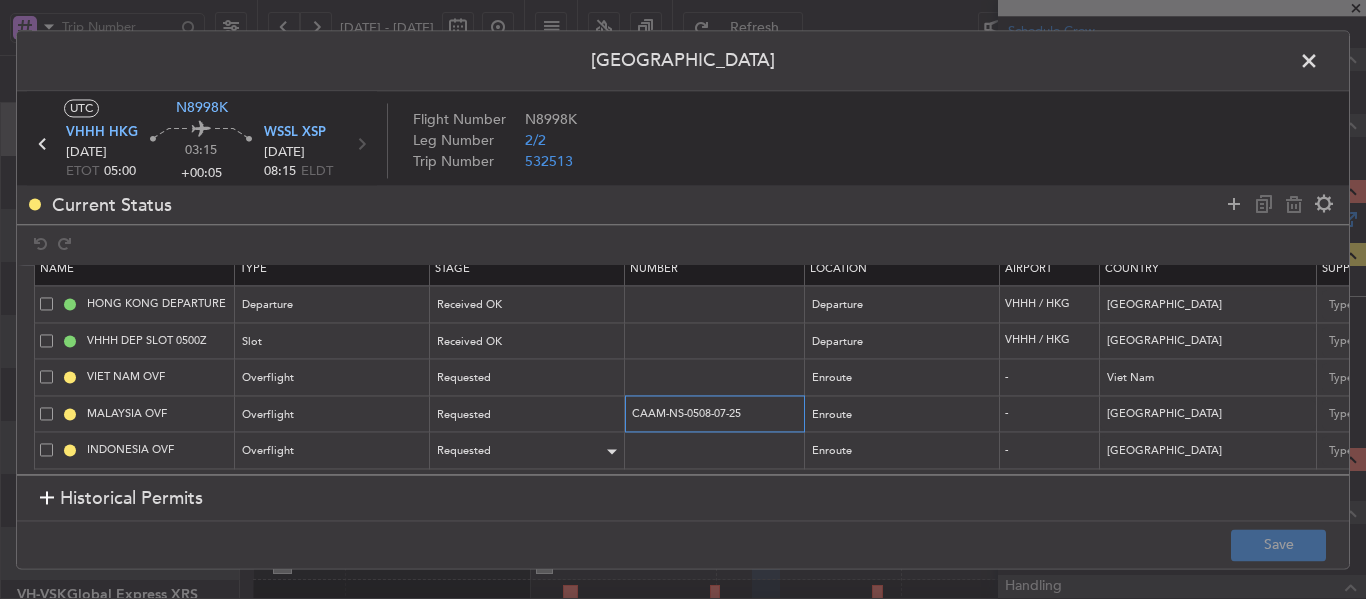 drag, startPoint x: 772, startPoint y: 436, endPoint x: 620, endPoint y: 443, distance: 152.1611 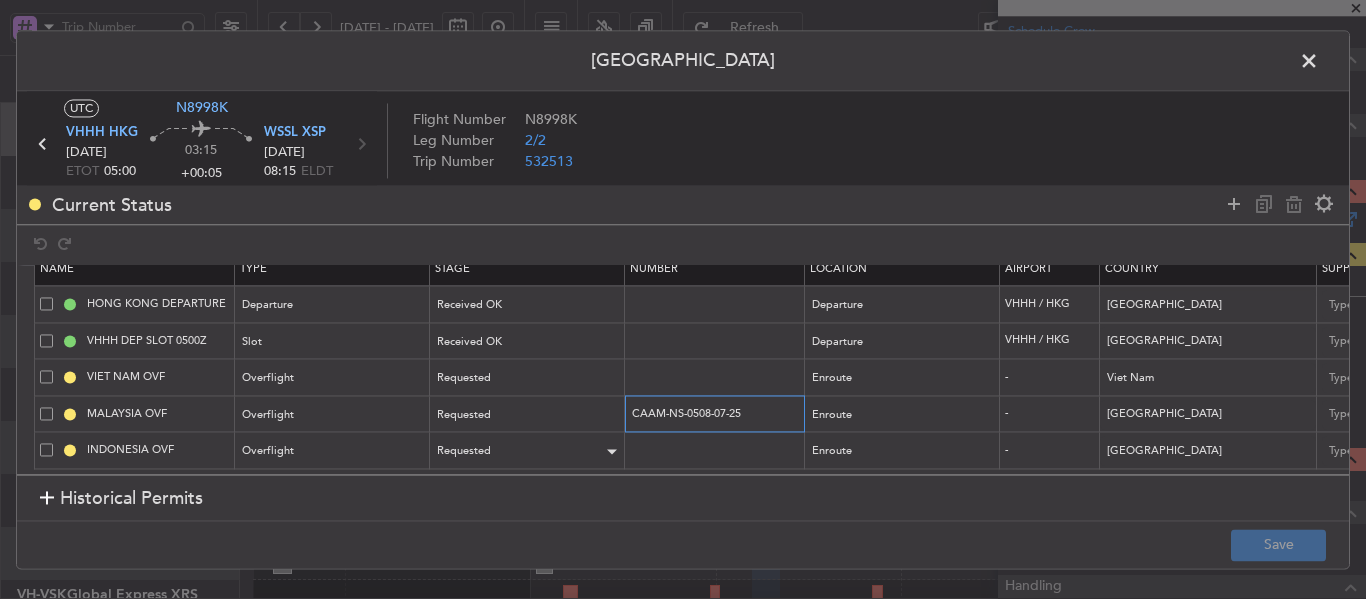 click on "Name Type Stage Number Location Airport Country Supplier Req For Utc Issued For Utc Valid Until Utc Validity / Leeway Entry Point Exit Point Fir Lead Time Notes    [GEOGRAPHIC_DATA] DEPARTURE Departure Received OK Departure VHHH / HKG [GEOGRAPHIC_DATA] [DATE] 05:00
[DATE] 05:00
Choose a date
NNN 000000855356    VHHH DEP SLOT 0500Z Slot Received OK Departure VHHH / HKG [GEOGRAPHIC_DATA] [DATE] 05:00
[DATE] 05:00
Choose a date
NNN K N8998K [DATE] 013GLEX 0530WSSL D / RE.N8998K IDD.VHHHDGN3375000/    VIET NAM OVF Overflight Requested Enroute - [GEOGRAPHIC_DATA] Choose a date
Choose a date
Choose a date
NNN    [GEOGRAPHIC_DATA] OVF Overflight Requested CAAM-NS-0508-07-25 Enroute - [GEOGRAPHIC_DATA] [DATE] 05:00
[DATE] 05:00
Choose a date
NNN    INDONESIA OVF Overflight Requested Enroute - [GEOGRAPHIC_DATA] Choose a date
Choose a date
Choose a date
NNN 2" at bounding box center [1310, 361] 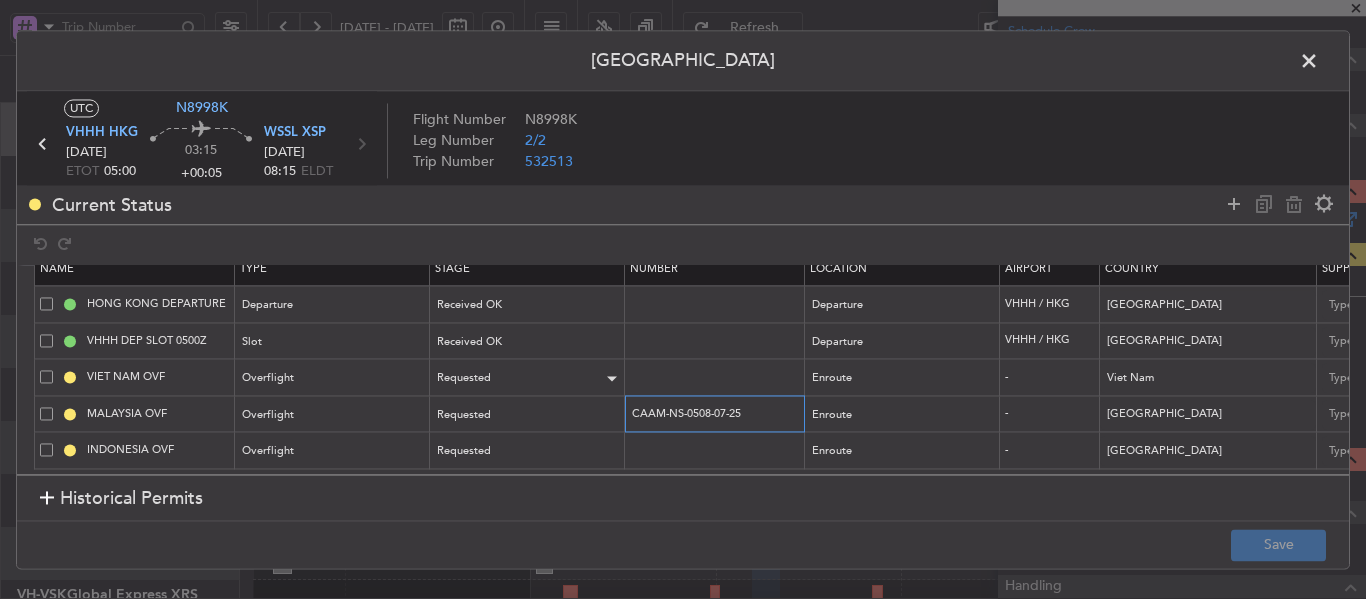 paste on "17" 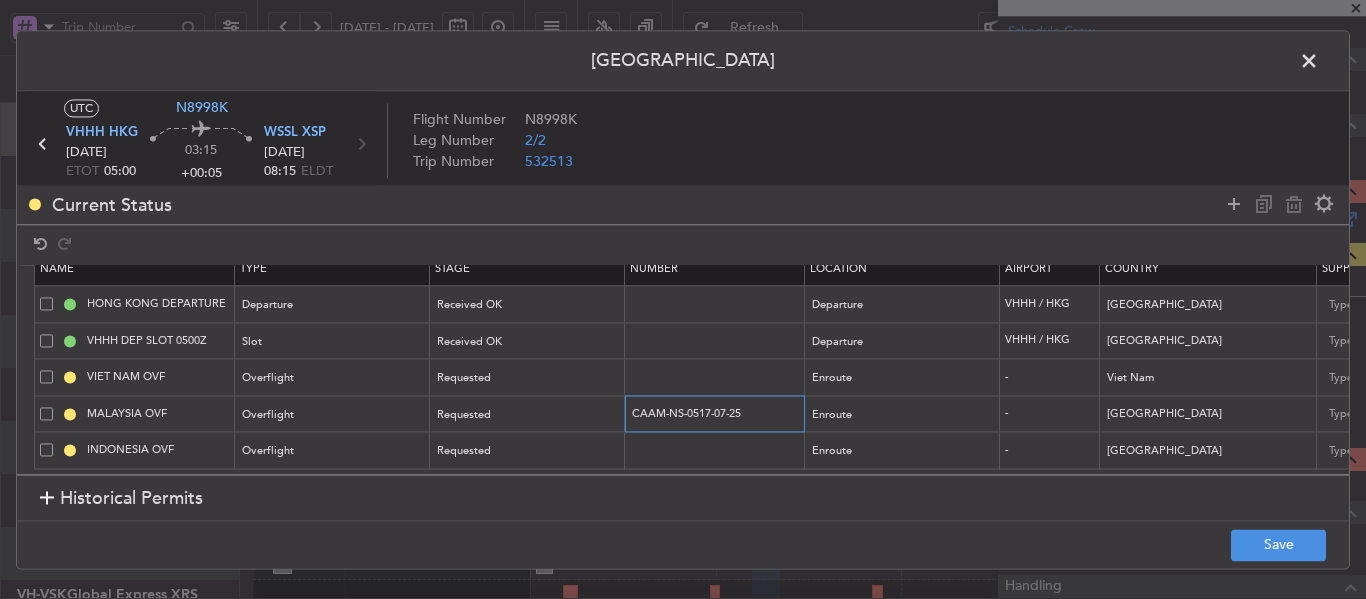 type on "CAAM-NS-0517-07-25" 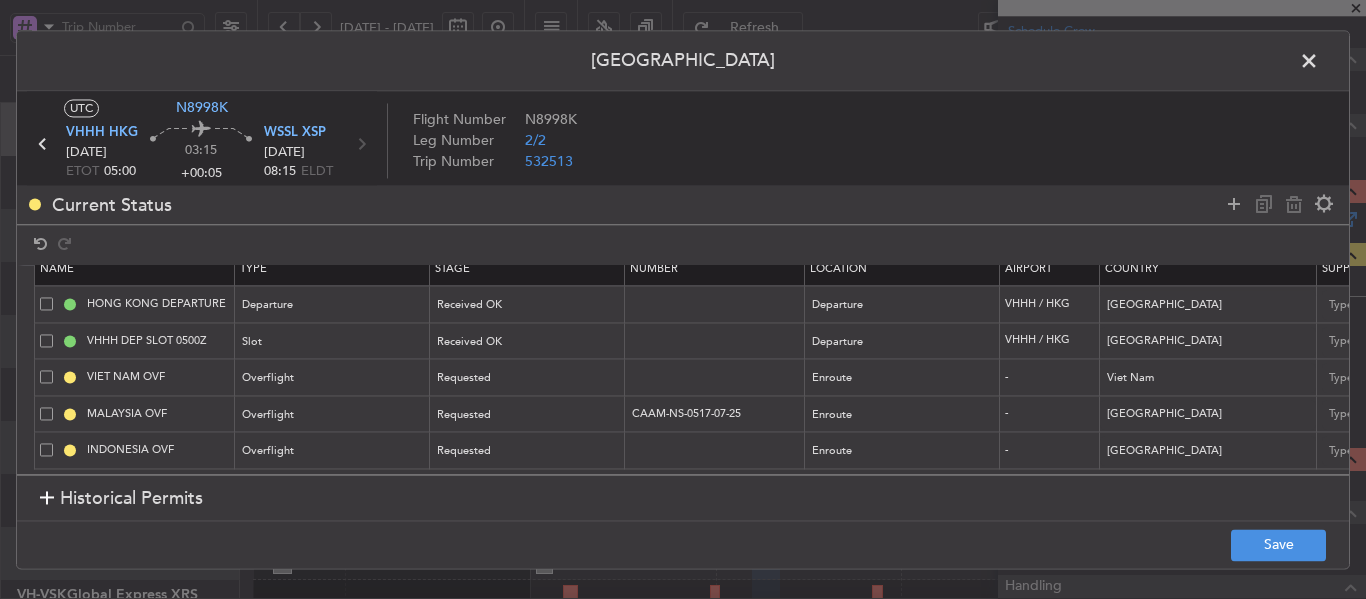 click on "MALAYSIA OVF" at bounding box center [158, 435] 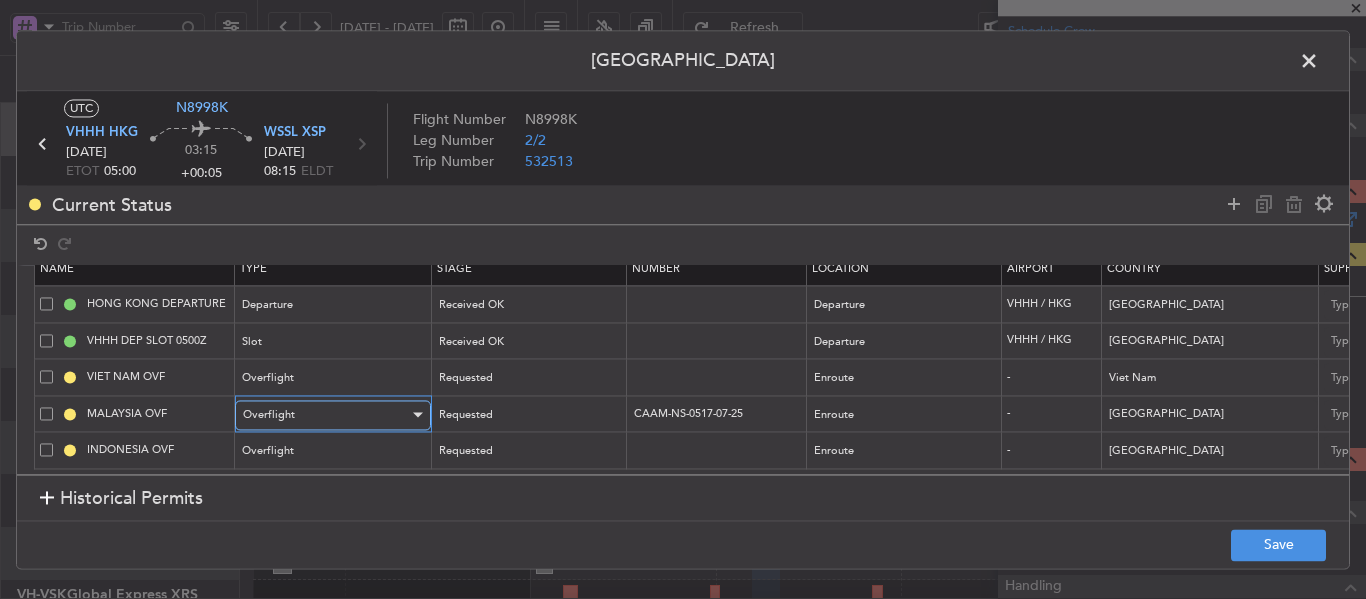 click on "Overflight" at bounding box center [326, 415] 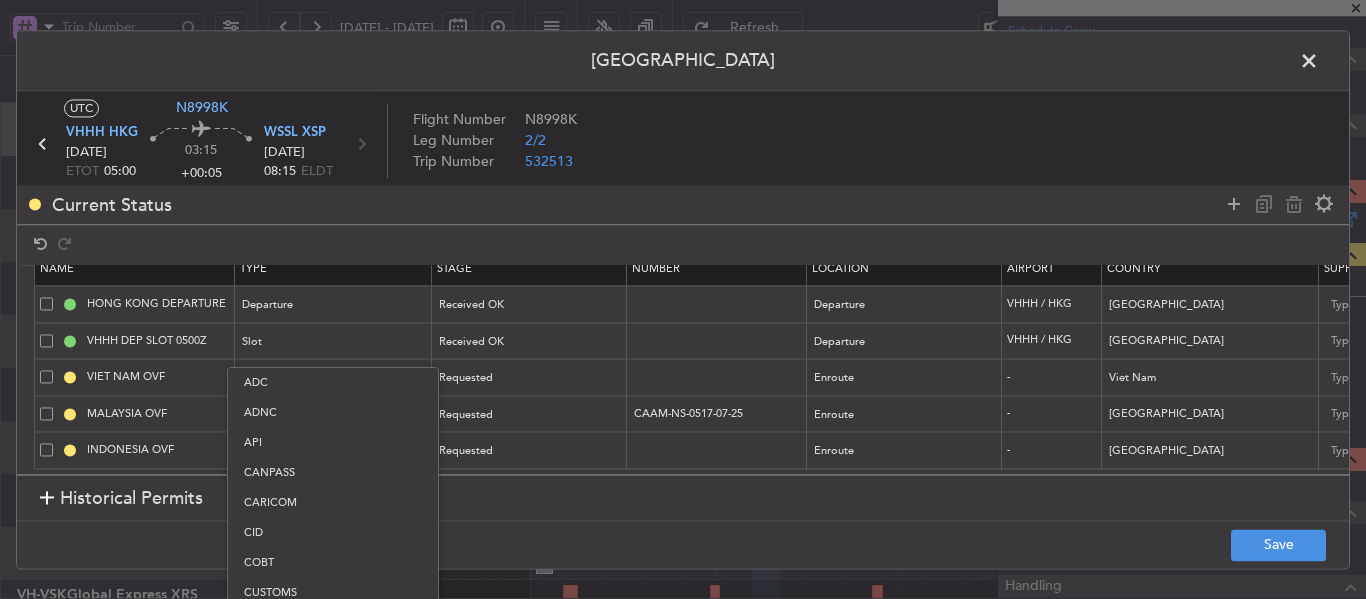 scroll, scrollTop: 423, scrollLeft: 0, axis: vertical 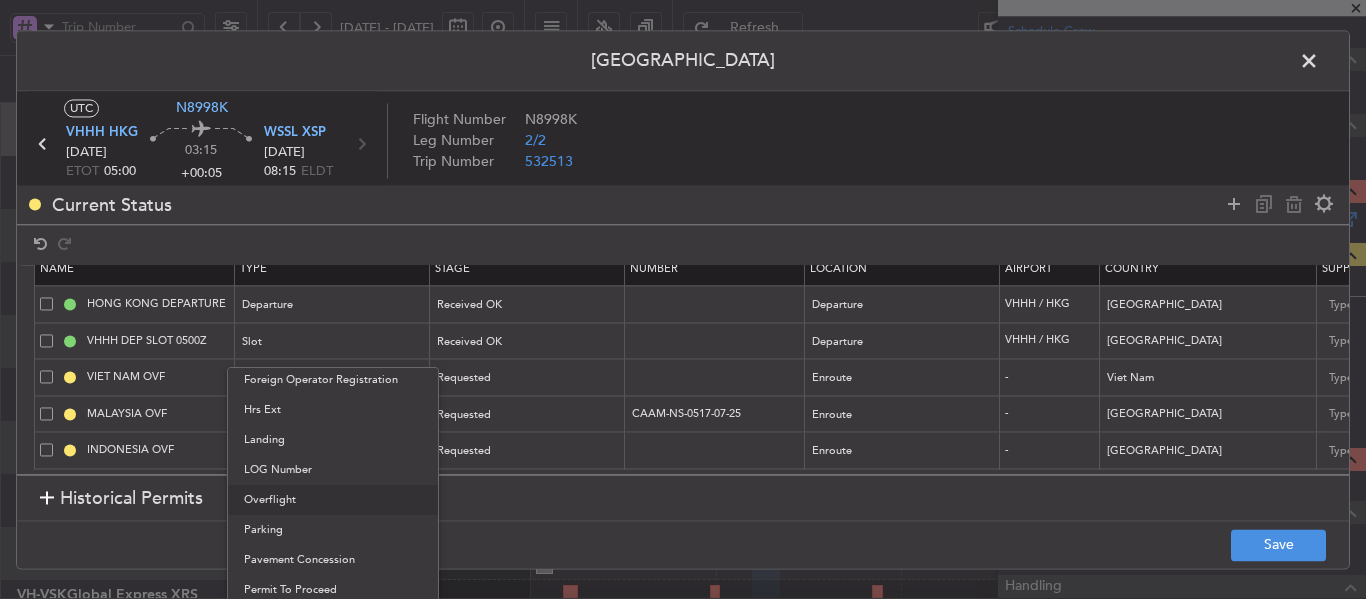click at bounding box center (683, 299) 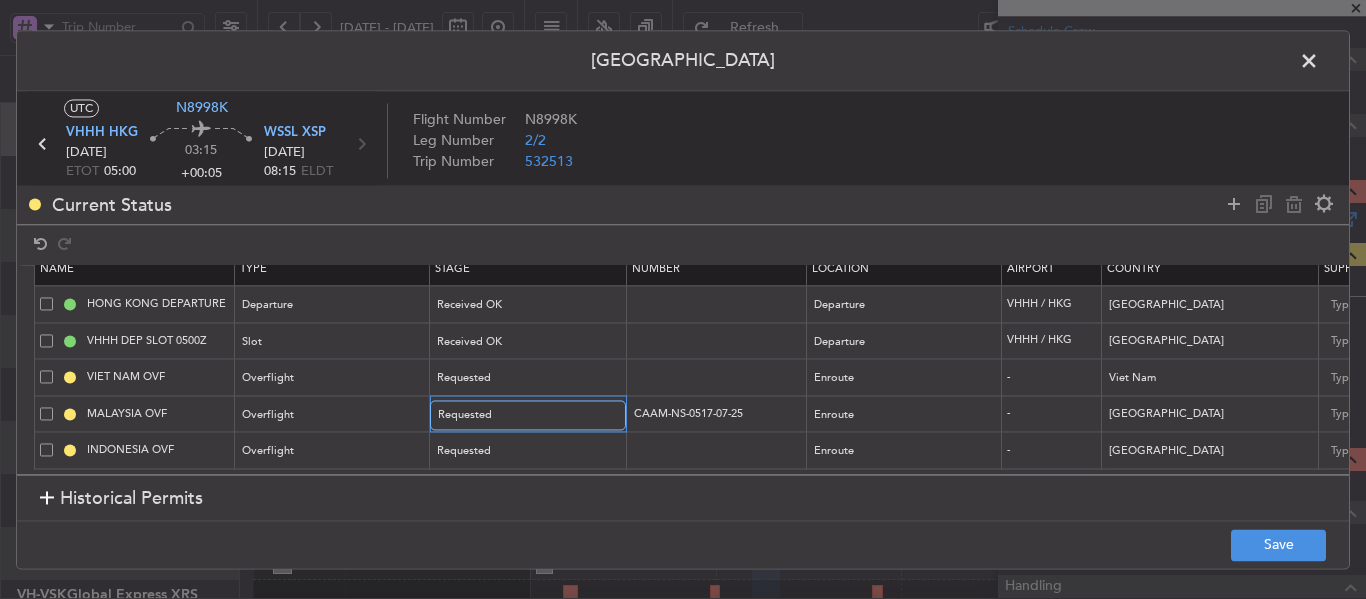 click on "Requested" at bounding box center (521, 415) 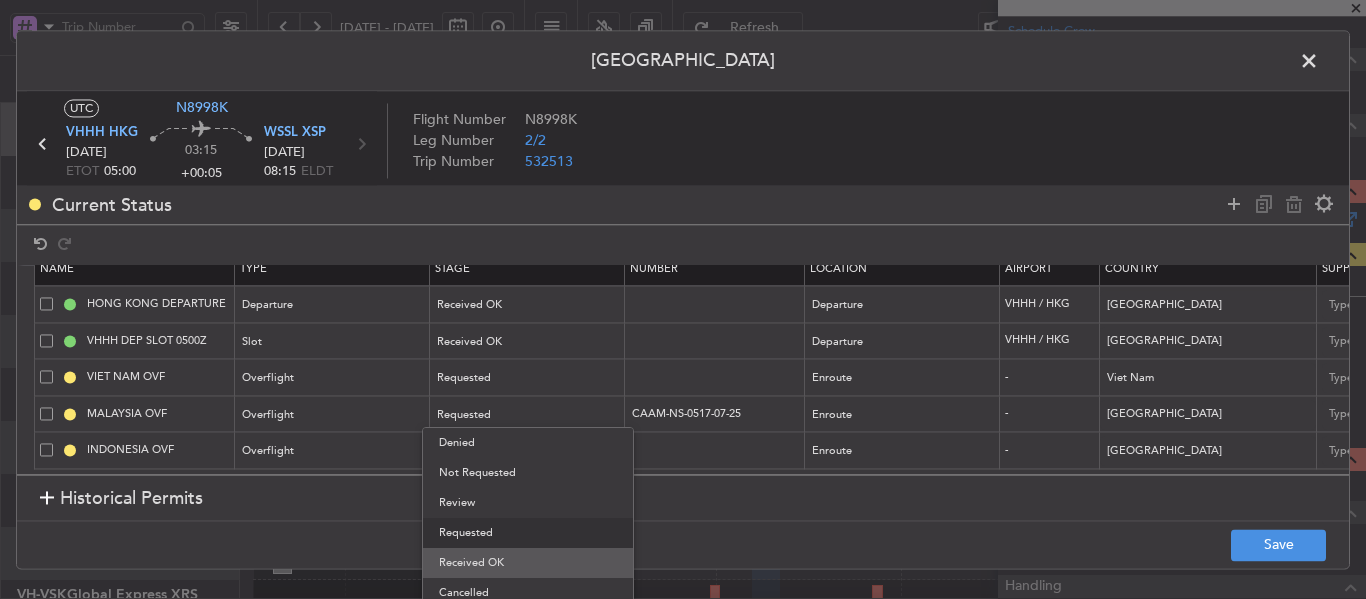 click on "Received OK" at bounding box center [528, 563] 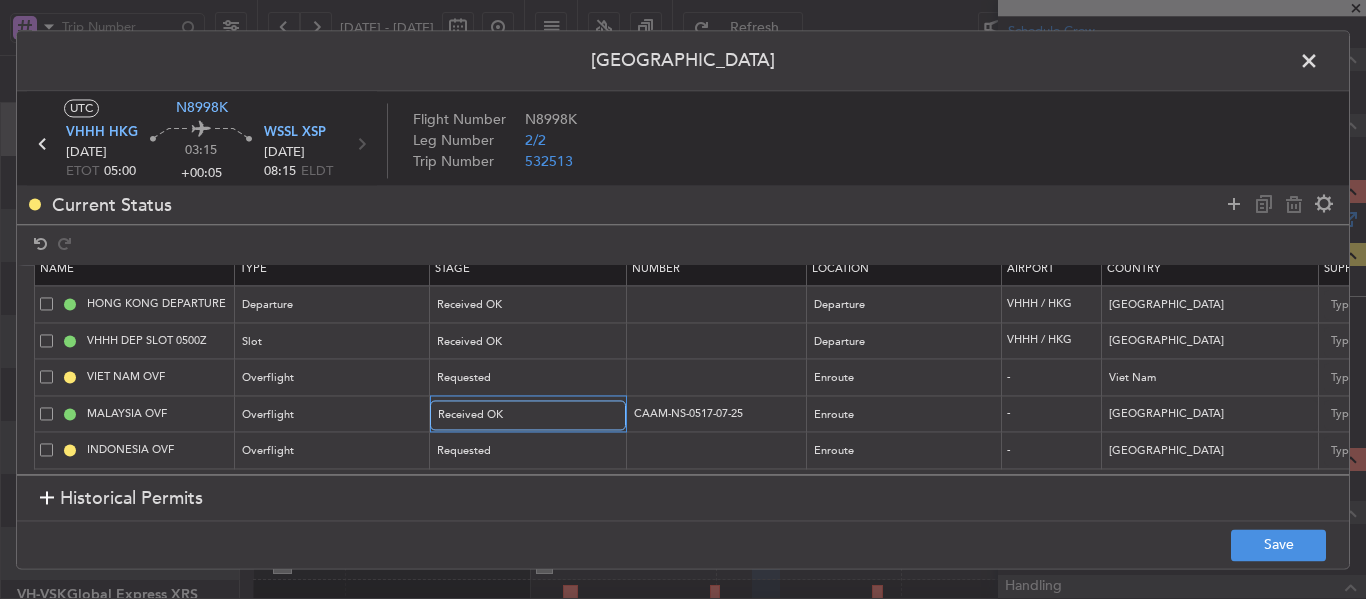 scroll, scrollTop: 33, scrollLeft: 88, axis: both 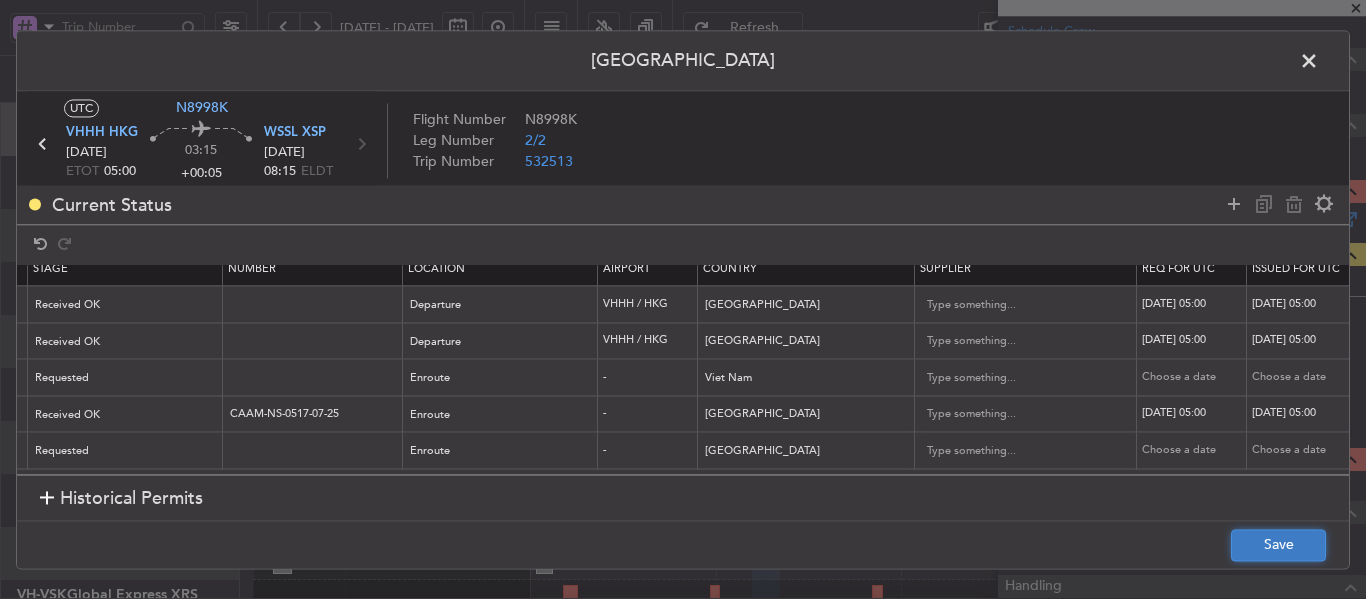 click on "Save" at bounding box center [1278, 545] 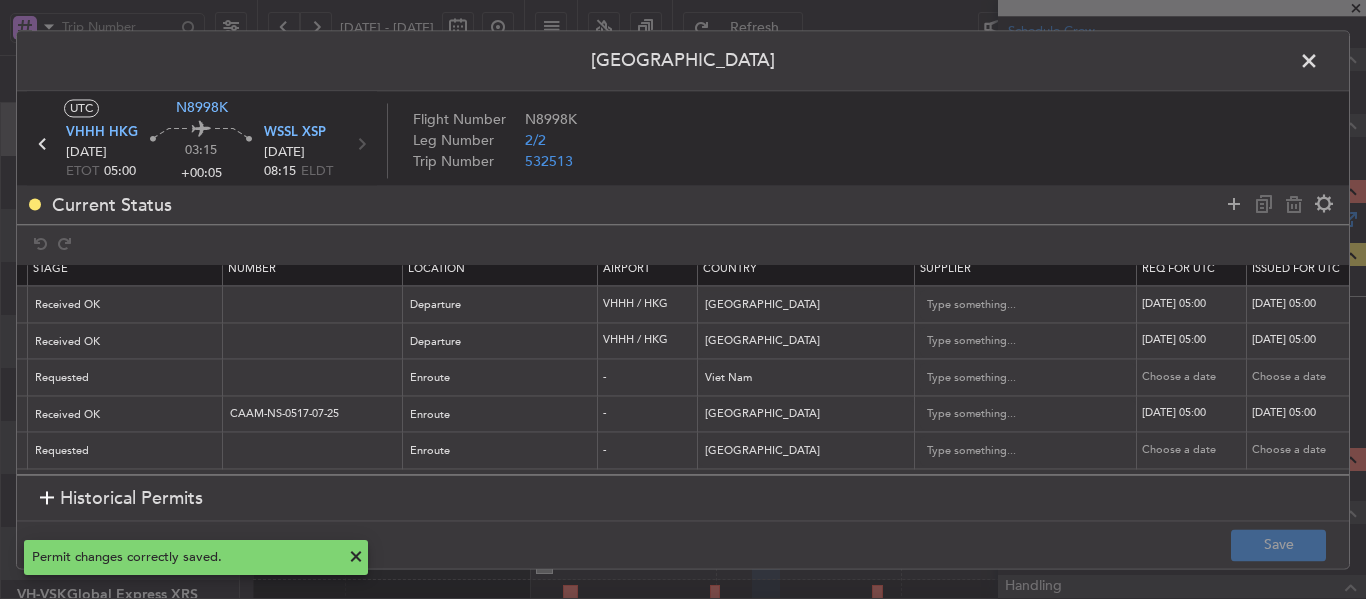 click at bounding box center [1319, 66] 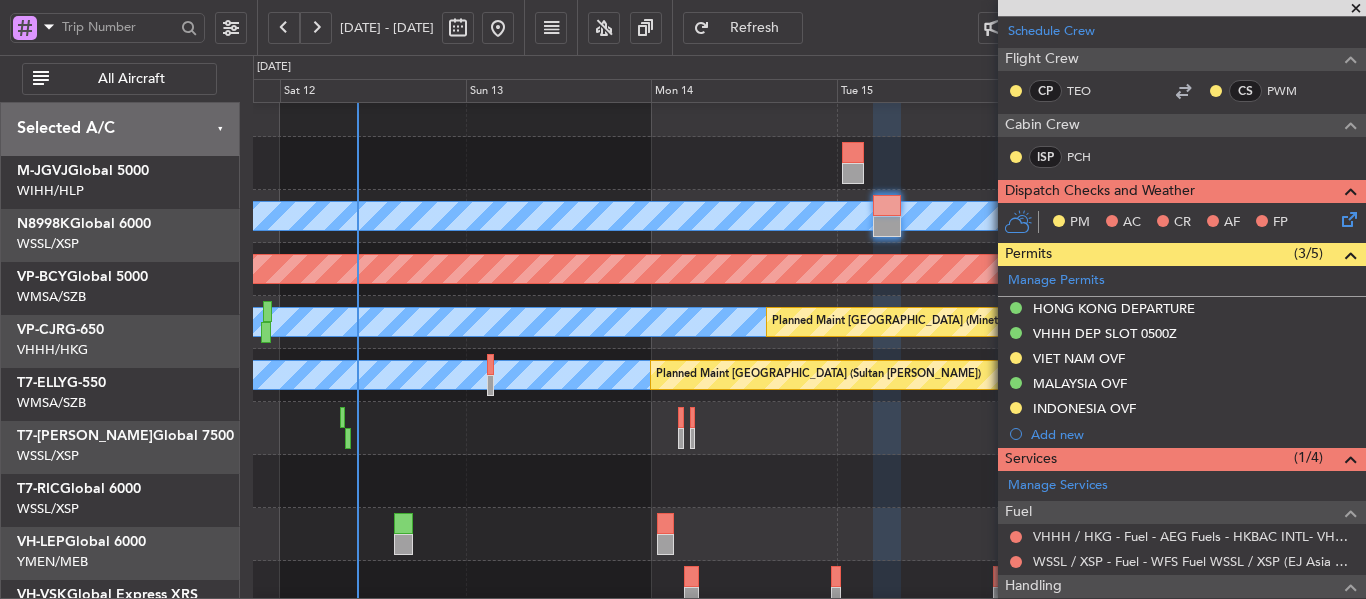 scroll, scrollTop: 21, scrollLeft: 0, axis: vertical 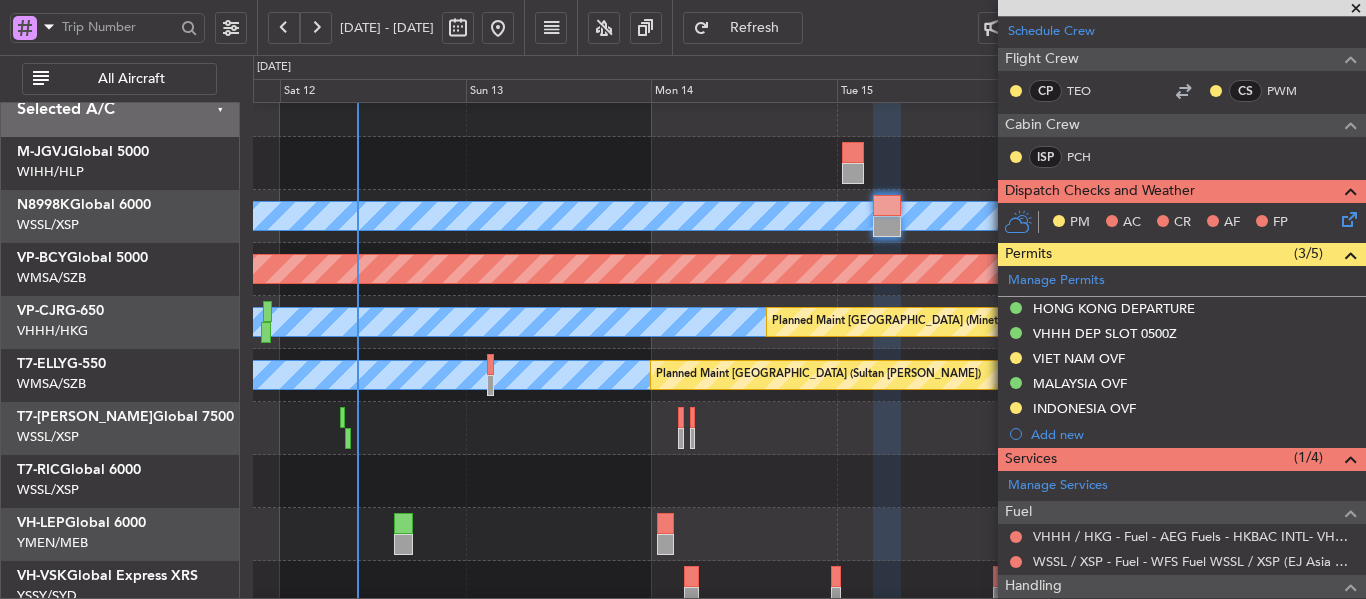 click on "MEL
MEL
Planned Maint [GEOGRAPHIC_DATA] (Sultan [PERSON_NAME])
Planned Maint [GEOGRAPHIC_DATA] (Sultan [PERSON_NAME])
Planned Maint [GEOGRAPHIC_DATA] (Sultan [PERSON_NAME])" 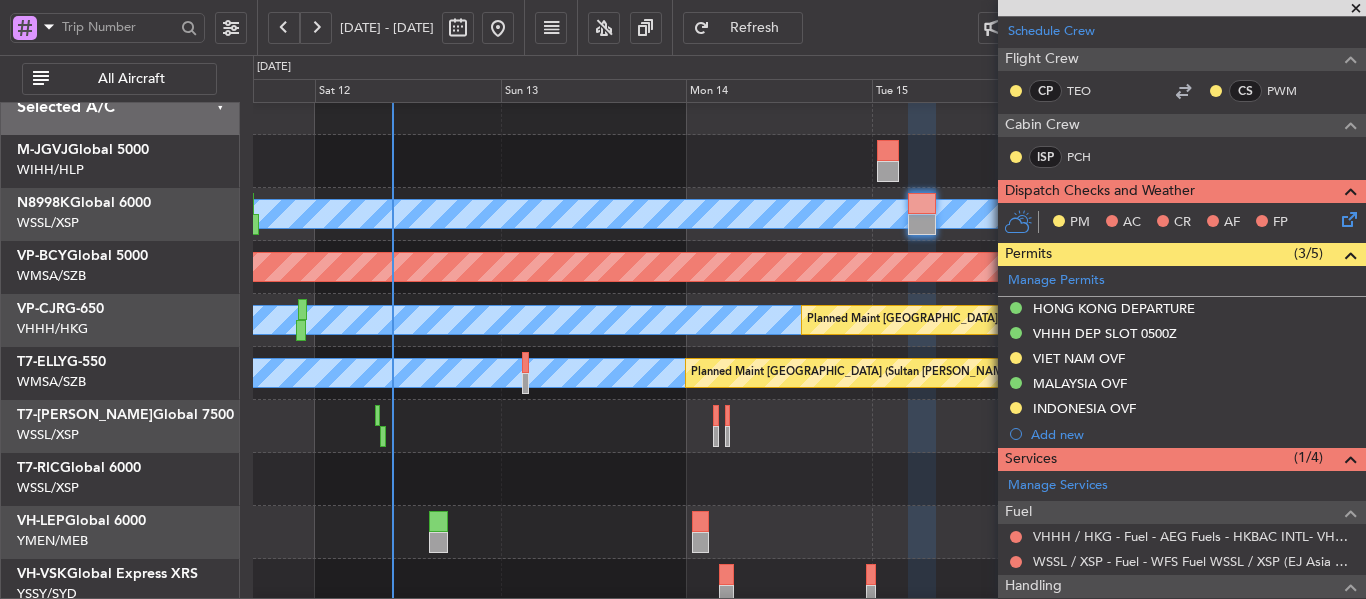 click on "-
-
VOTP
03:35 Z
LSZS
13:00 Z" 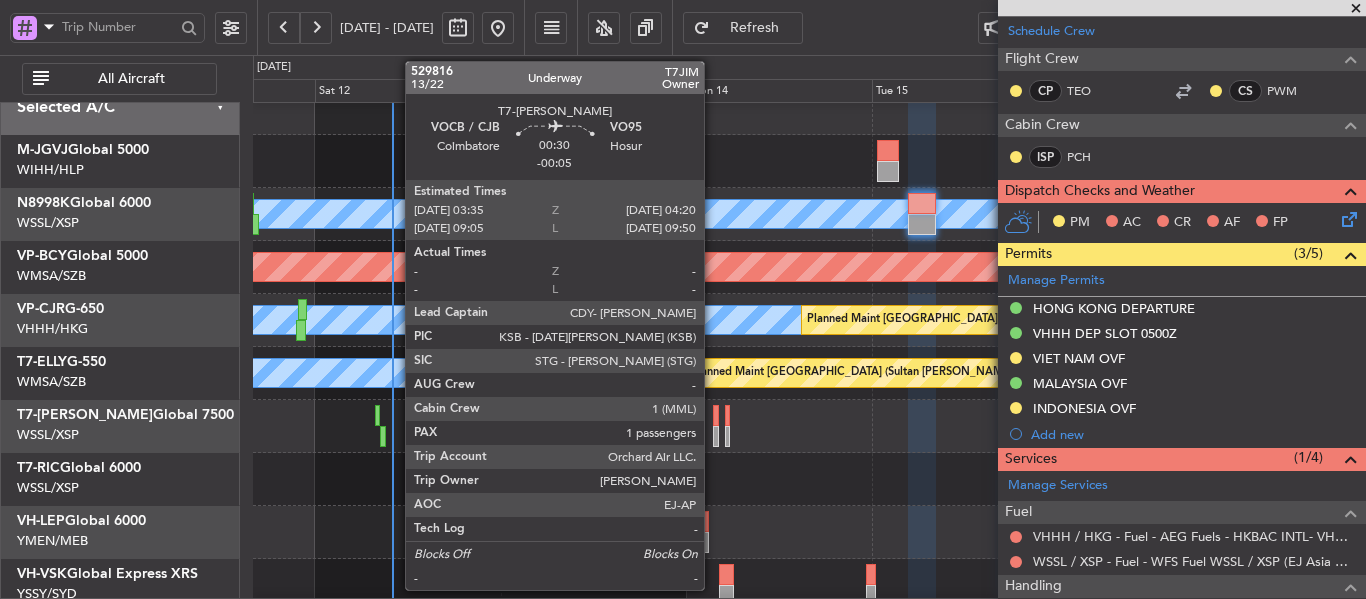 click 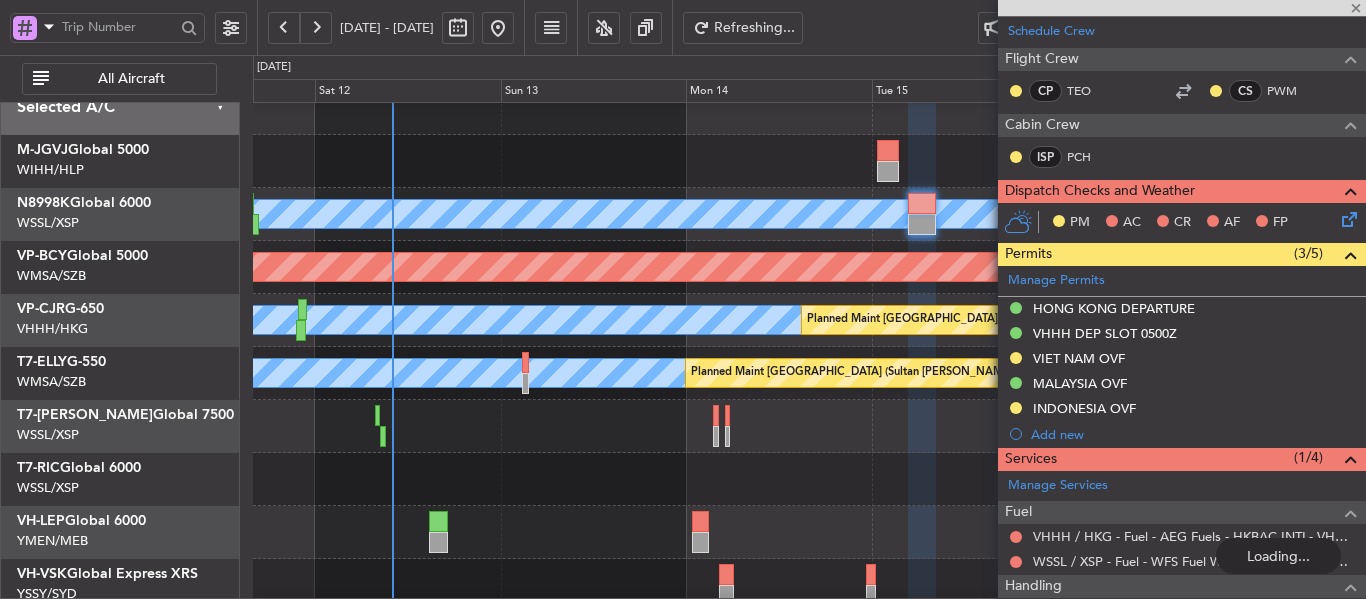 type on "-00:05" 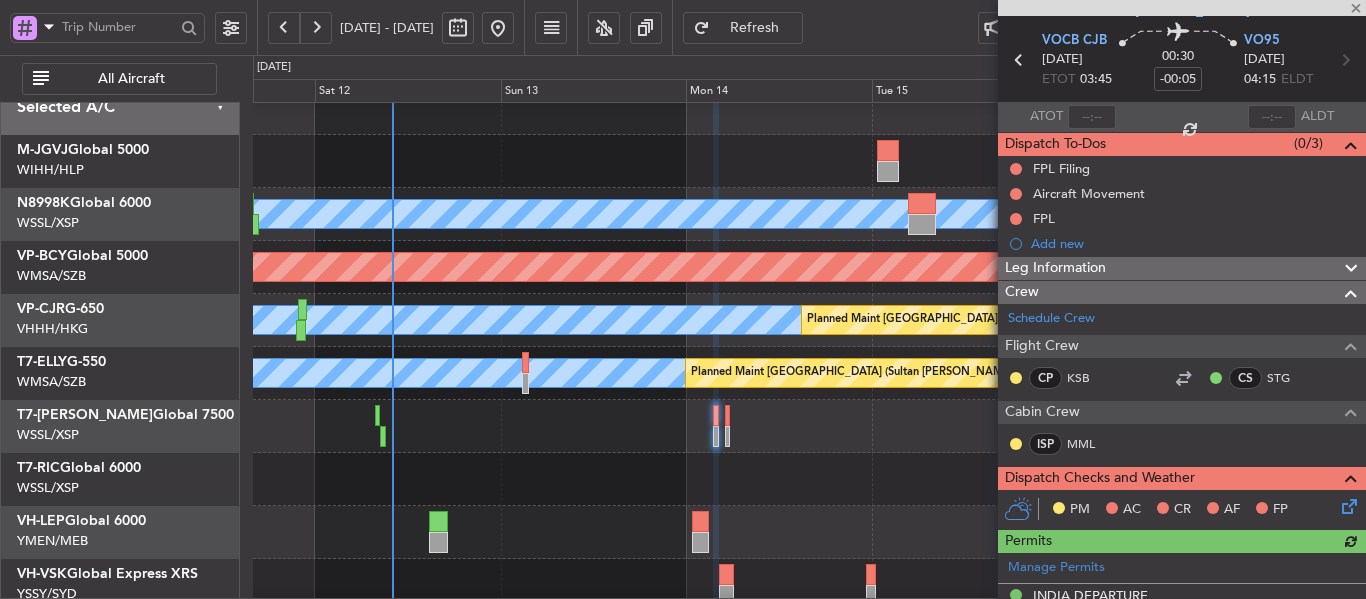 type on "+00:05" 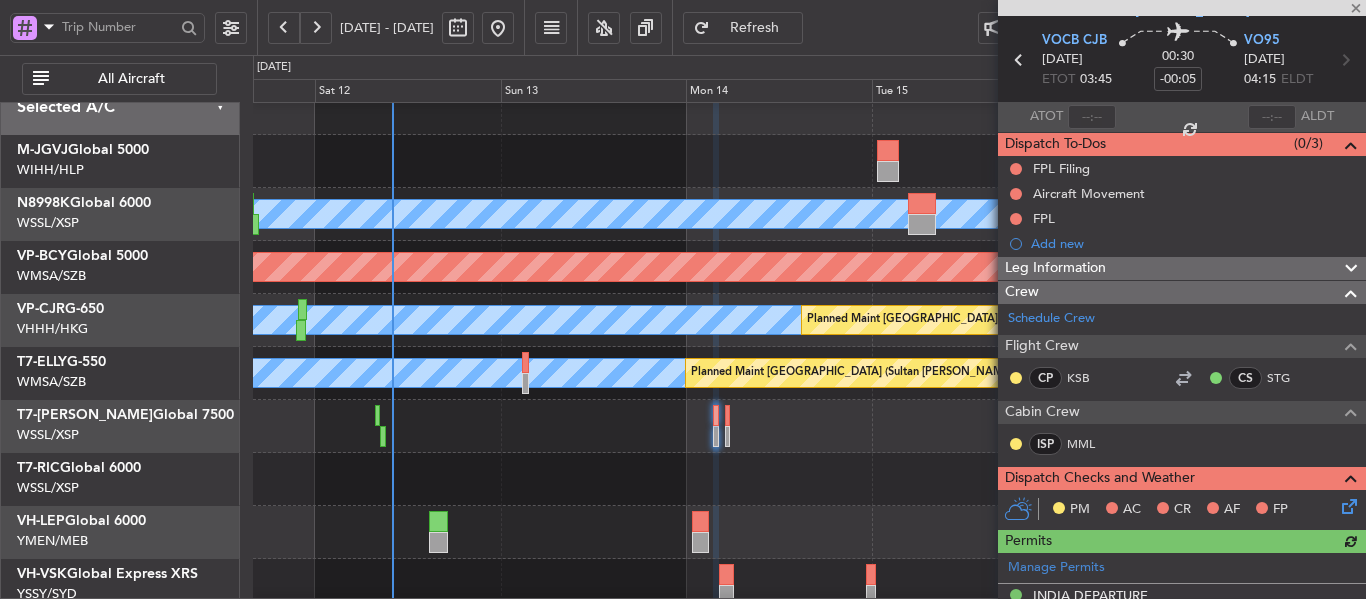type on "3" 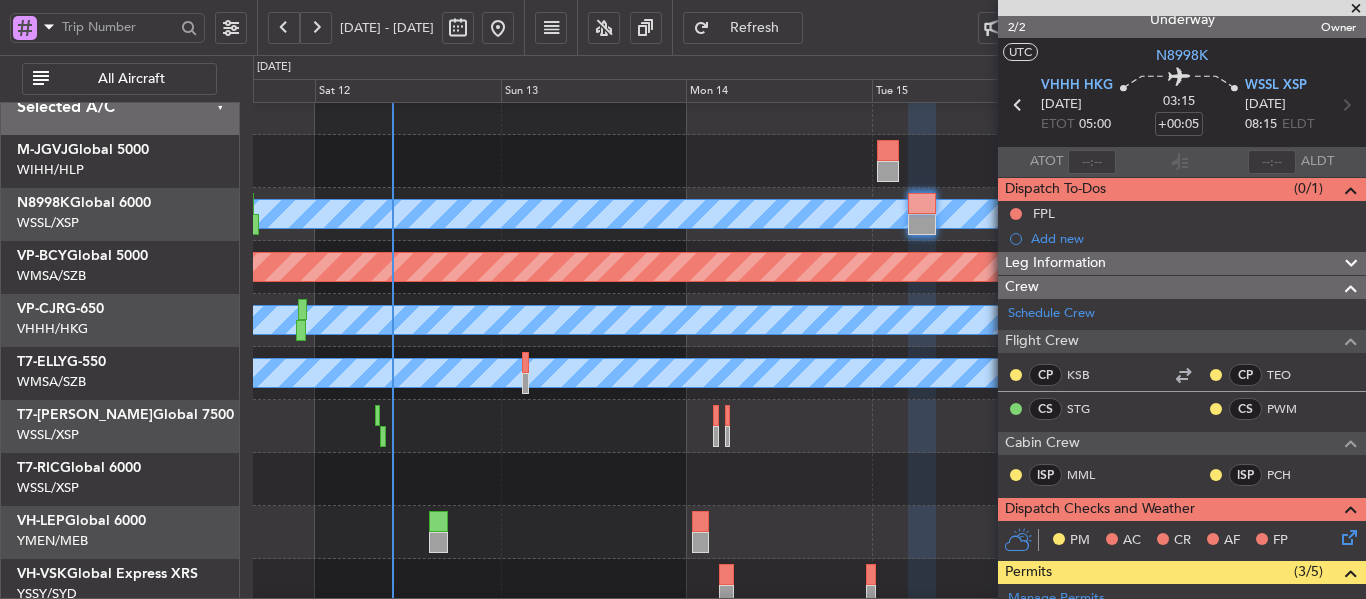 scroll, scrollTop: 0, scrollLeft: 0, axis: both 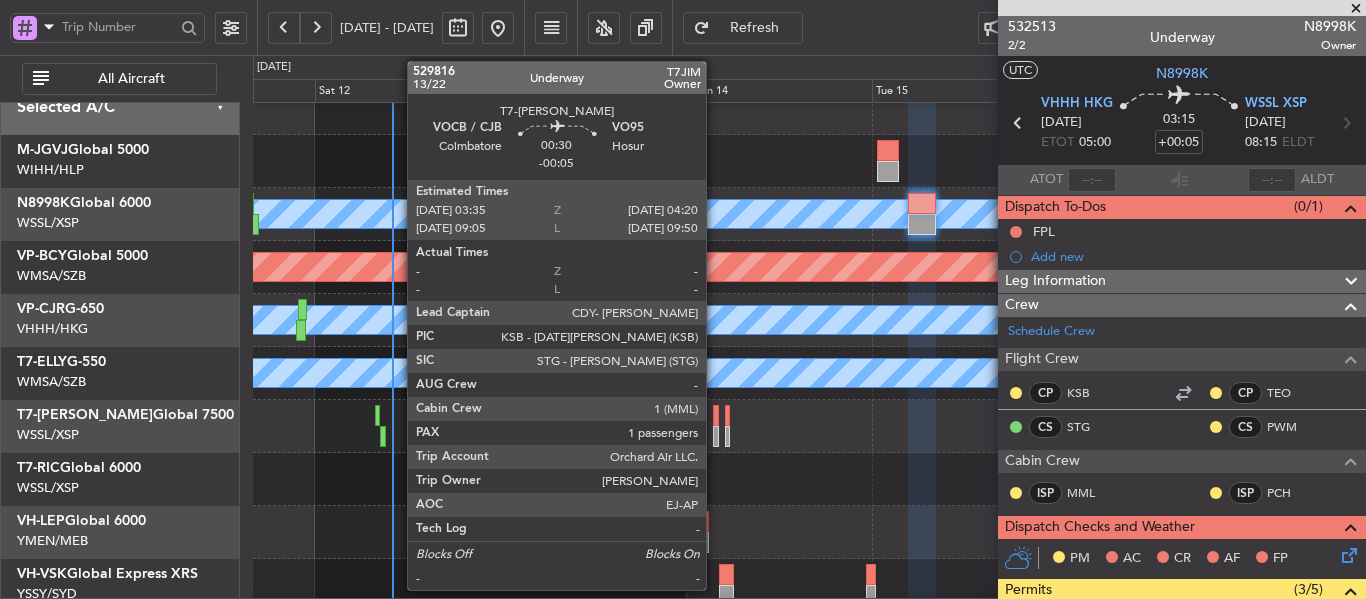 click 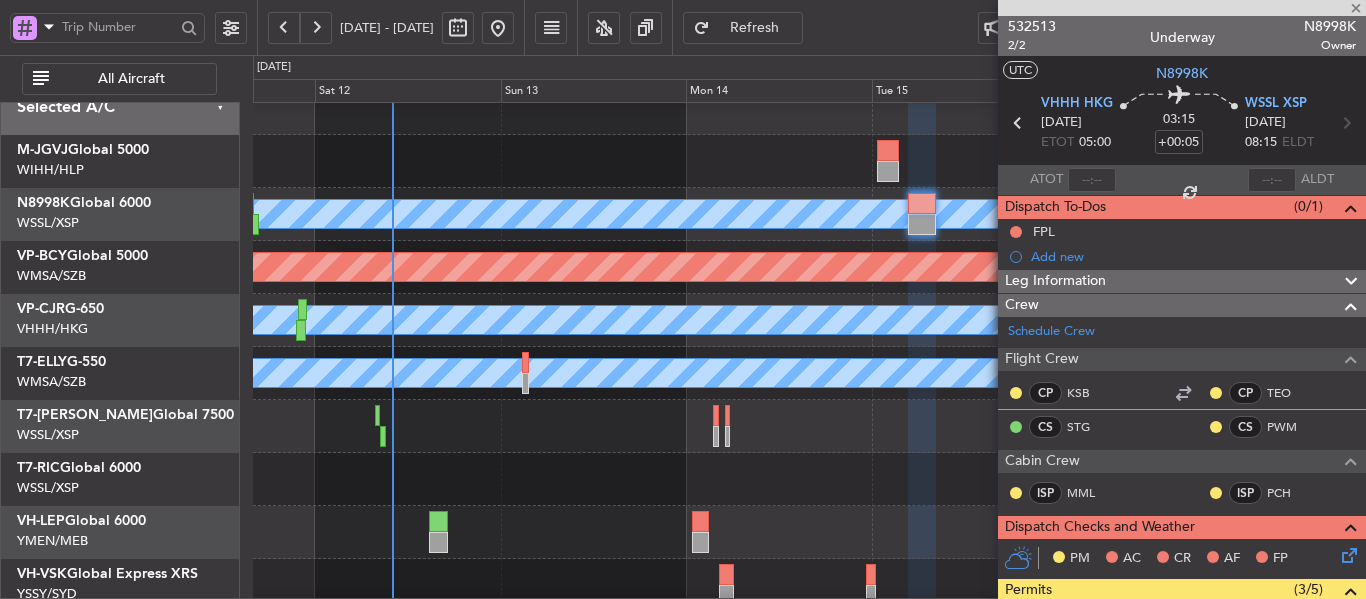 type on "-00:05" 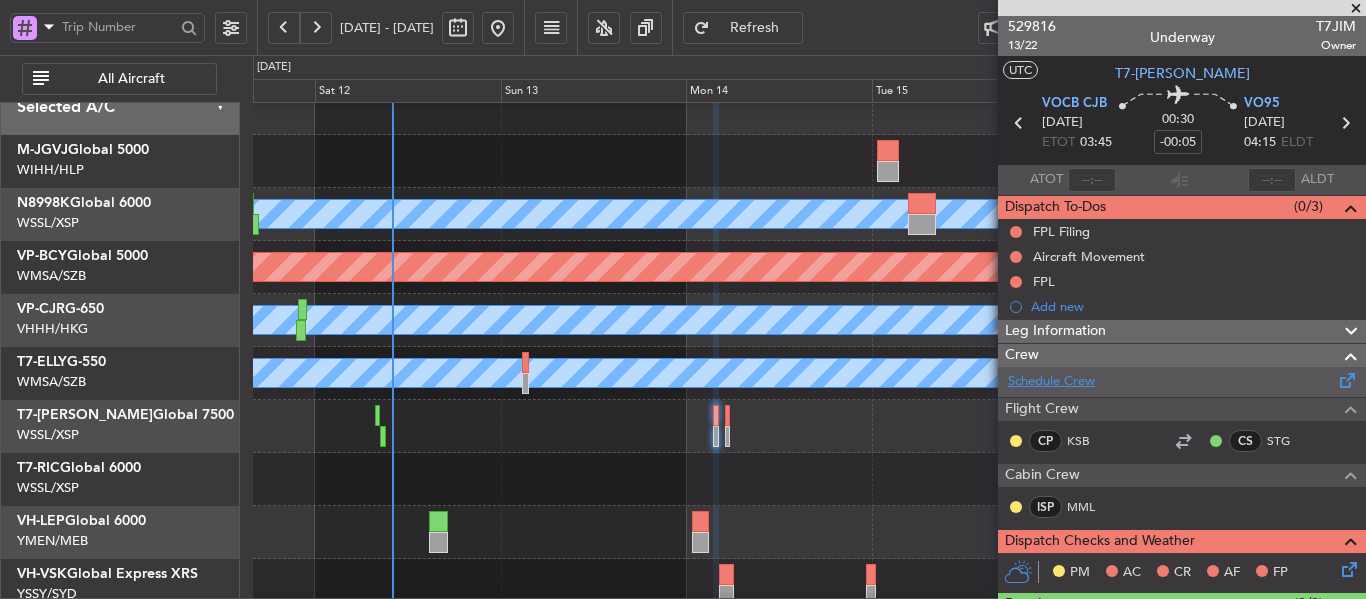 click on "Schedule Crew" 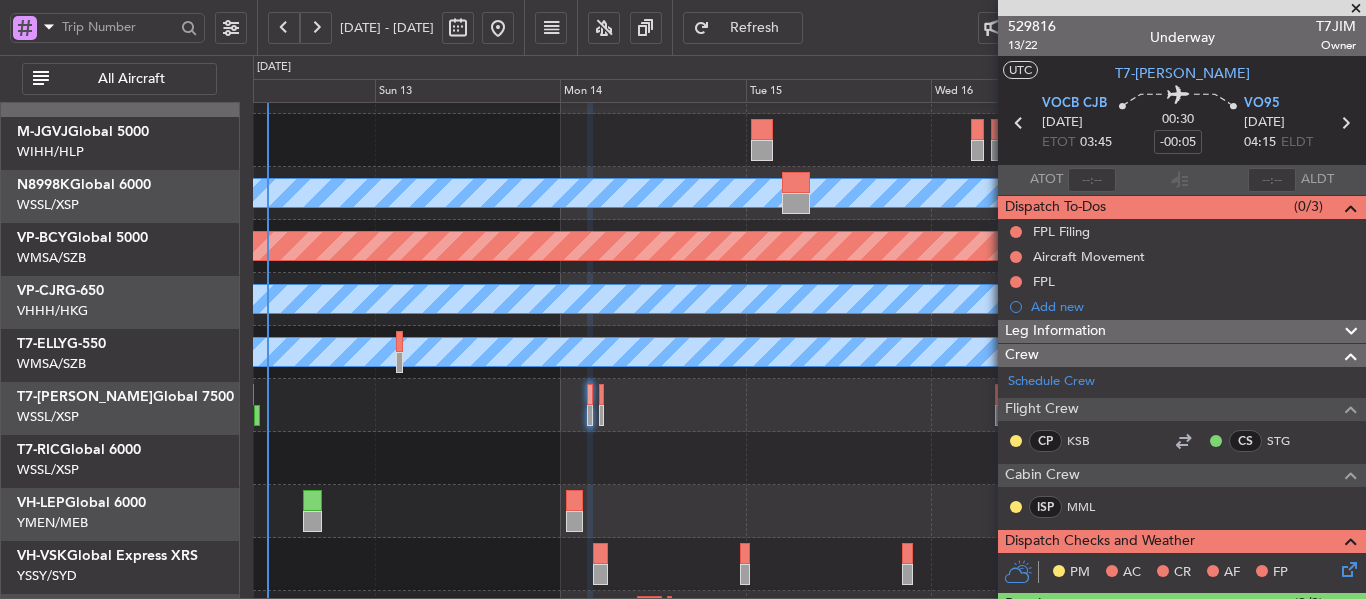 click on "-
-
VOTP
03:35 Z
LSZS
13:00 Z" 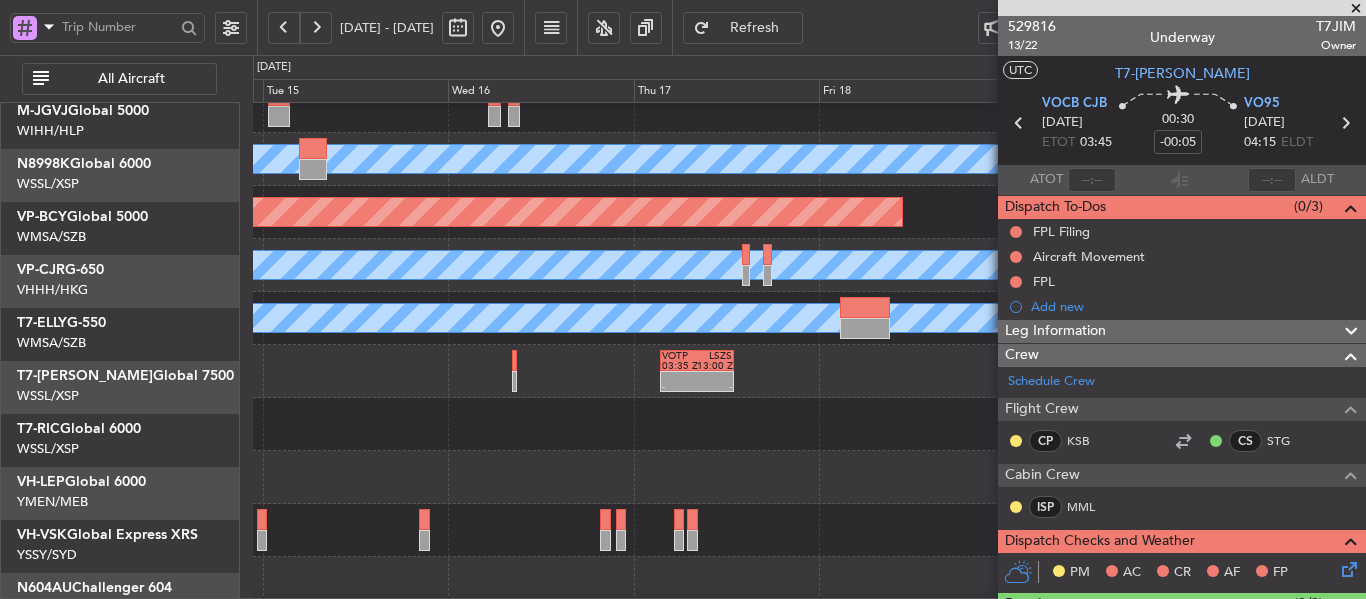 scroll, scrollTop: 86, scrollLeft: 0, axis: vertical 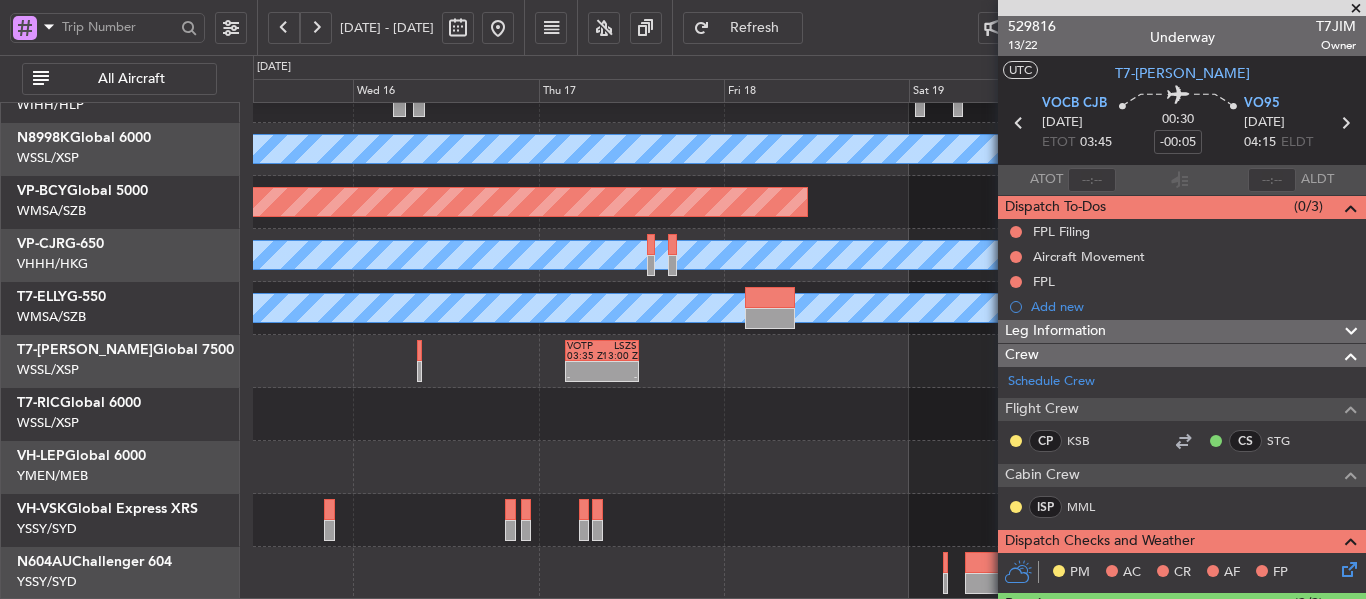 click on "Planned Maint [GEOGRAPHIC_DATA] (Seletar)" 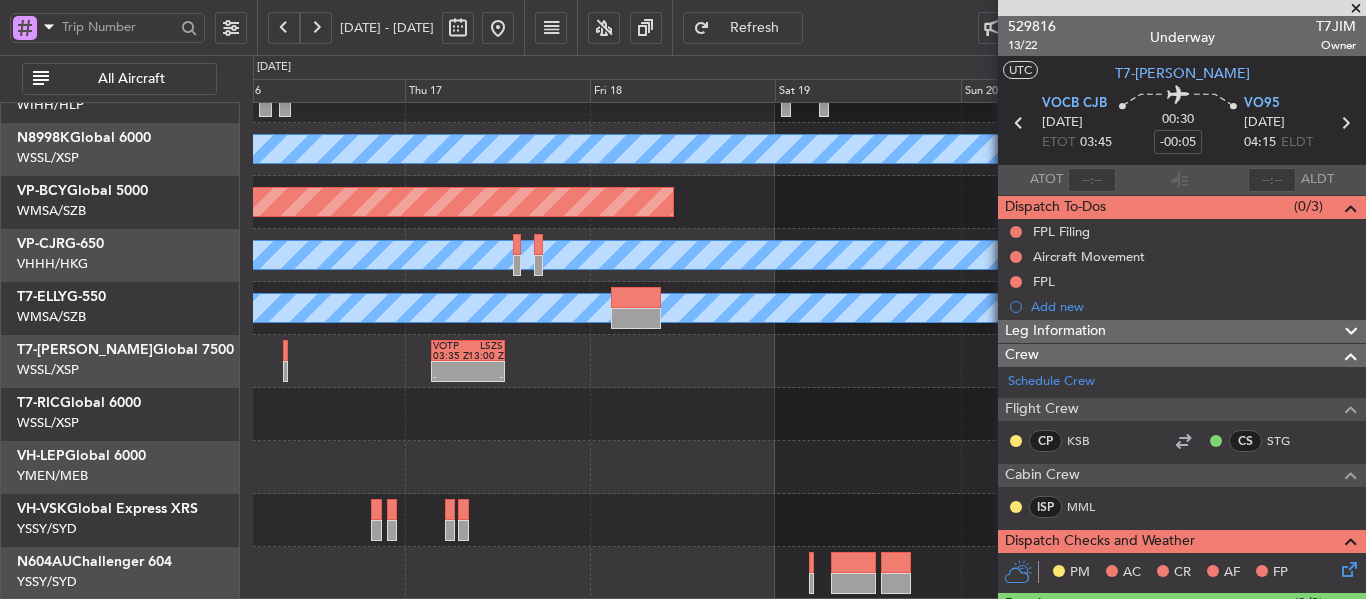 click on "Planned Maint [GEOGRAPHIC_DATA] (Seletar)" 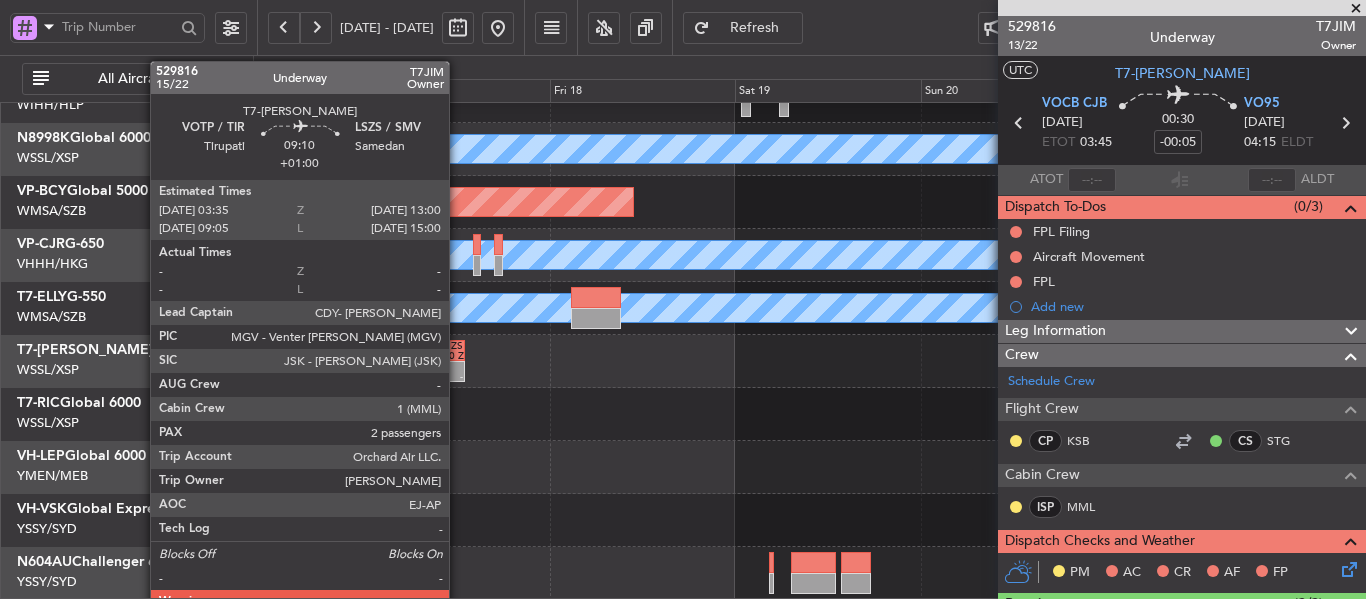 click 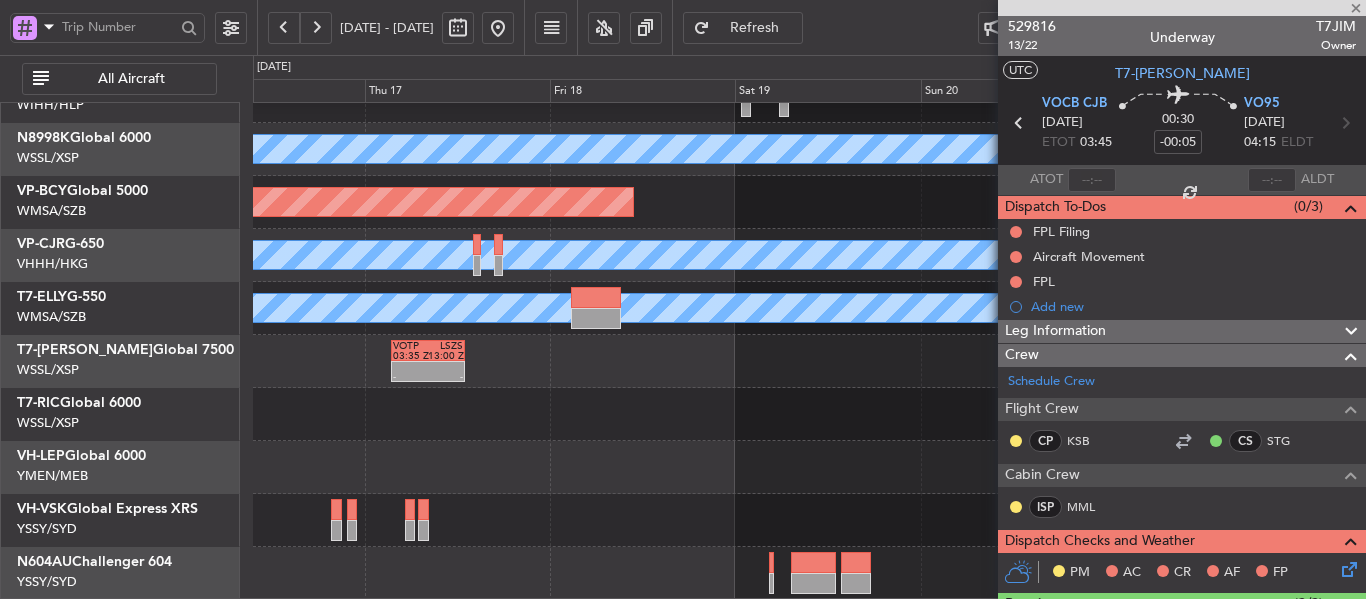 type on "+01:00" 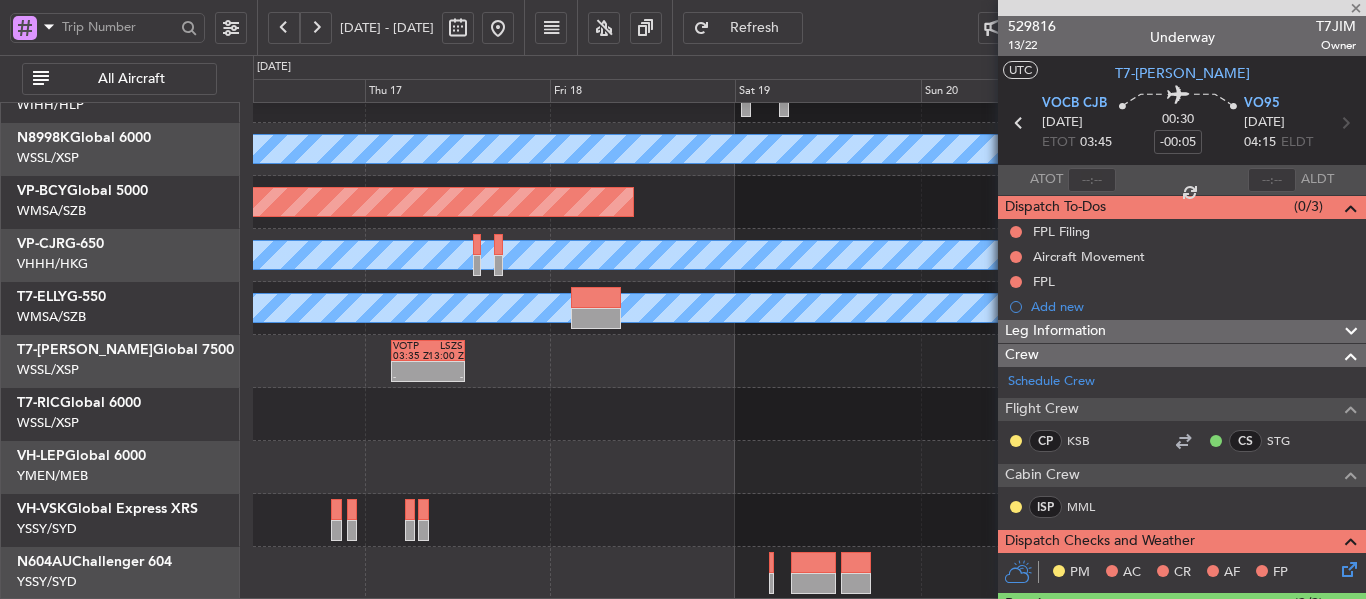 type on "2" 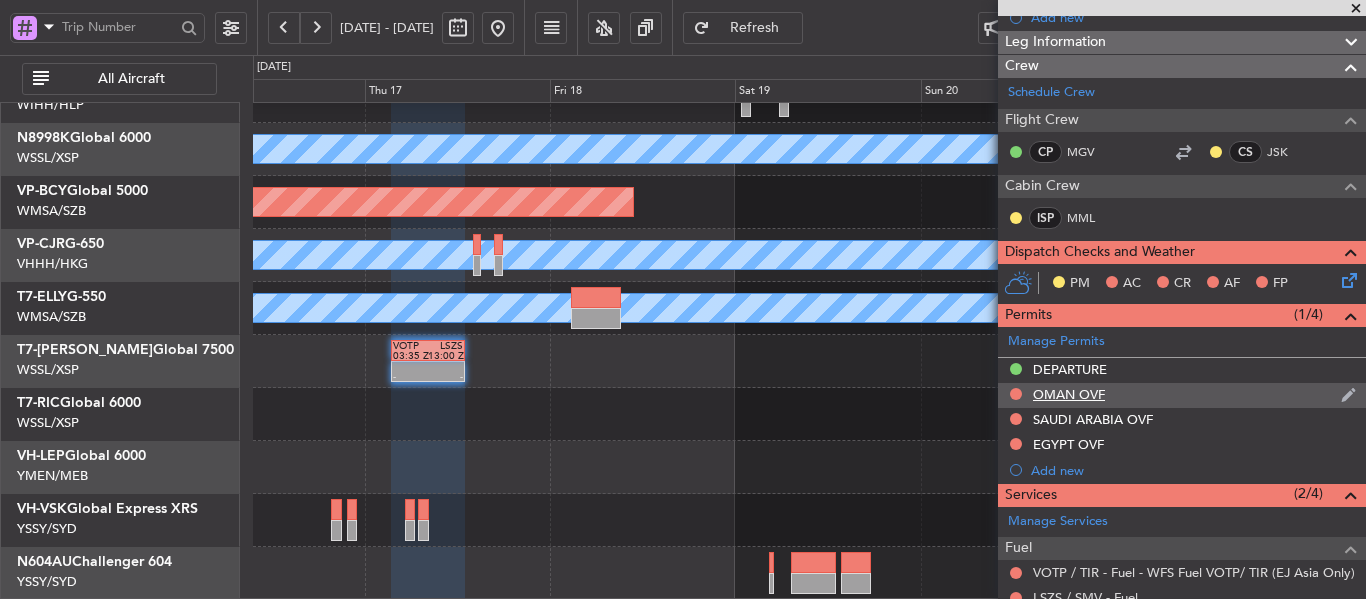 scroll, scrollTop: 237, scrollLeft: 0, axis: vertical 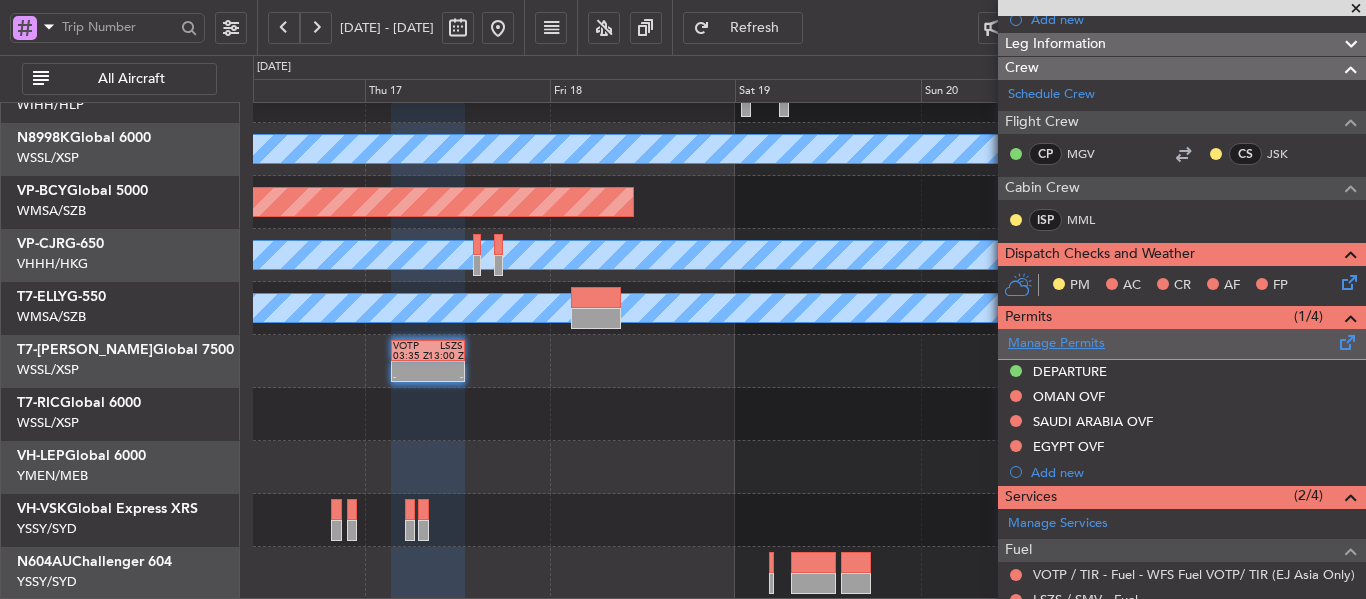 click on "Manage Permits" at bounding box center (1056, 344) 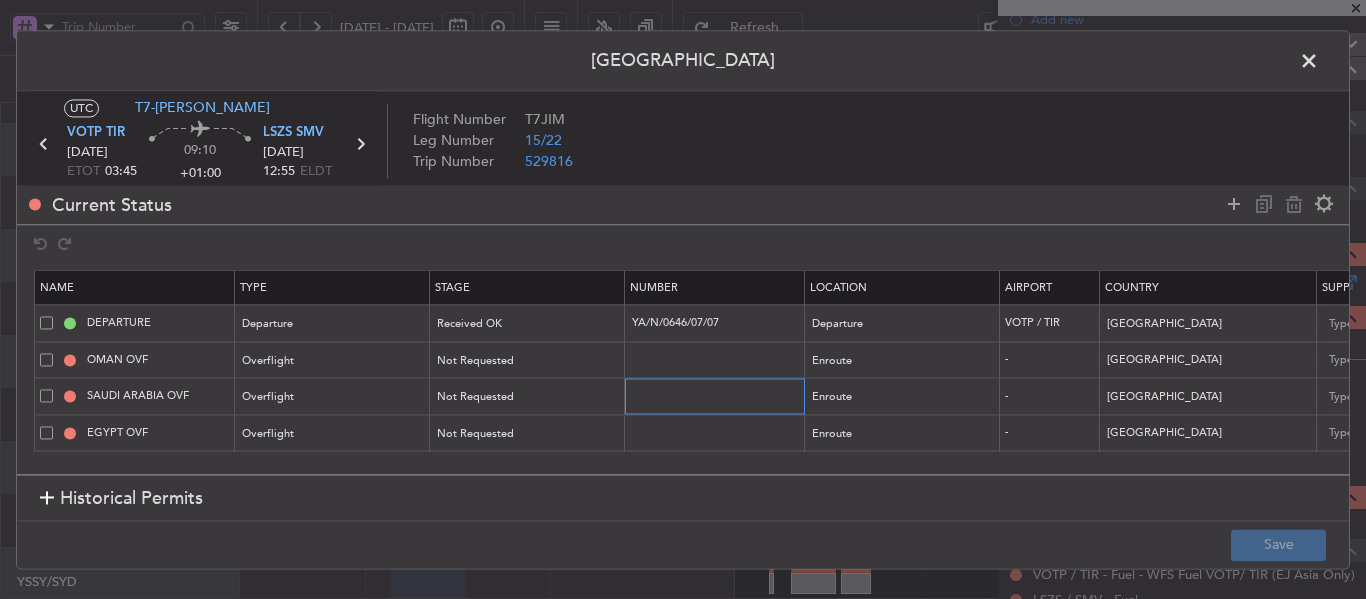 click at bounding box center (717, 396) 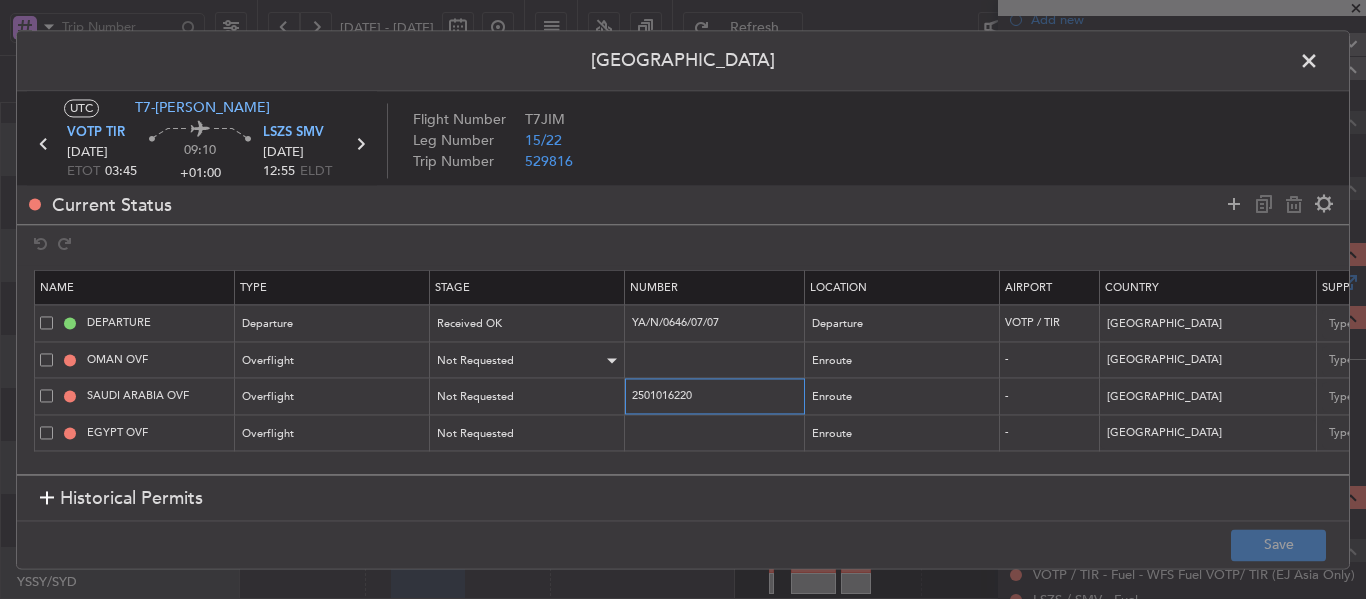 type on "2501016220" 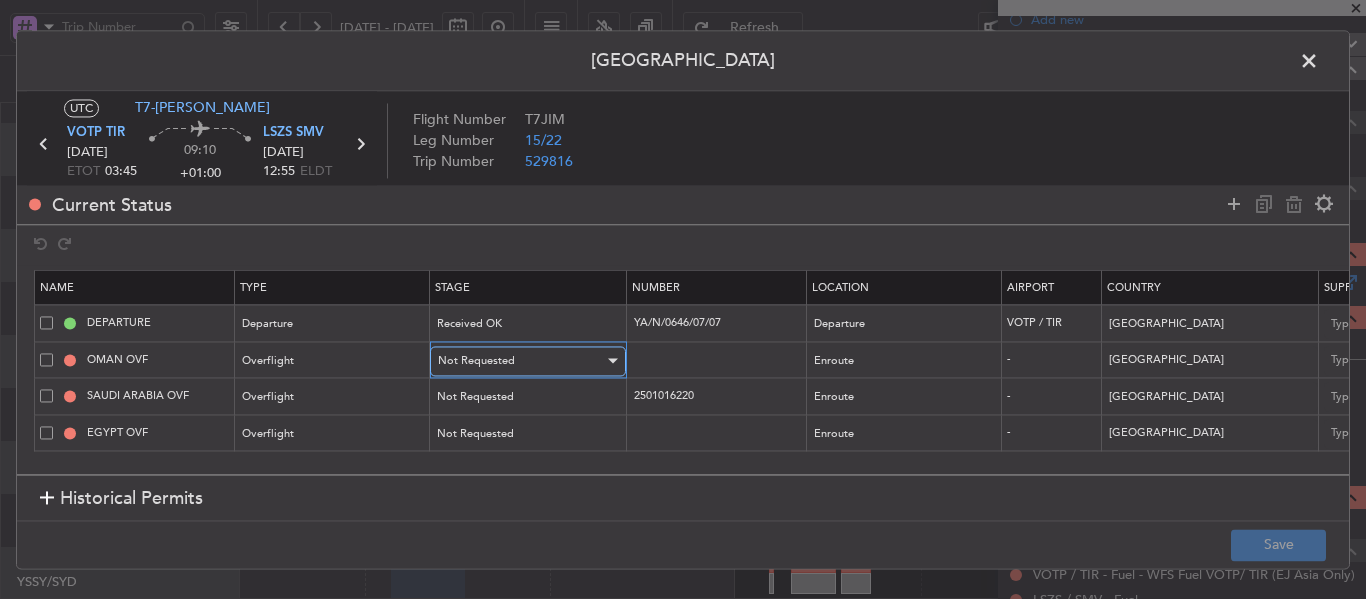 click on "Not Requested" at bounding box center (521, 361) 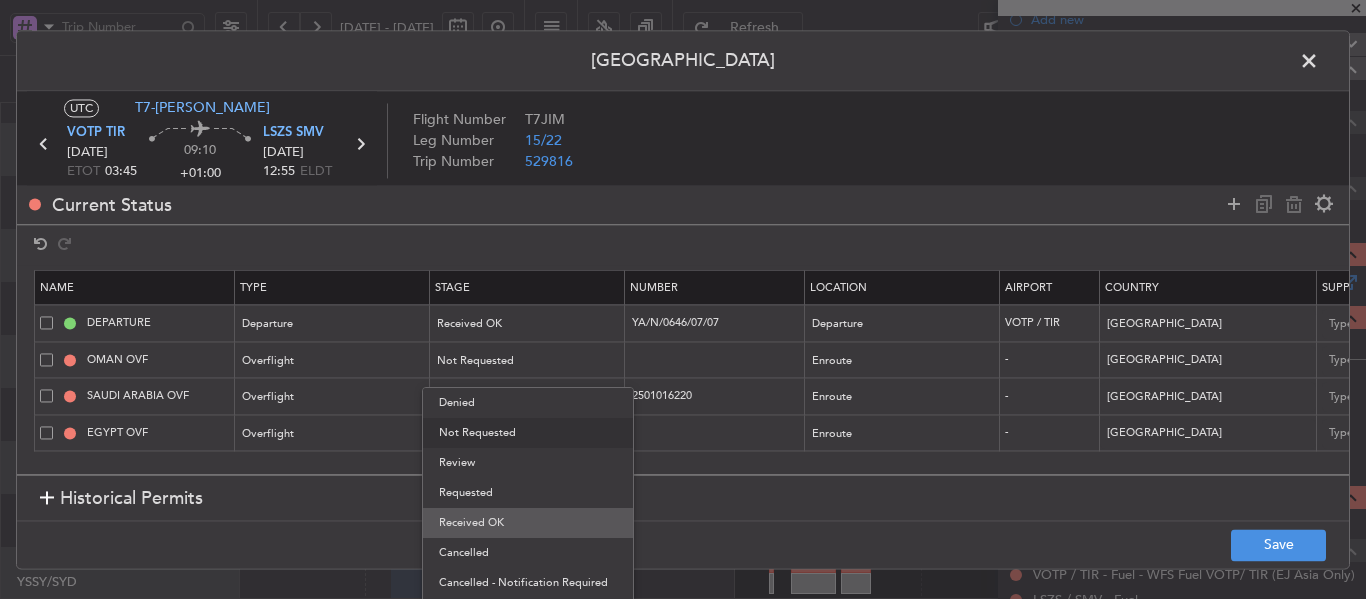 click on "Received OK" at bounding box center [528, 523] 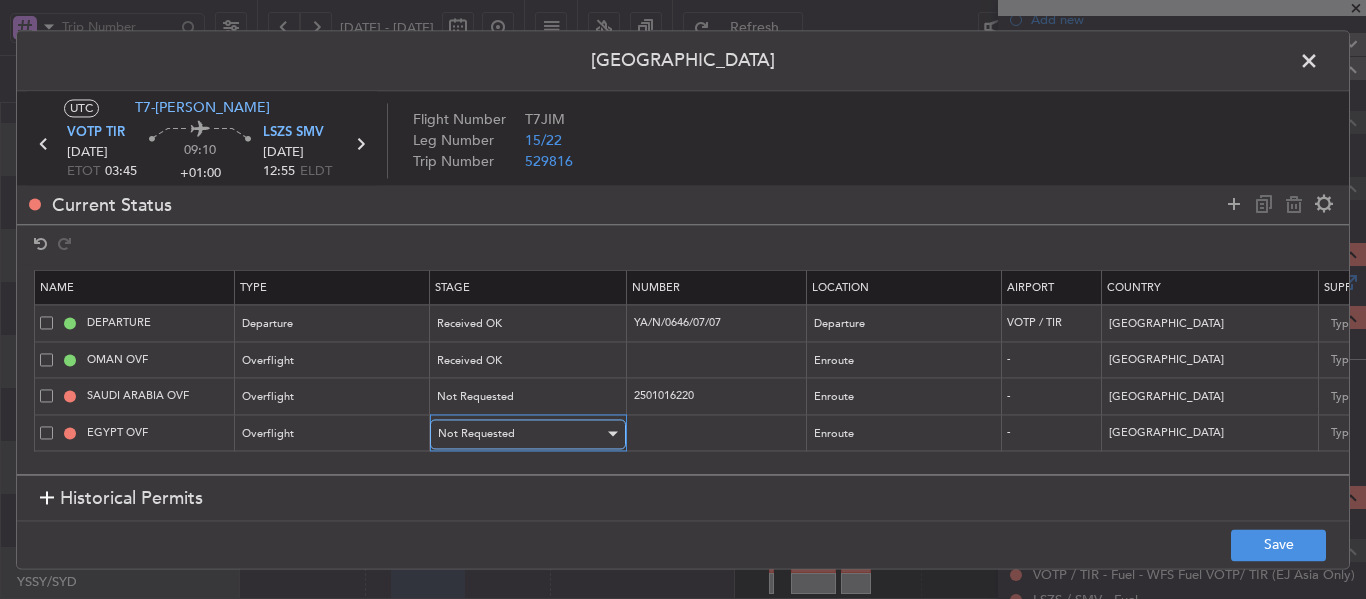click on "Not Requested" at bounding box center (521, 434) 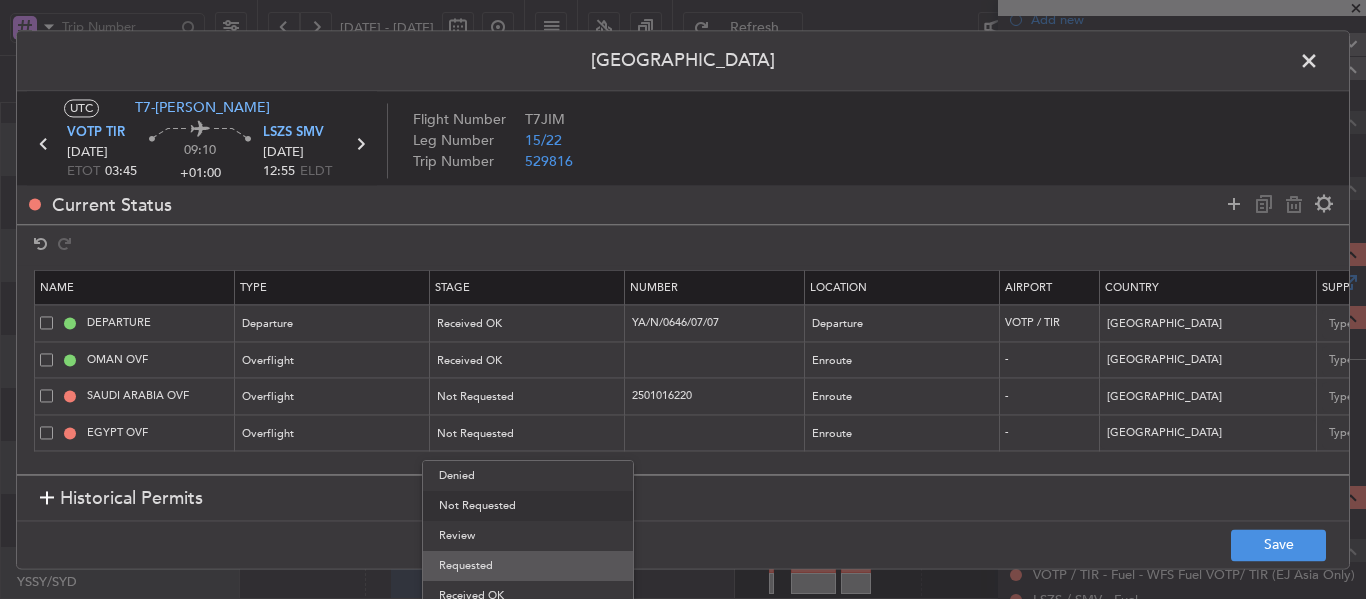 click on "Requested" at bounding box center [528, 566] 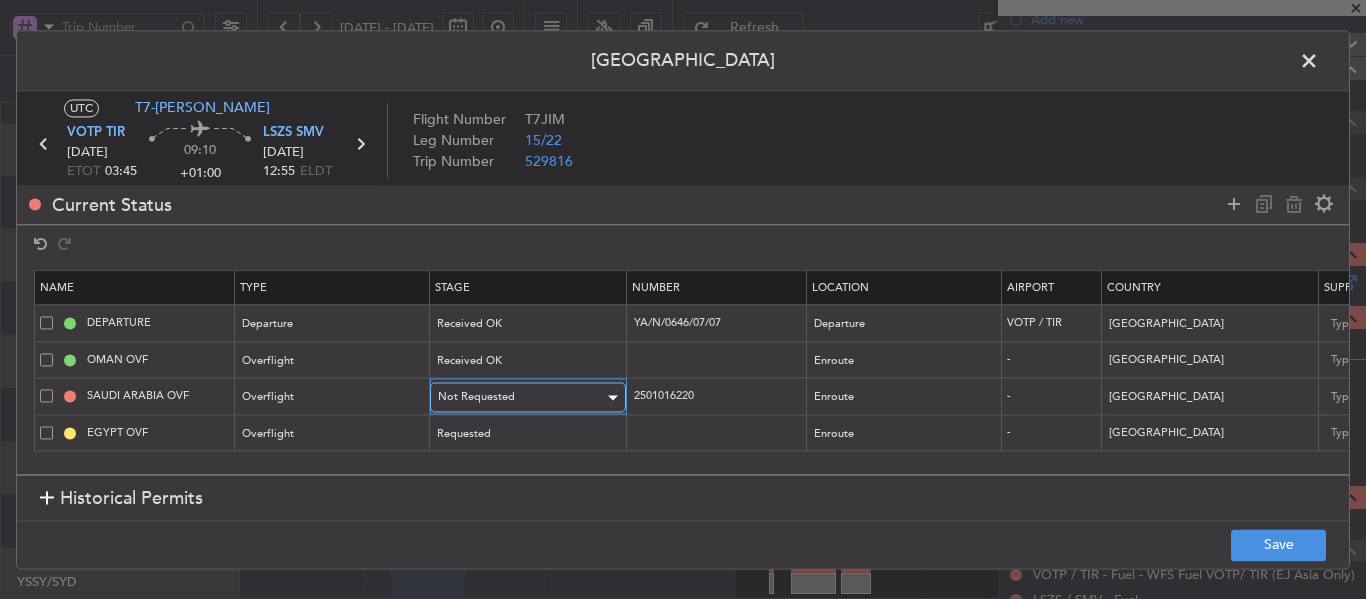 click on "Not Requested" at bounding box center (521, 398) 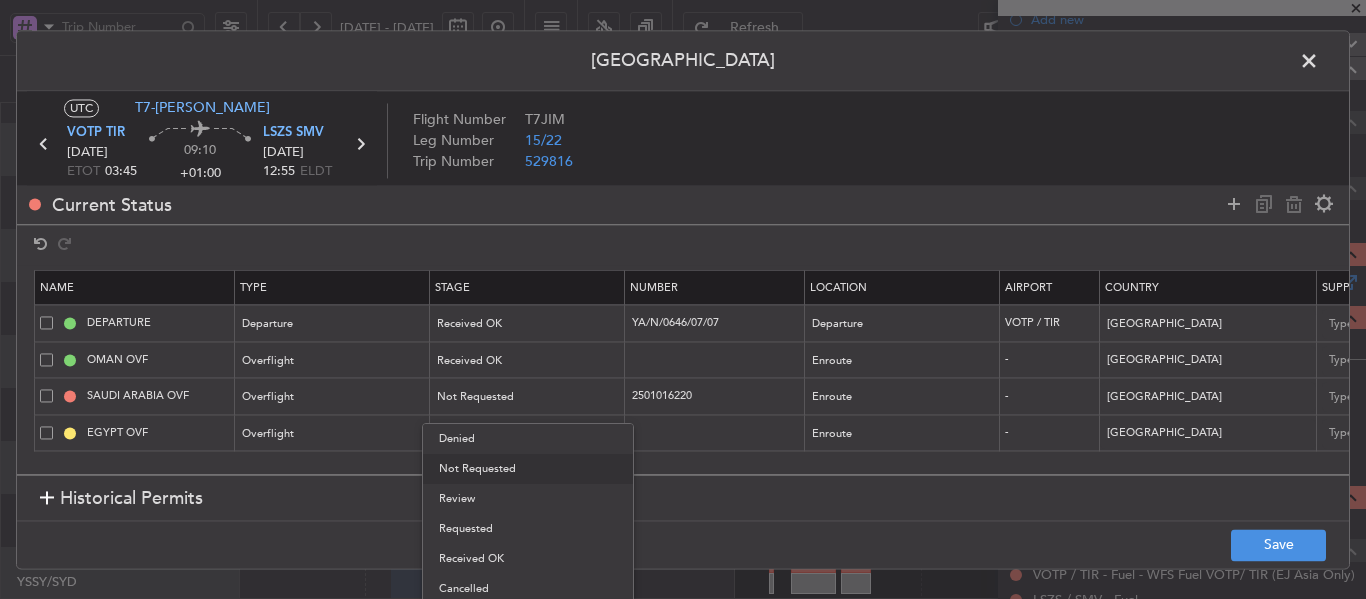 click on "Received OK" at bounding box center [528, 559] 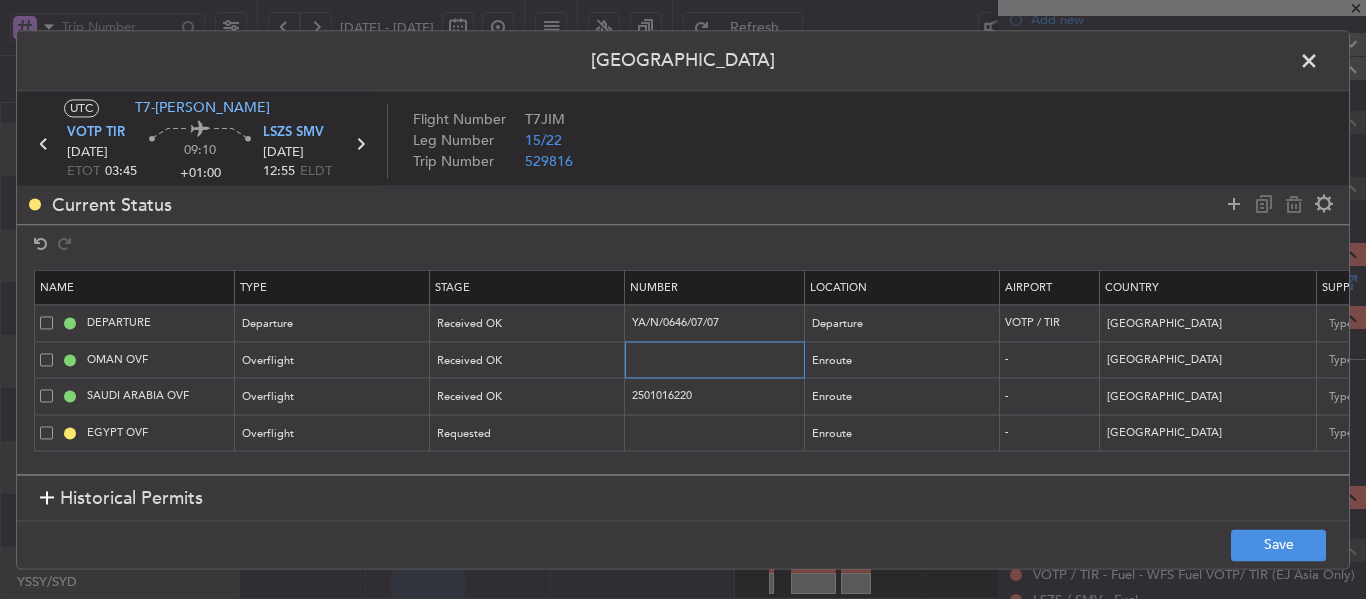 click at bounding box center (717, 359) 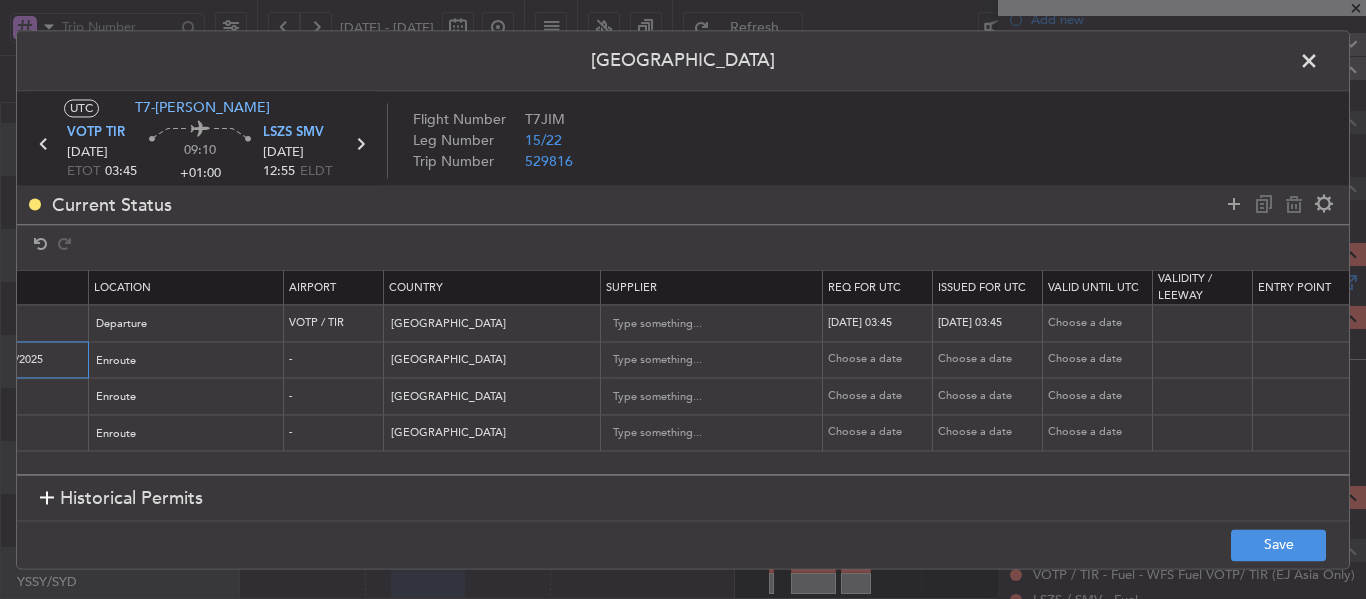 scroll, scrollTop: 0, scrollLeft: 686, axis: horizontal 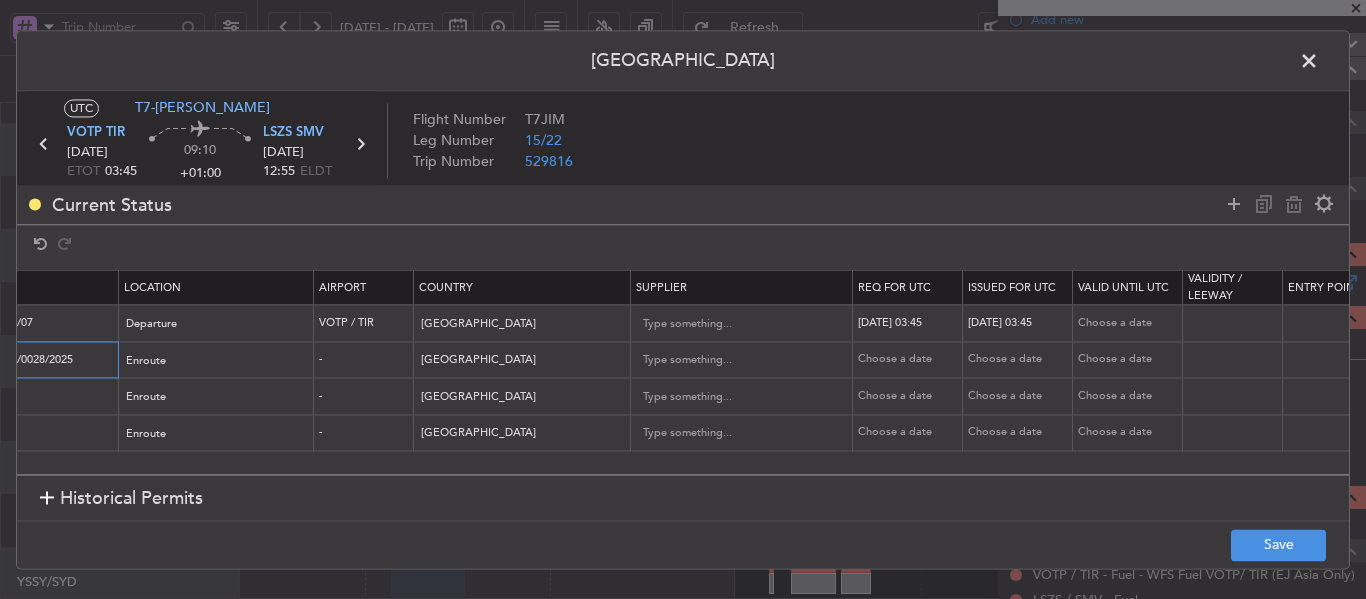 type on "DAT/OF/LXAS/0028/2025" 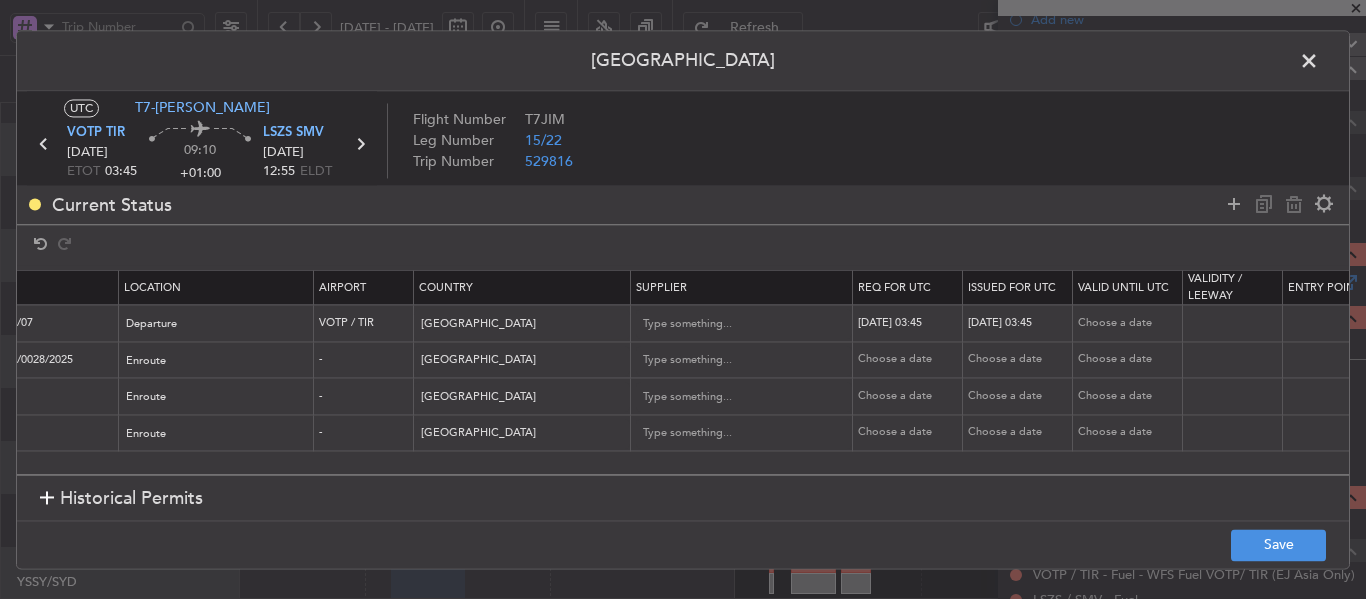 click on "Choose a date" at bounding box center [910, 360] 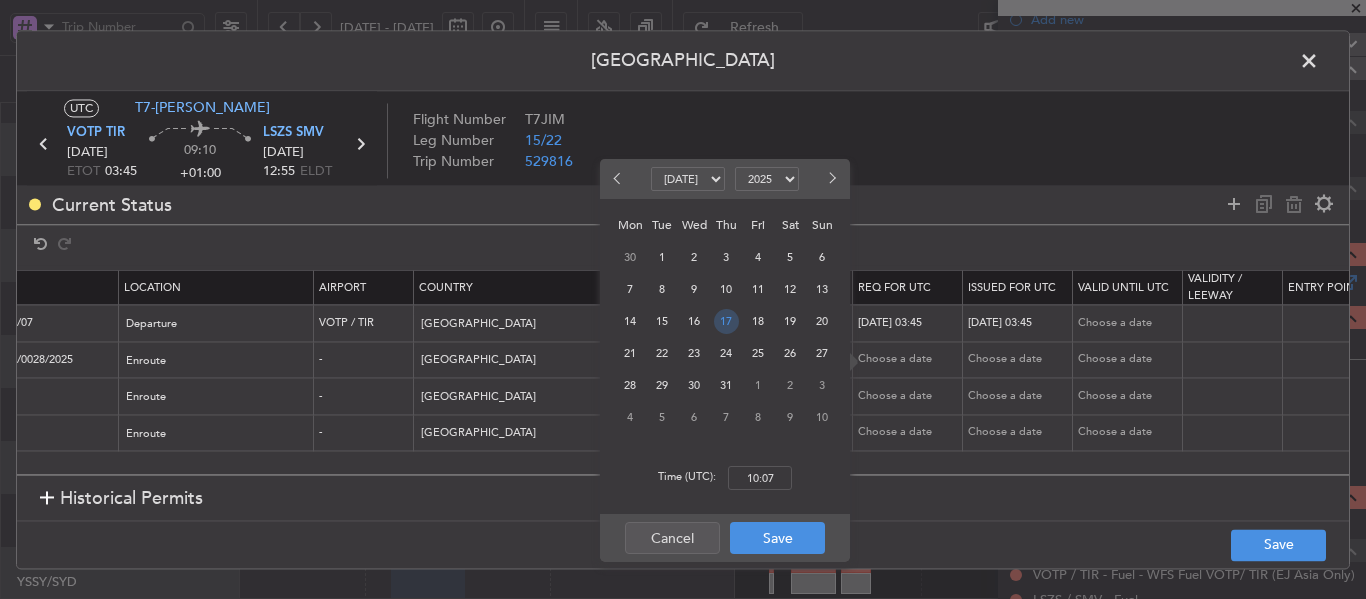 click on "17" at bounding box center (726, 321) 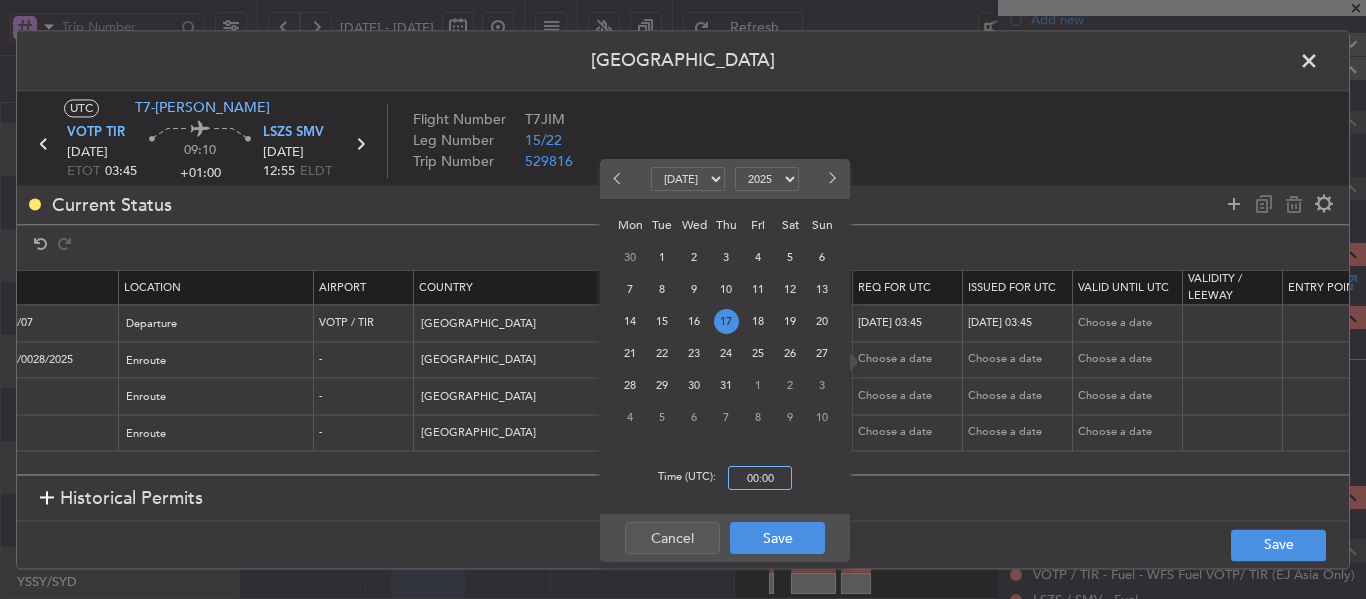 click on "00:00" at bounding box center (760, 478) 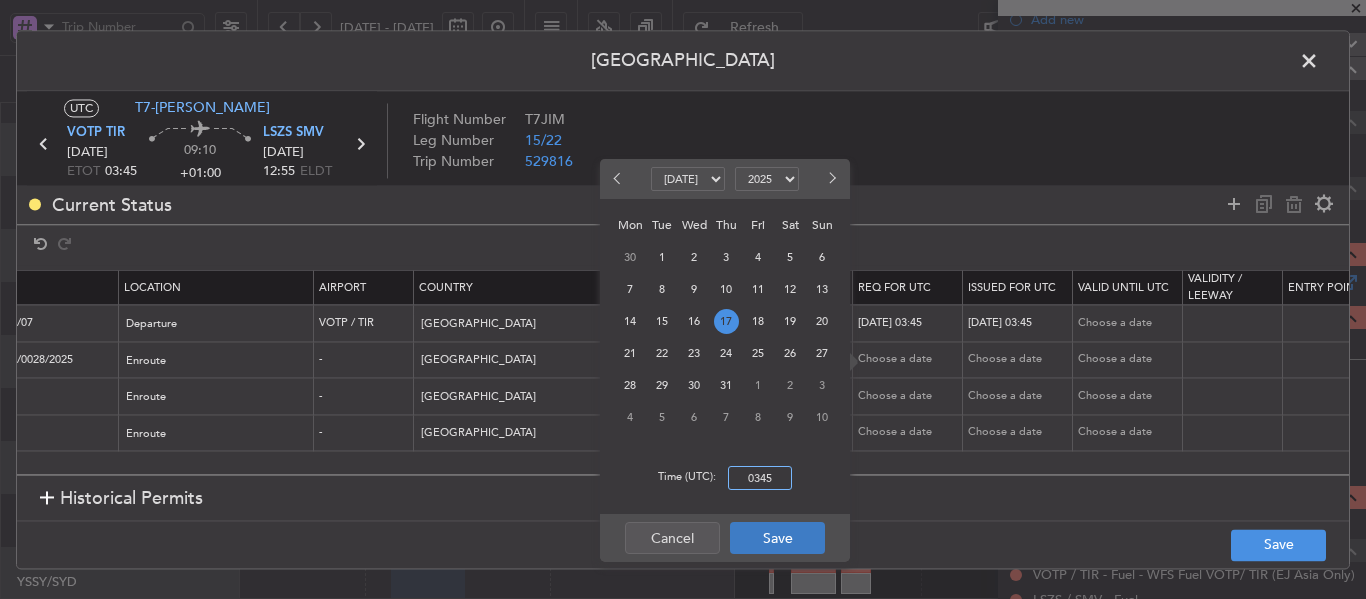 type on "03:45" 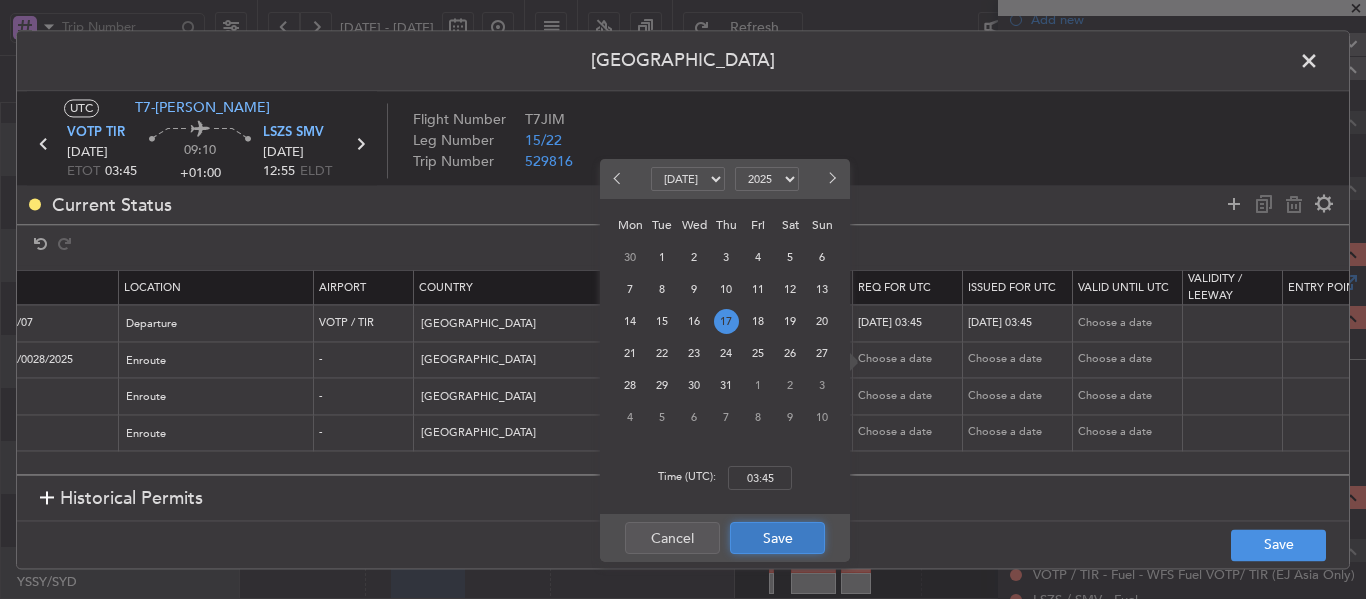 click on "Save" at bounding box center [777, 538] 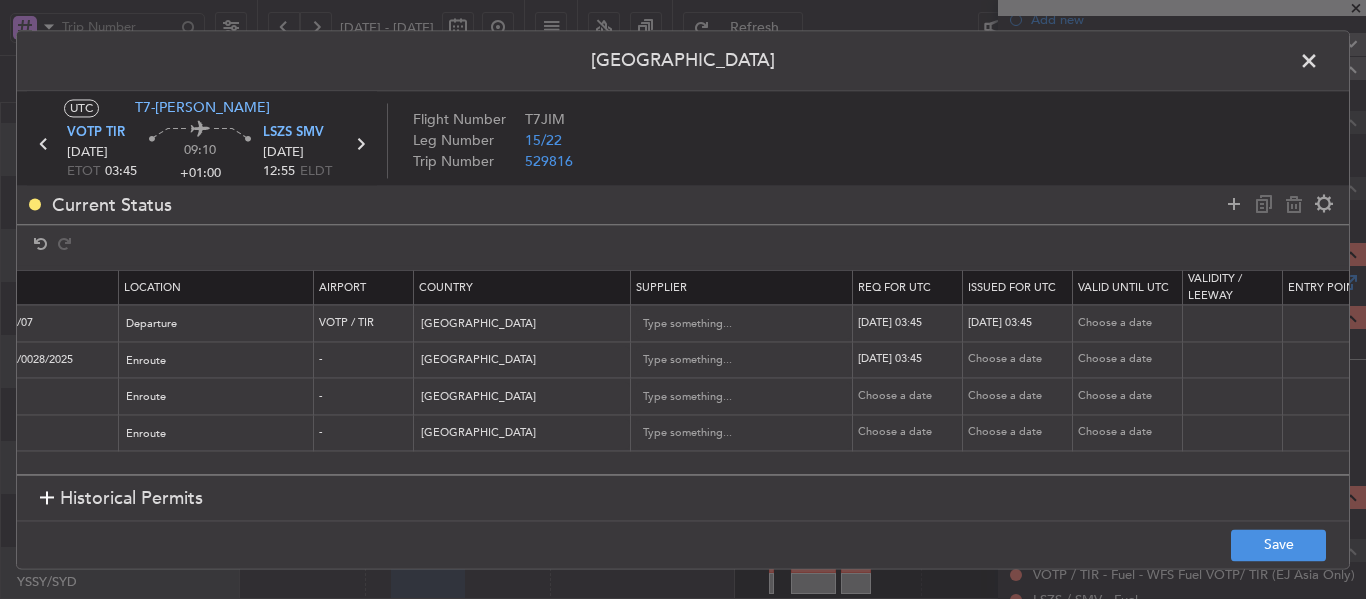 click on "Choose a date" at bounding box center (1020, 360) 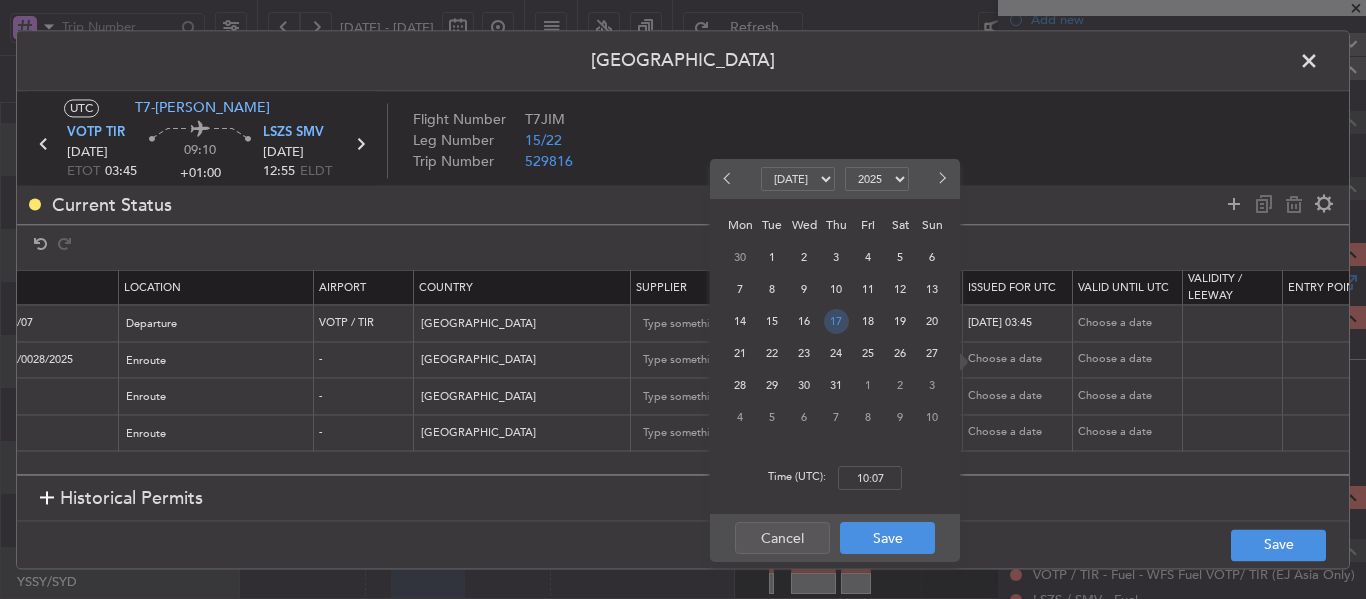 drag, startPoint x: 840, startPoint y: 317, endPoint x: 847, endPoint y: 365, distance: 48.507732 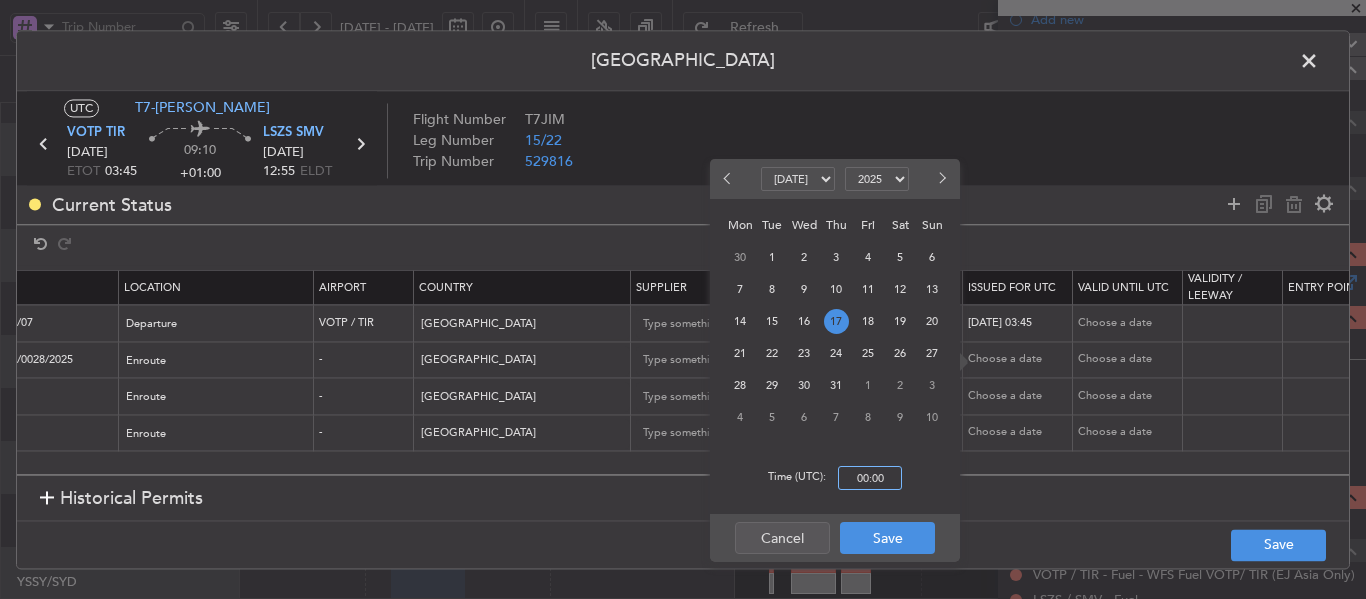 click on "00:00" at bounding box center (870, 478) 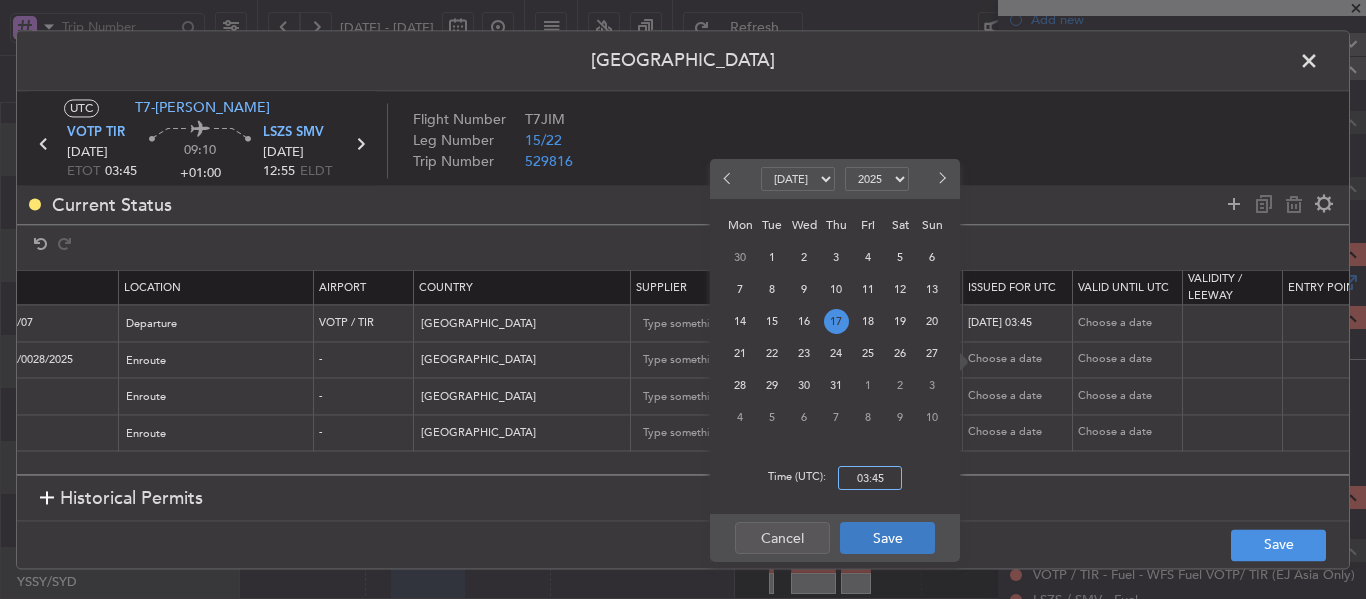 type on "03:45" 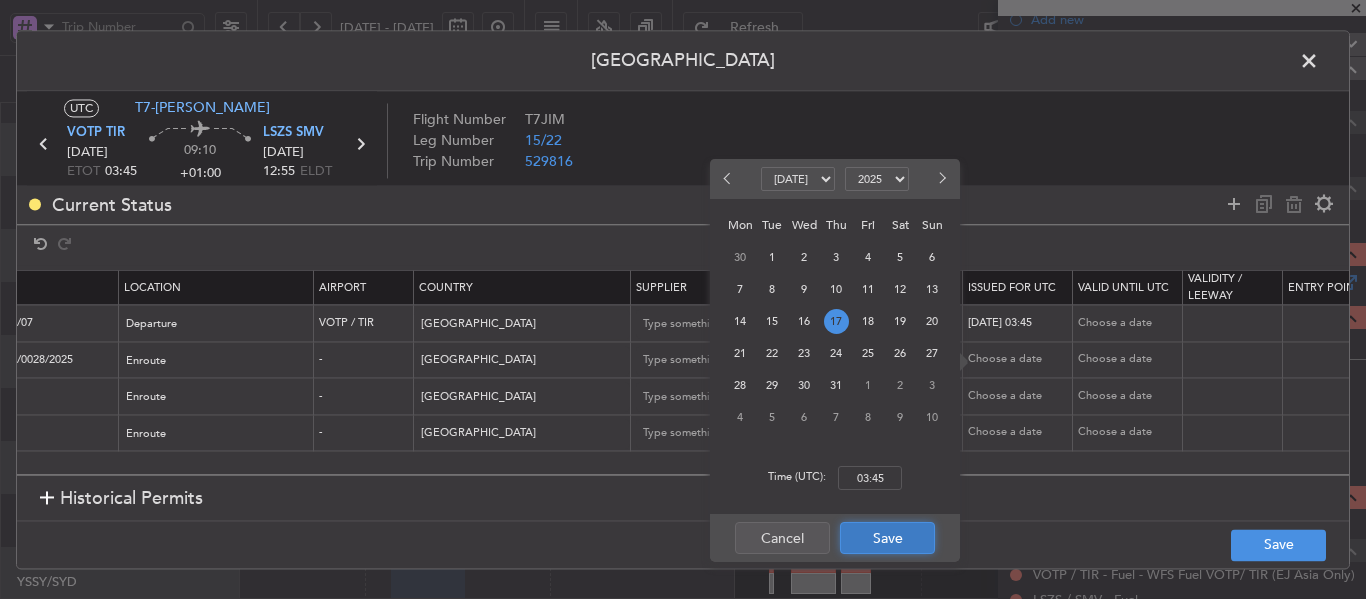click on "Save" at bounding box center (887, 538) 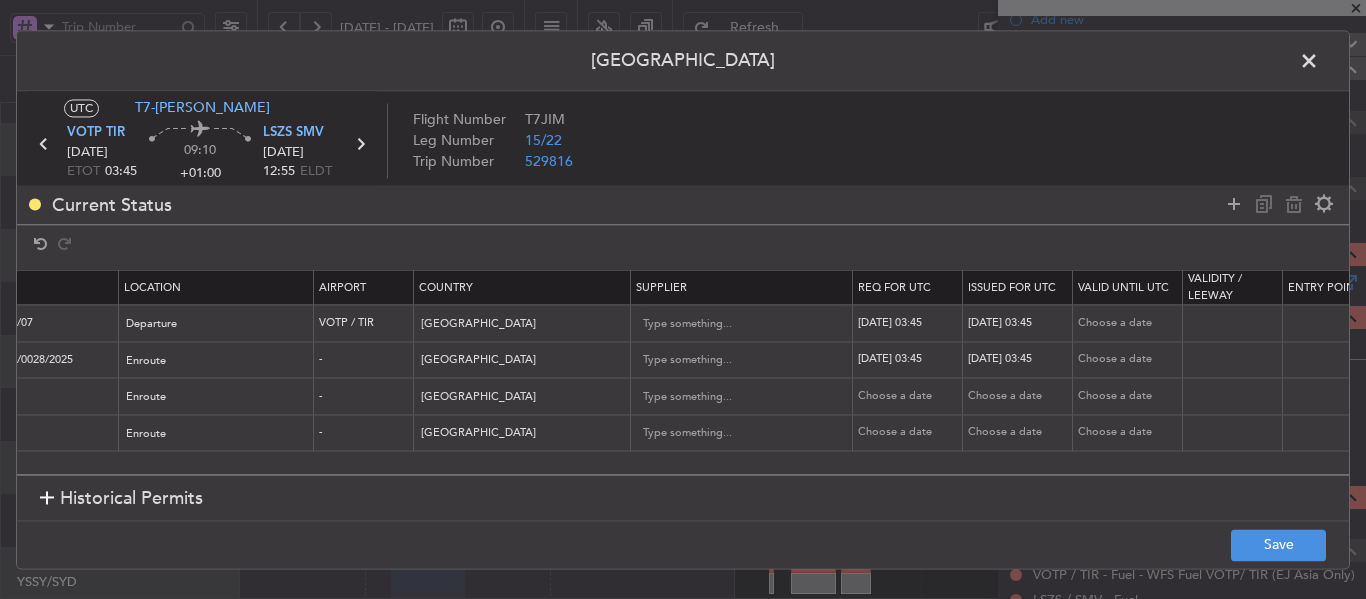 click on "Choose a date" at bounding box center (910, 396) 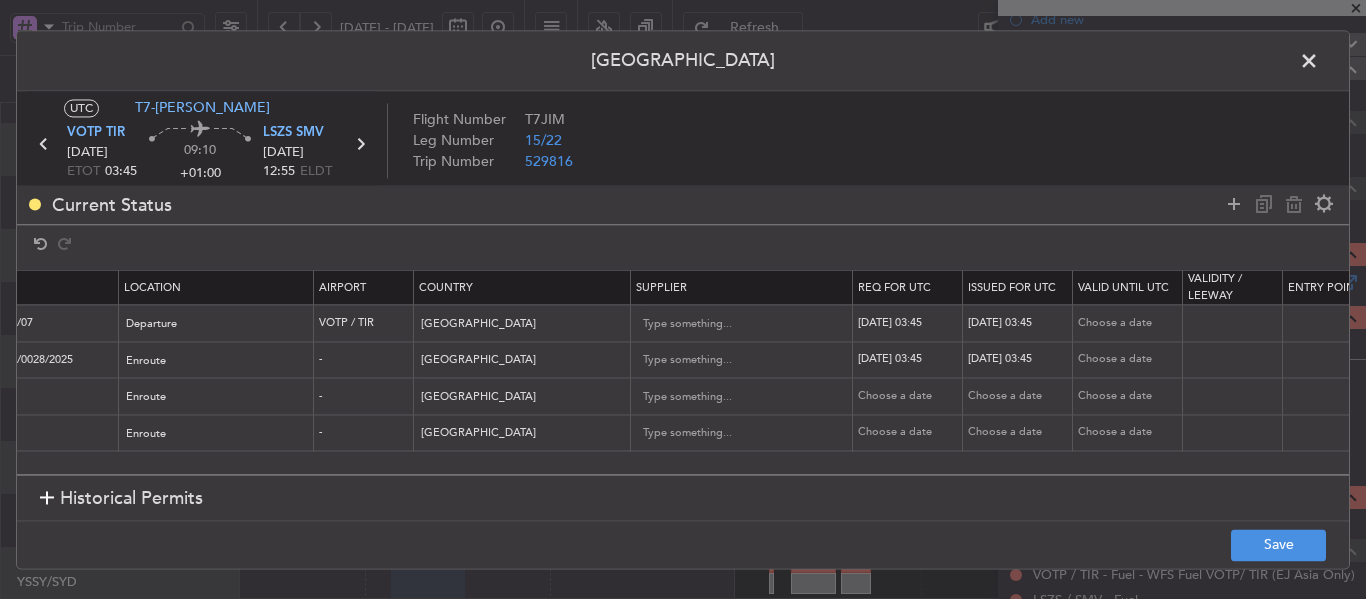 select on "7" 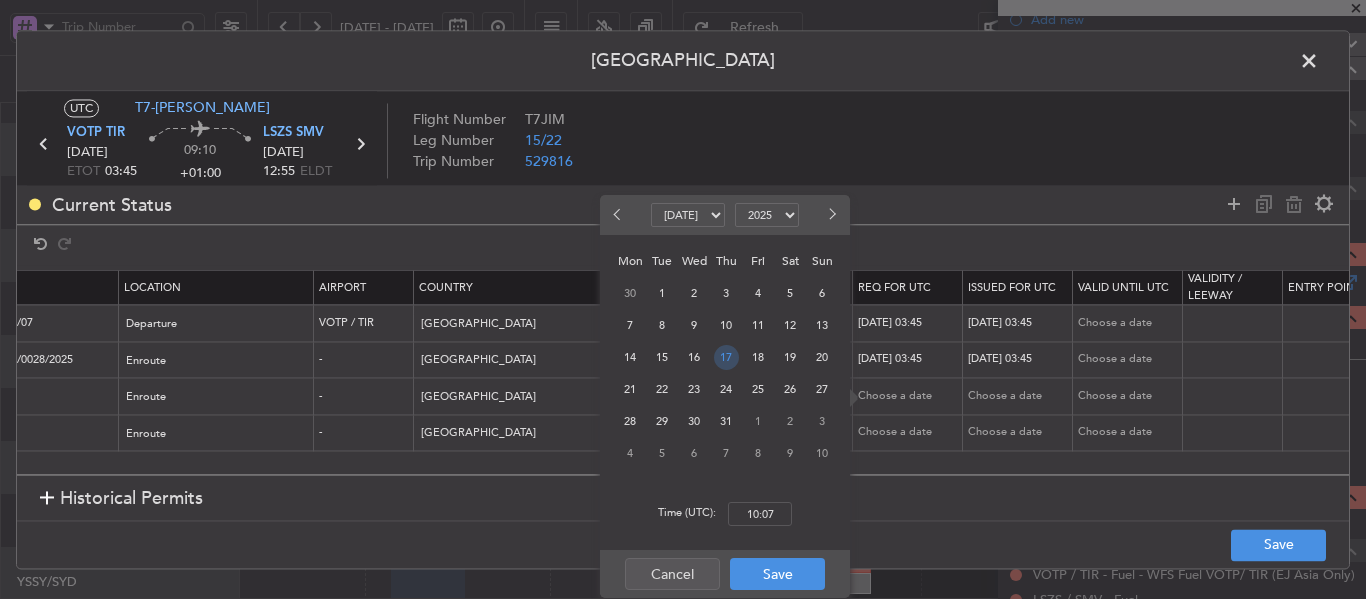 click on "17" at bounding box center [726, 357] 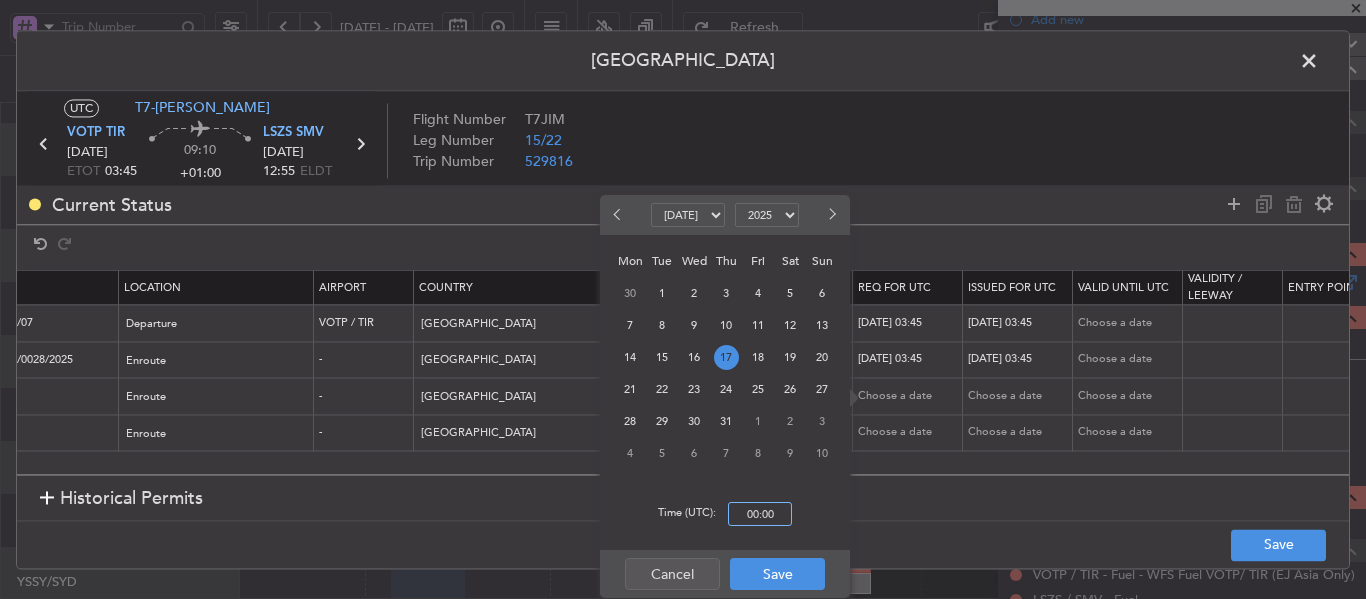click on "00:00" at bounding box center [760, 514] 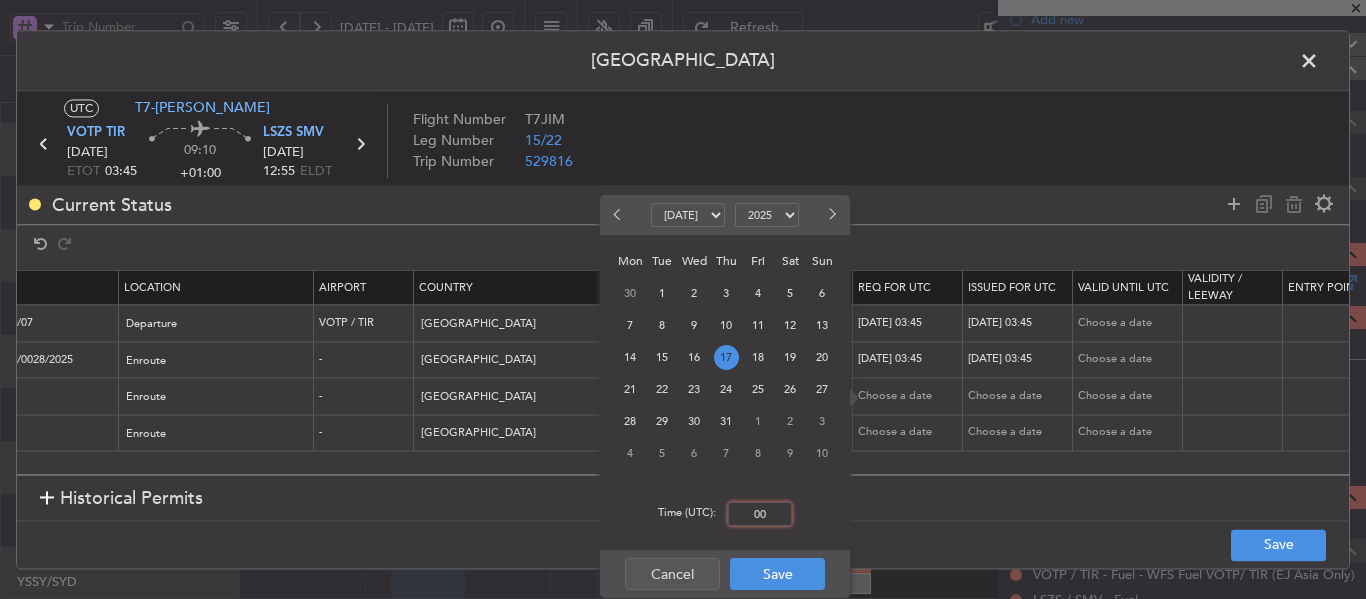 click on "00" at bounding box center (760, 514) 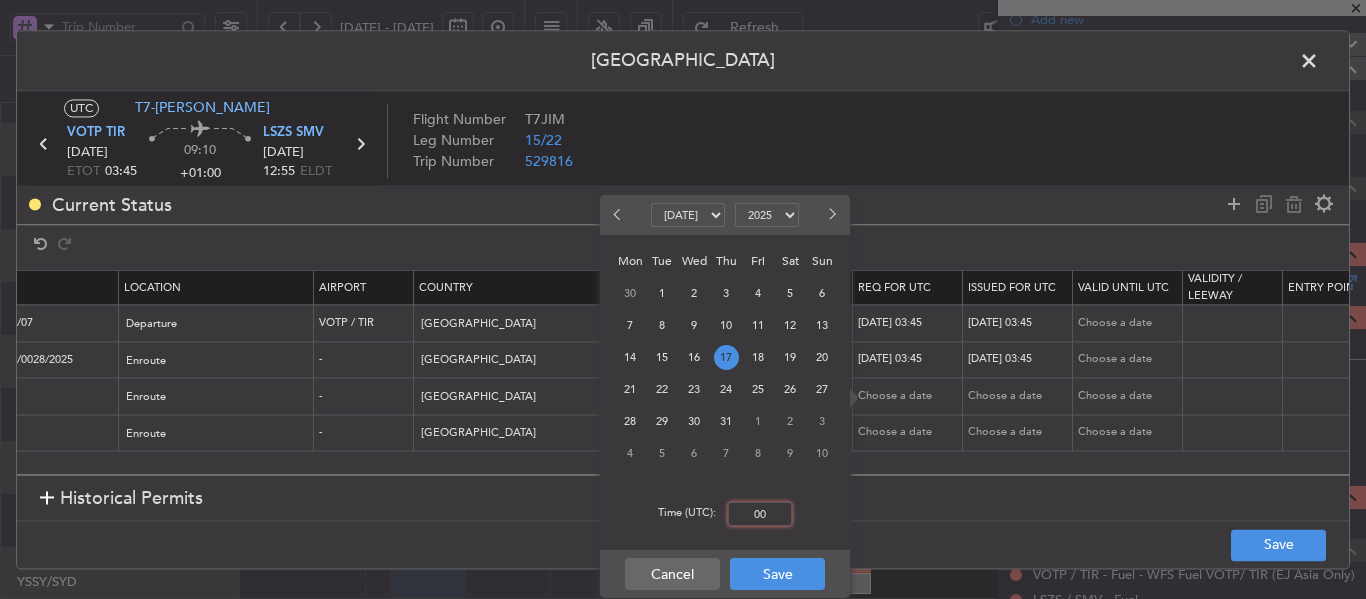 type on "00" 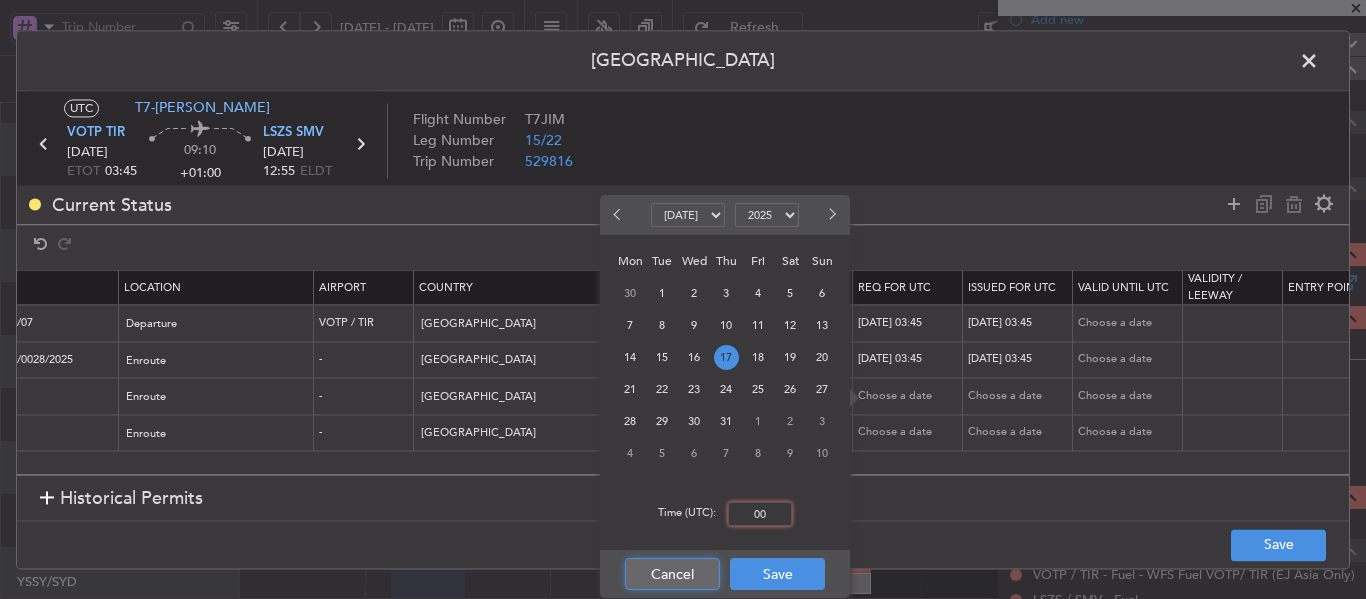 click on "Cancel" at bounding box center (672, 574) 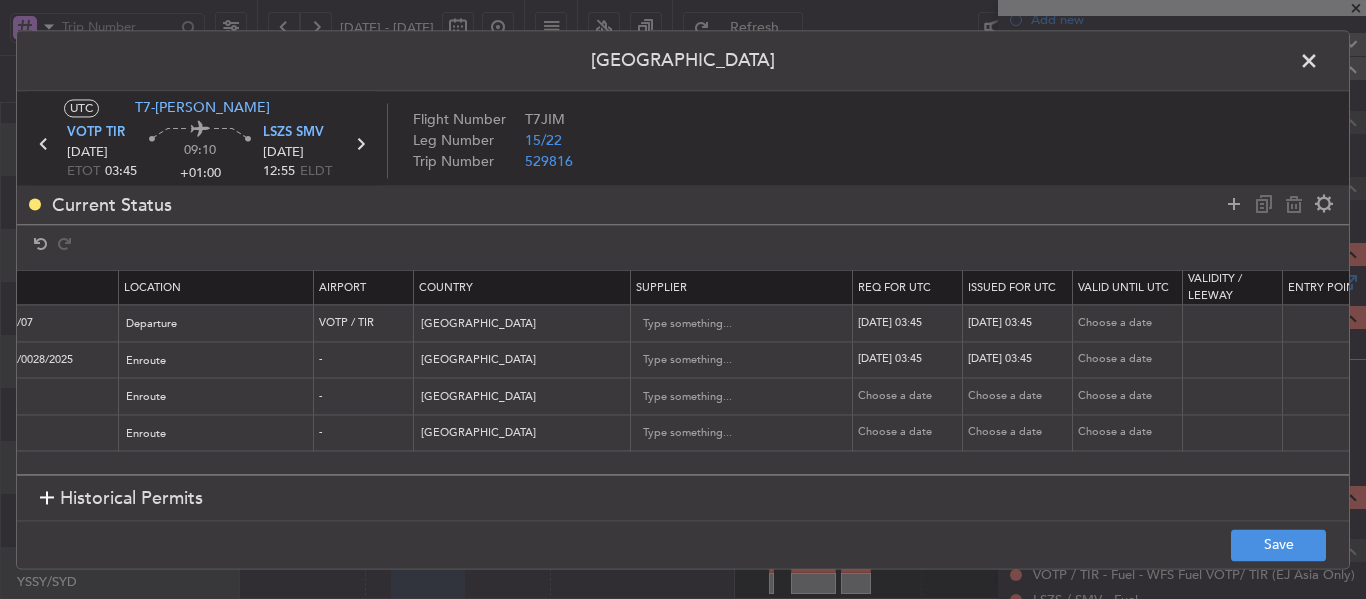 click on "Choose a date" at bounding box center [908, 396] 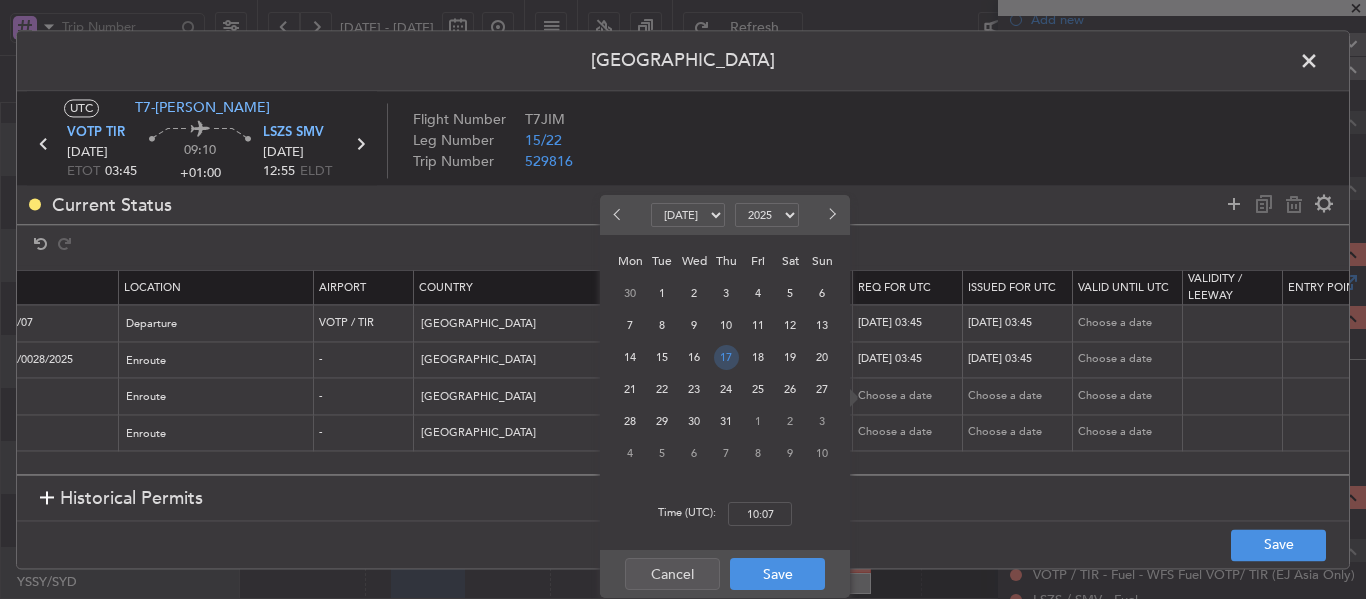click on "17" at bounding box center [726, 357] 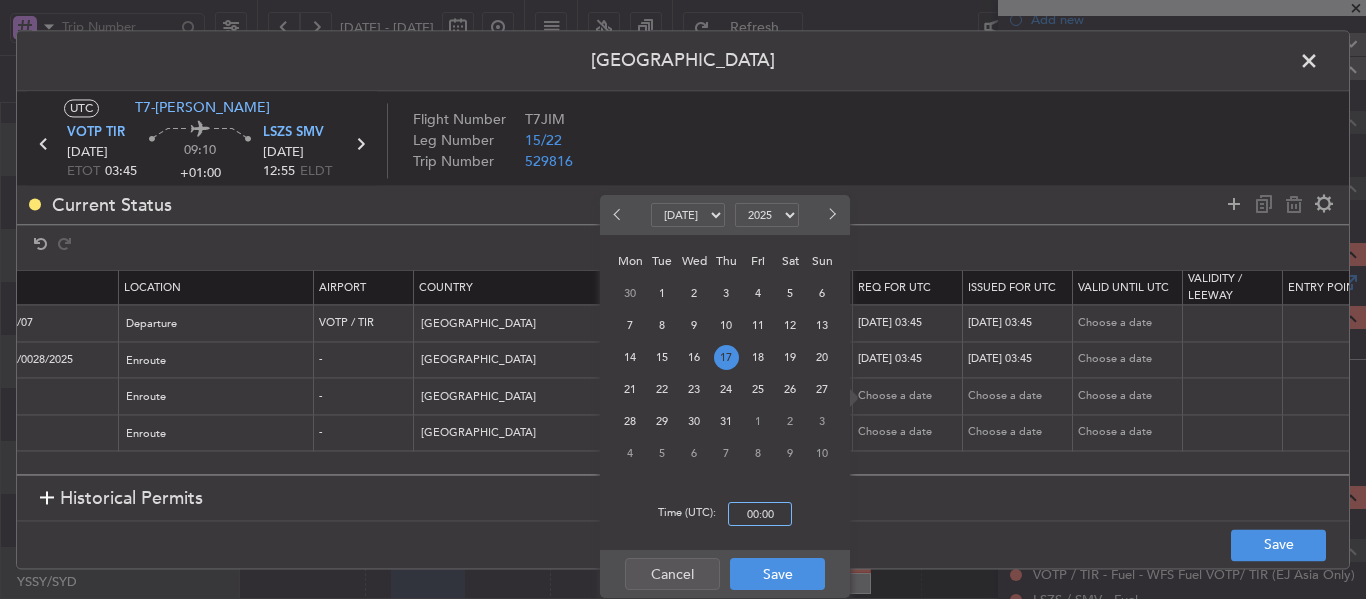 click on "00:00" at bounding box center [760, 514] 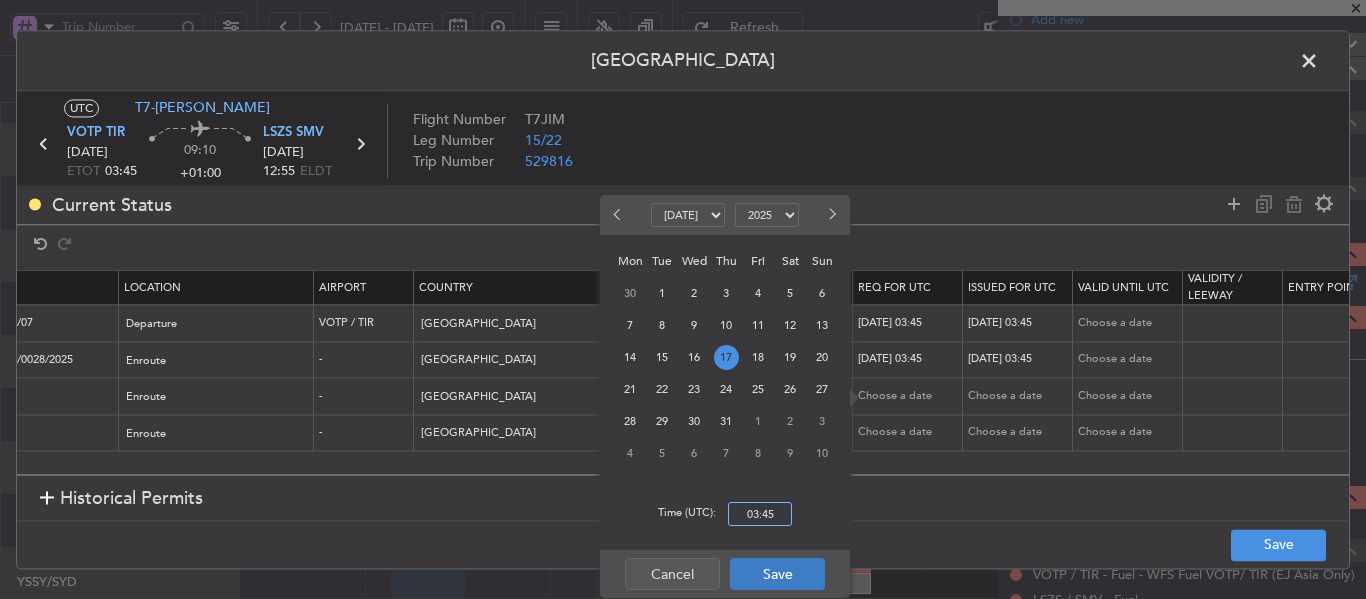 type on "03:45" 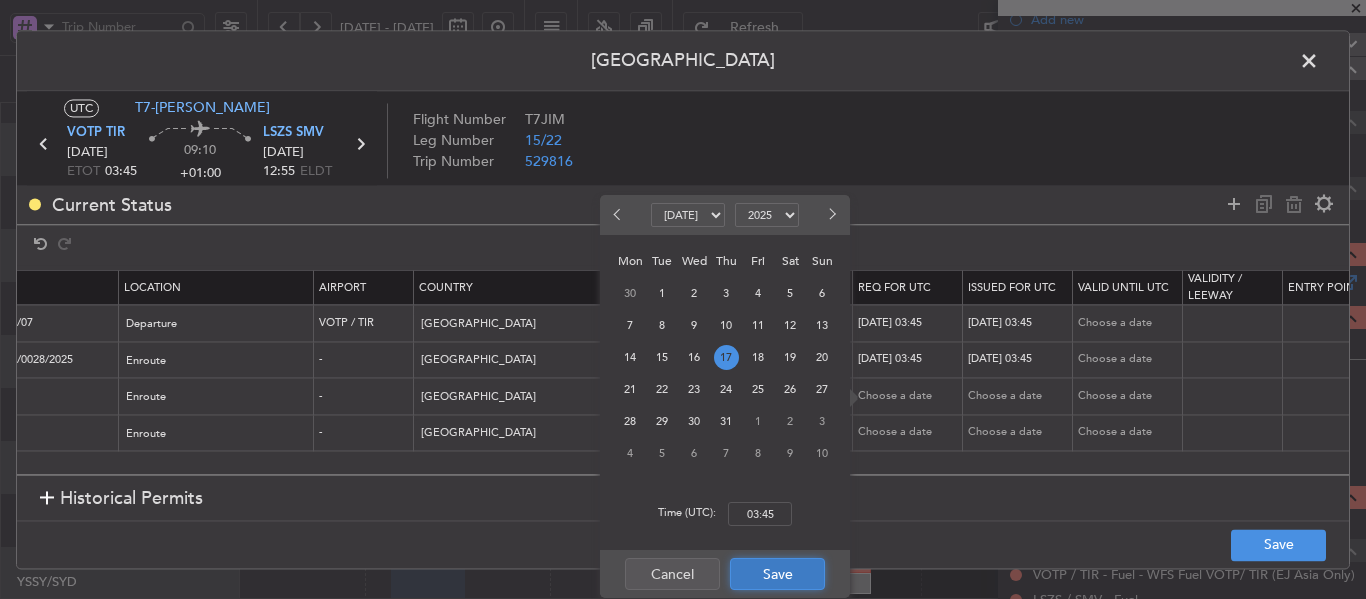 click on "Save" at bounding box center (777, 574) 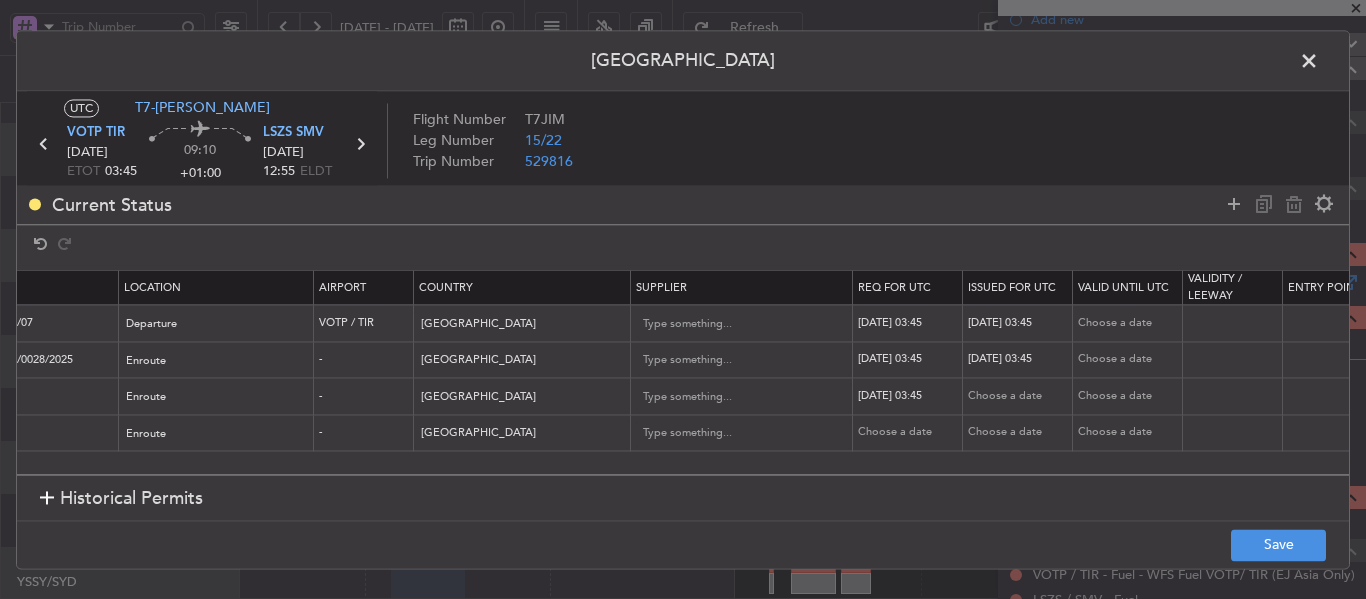 click on "Choose a date" at bounding box center [1020, 396] 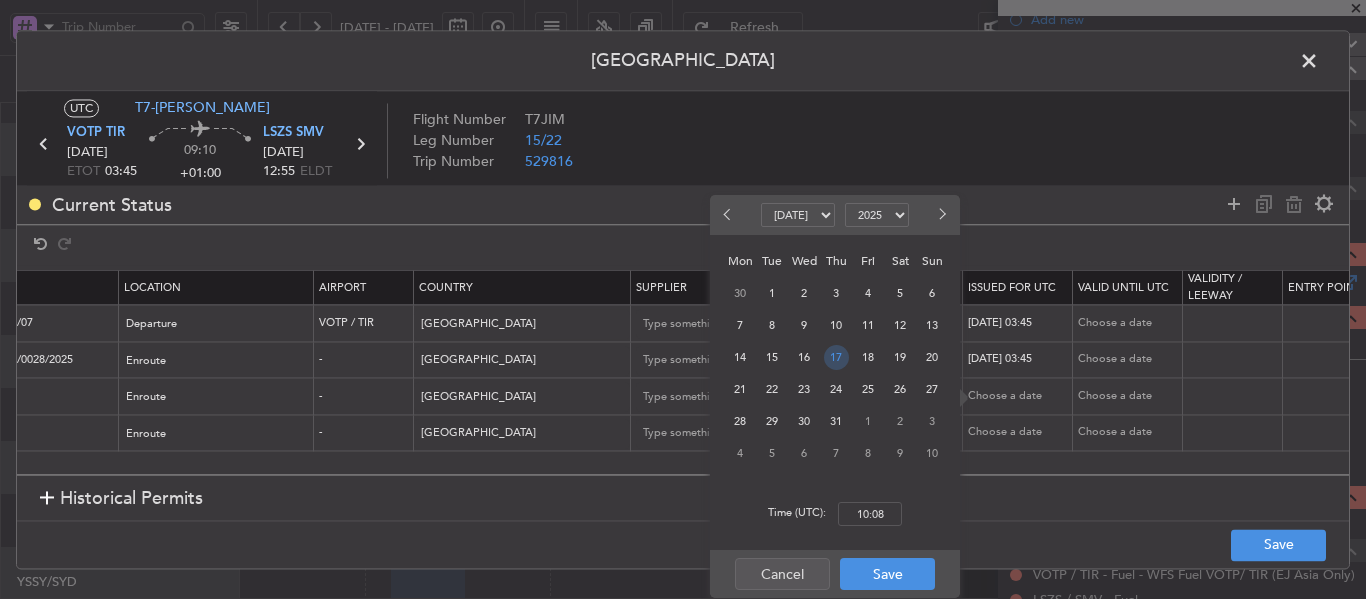 click on "17" at bounding box center [836, 357] 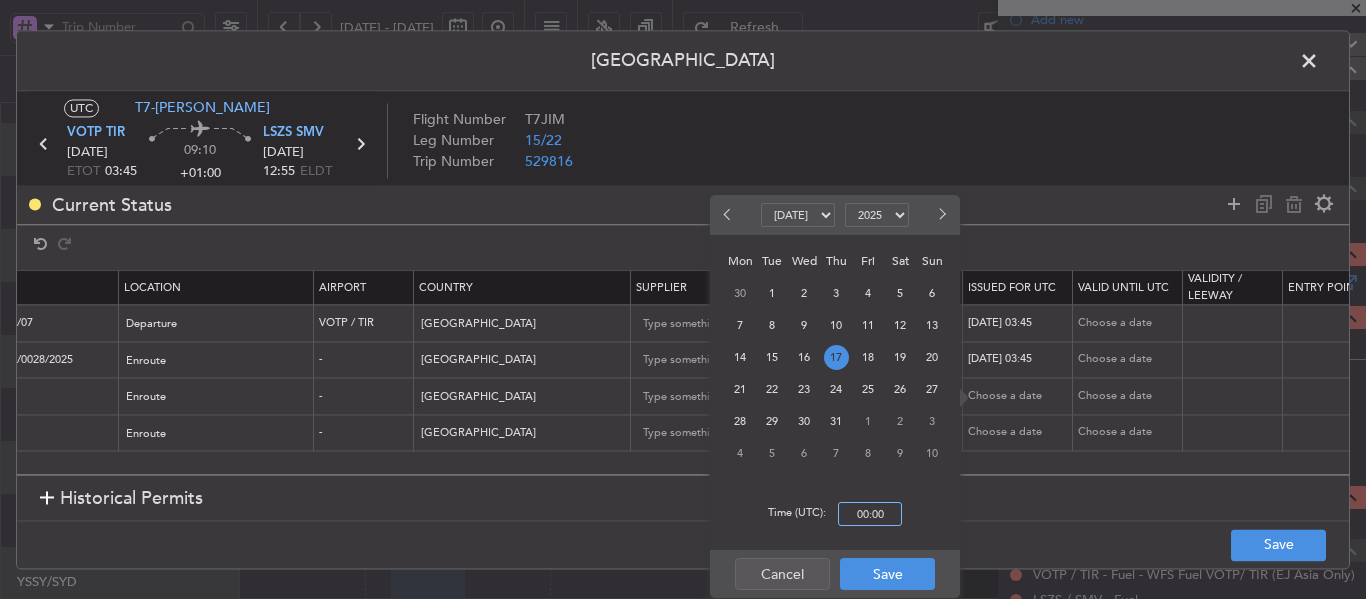 click on "00:00" at bounding box center (870, 514) 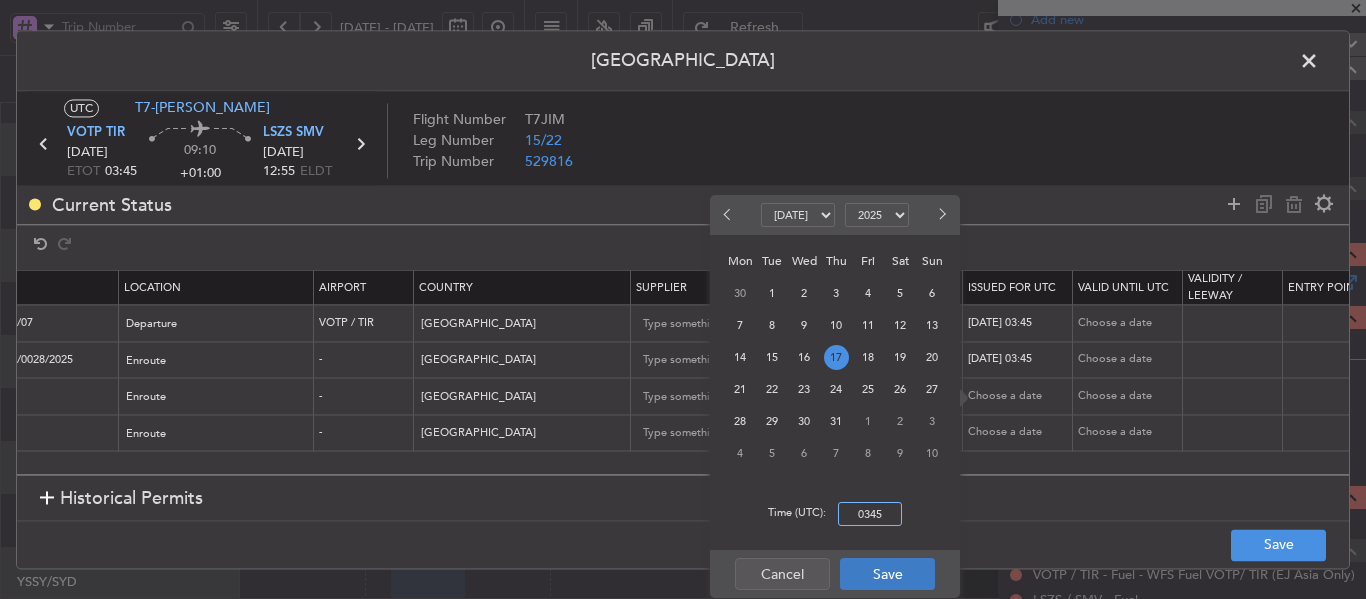 type on "03:45" 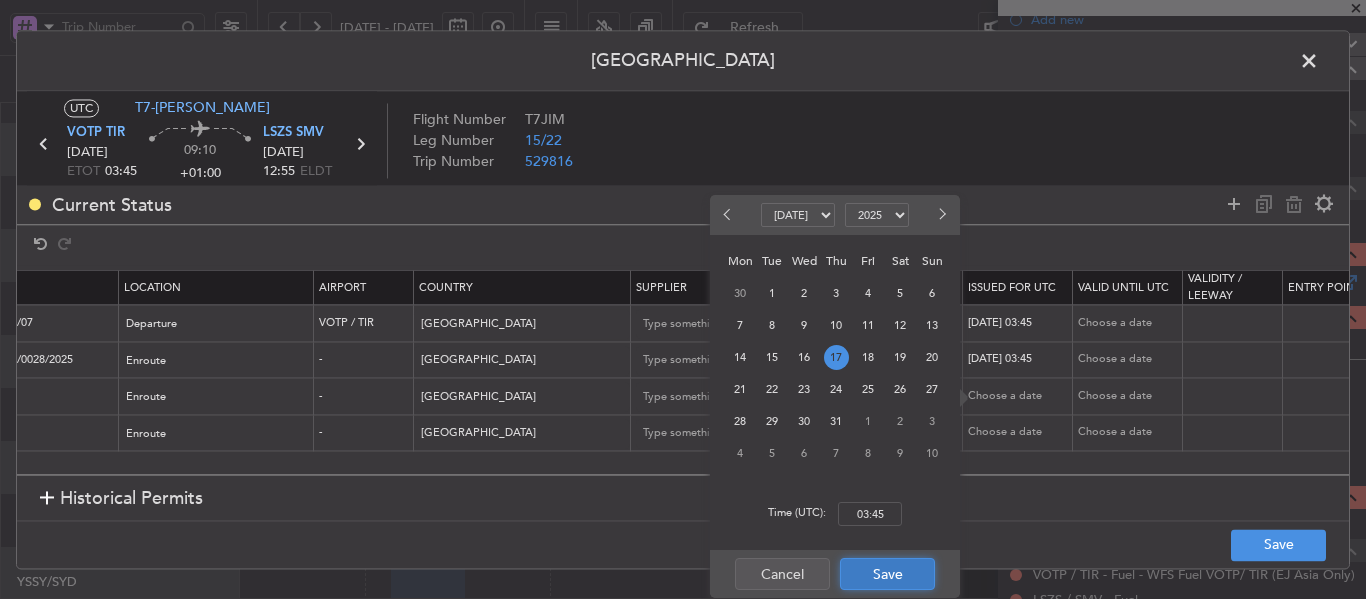 click on "Save" at bounding box center [887, 574] 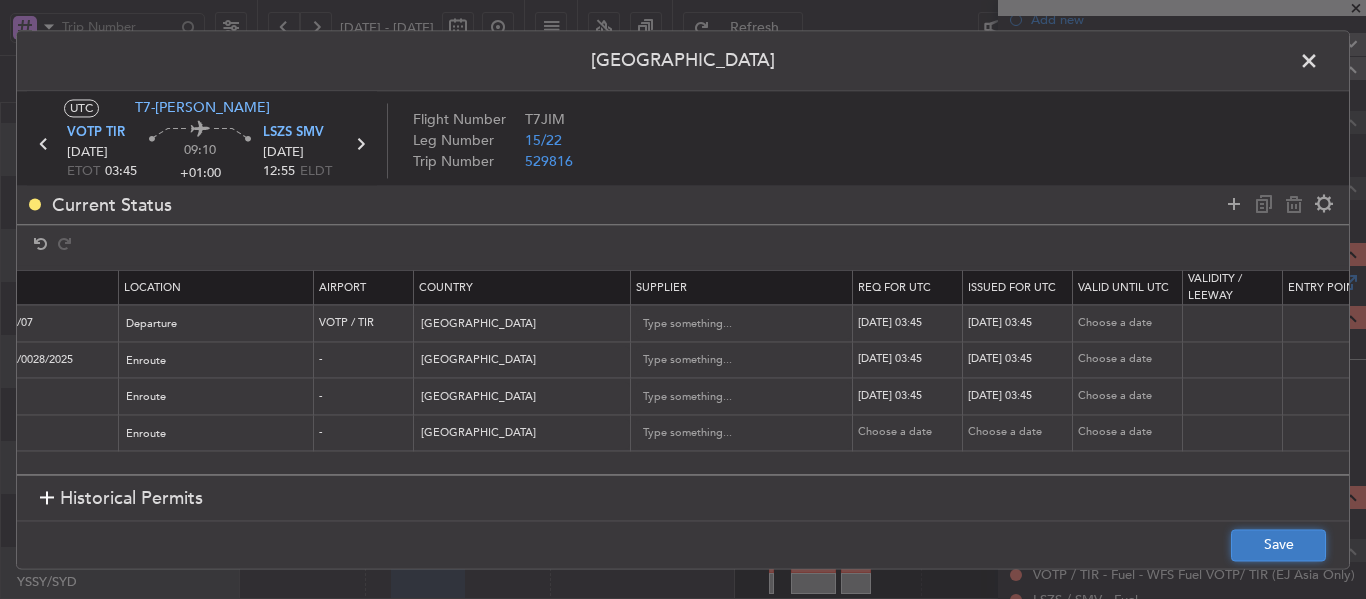 click on "Save" at bounding box center (1278, 545) 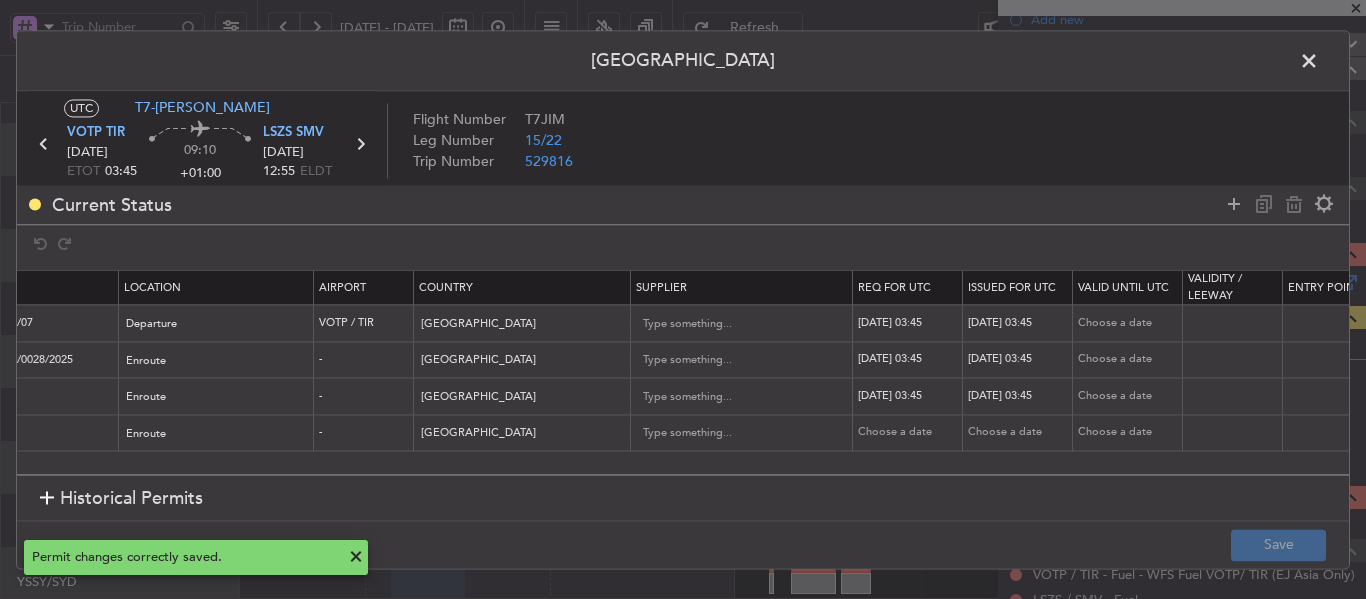 click at bounding box center (1319, 66) 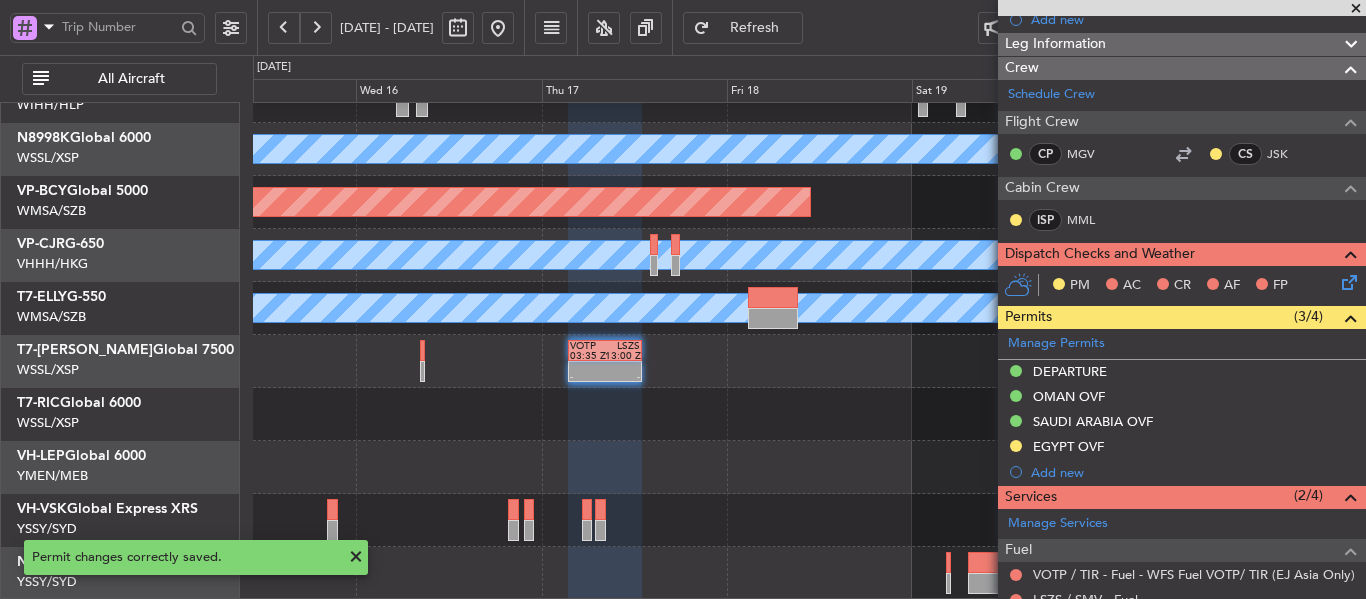 click on "Planned Maint [GEOGRAPHIC_DATA] (Seletar)
MEL
Planned Maint [GEOGRAPHIC_DATA] (Seletar)
[GEOGRAPHIC_DATA] (Mineta [GEOGRAPHIC_DATA])
MEL
Planned Maint [GEOGRAPHIC_DATA] (Sultan [PERSON_NAME])
MEL
MEL
-
-
VOTP
03:35 Z
LSZS
13:00 Z
Planned Maint [GEOGRAPHIC_DATA] (Seletar)" 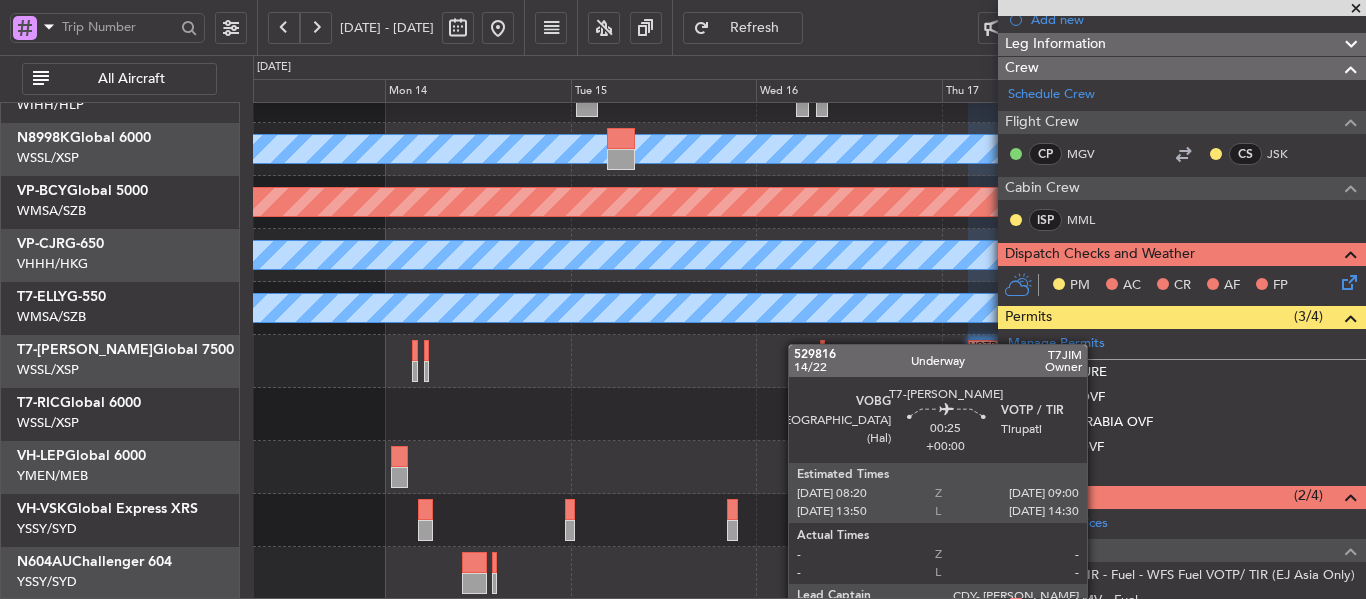 click on "Planned Maint [GEOGRAPHIC_DATA] (Seletar)
MEL
Planned Maint [GEOGRAPHIC_DATA] (Seletar)
[GEOGRAPHIC_DATA] (Mineta [GEOGRAPHIC_DATA])
MEL
Planned Maint [GEOGRAPHIC_DATA] (Sultan [PERSON_NAME])
MEL
MEL
-
-
VOTP
03:35 Z
LSZS
13:00 Z" 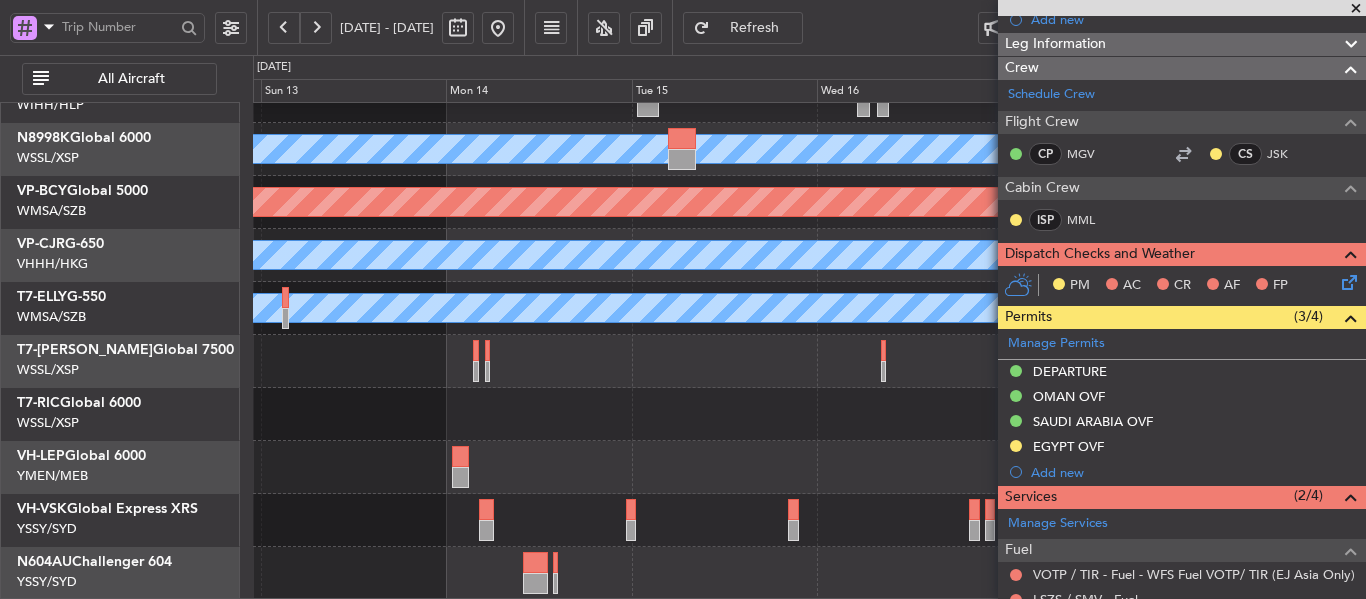 click on "Planned Maint [GEOGRAPHIC_DATA] (Seletar)
MEL
Planned Maint [GEOGRAPHIC_DATA] (Seletar)
[GEOGRAPHIC_DATA] (Mineta [GEOGRAPHIC_DATA])
MEL
Planned Maint [GEOGRAPHIC_DATA] (Sultan [PERSON_NAME])
MEL
MEL
-
-
VOTP
03:35 Z
LSZS
13:00 Z" 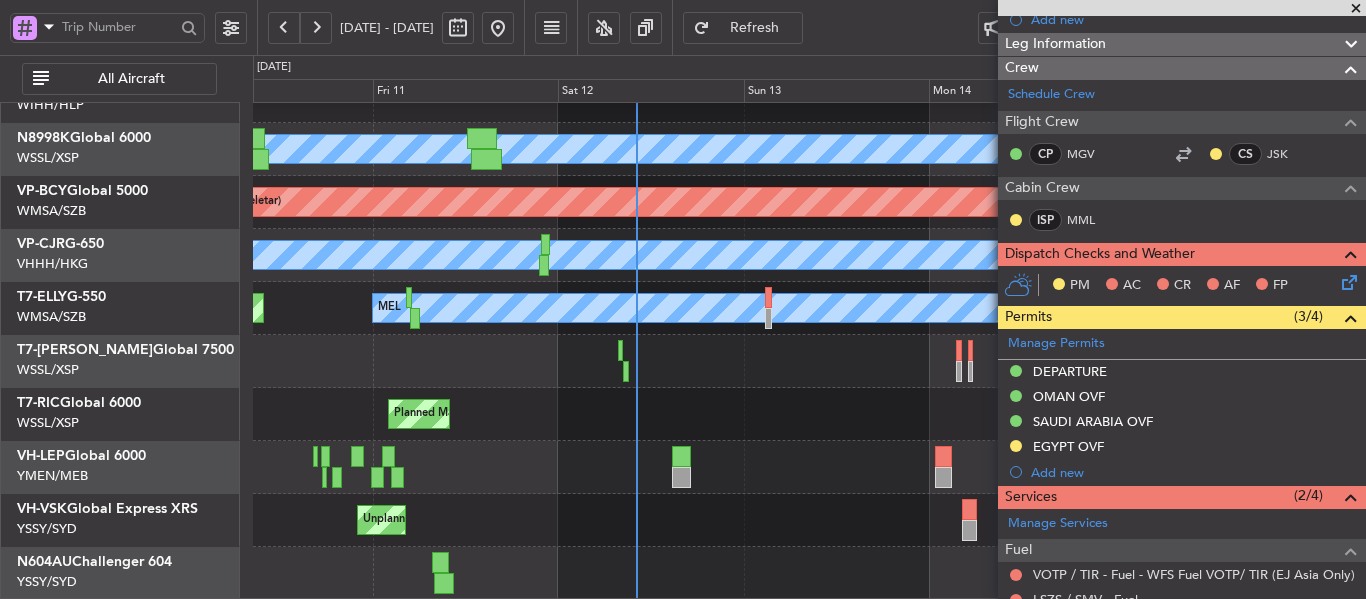 click on "Planned Maint [GEOGRAPHIC_DATA] (Seletar)" 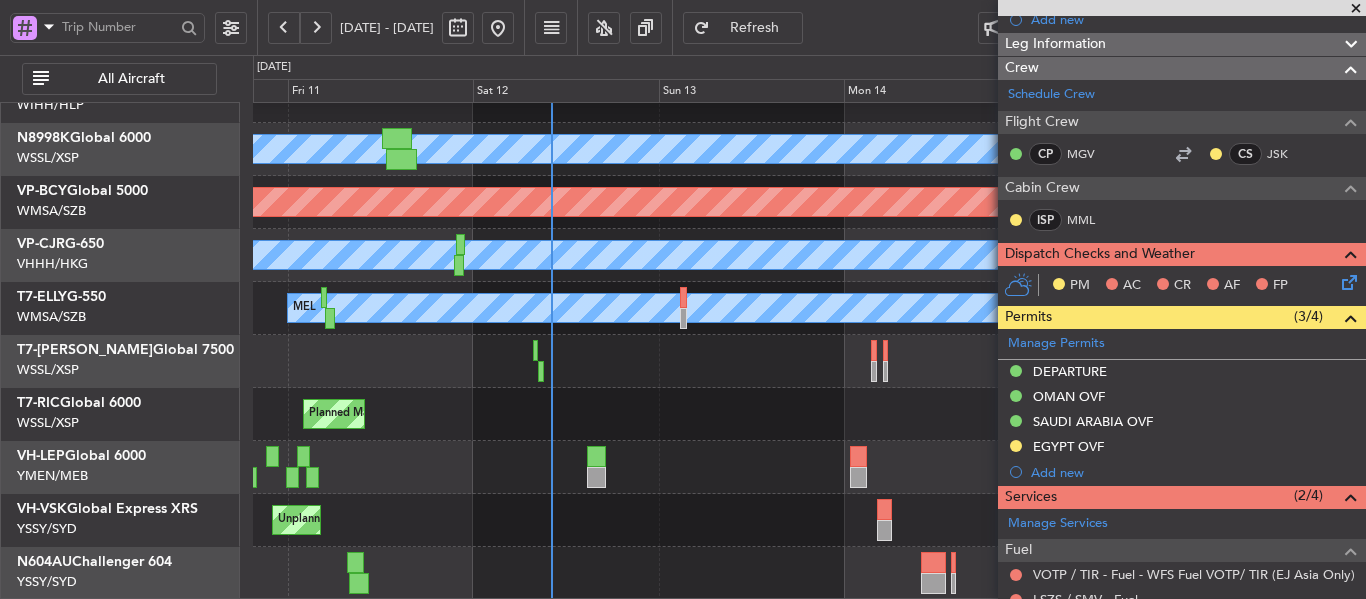 click at bounding box center (1356, 9) 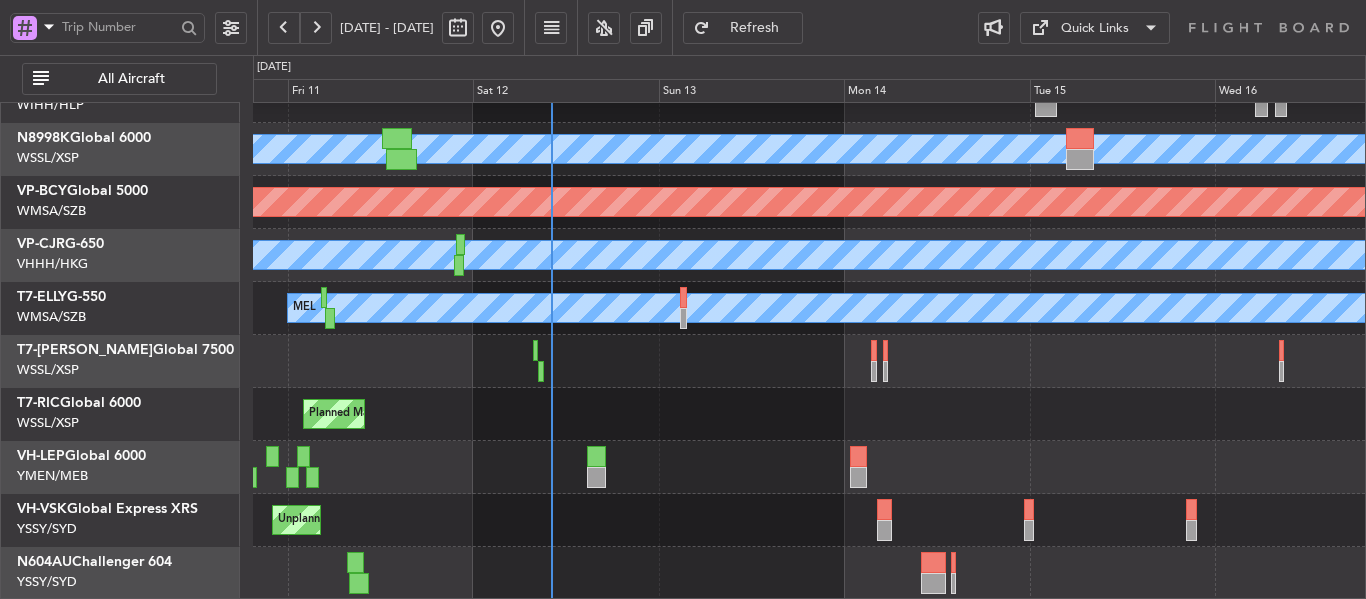 type on "0" 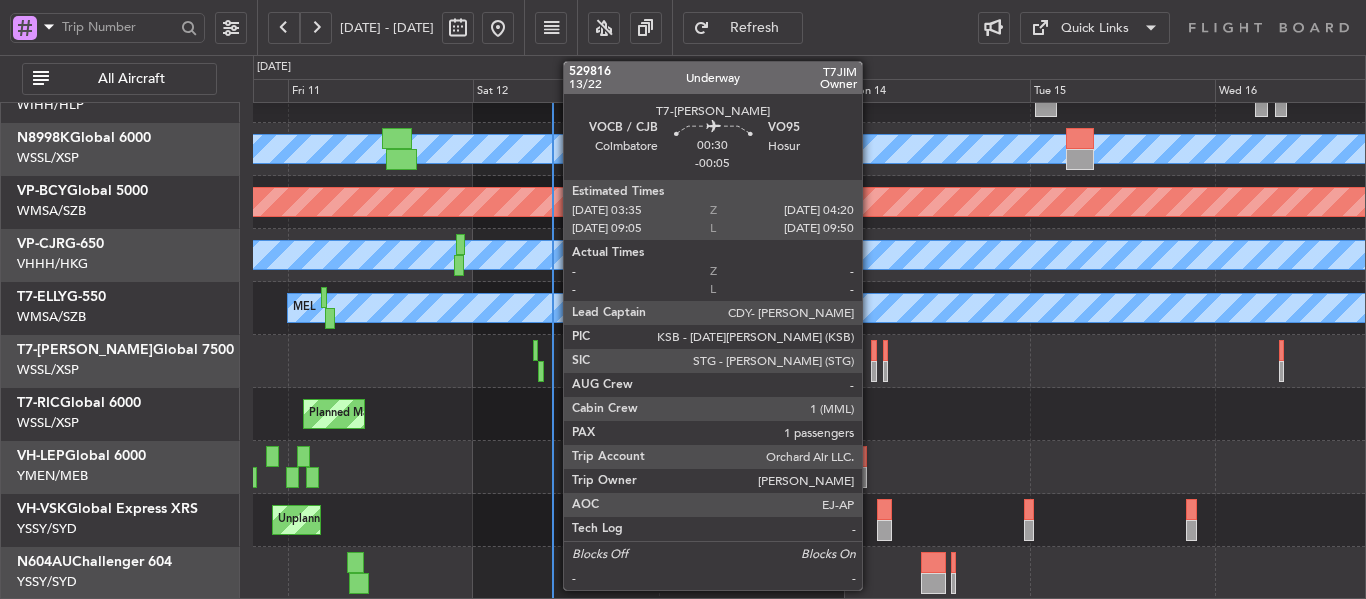click 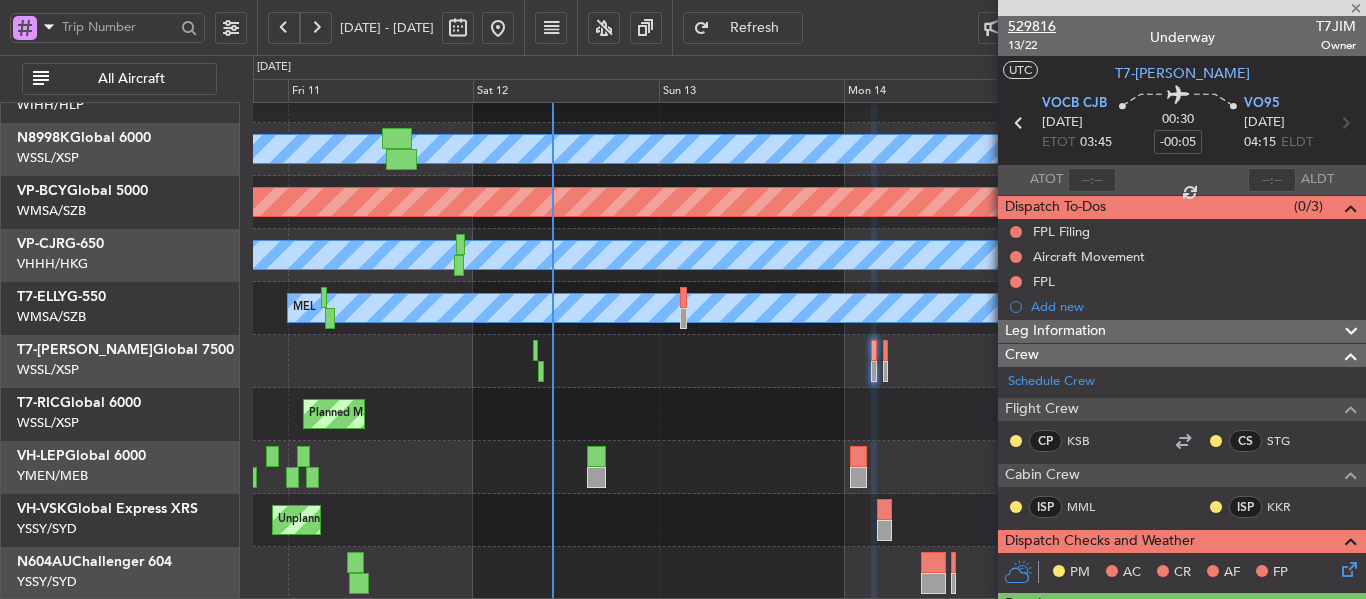 click on "529816" at bounding box center [1032, 26] 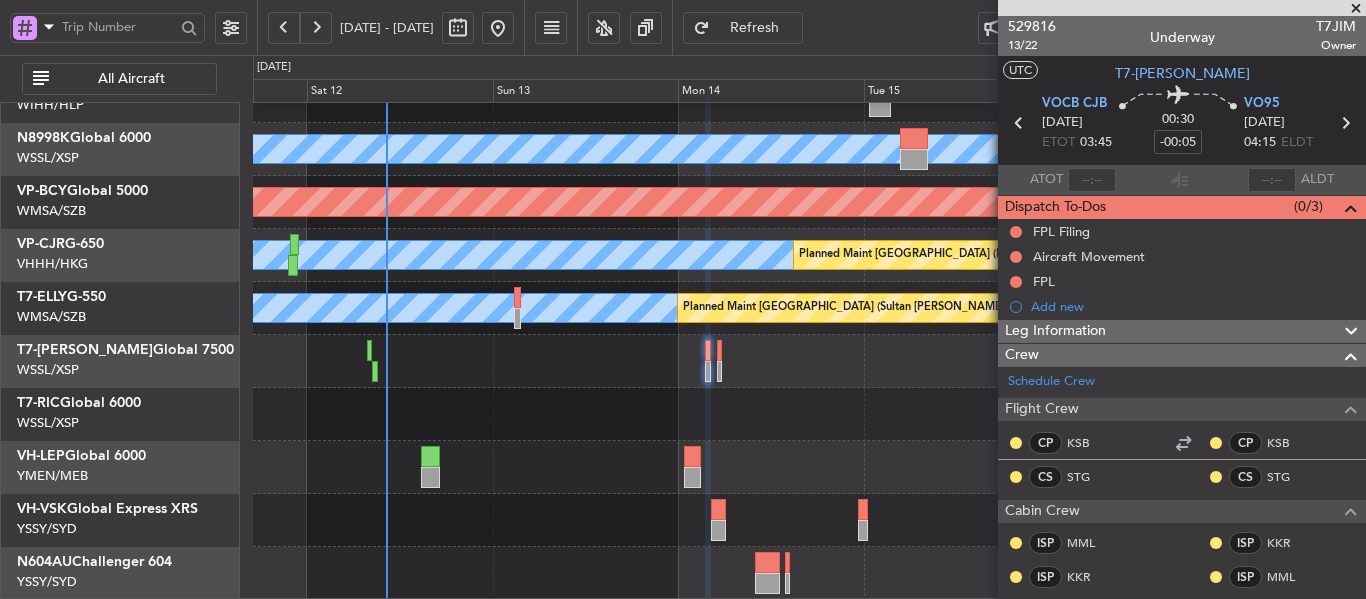 click on "MEL
Planned Maint [GEOGRAPHIC_DATA] (Seletar)
Planned Maint [GEOGRAPHIC_DATA] (Seletar)
MEL
[GEOGRAPHIC_DATA] (Mineta [GEOGRAPHIC_DATA])
MEL
MEL
Planned Maint [GEOGRAPHIC_DATA] (Sultan [PERSON_NAME])
Planned Maint [GEOGRAPHIC_DATA] (Sultan [PERSON_NAME])
Planned Maint [GEOGRAPHIC_DATA] (Sultan [PERSON_NAME])
-
-
VOTP
03:35 Z
LSZS
13:00 Z
Planned Maint [GEOGRAPHIC_DATA] (Seletar)
Unplanned Maint Sydney ([PERSON_NAME] Intl)" 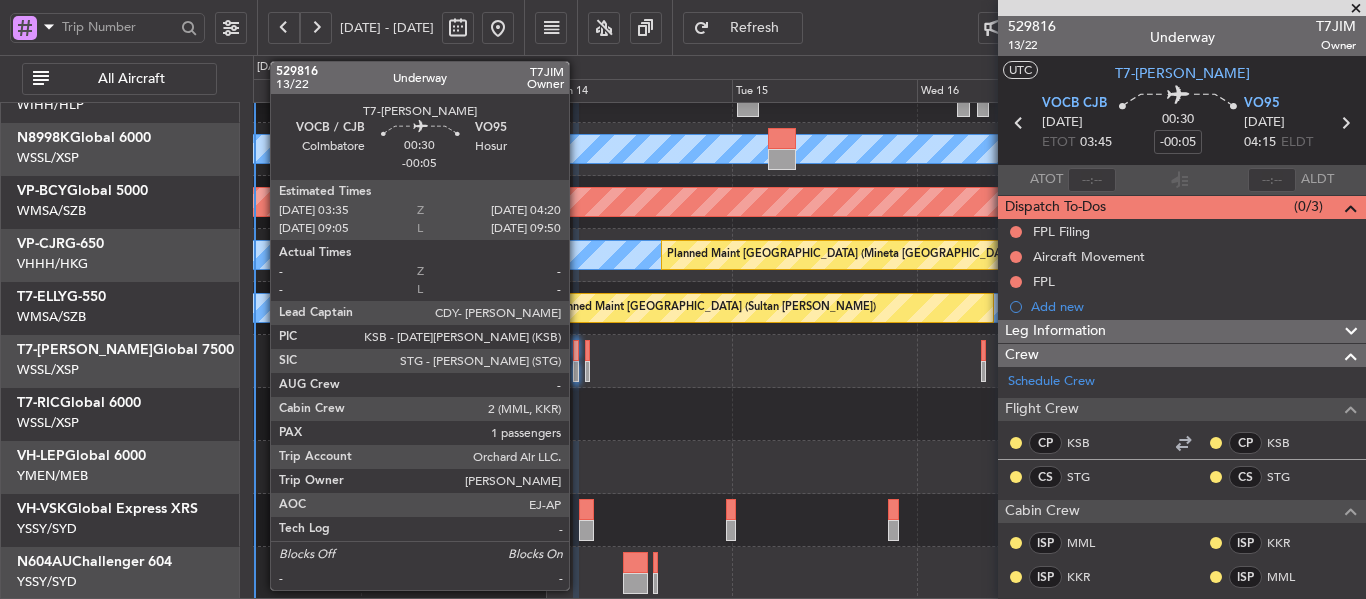 click 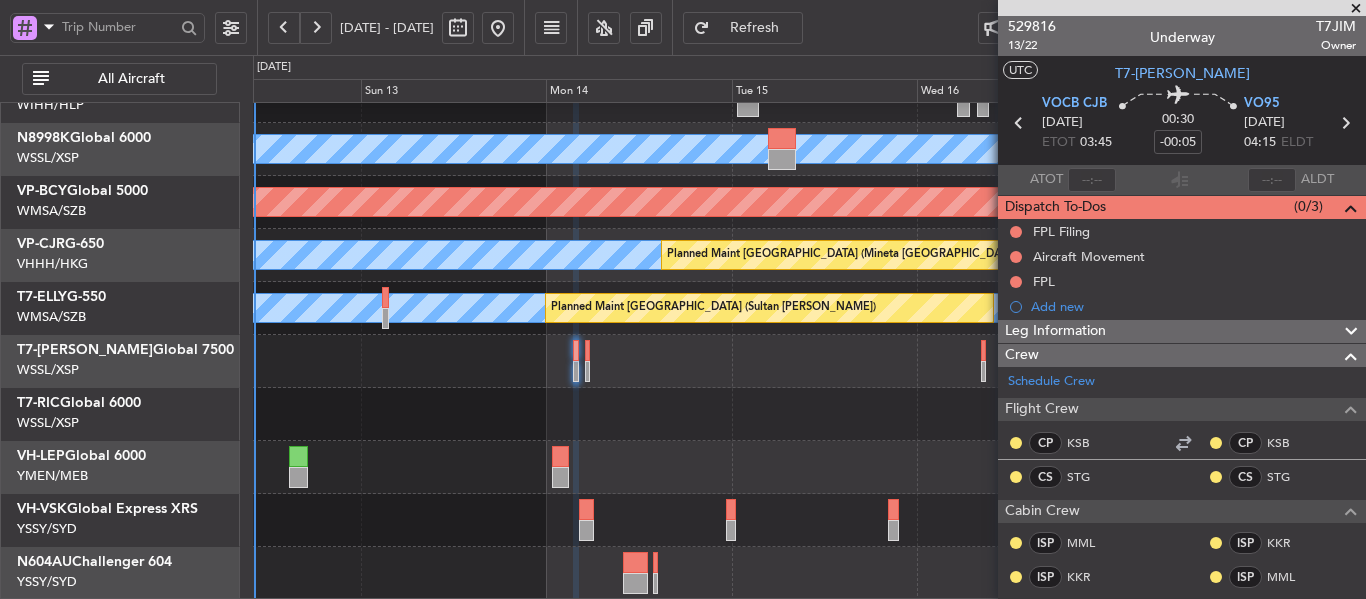 click 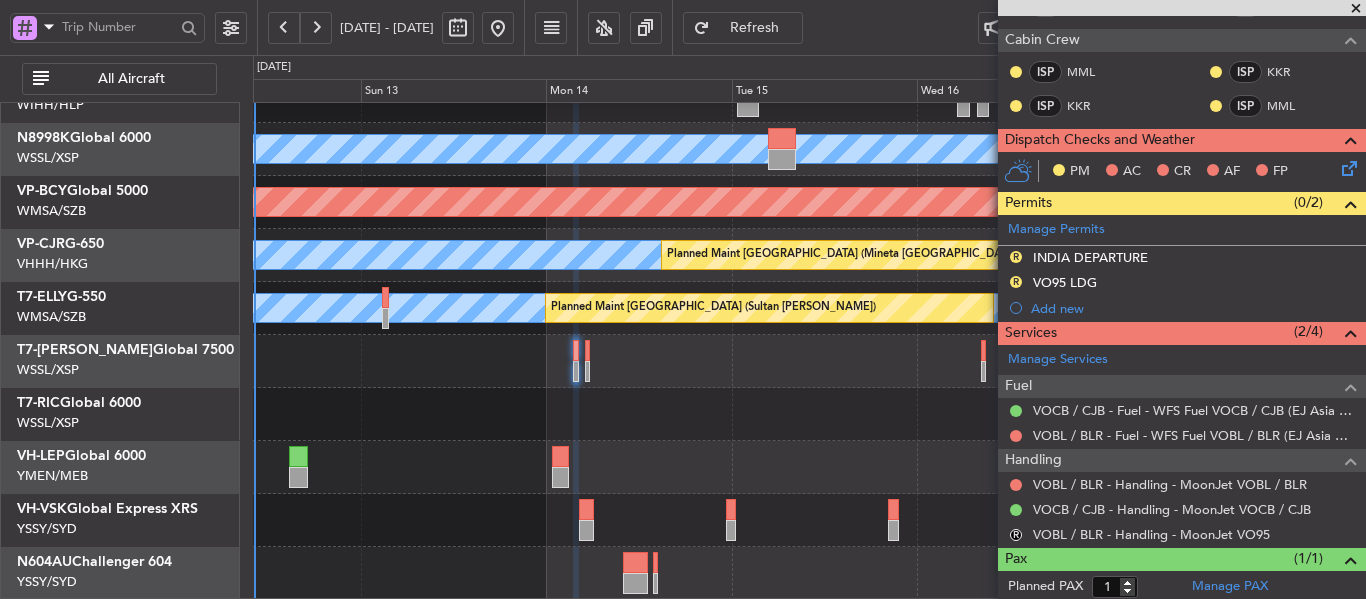 scroll, scrollTop: 500, scrollLeft: 0, axis: vertical 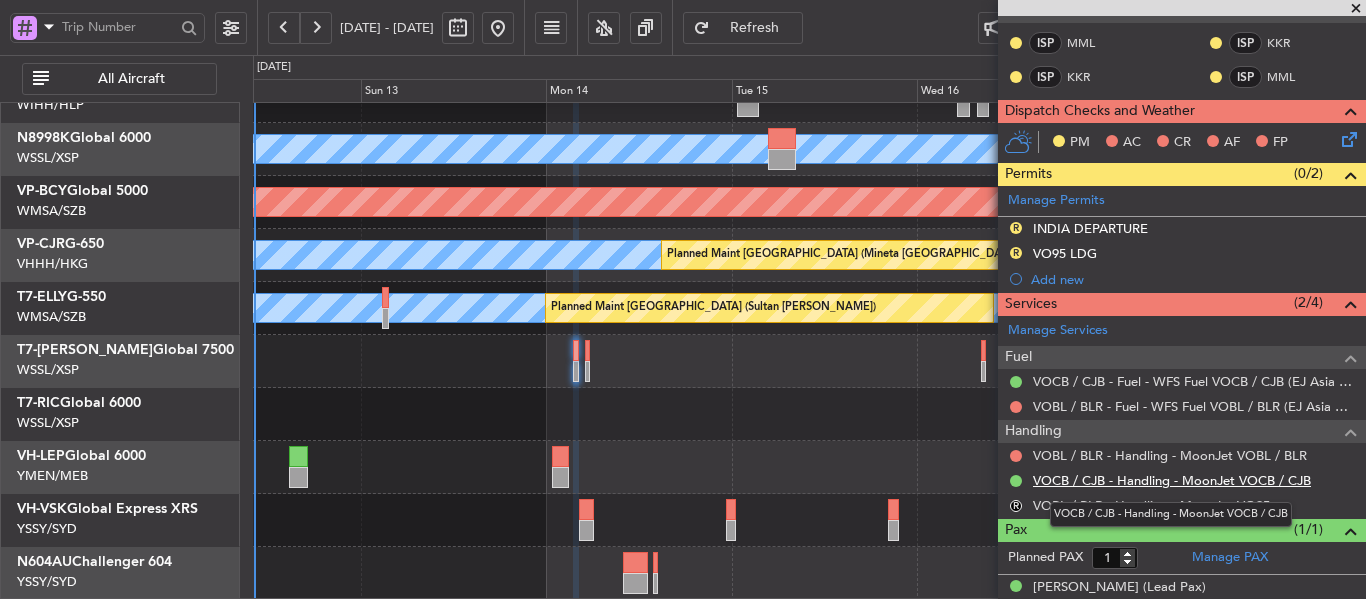 click on "VOCB / CJB - Handling - MoonJet VOCB / CJB" at bounding box center [1172, 480] 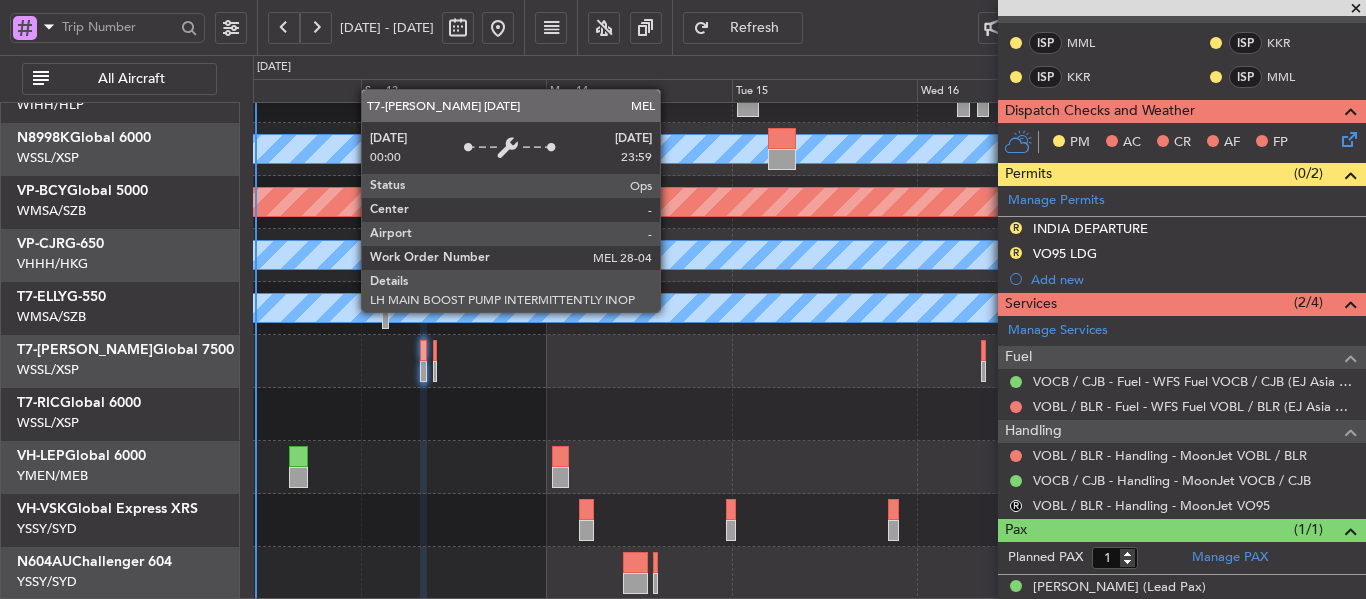 click on "Planned Maint [GEOGRAPHIC_DATA] (Sultan [PERSON_NAME])
MEL
MEL" 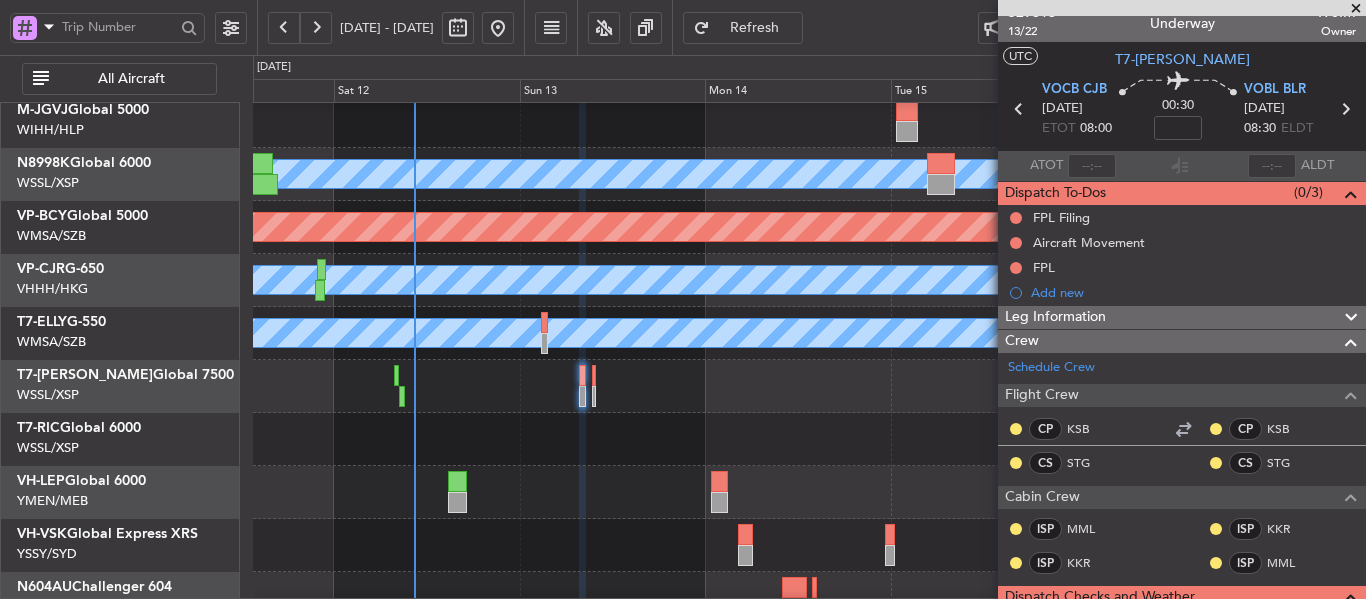 scroll, scrollTop: 0, scrollLeft: 0, axis: both 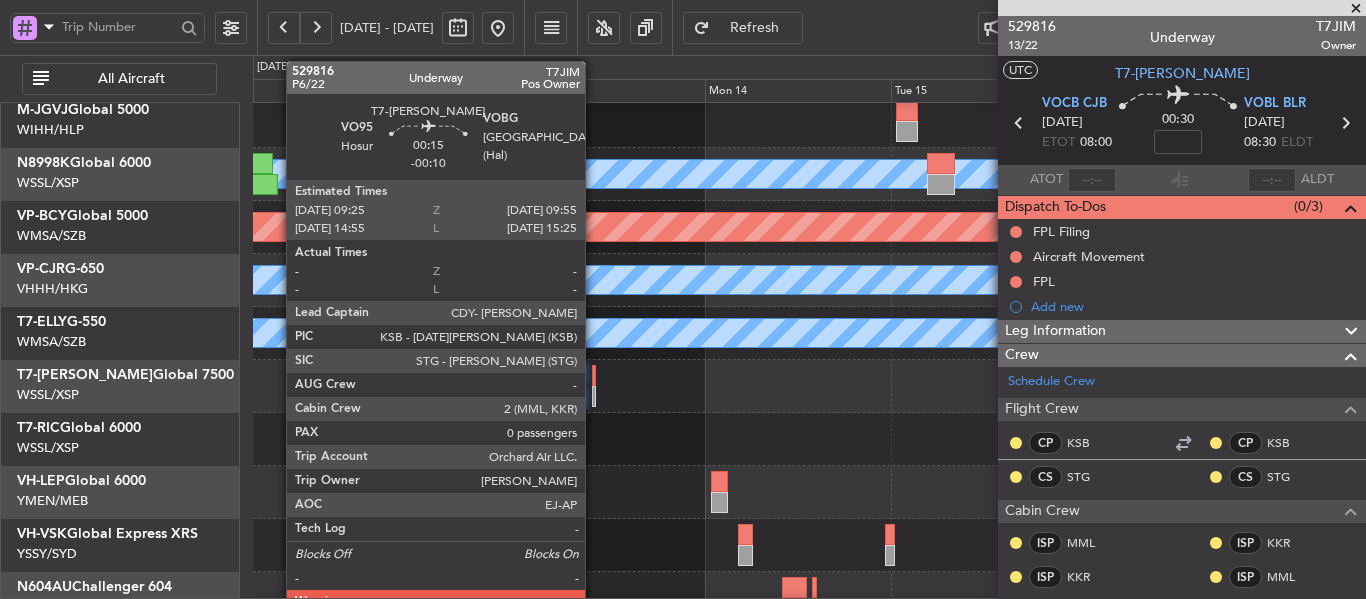 click 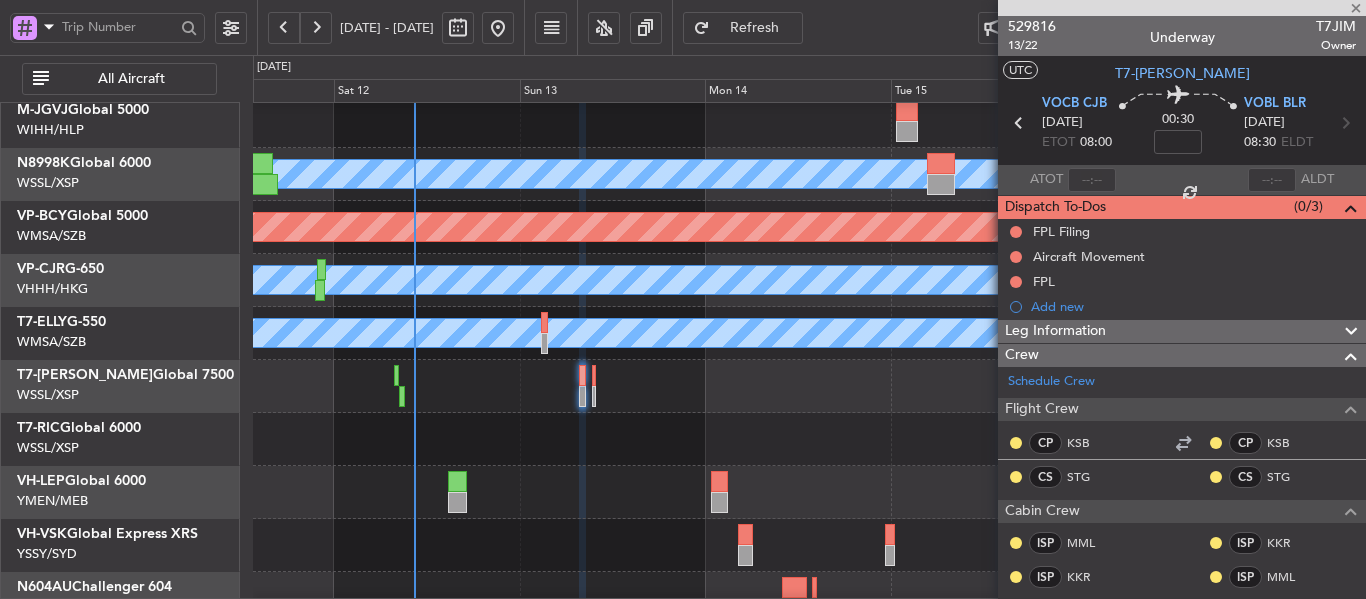 type on "-00:10" 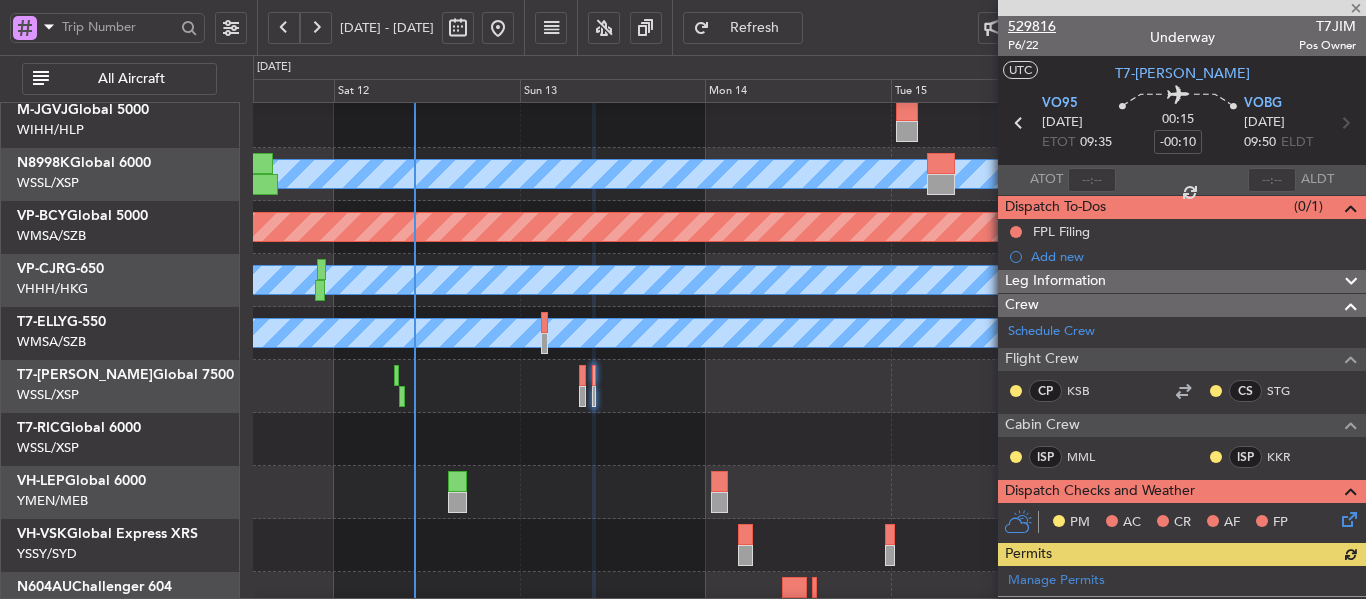 click on "529816" at bounding box center (1032, 26) 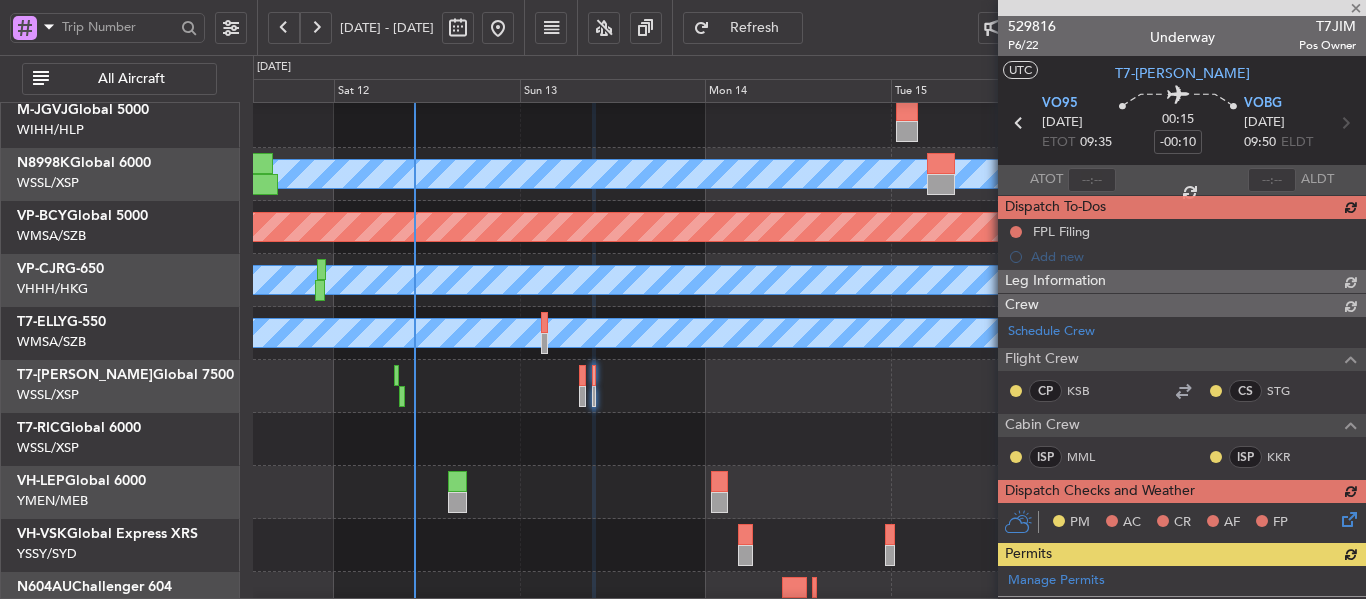 type 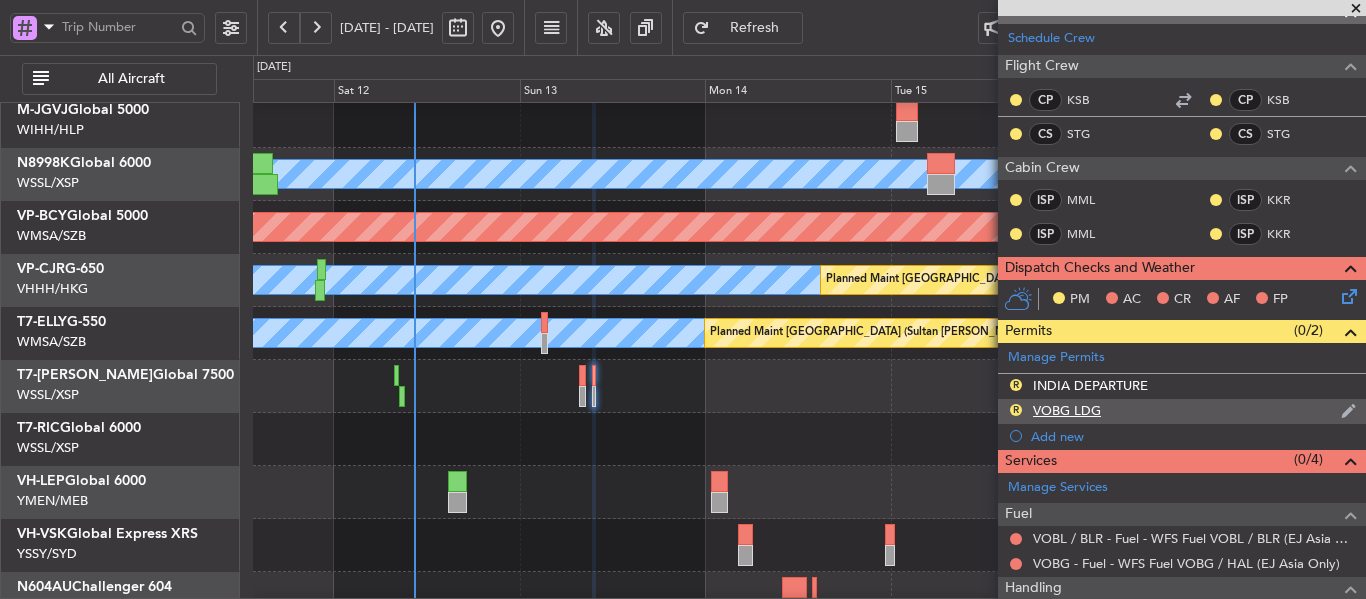 scroll, scrollTop: 400, scrollLeft: 0, axis: vertical 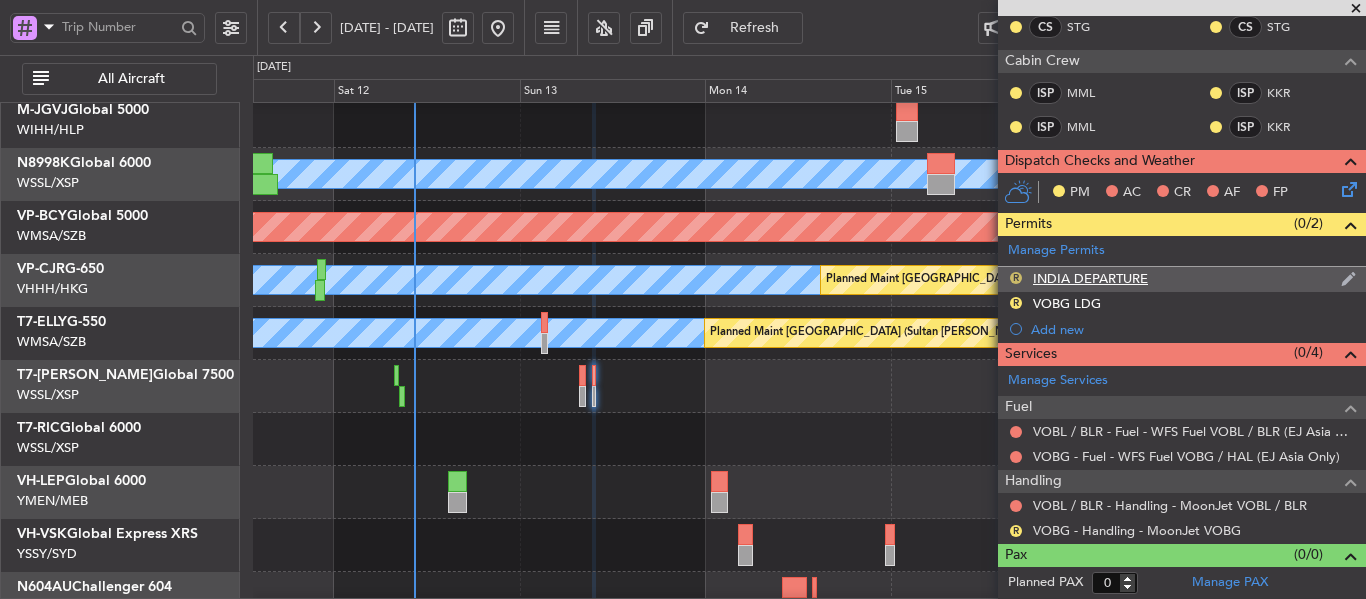 click on "R" at bounding box center (1016, 278) 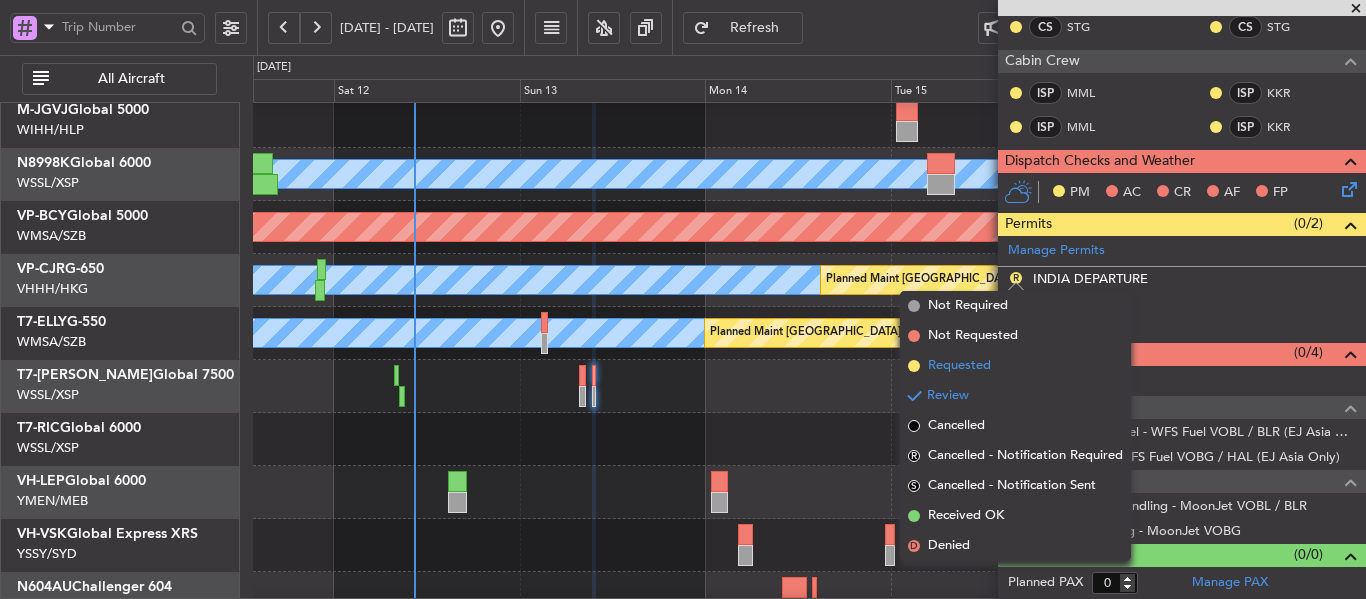 click at bounding box center [914, 366] 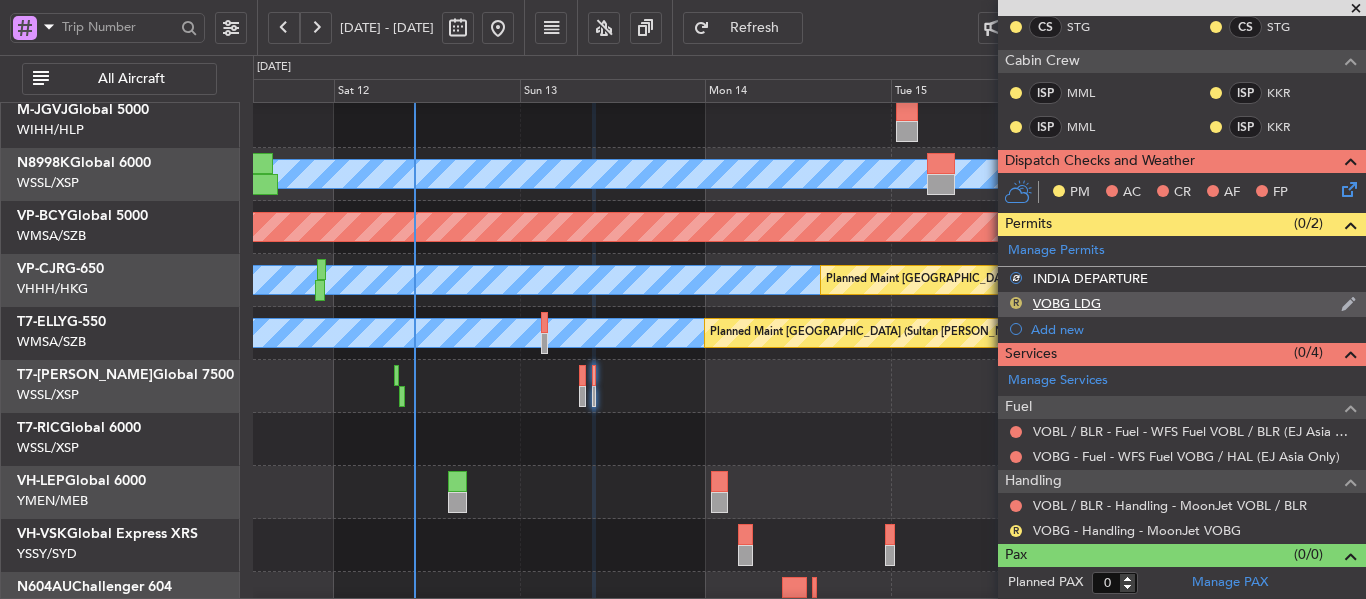 click on "R" at bounding box center [1016, 303] 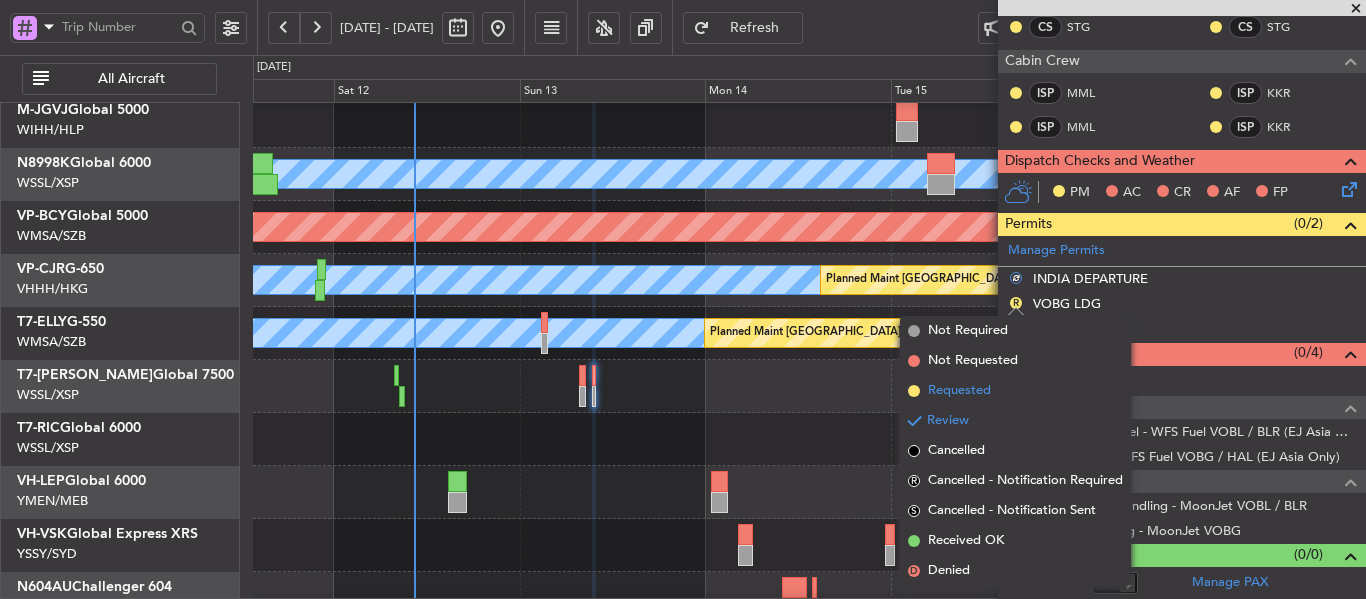 click at bounding box center [914, 391] 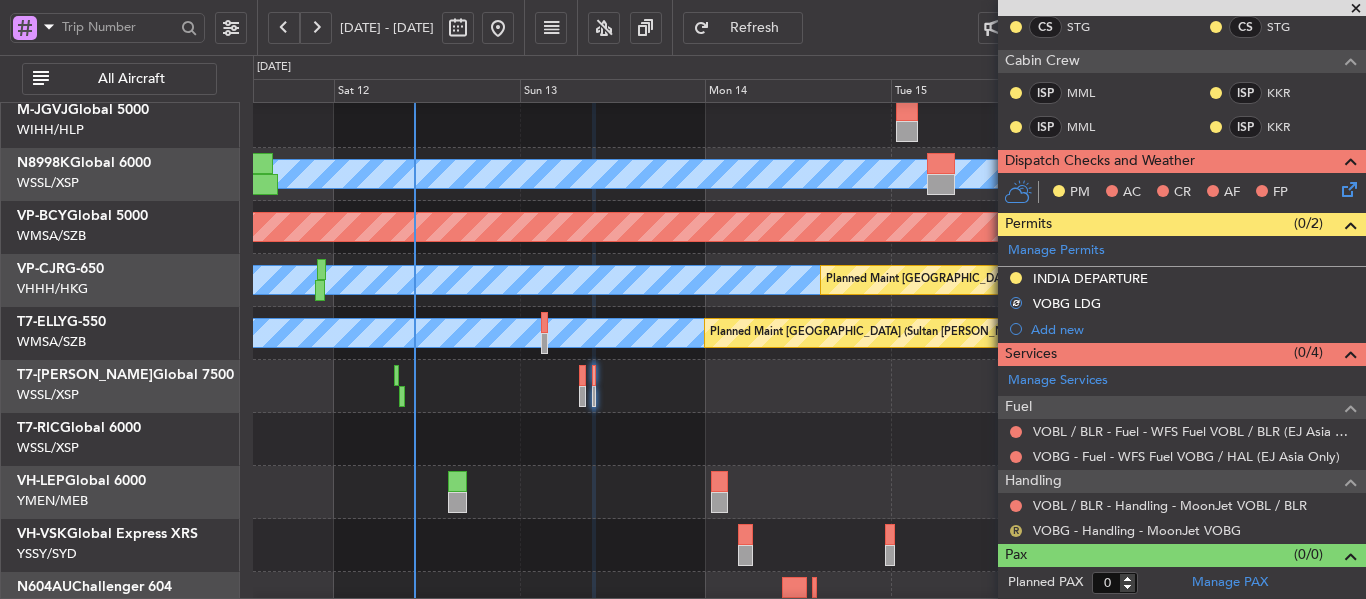 click on "R" at bounding box center [1016, 531] 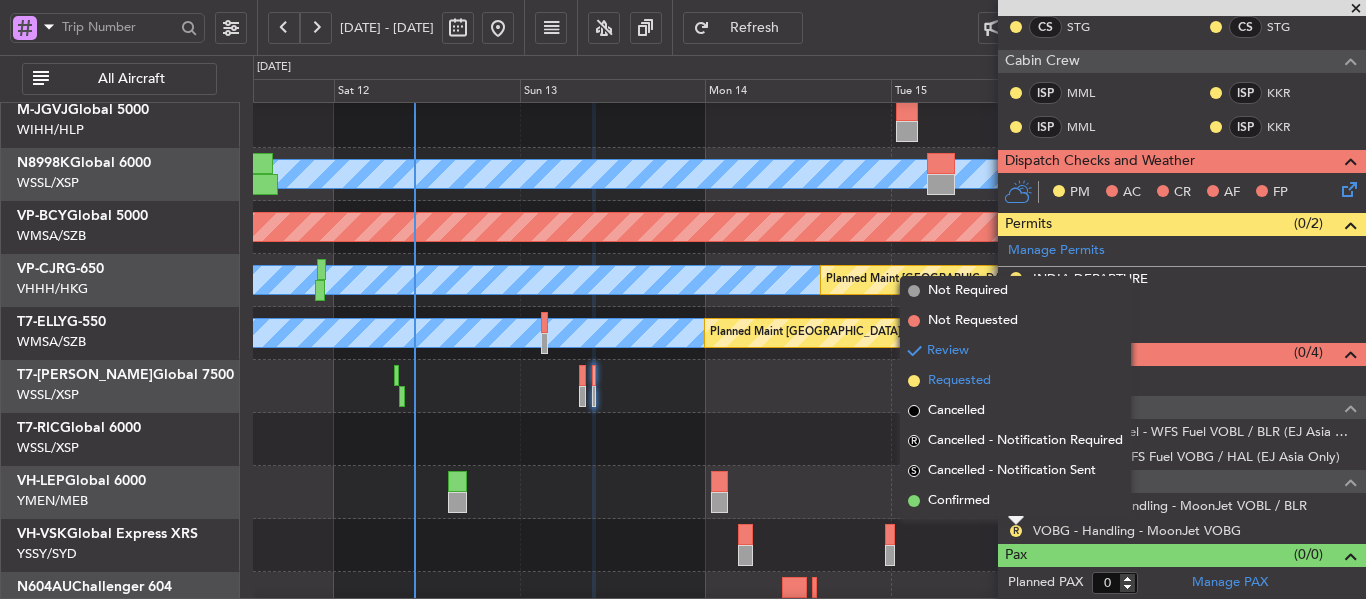click at bounding box center [914, 381] 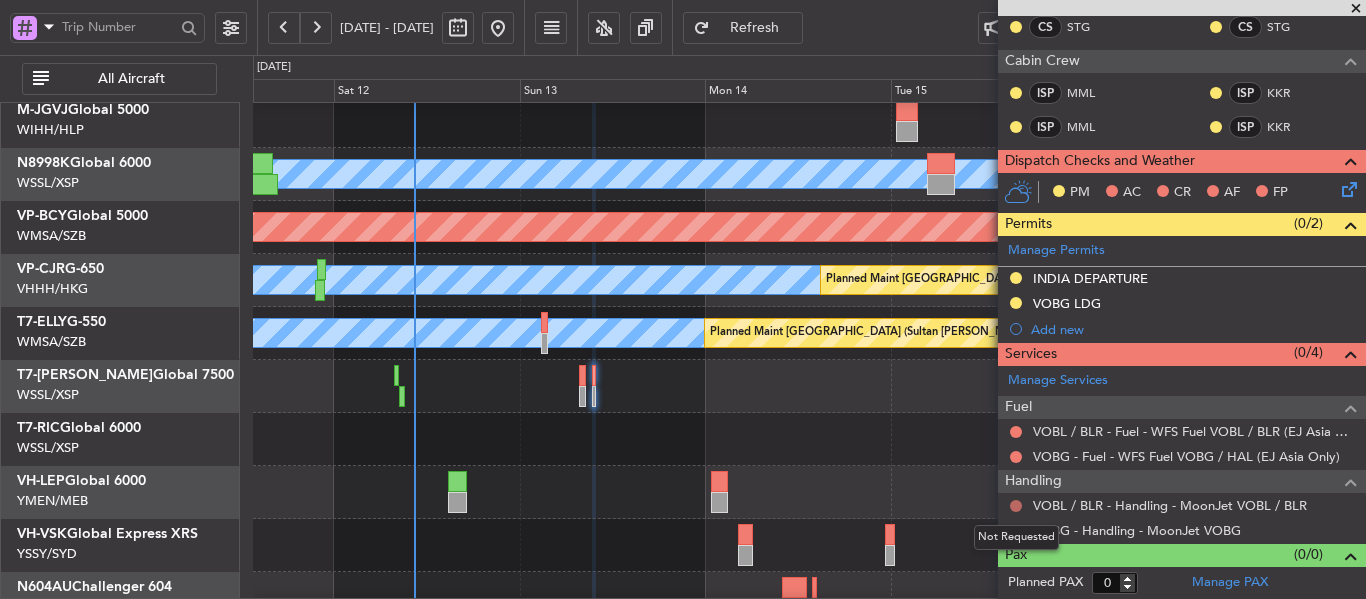 click at bounding box center [1016, 506] 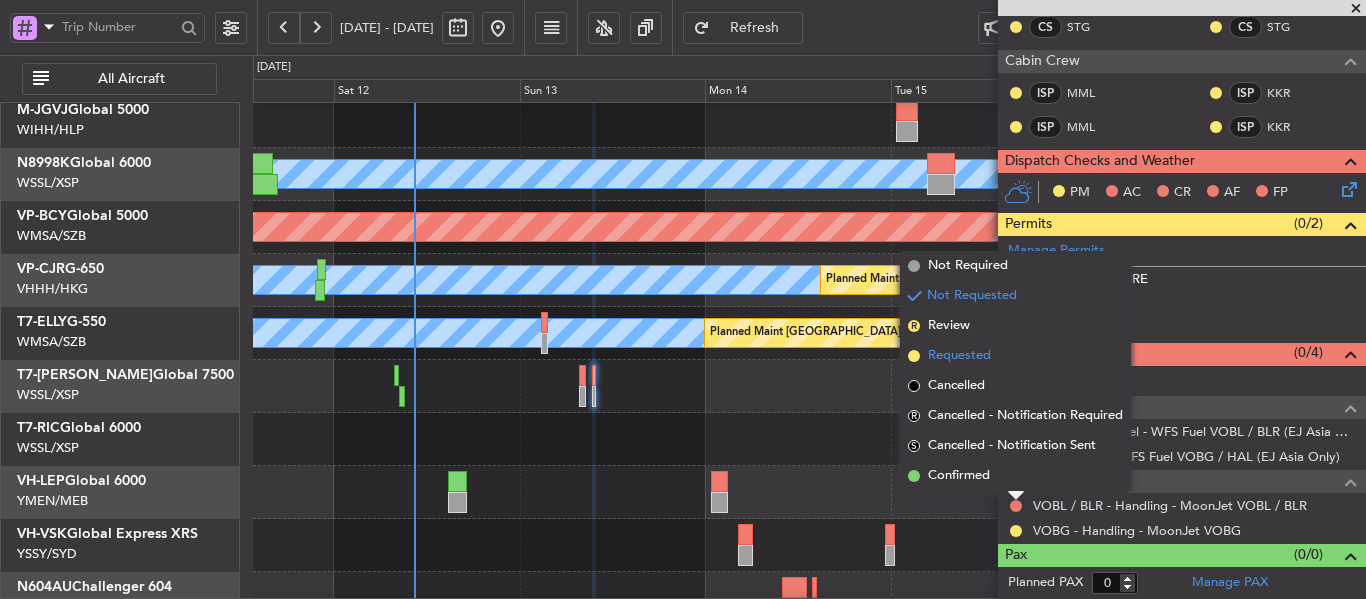 click at bounding box center (914, 356) 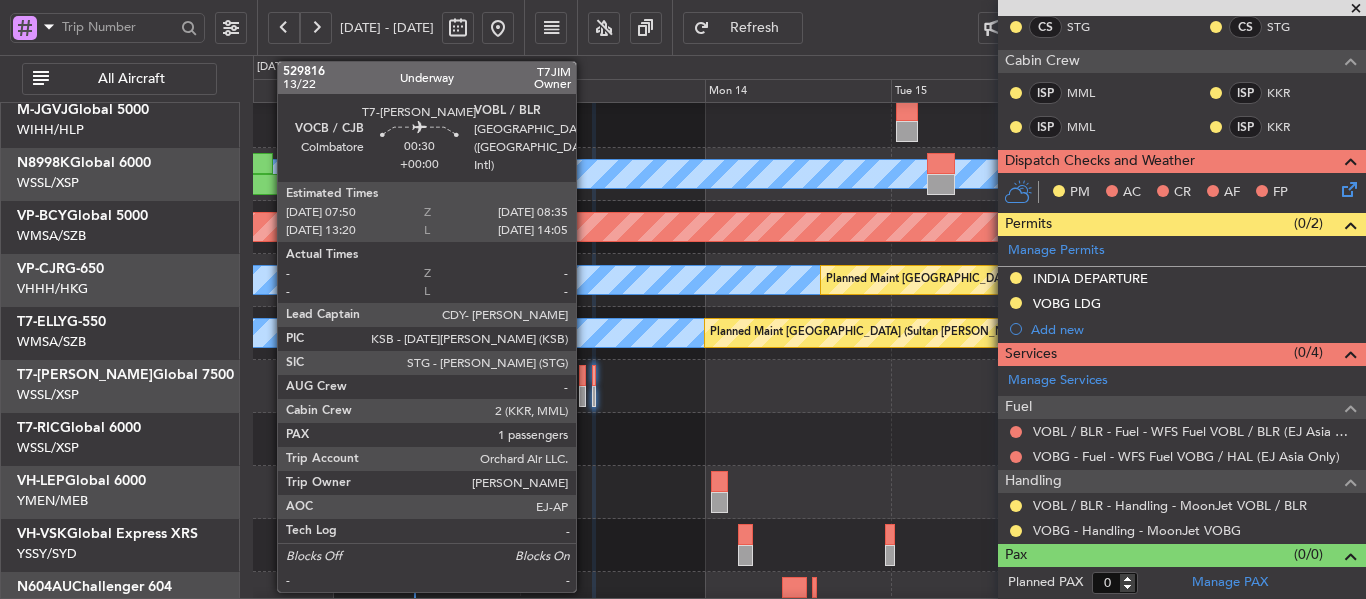 click 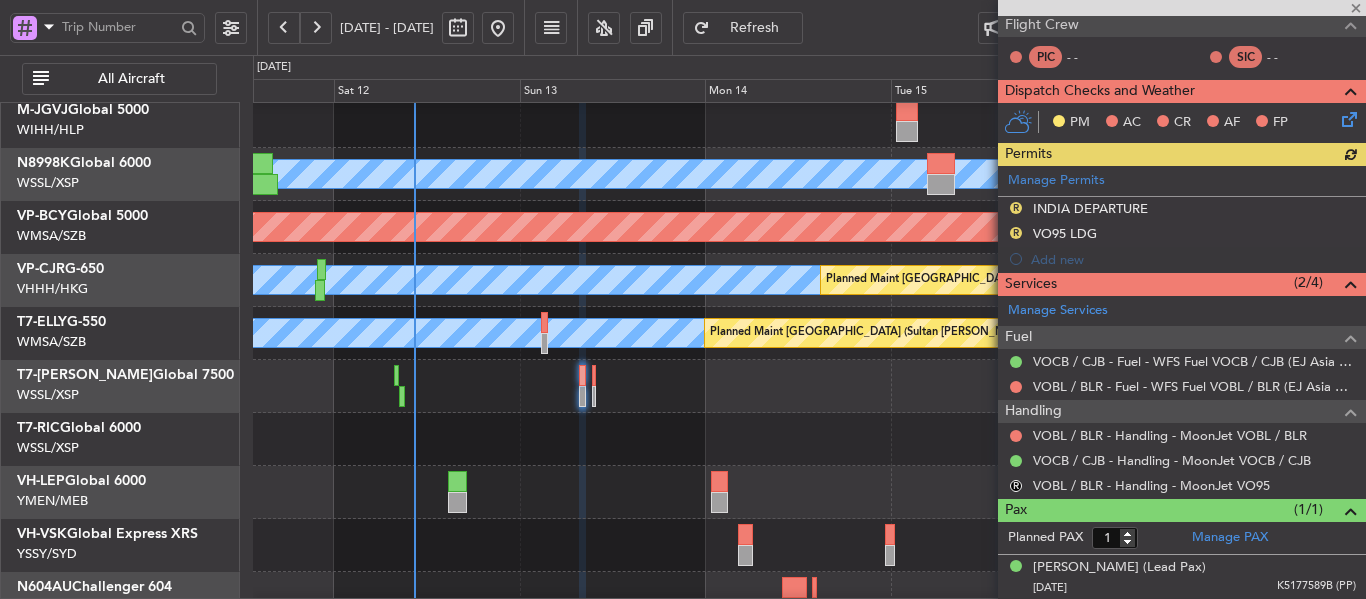 scroll, scrollTop: 448, scrollLeft: 0, axis: vertical 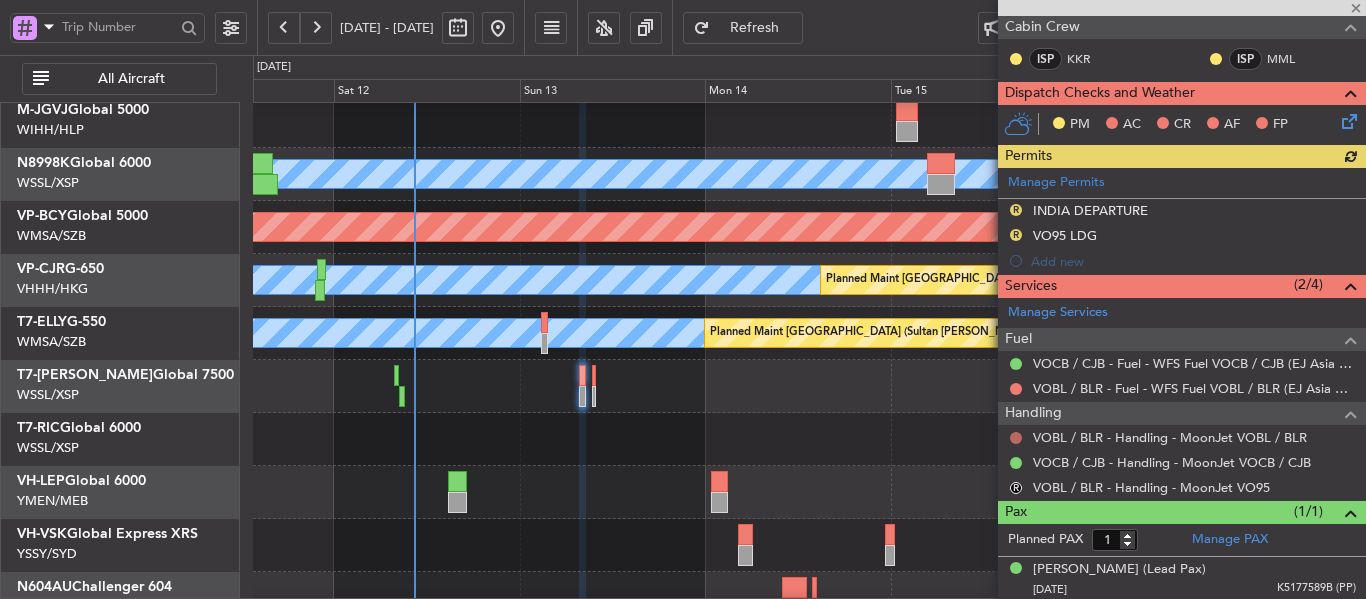 click at bounding box center [1016, 438] 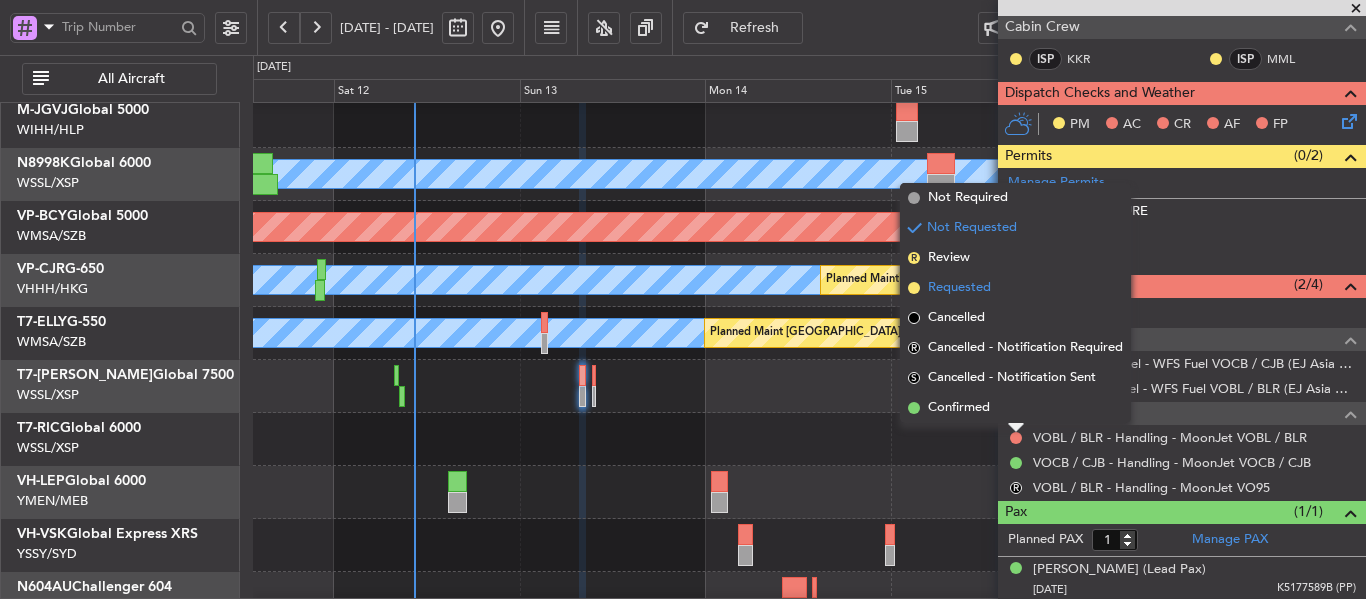 click at bounding box center (914, 288) 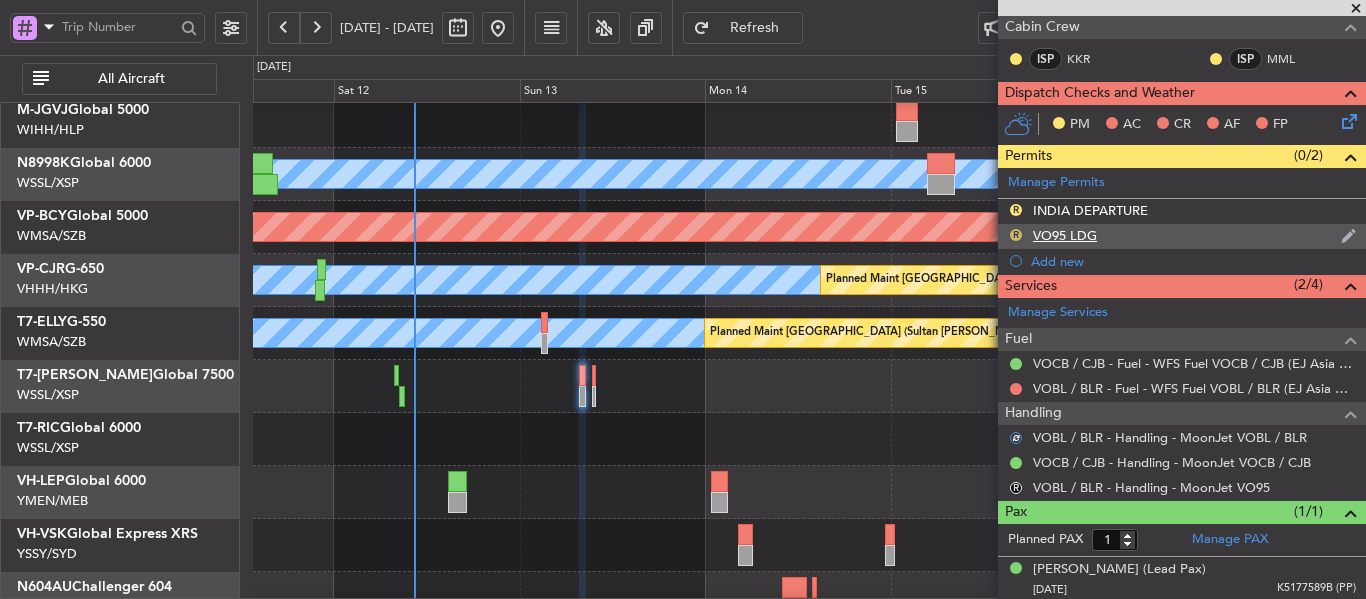 click on "R" at bounding box center [1016, 235] 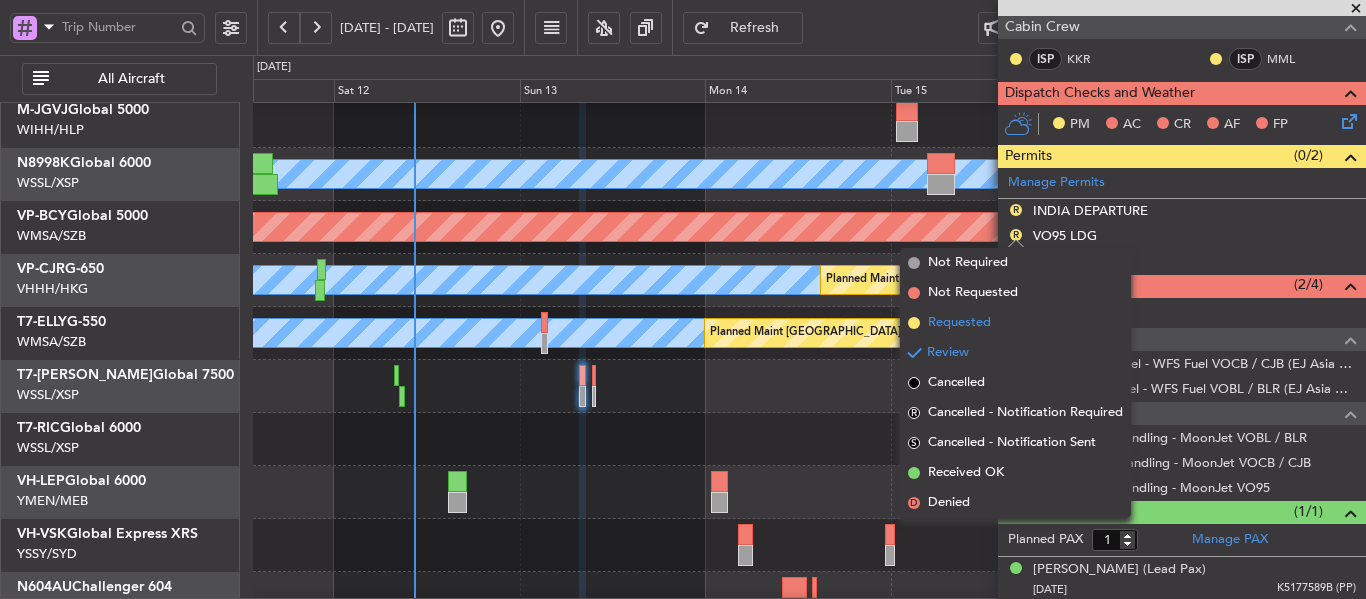 click at bounding box center [914, 323] 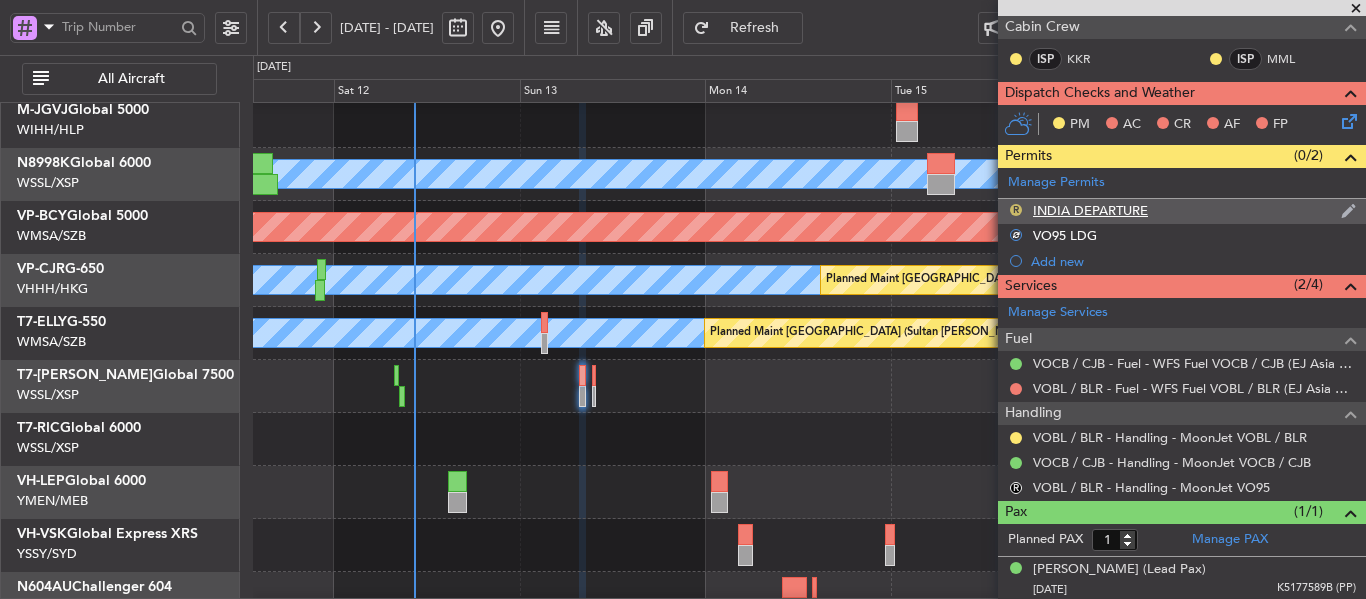 click on "R" at bounding box center (1016, 210) 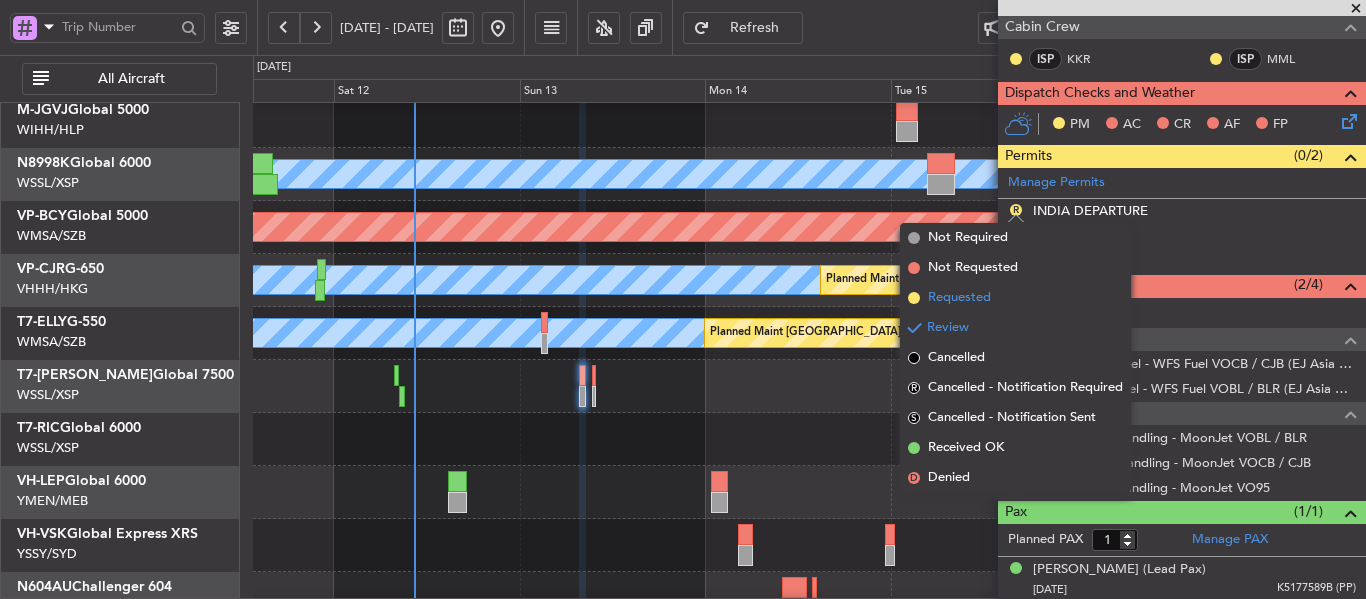 click at bounding box center [914, 298] 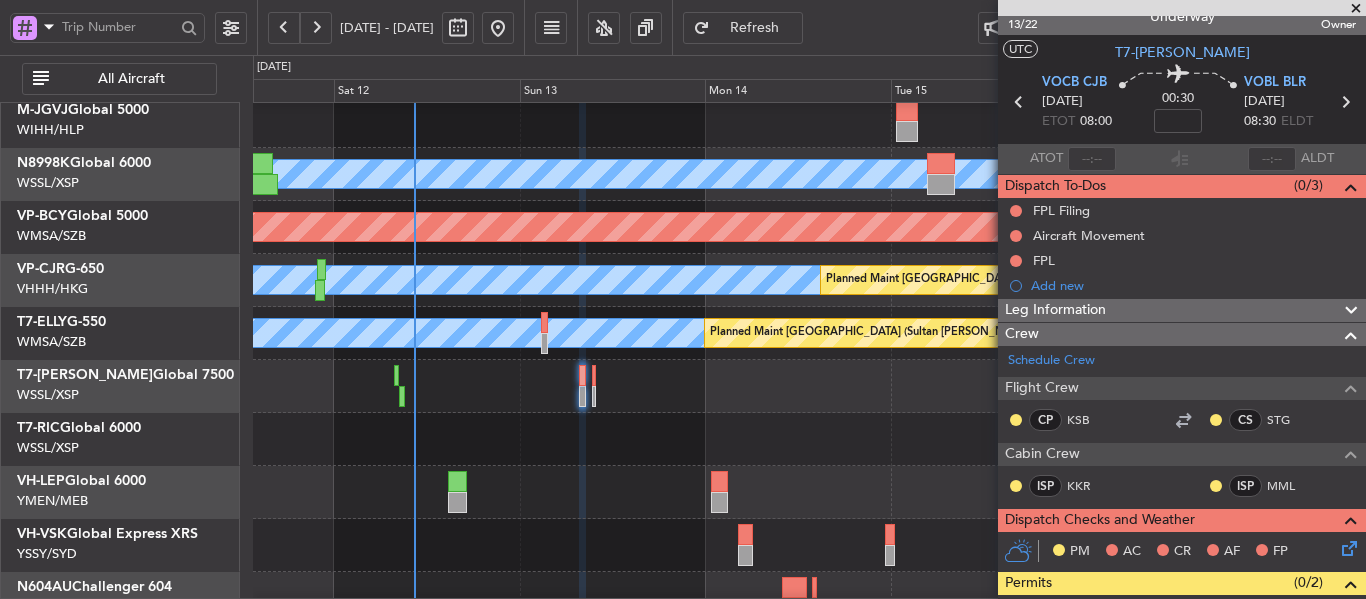scroll, scrollTop: 0, scrollLeft: 0, axis: both 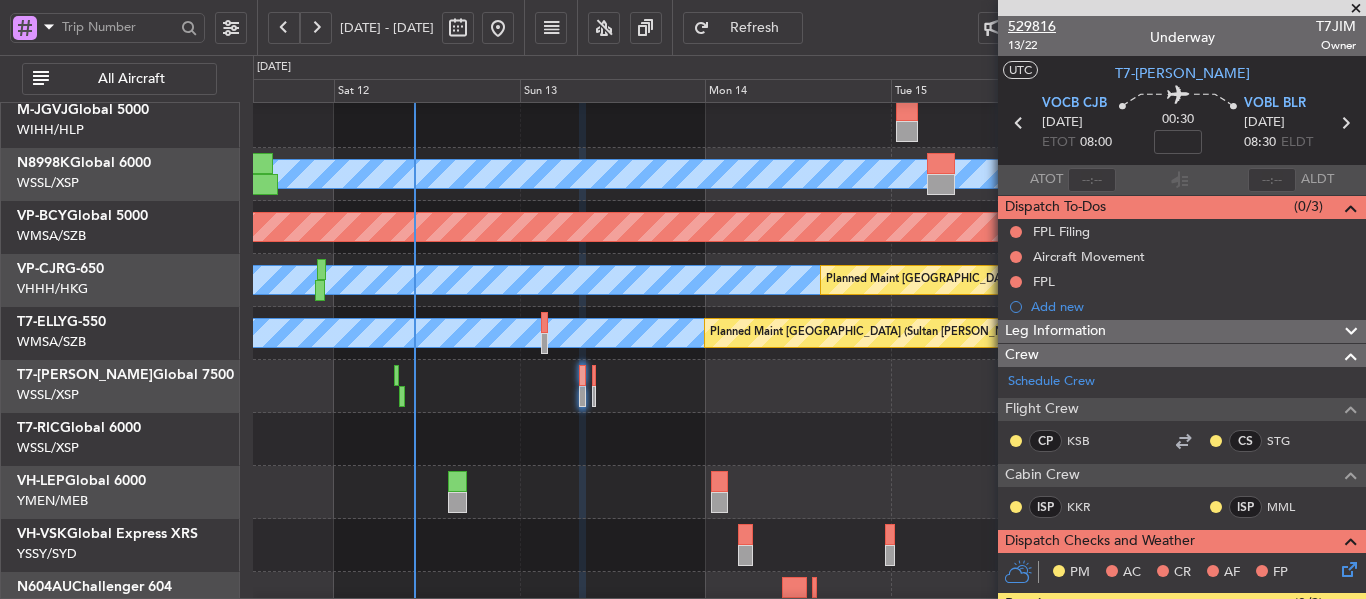 click on "529816" at bounding box center (1032, 26) 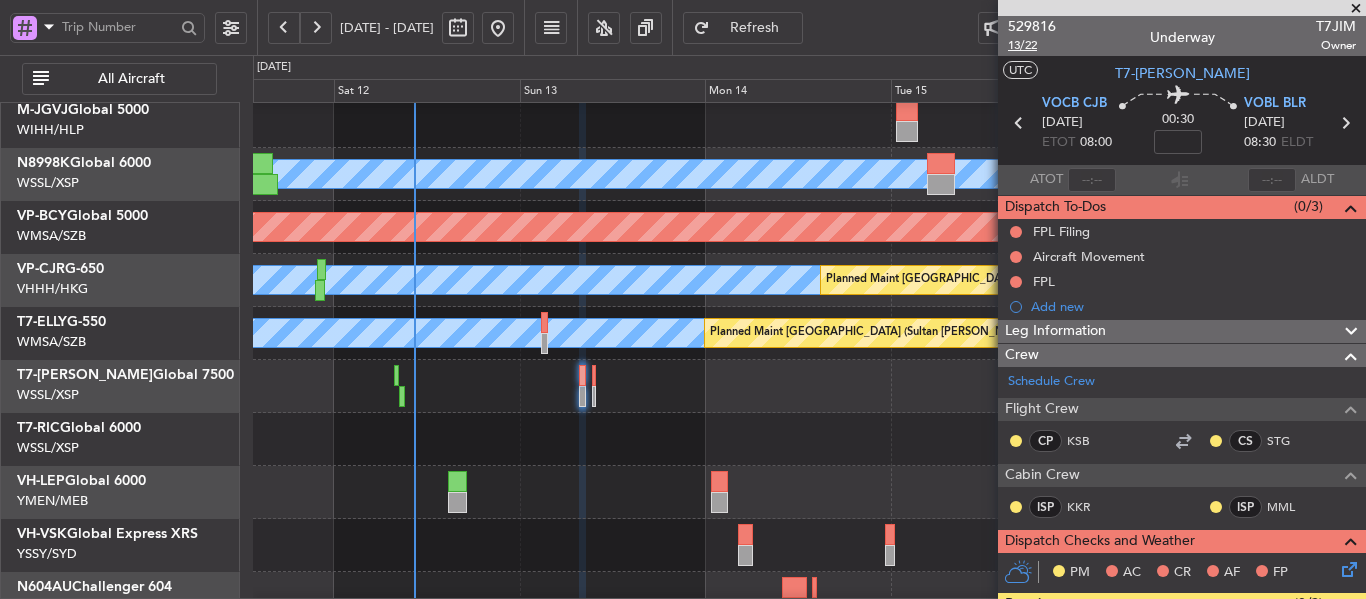 click on "13/22" at bounding box center [1032, 45] 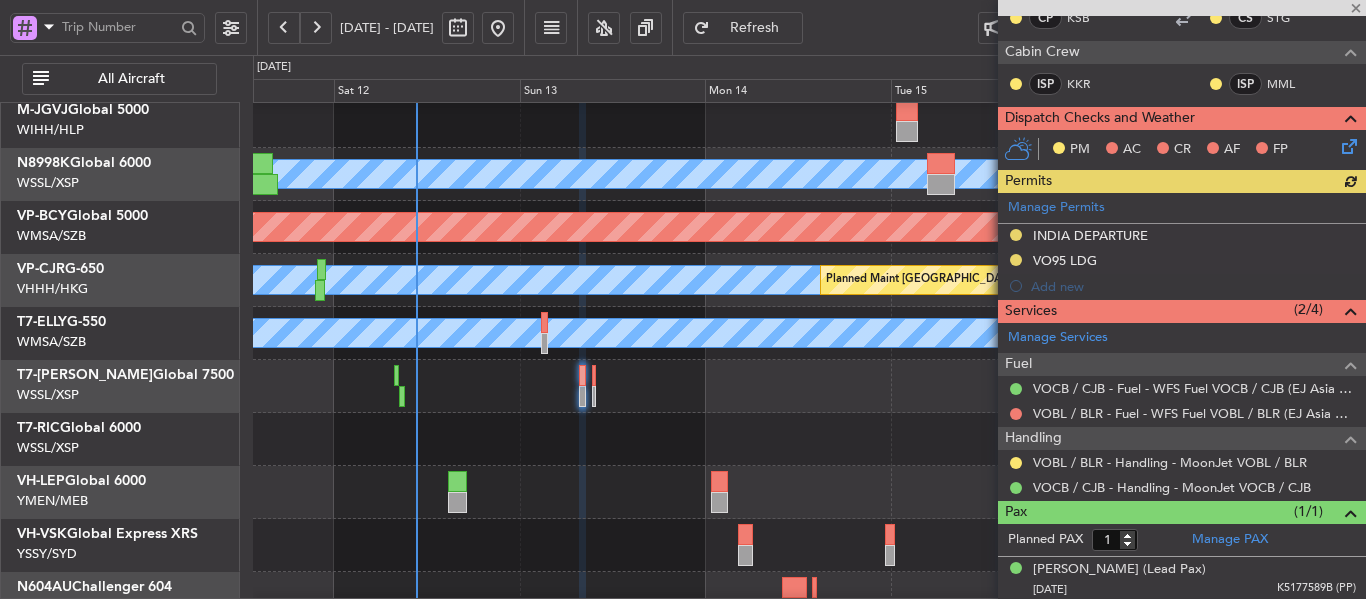 scroll, scrollTop: 425, scrollLeft: 0, axis: vertical 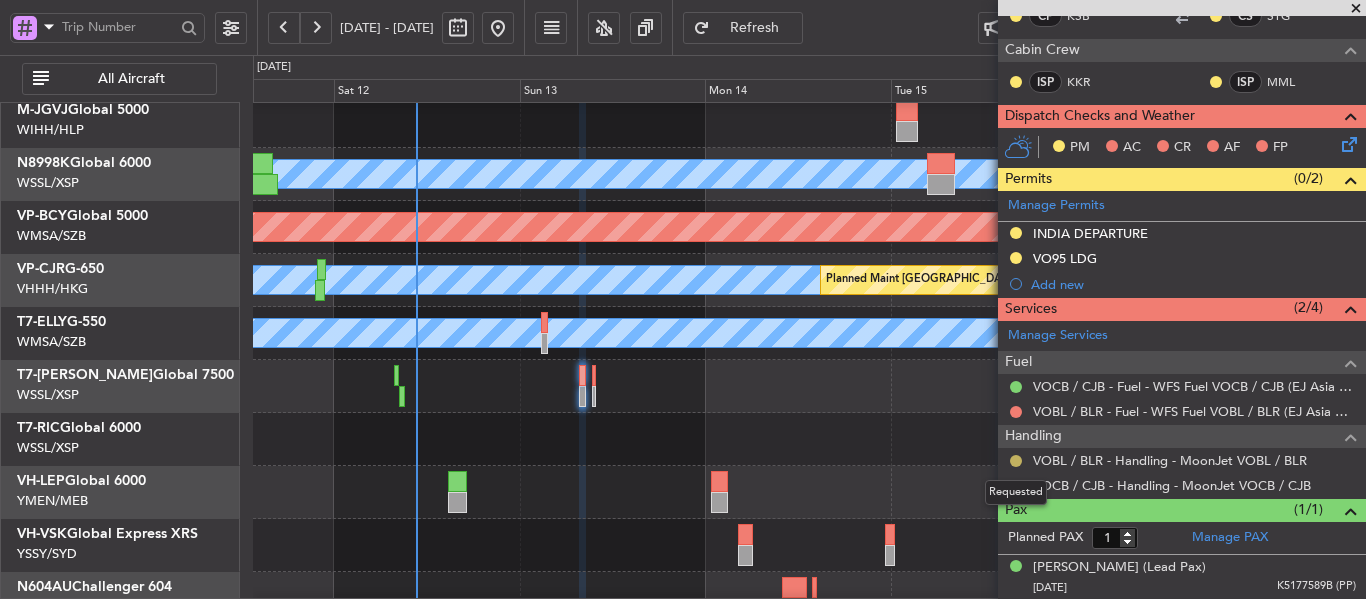 click at bounding box center [1016, 461] 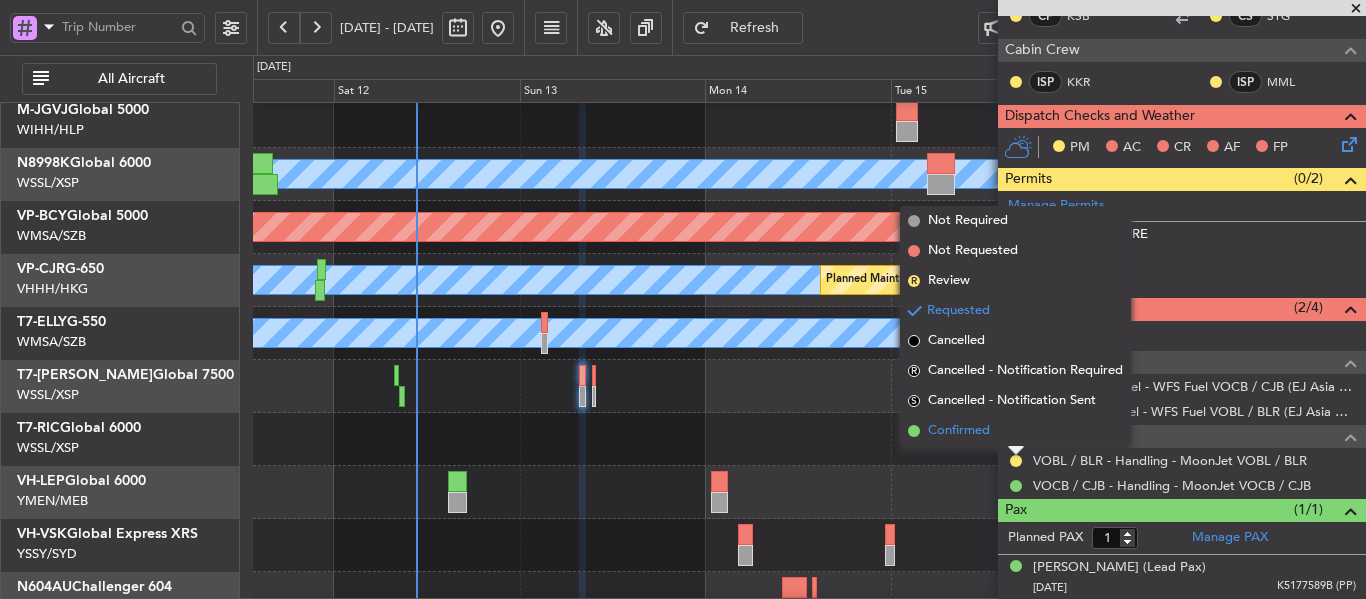 click at bounding box center (914, 431) 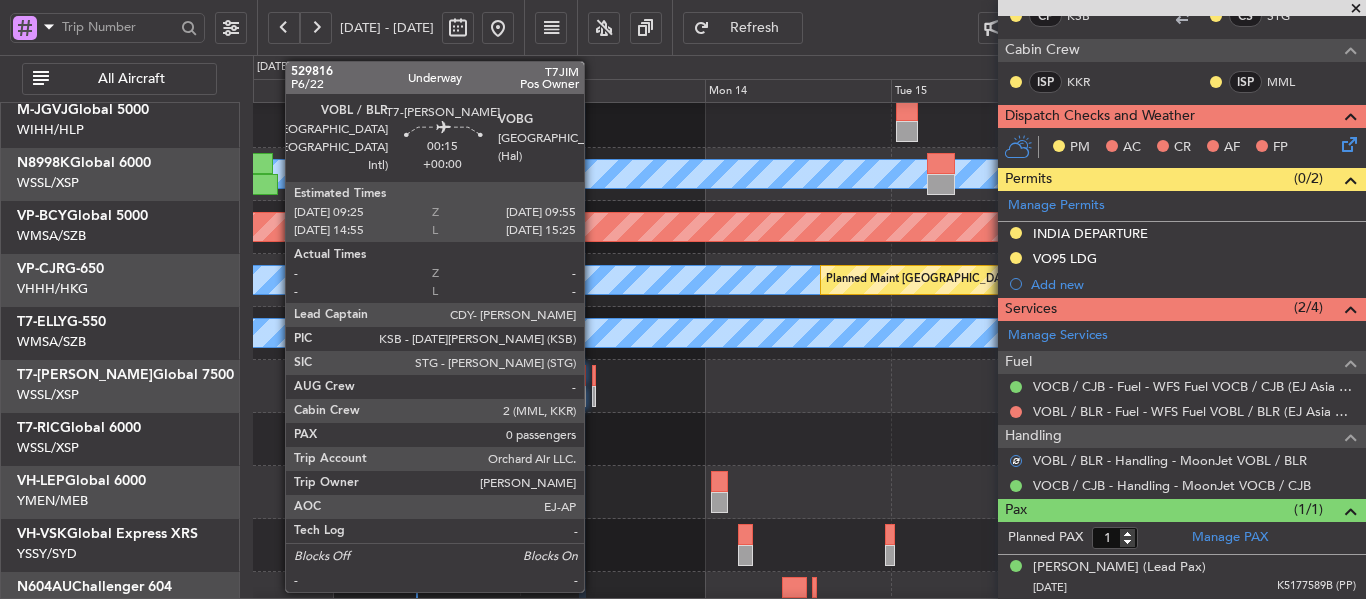 click 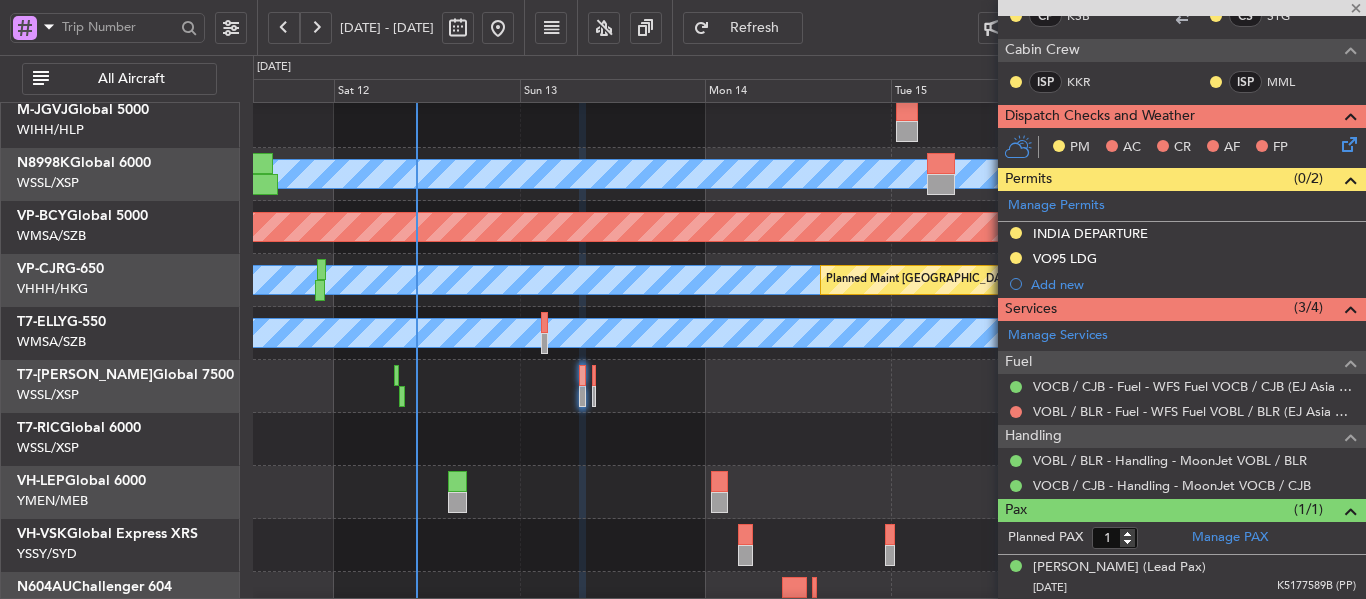 type on "0" 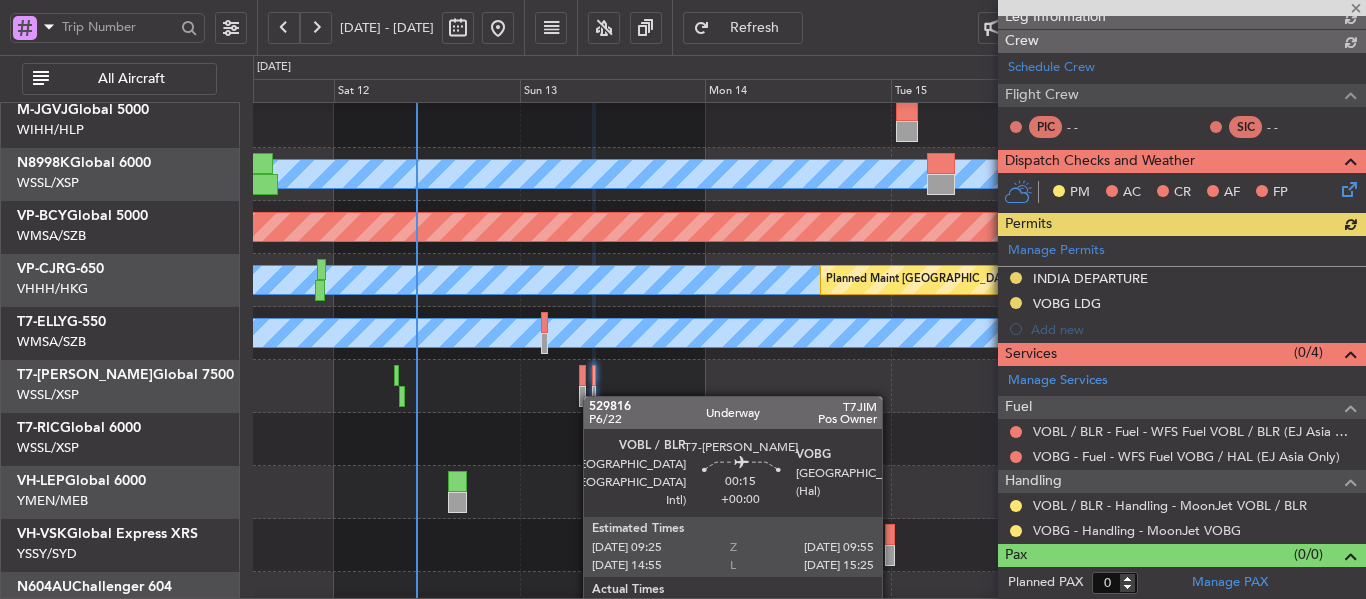 scroll, scrollTop: 330, scrollLeft: 0, axis: vertical 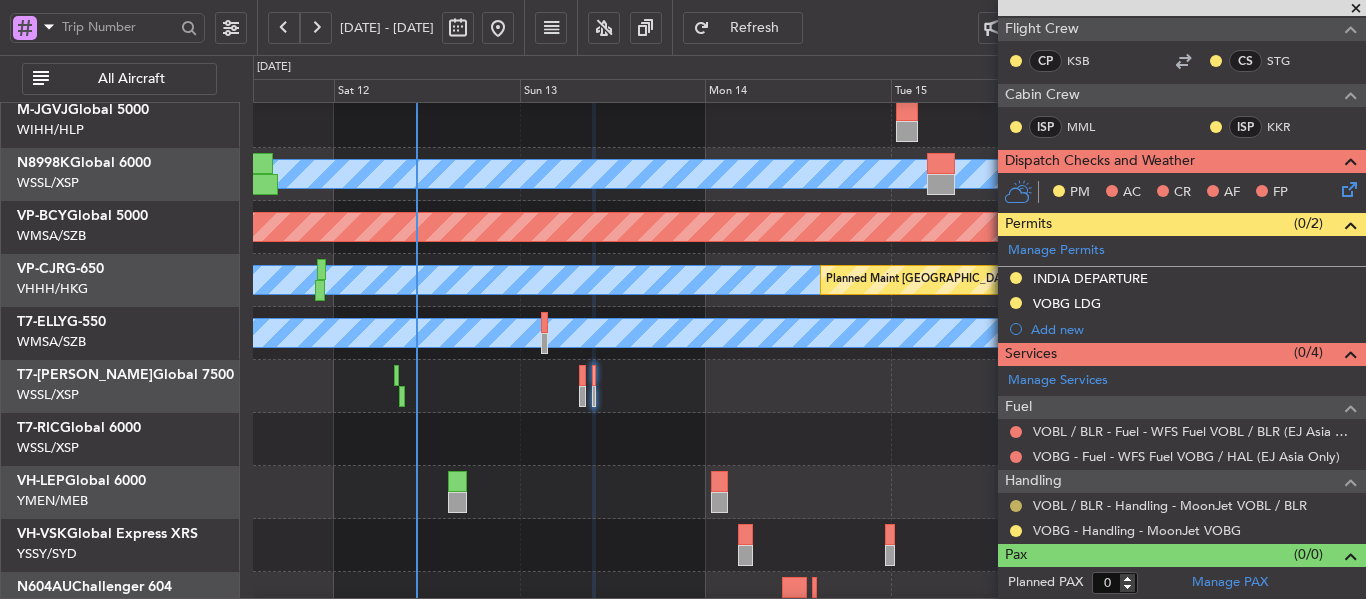 click at bounding box center (1016, 506) 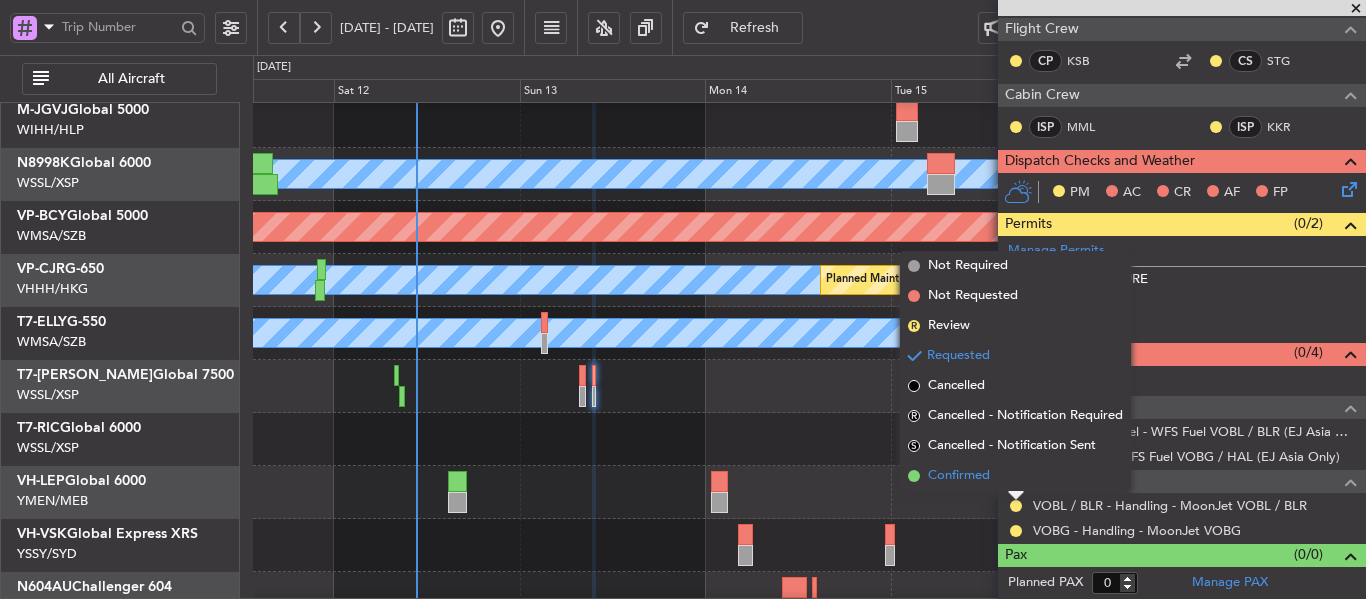 click at bounding box center [914, 476] 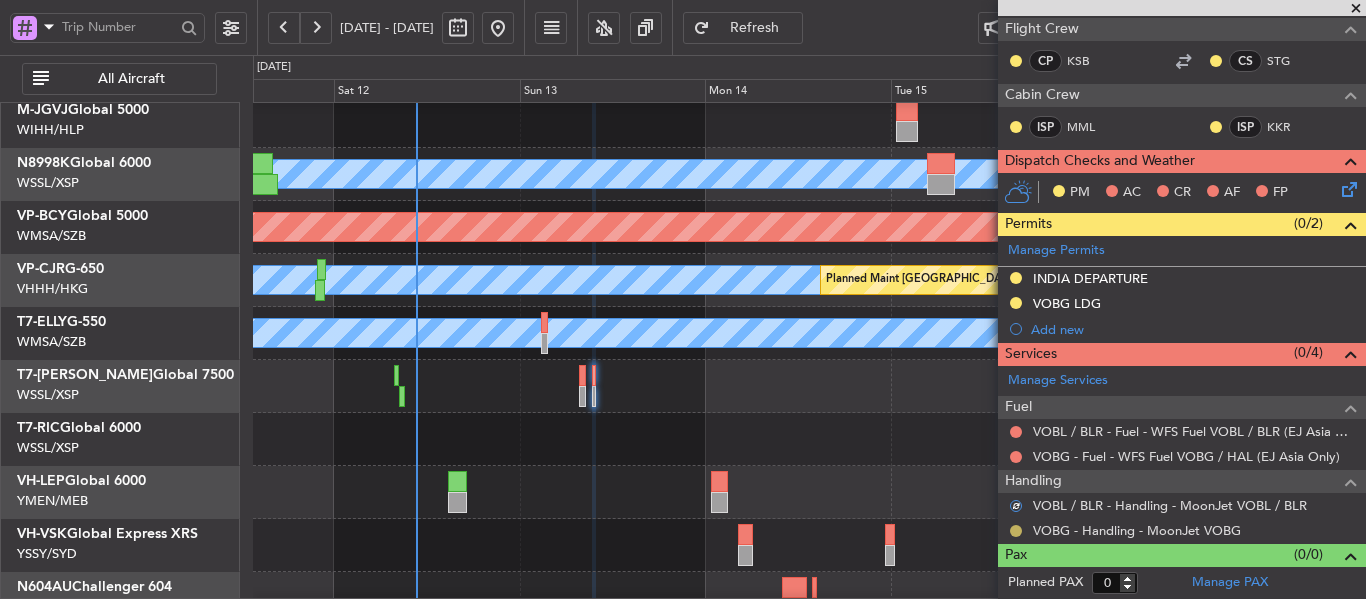 click at bounding box center (1016, 531) 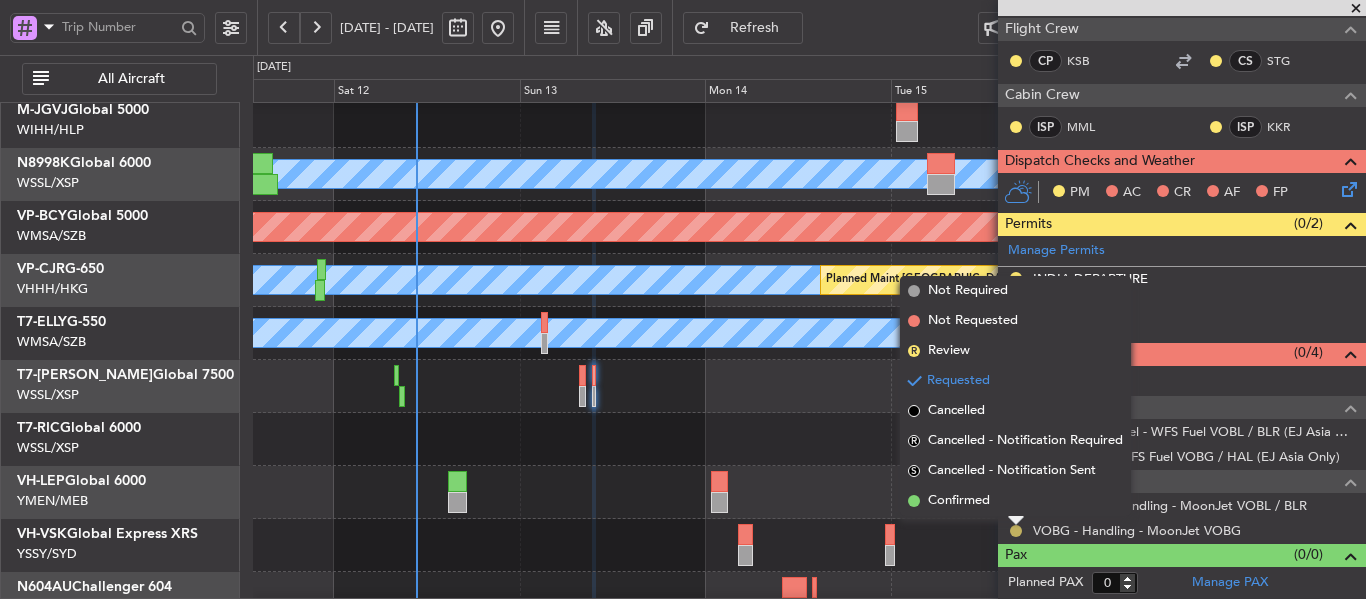 click at bounding box center (1016, 531) 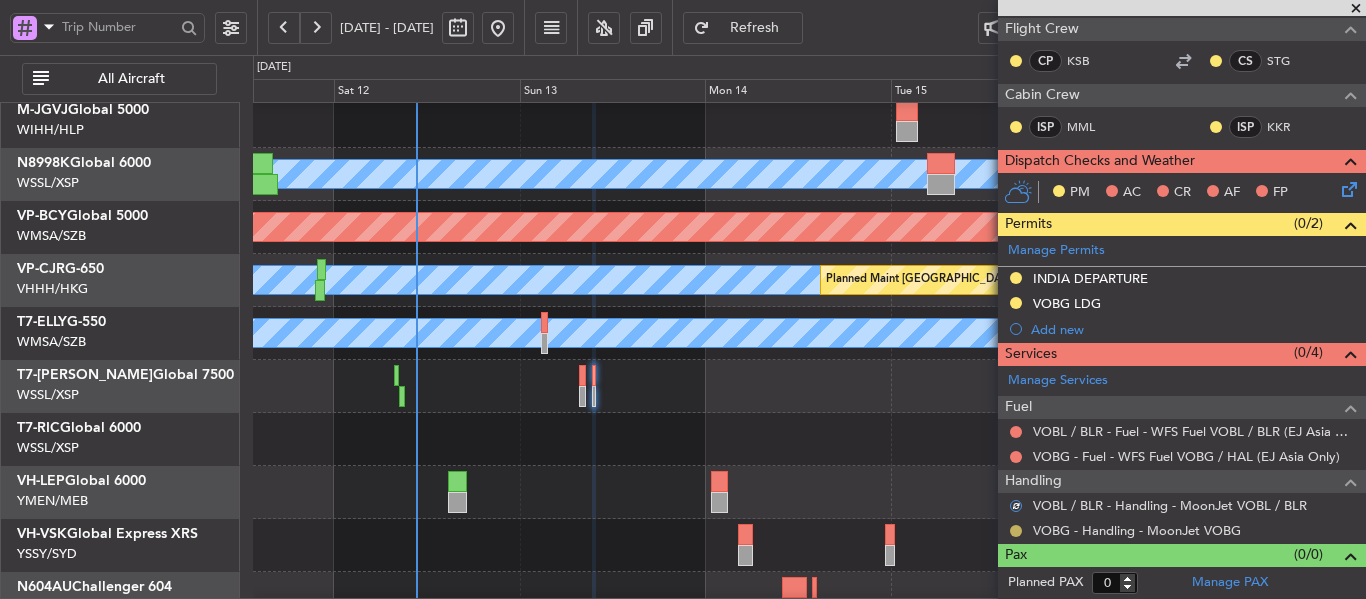 click at bounding box center [1016, 531] 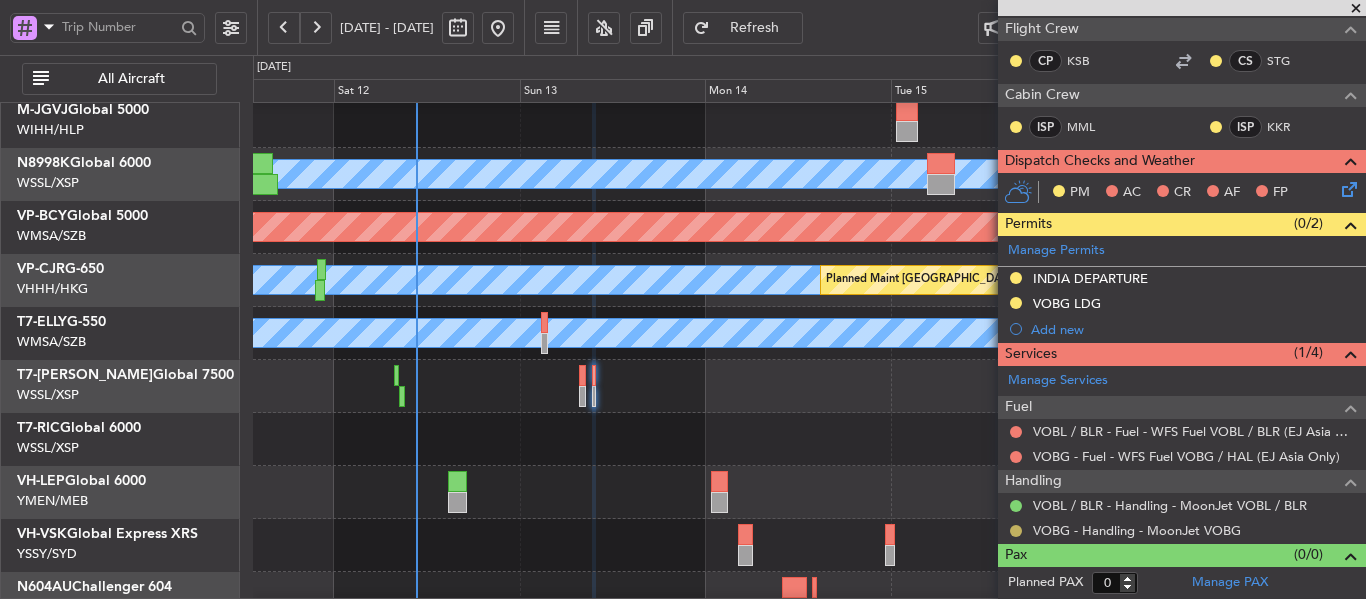 click at bounding box center (1016, 531) 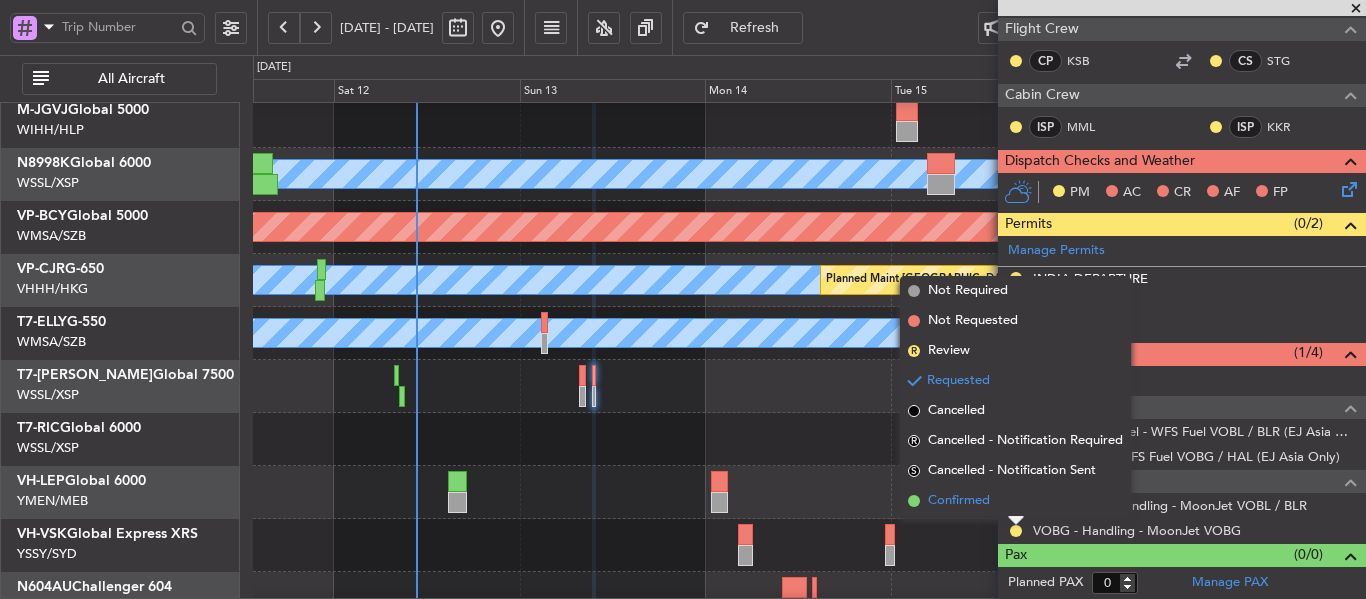 click at bounding box center [914, 501] 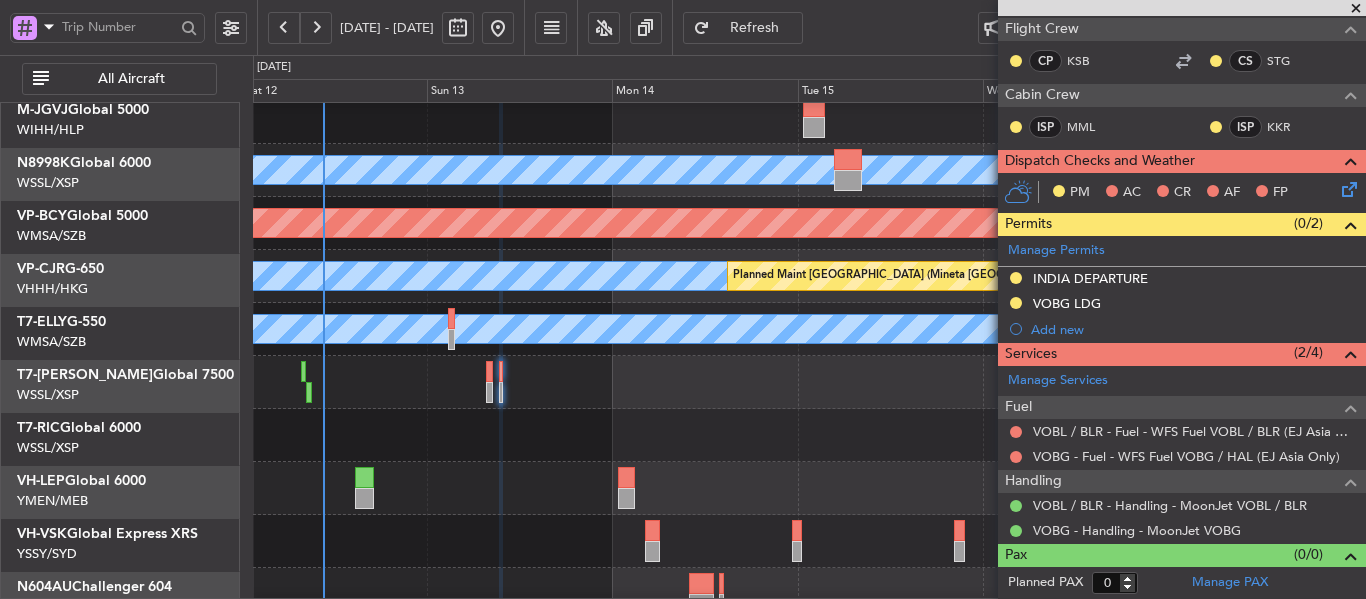 scroll, scrollTop: 65, scrollLeft: 0, axis: vertical 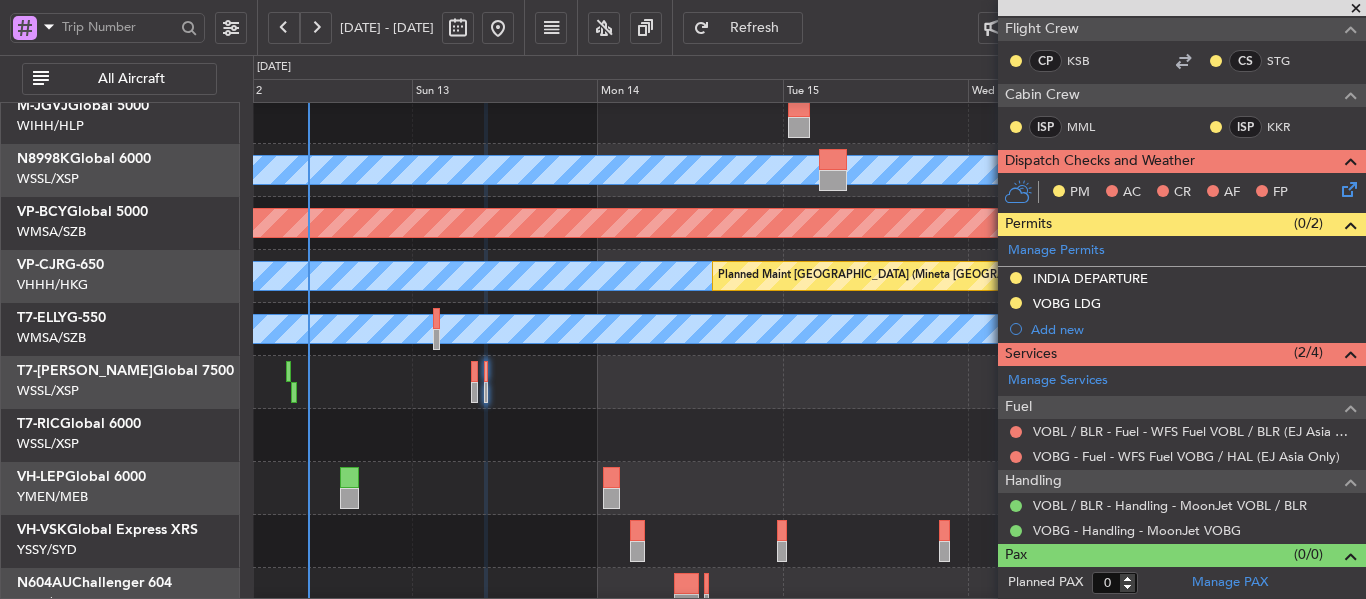 click on "-
-
VOTP
03:35 Z
LSZS
13:00 Z" 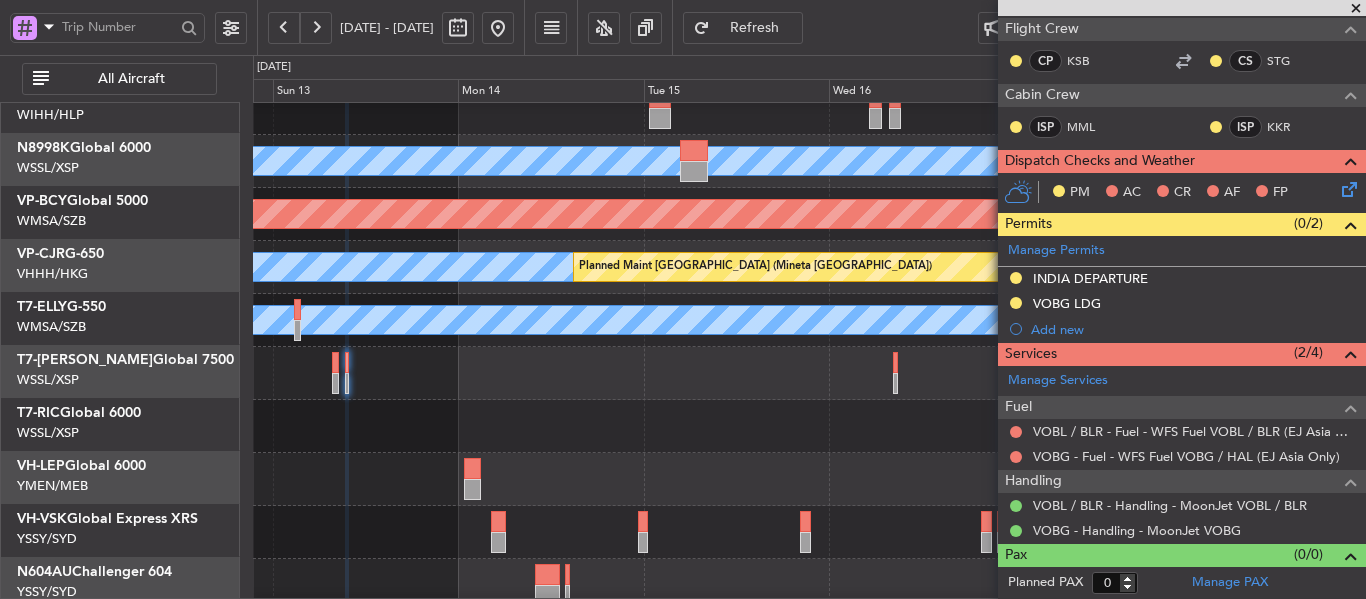 click on "Planned Maint [GEOGRAPHIC_DATA] (Seletar)" 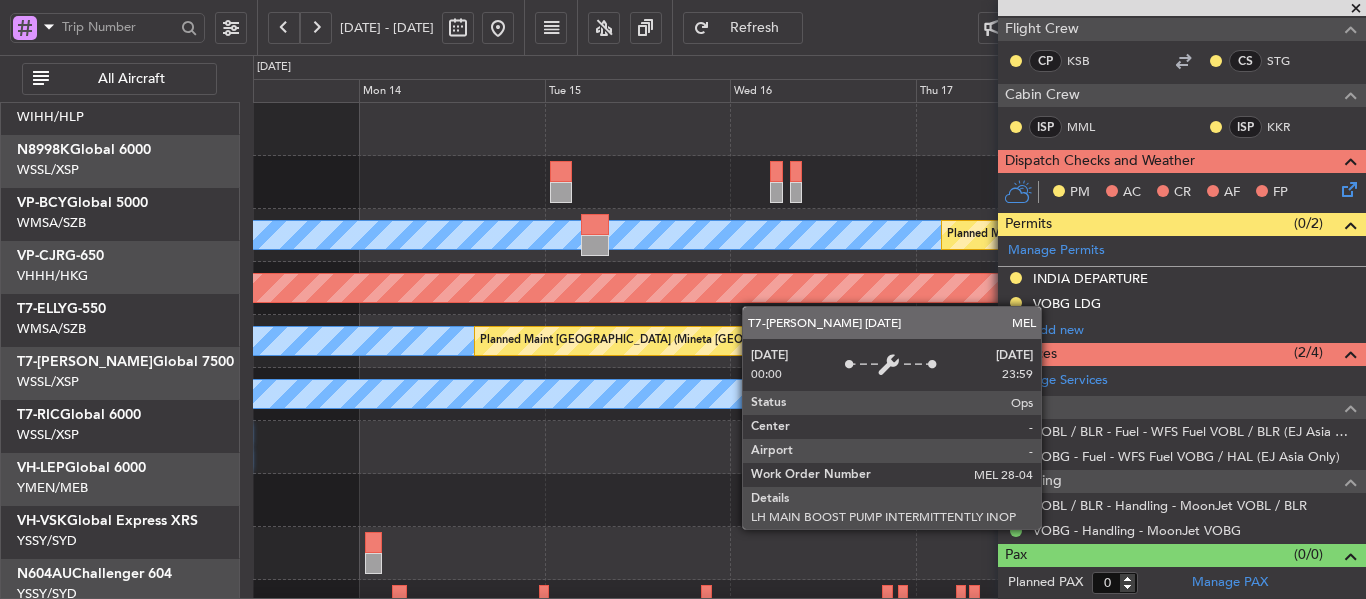 scroll, scrollTop: 0, scrollLeft: 0, axis: both 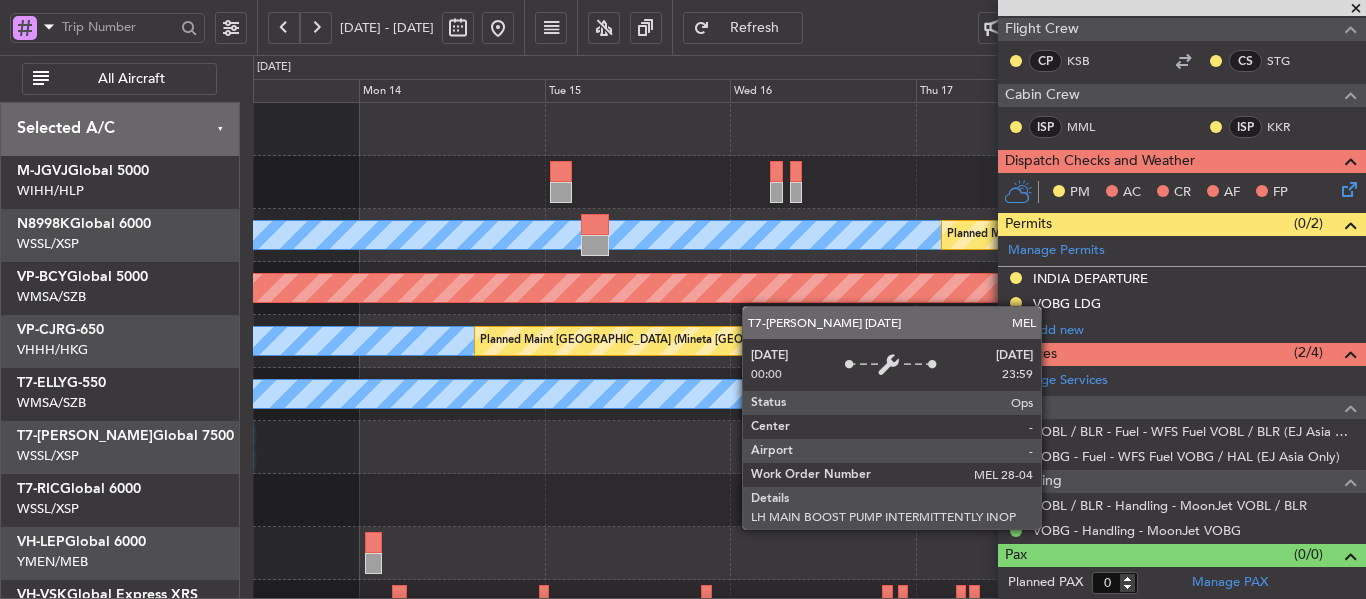 click on "Planned Maint [GEOGRAPHIC_DATA] (Sultan [PERSON_NAME])
MEL
MEL" 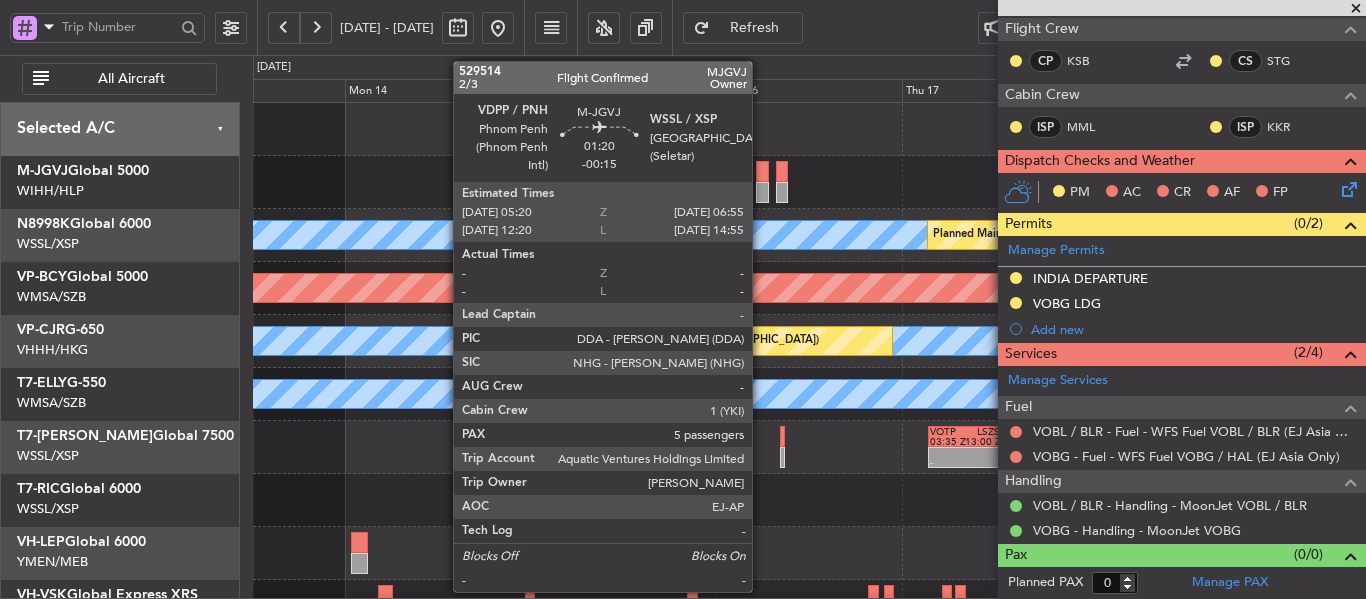 click 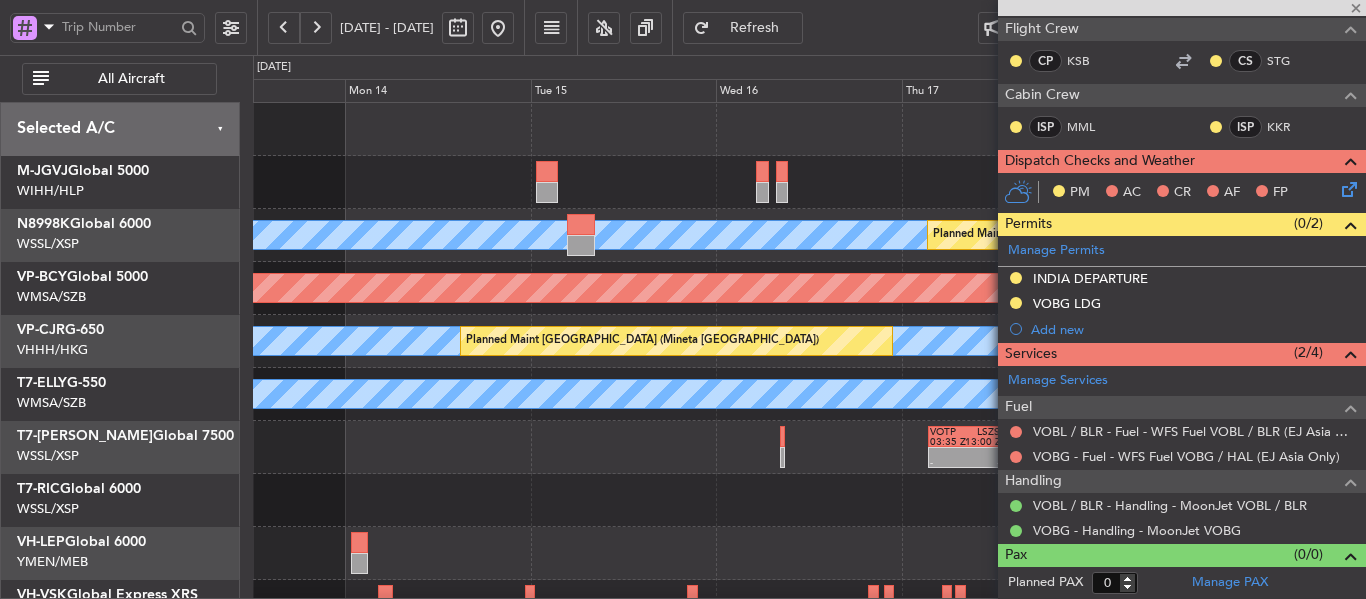 type on "-00:15" 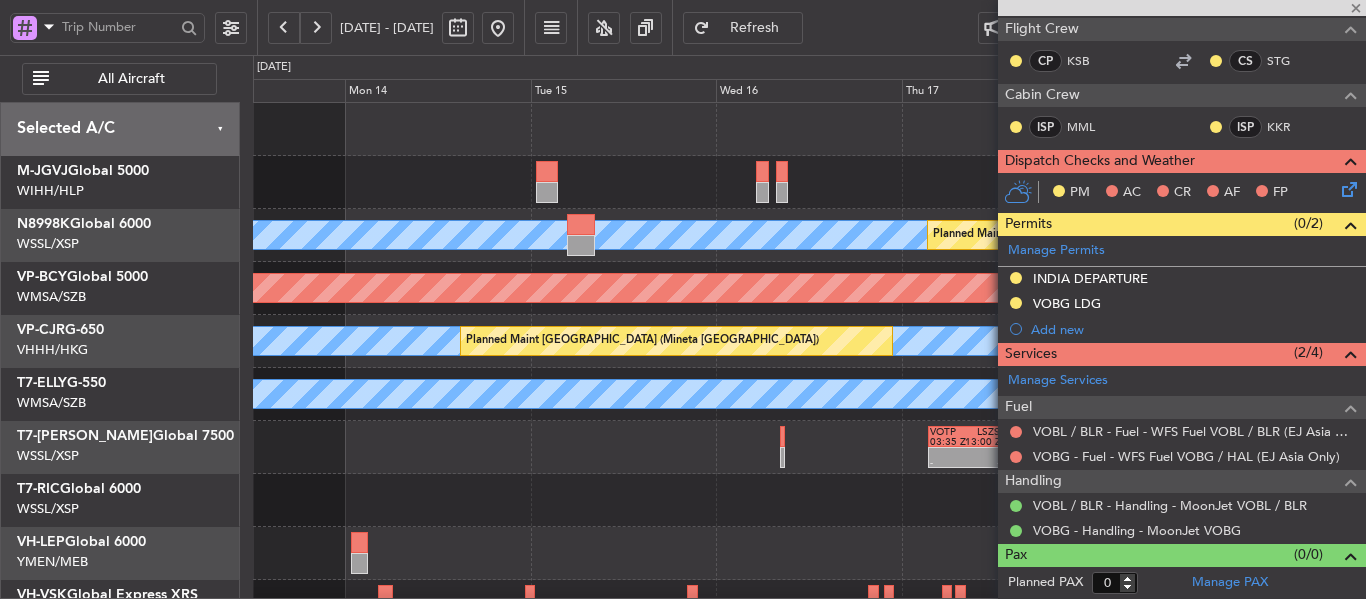 type on "5" 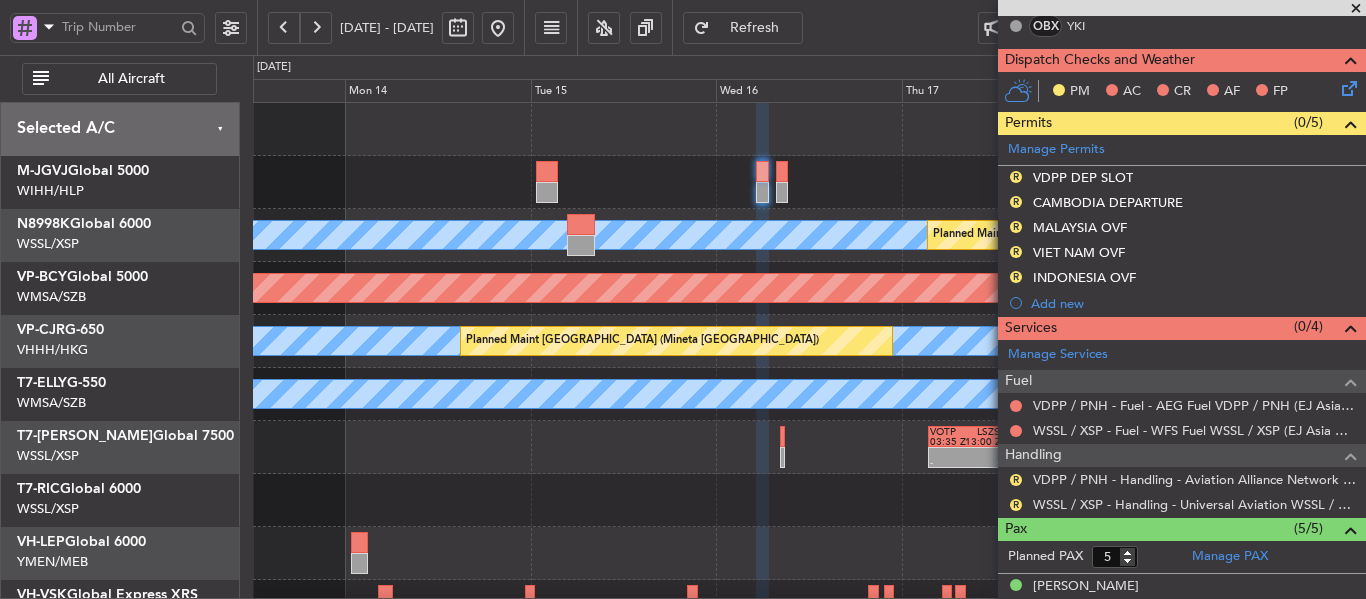 scroll, scrollTop: 455, scrollLeft: 0, axis: vertical 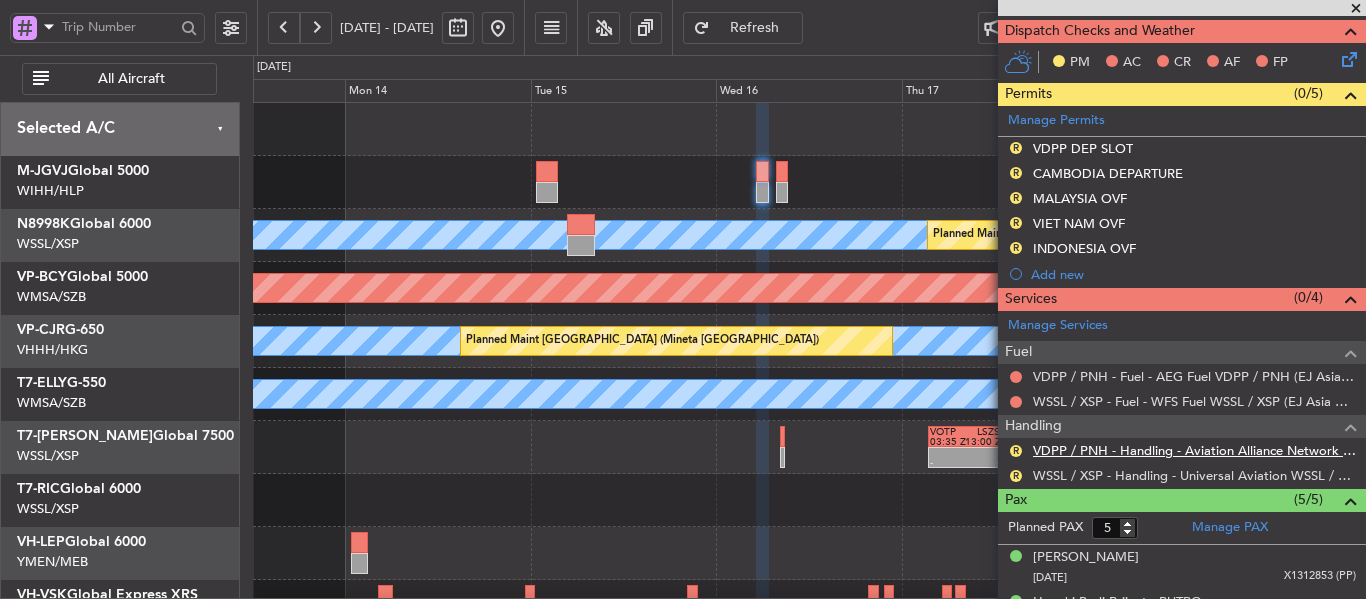 click on "VDPP / PNH - Handling - Aviation Alliance Network [GEOGRAPHIC_DATA] VDPP / PNH" at bounding box center [1194, 450] 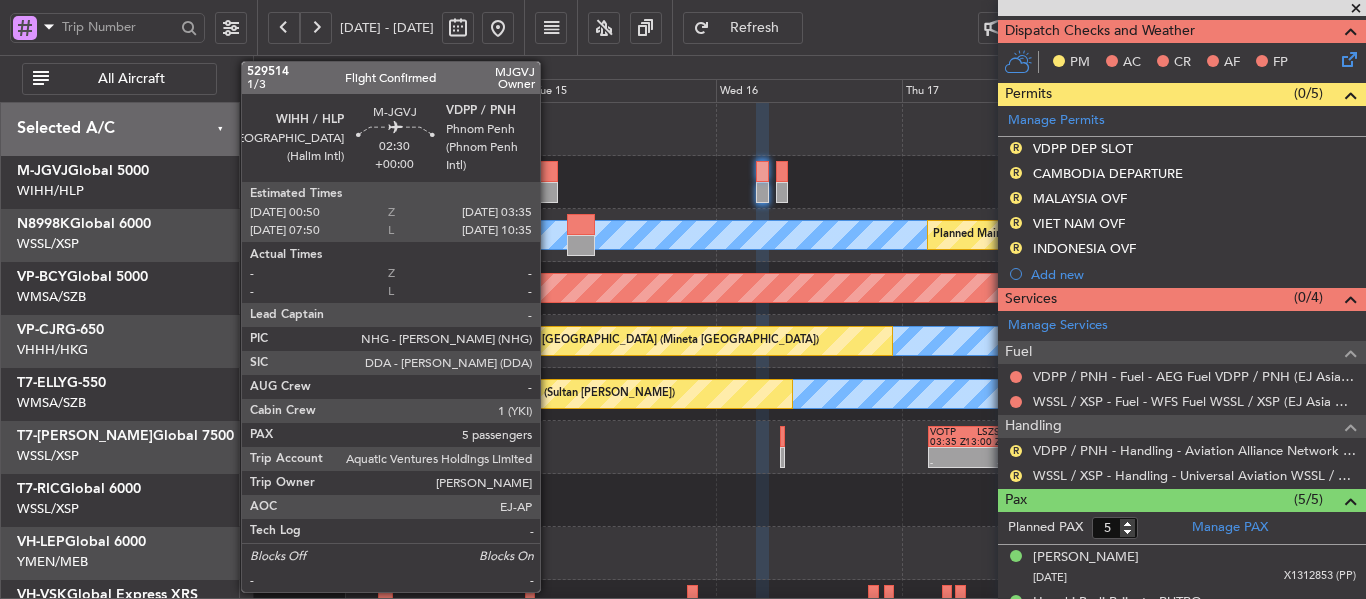 click 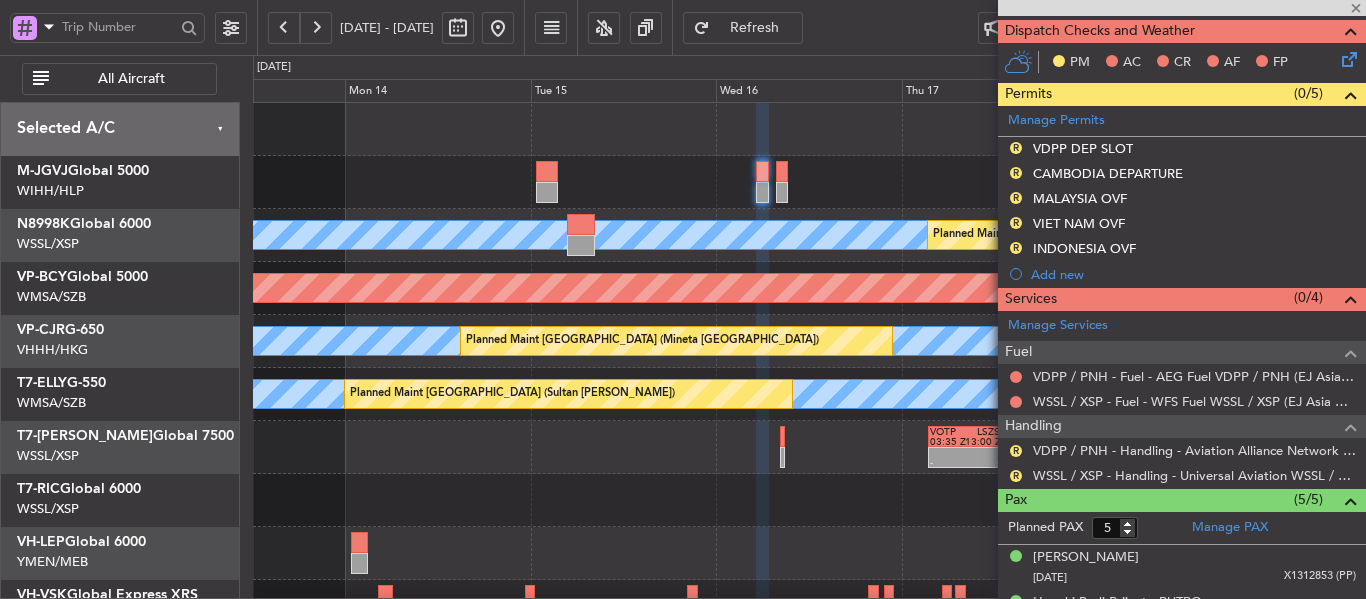 type 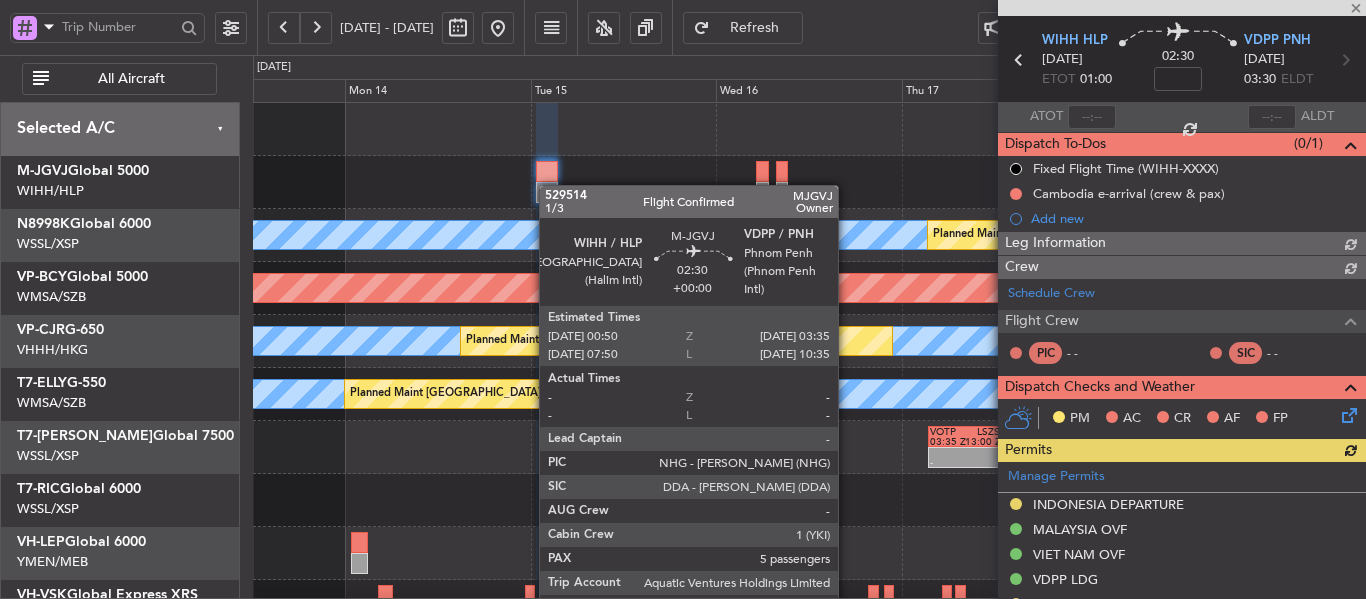 scroll, scrollTop: 455, scrollLeft: 0, axis: vertical 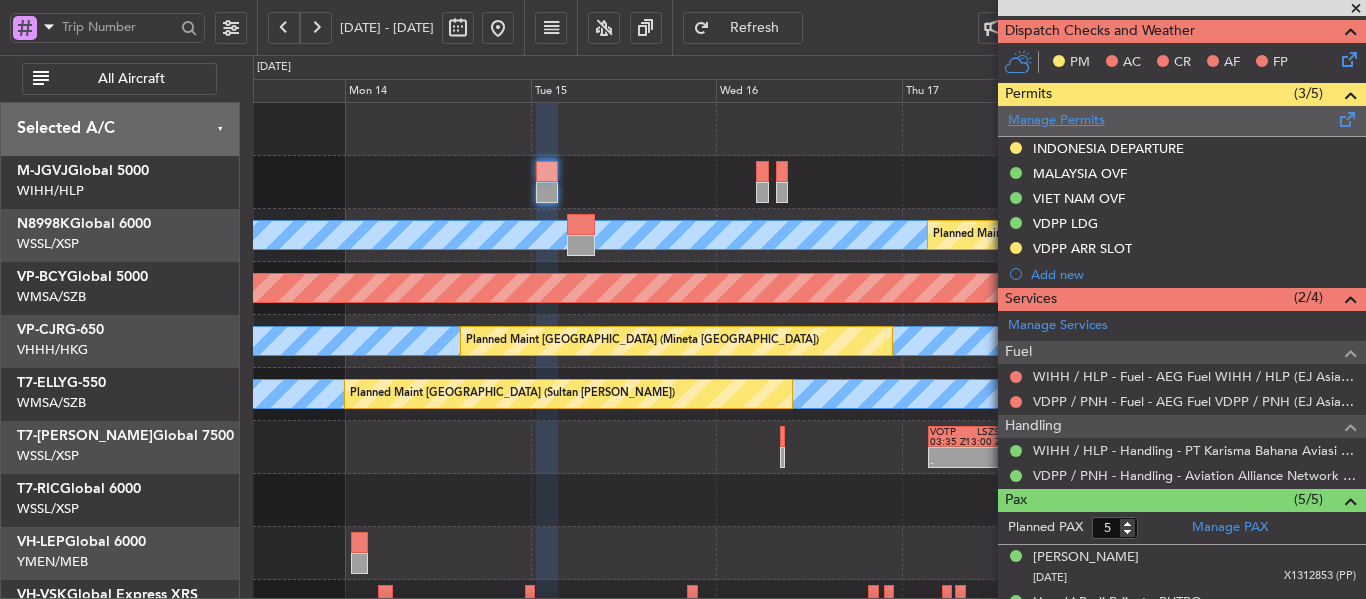 click on "Manage Permits" at bounding box center (1056, 121) 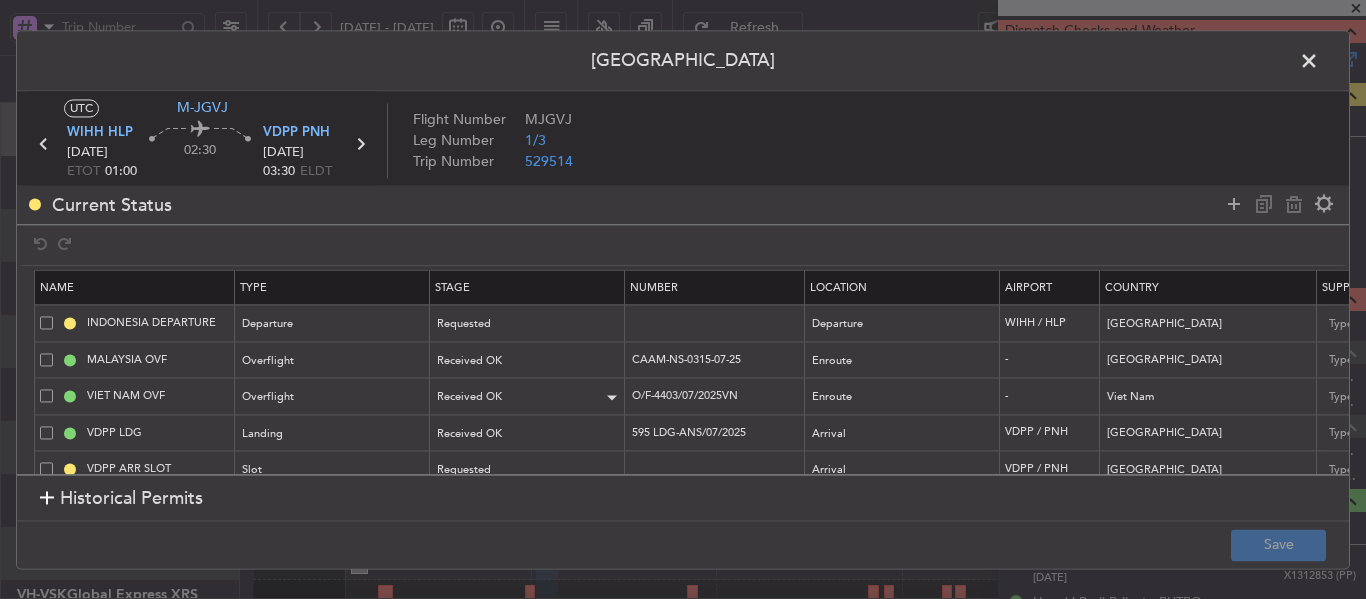 scroll, scrollTop: 34, scrollLeft: 0, axis: vertical 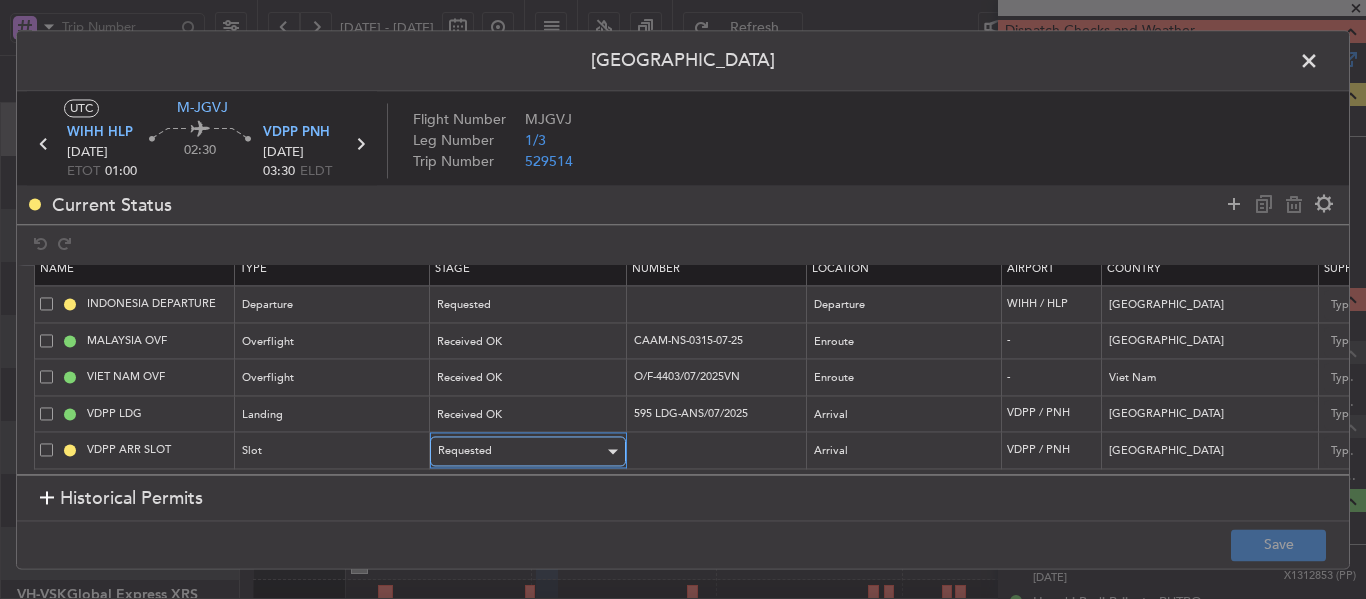 click on "Requested" at bounding box center [465, 451] 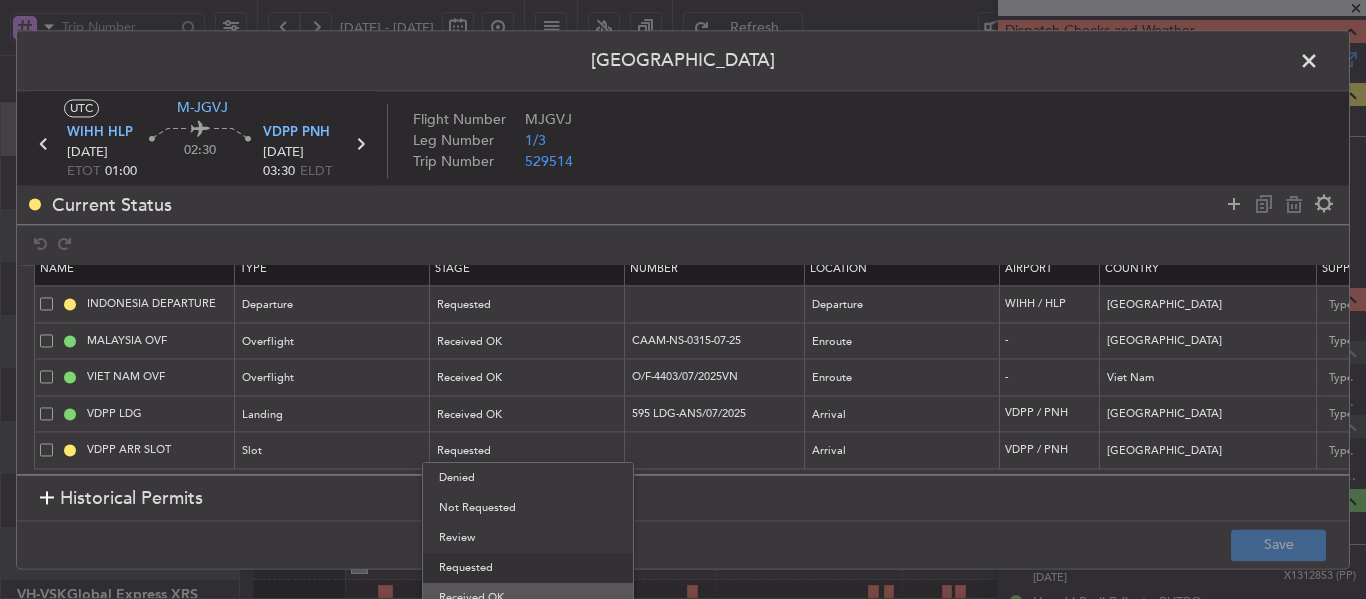 click on "Received OK" at bounding box center [528, 598] 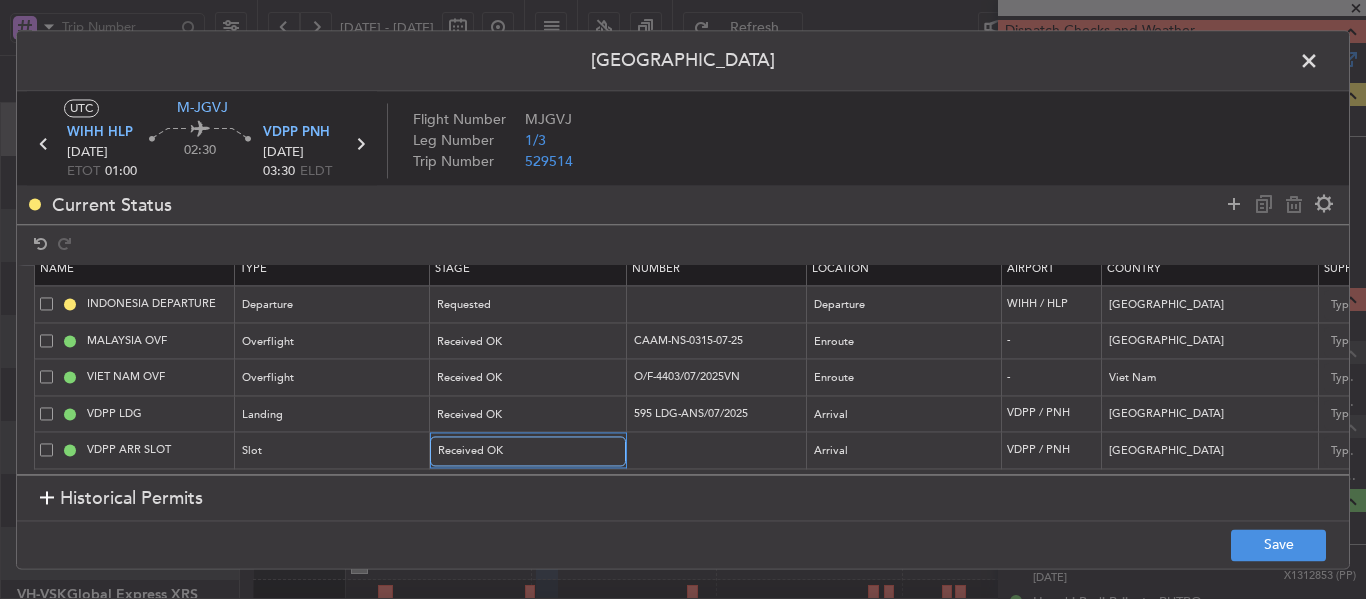 scroll, scrollTop: 34, scrollLeft: 544, axis: both 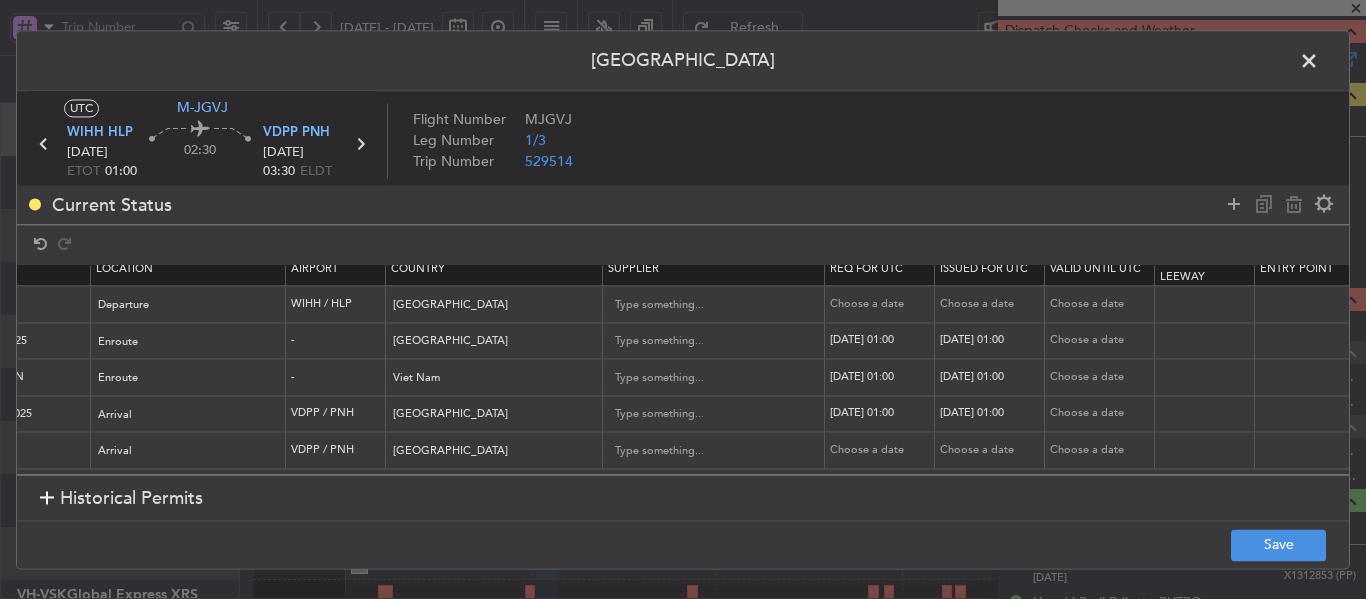 click on "Choose a date" at bounding box center (882, 450) 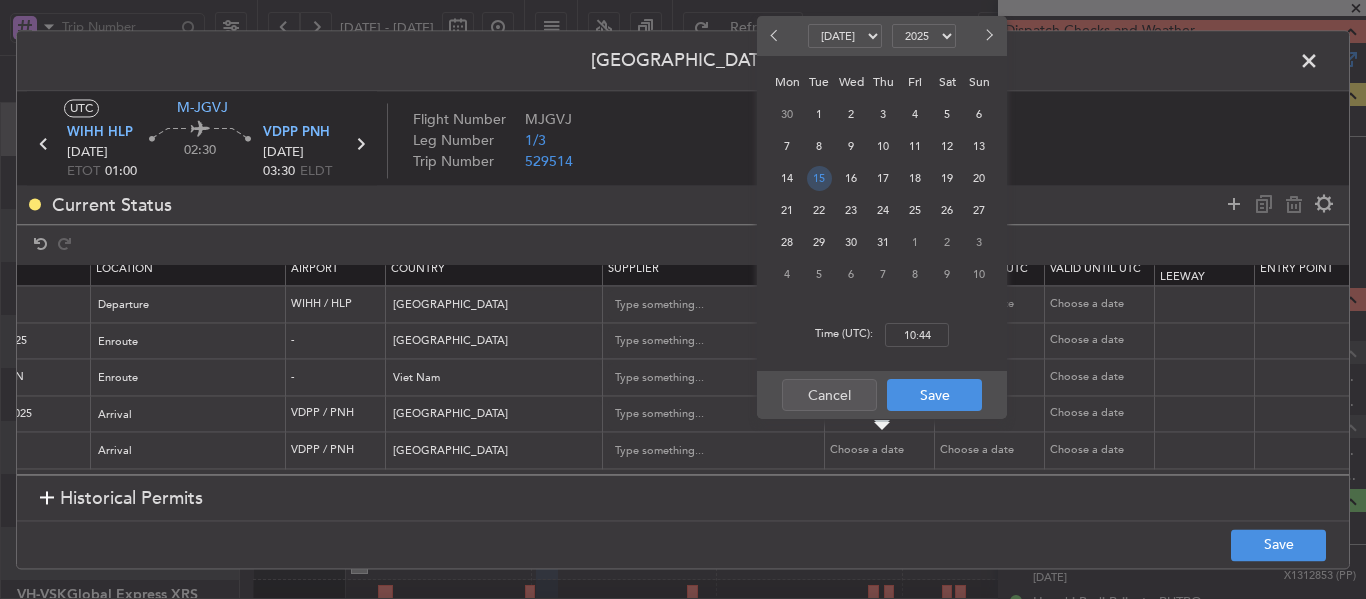 click on "15" at bounding box center (819, 178) 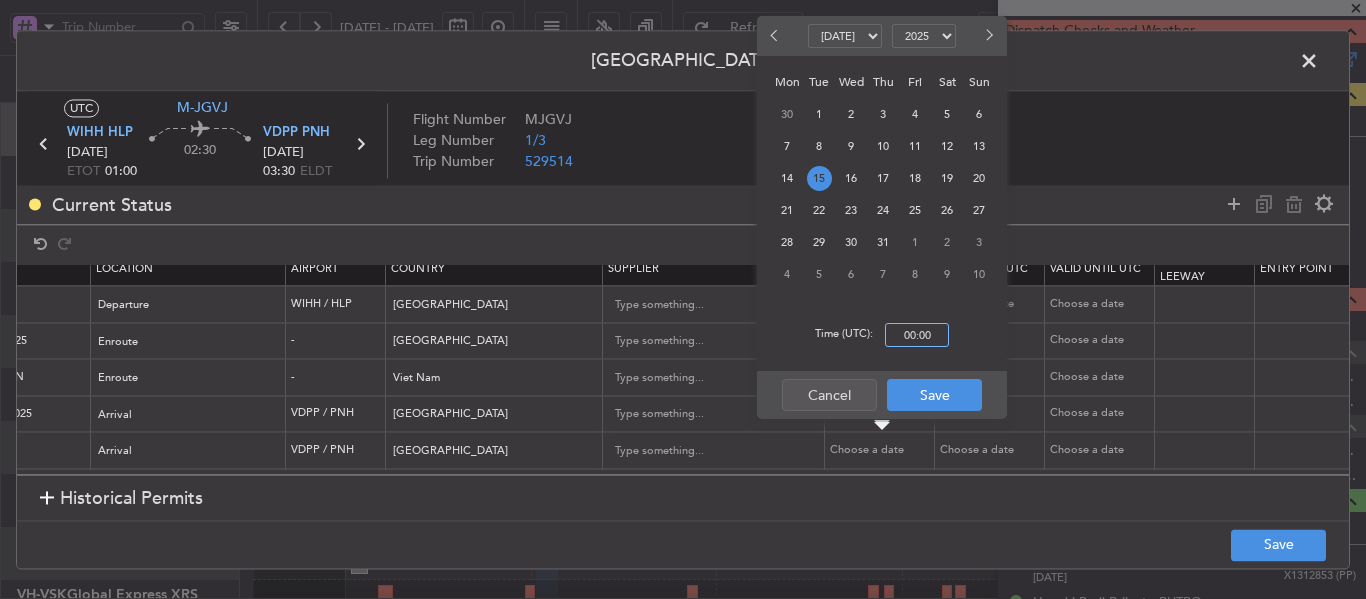 click on "00:00" at bounding box center [917, 335] 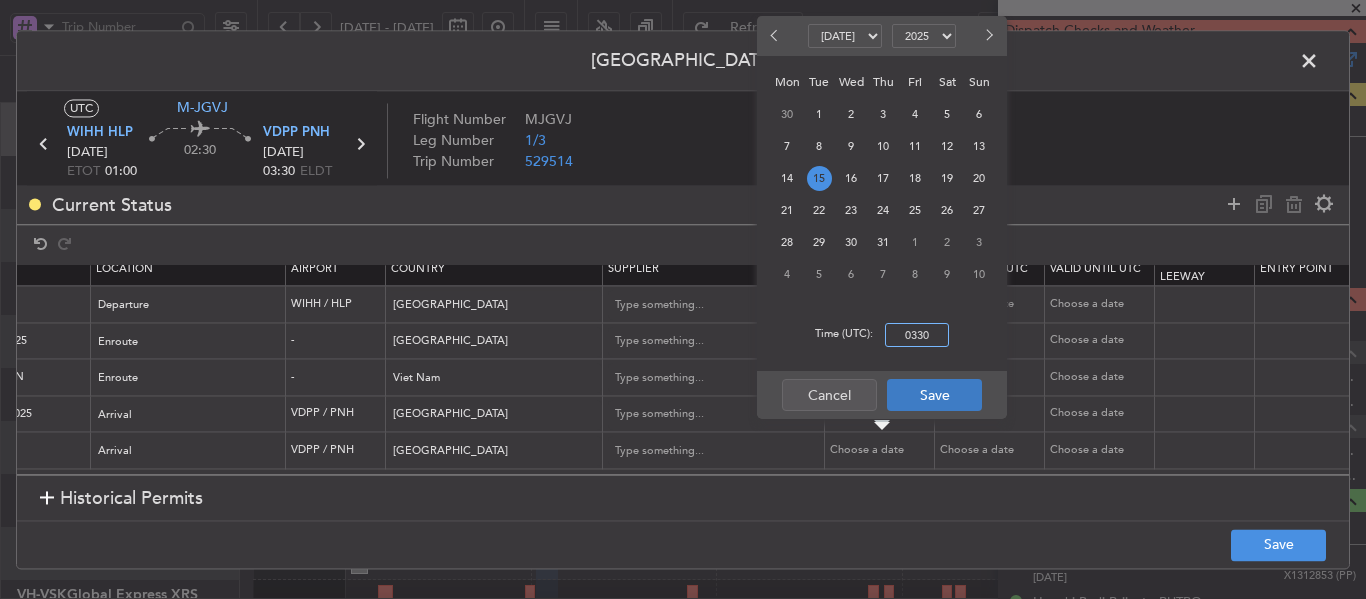 type on "03:30" 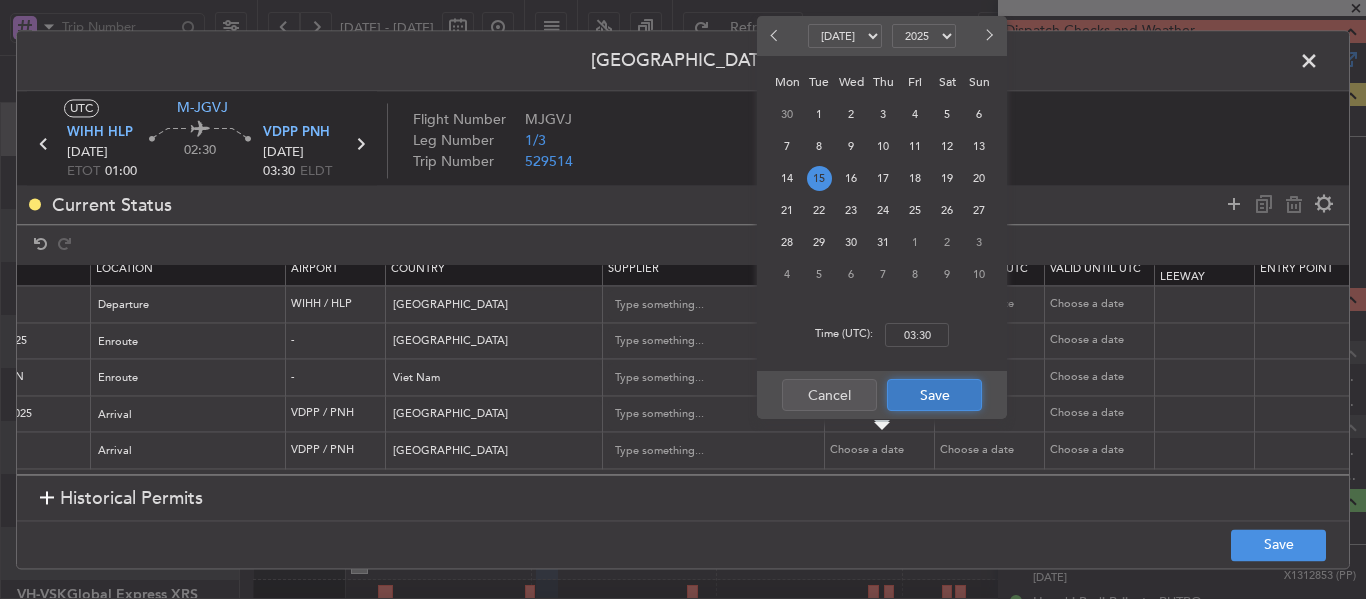 click on "Save" at bounding box center (934, 395) 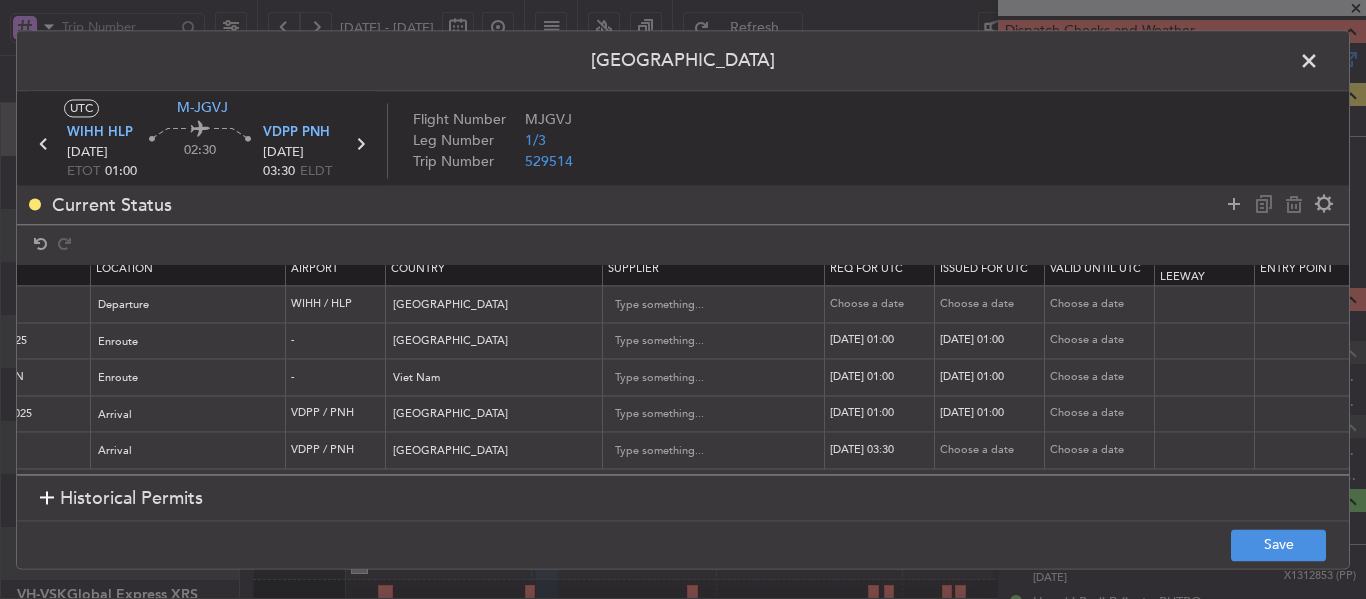 click on "Choose a date" at bounding box center (992, 450) 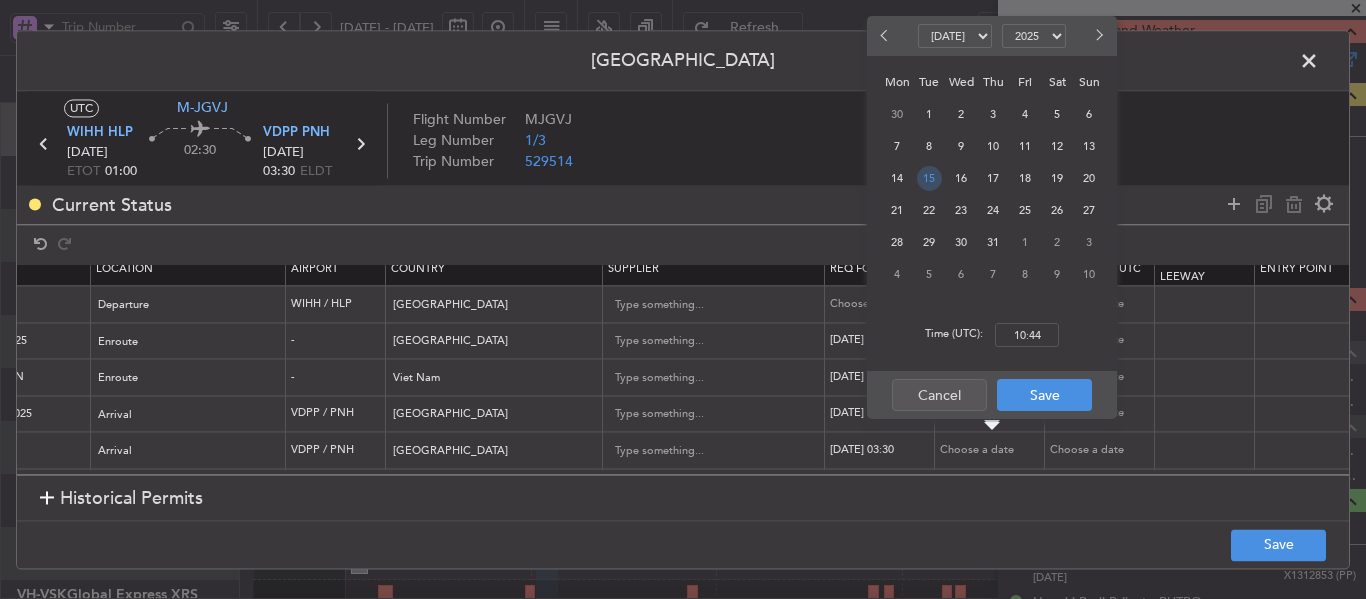 click on "15" at bounding box center (929, 178) 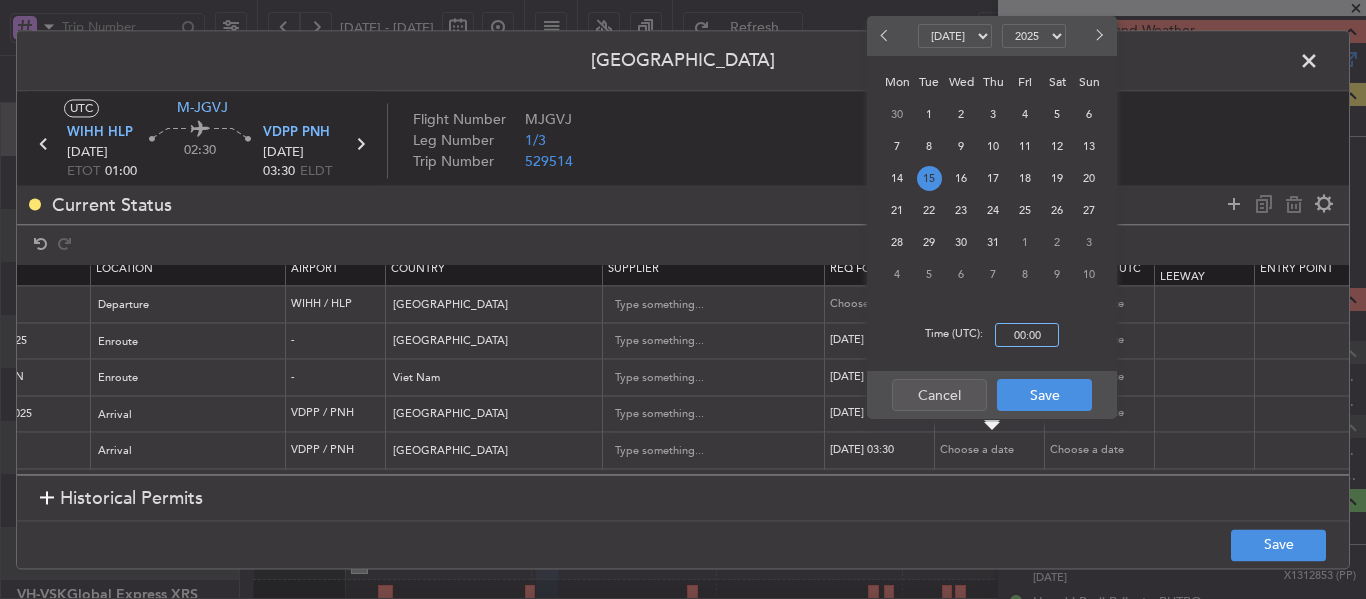click on "00:00" at bounding box center [1027, 335] 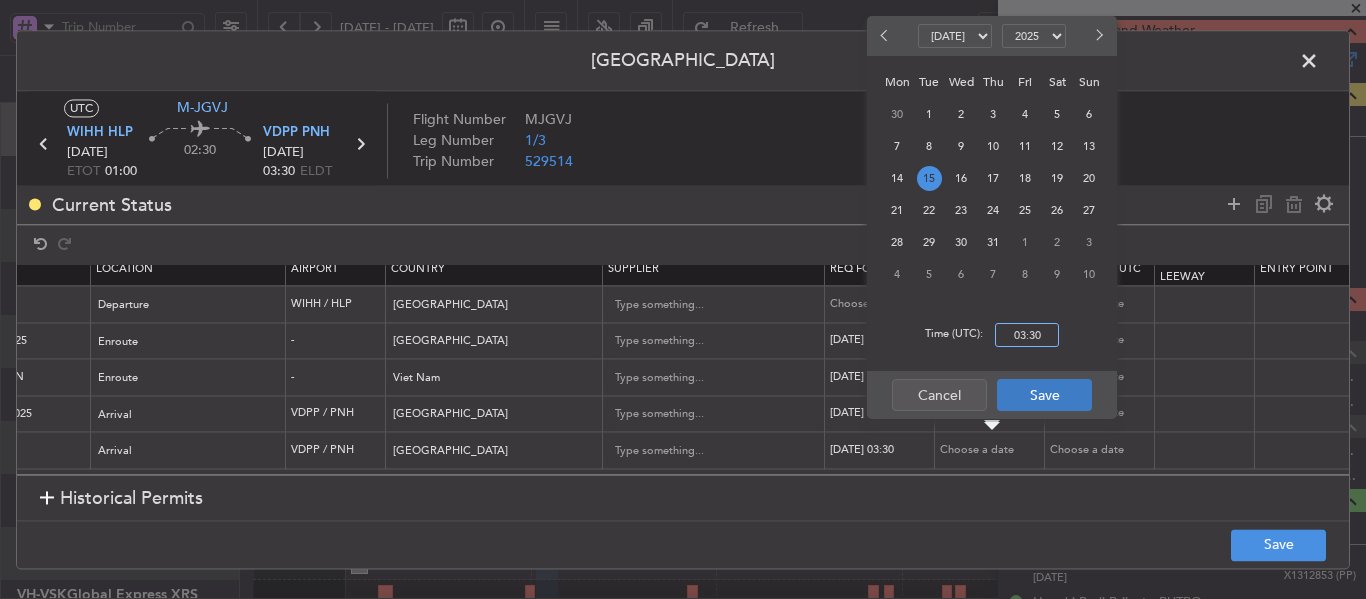 type on "03:30" 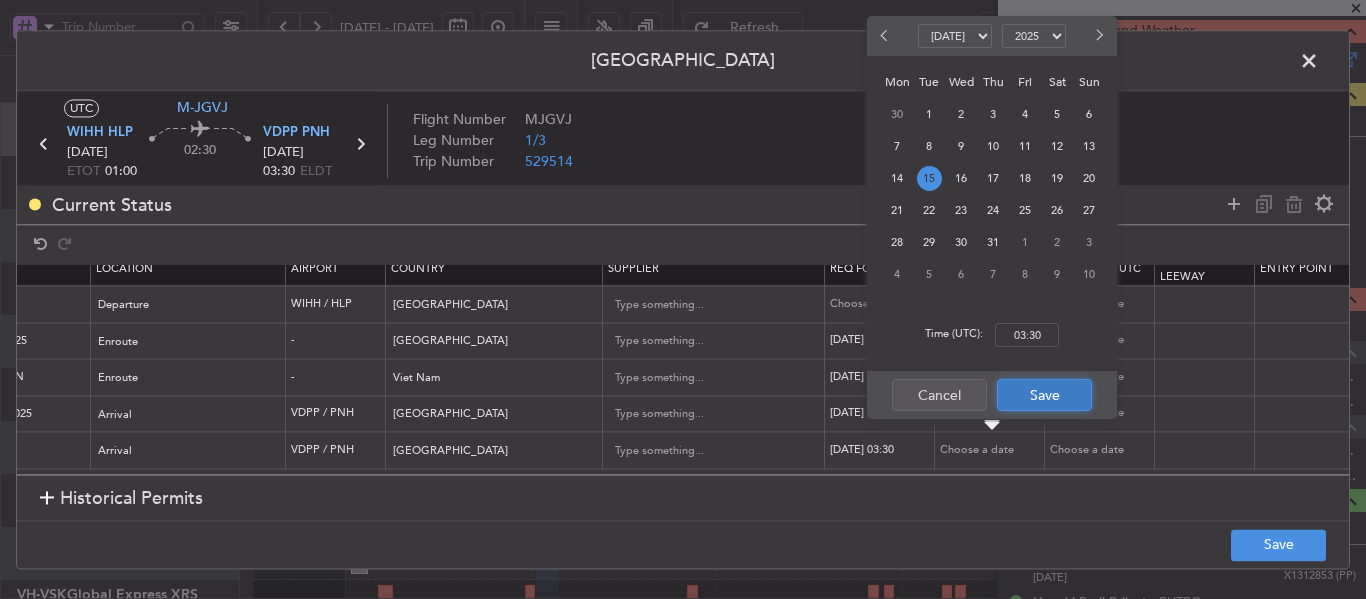 click on "Save" at bounding box center (1044, 395) 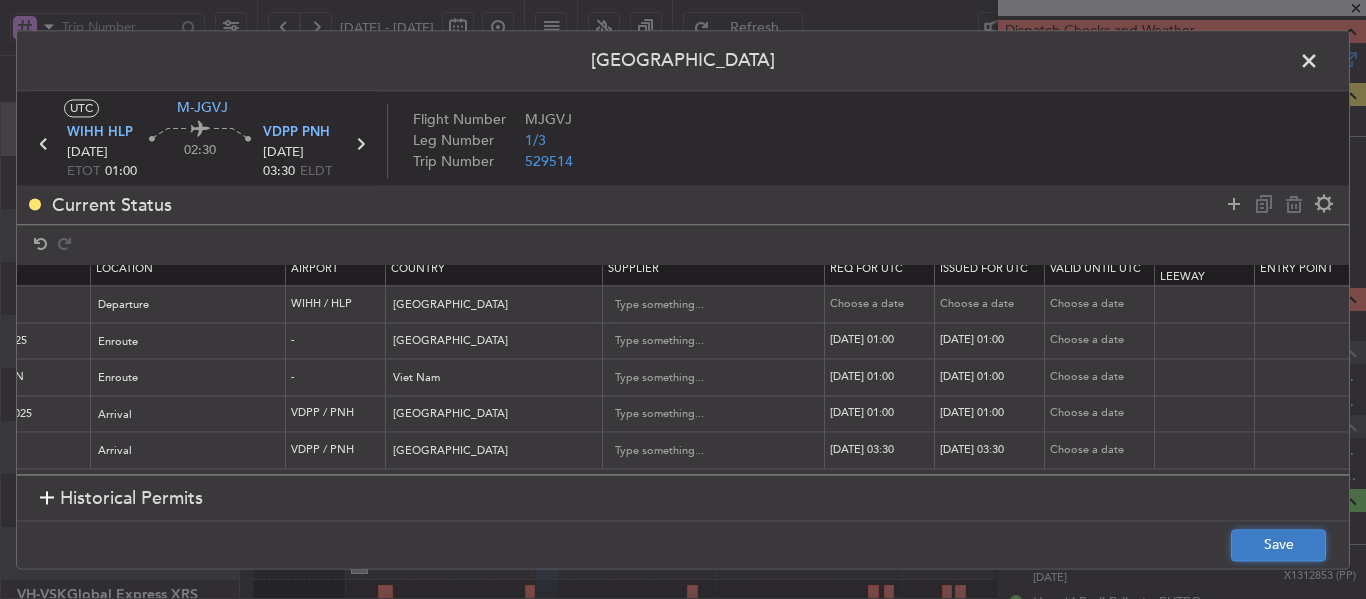 click on "Save" at bounding box center [1278, 545] 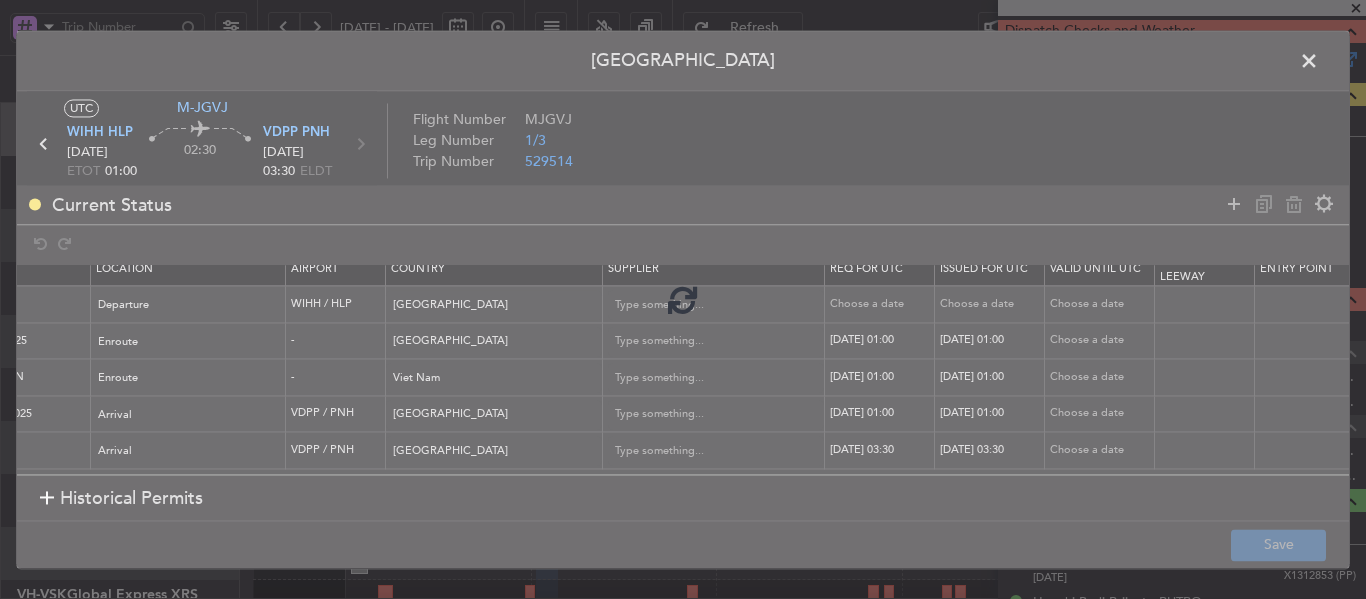 type on "VDPP ARR SLOT 0330Z" 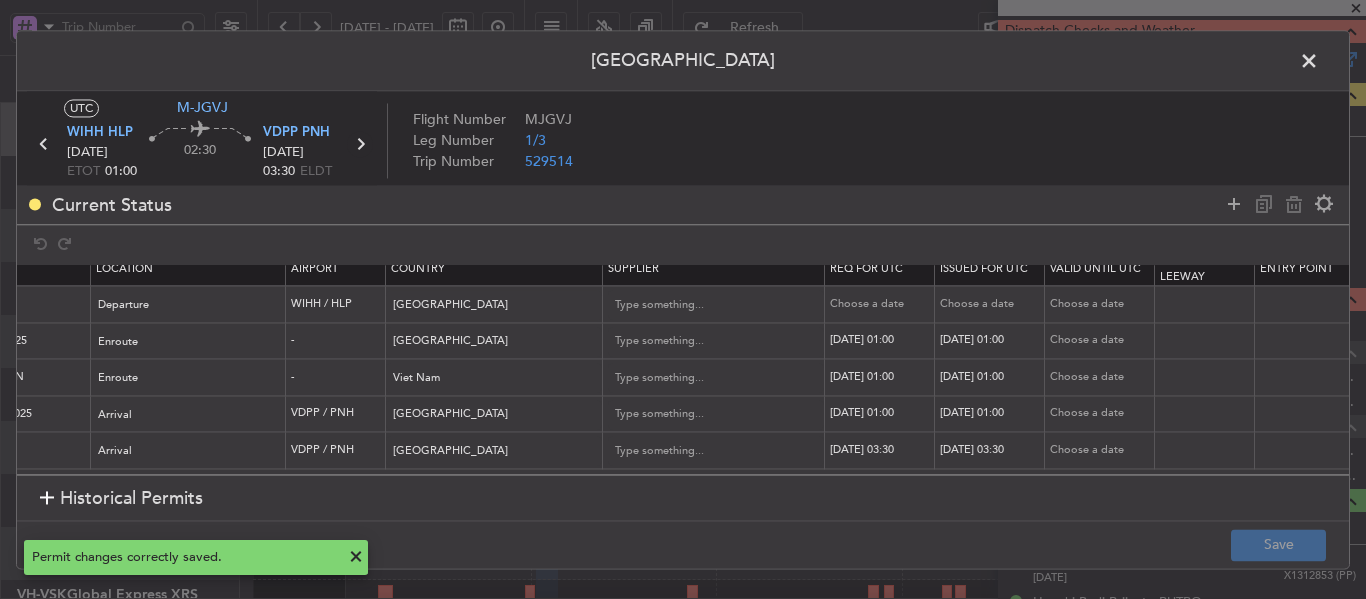 click at bounding box center [360, 144] 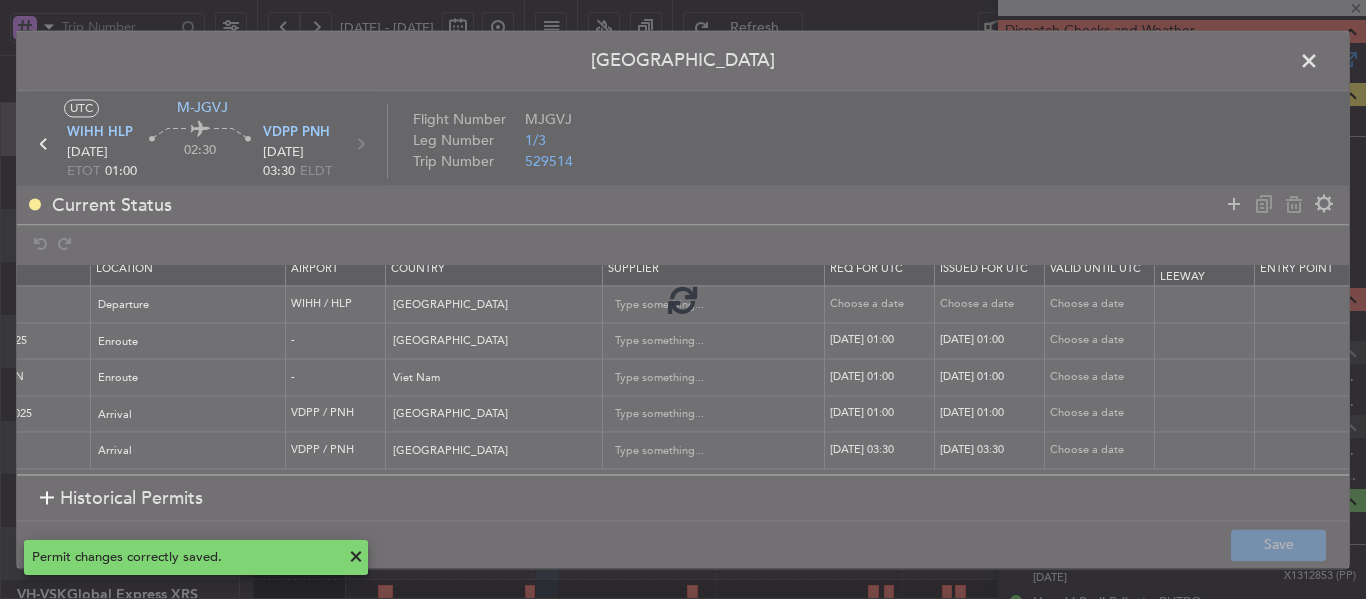 type on "-00:15" 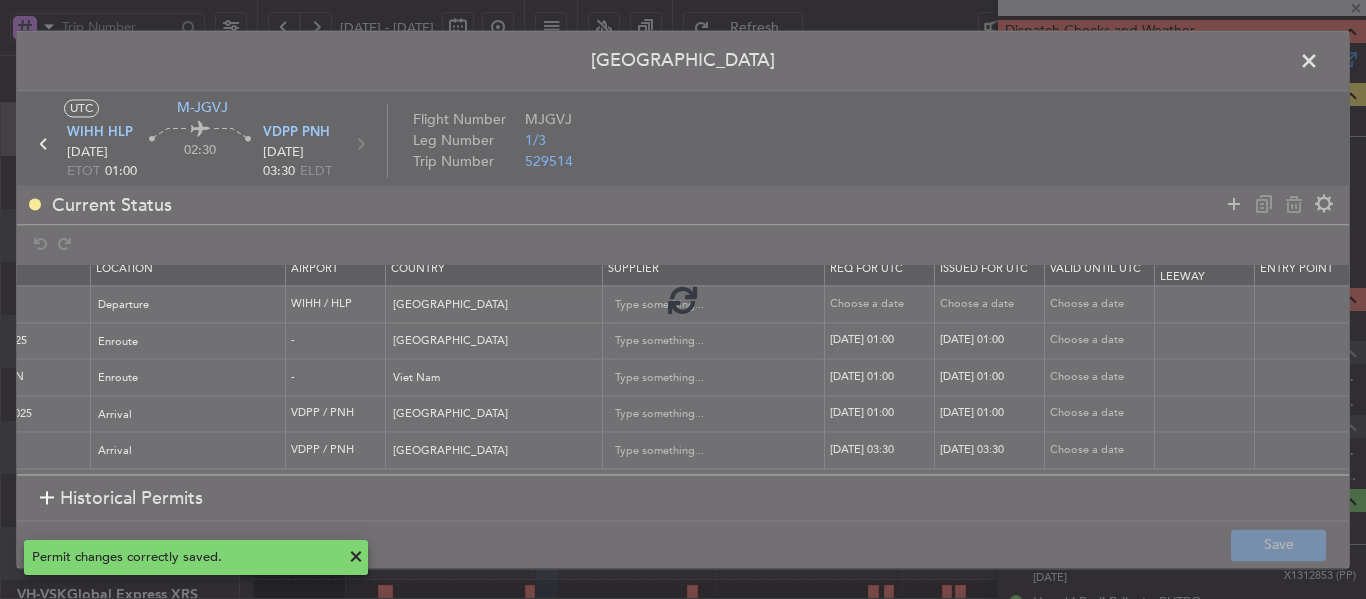 type on "-00:15" 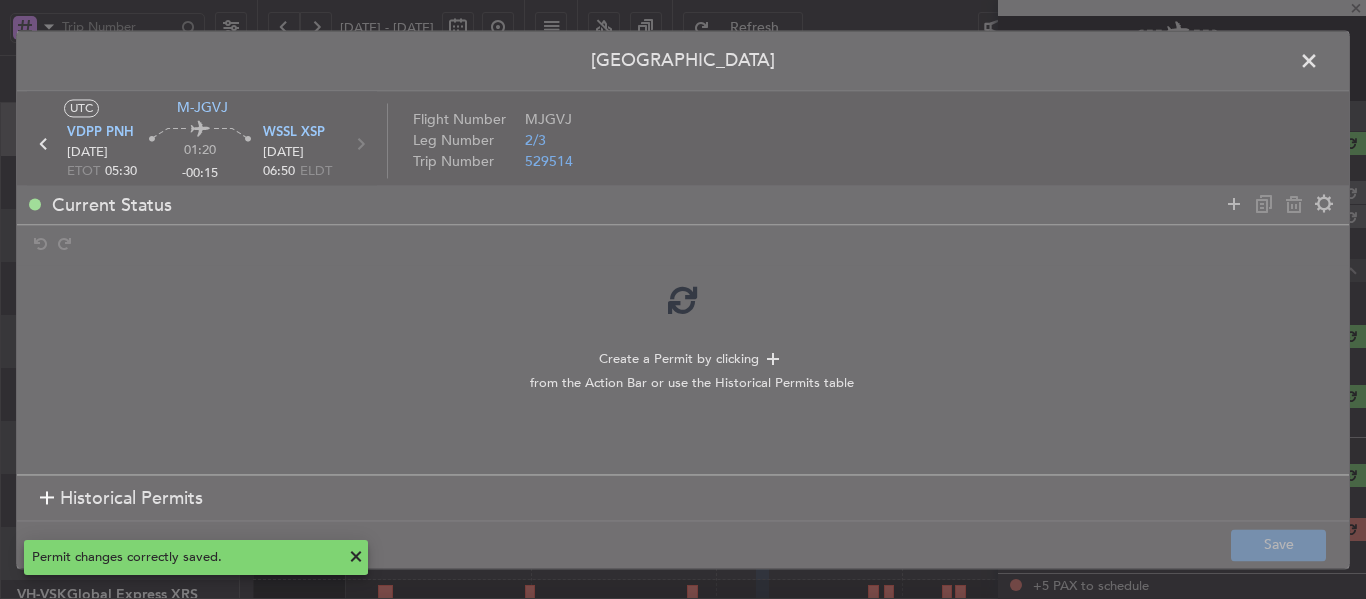 scroll, scrollTop: 63, scrollLeft: 0, axis: vertical 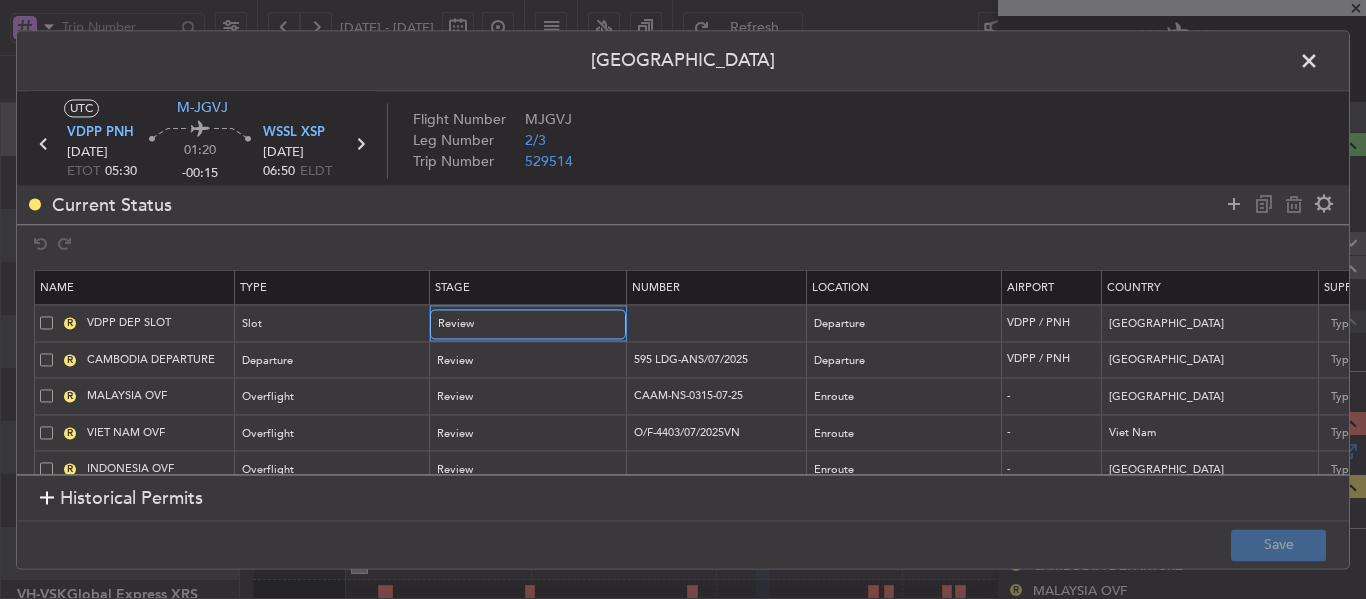 click on "Review" at bounding box center [521, 325] 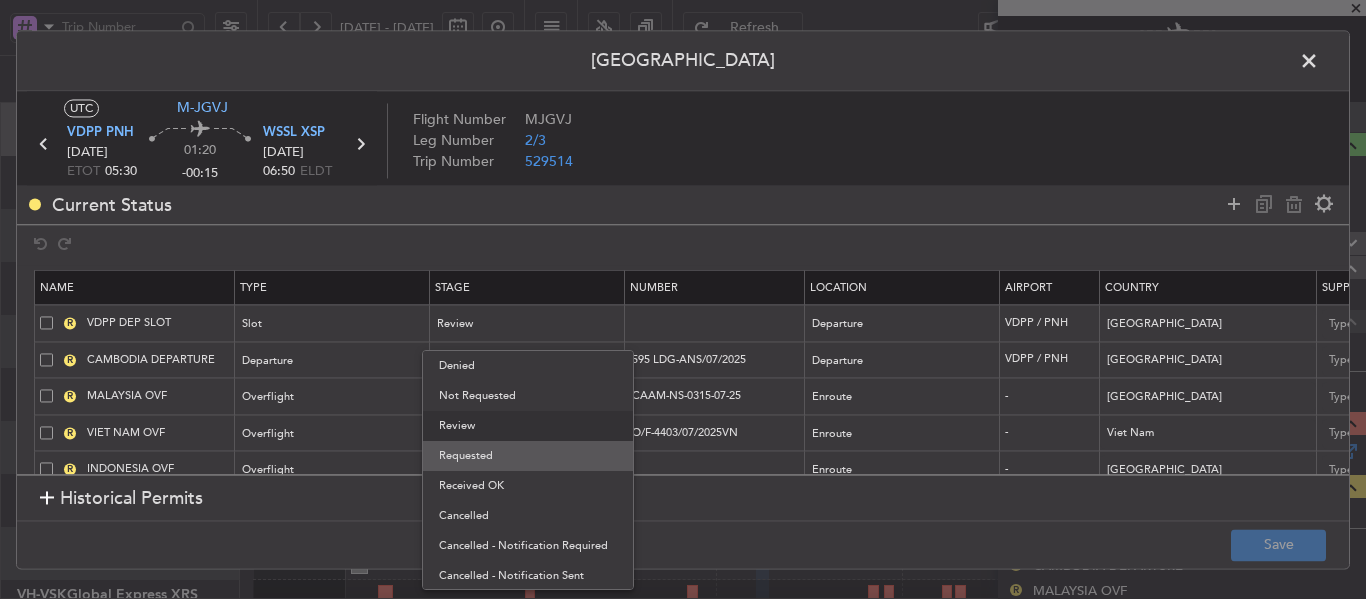 click on "Requested" at bounding box center (528, 456) 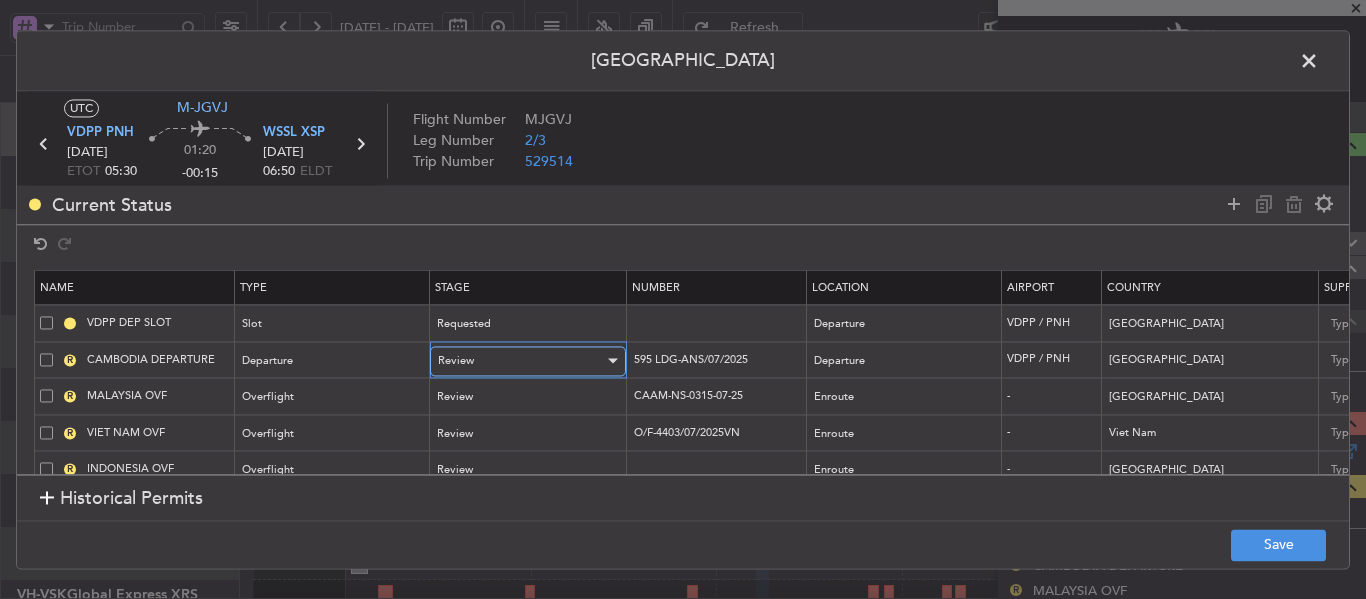 click on "Review" at bounding box center (521, 361) 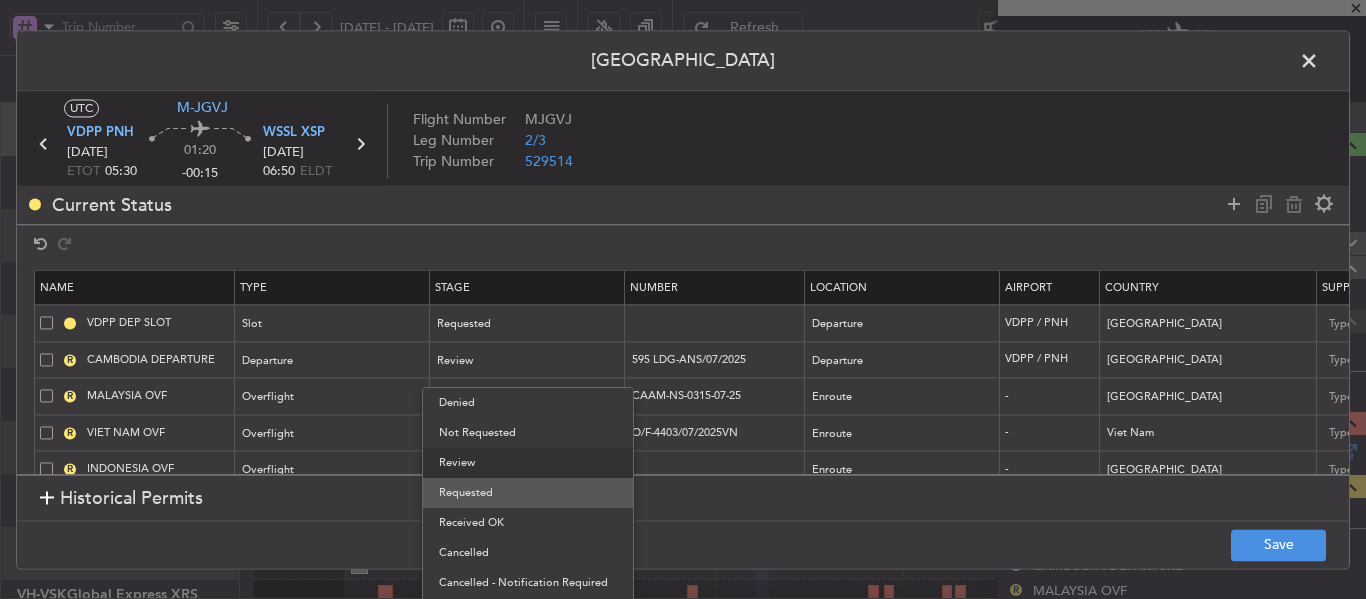 click on "Requested" at bounding box center [528, 493] 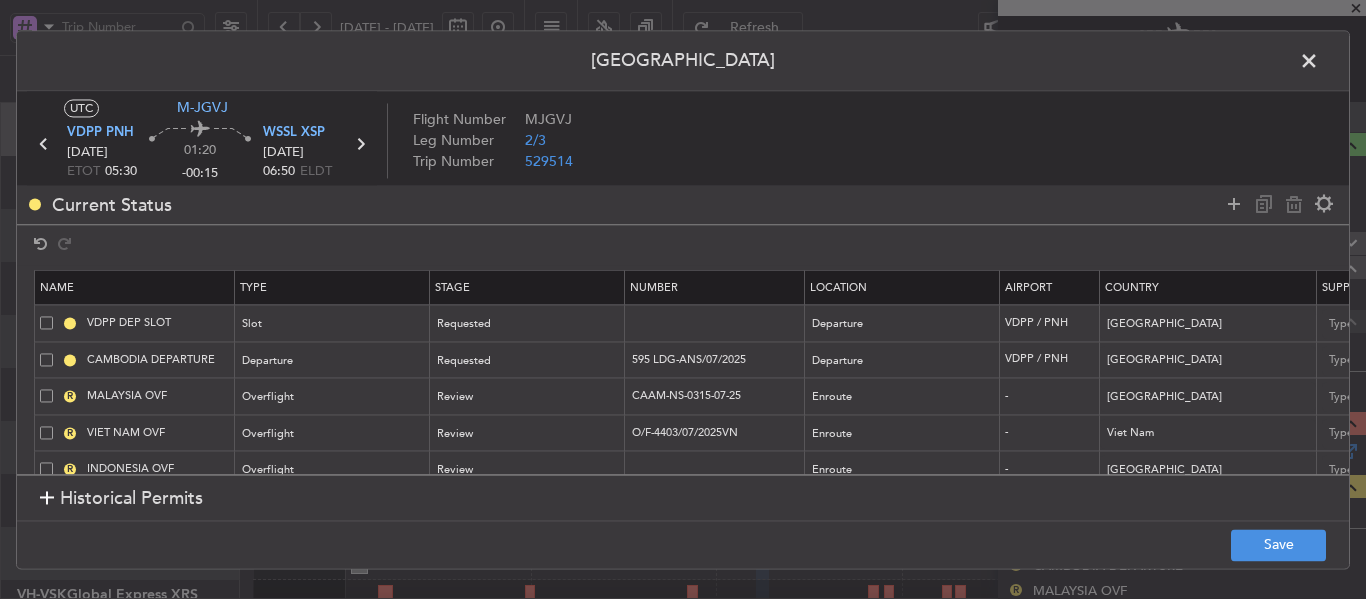 click on "Review" at bounding box center (527, 433) 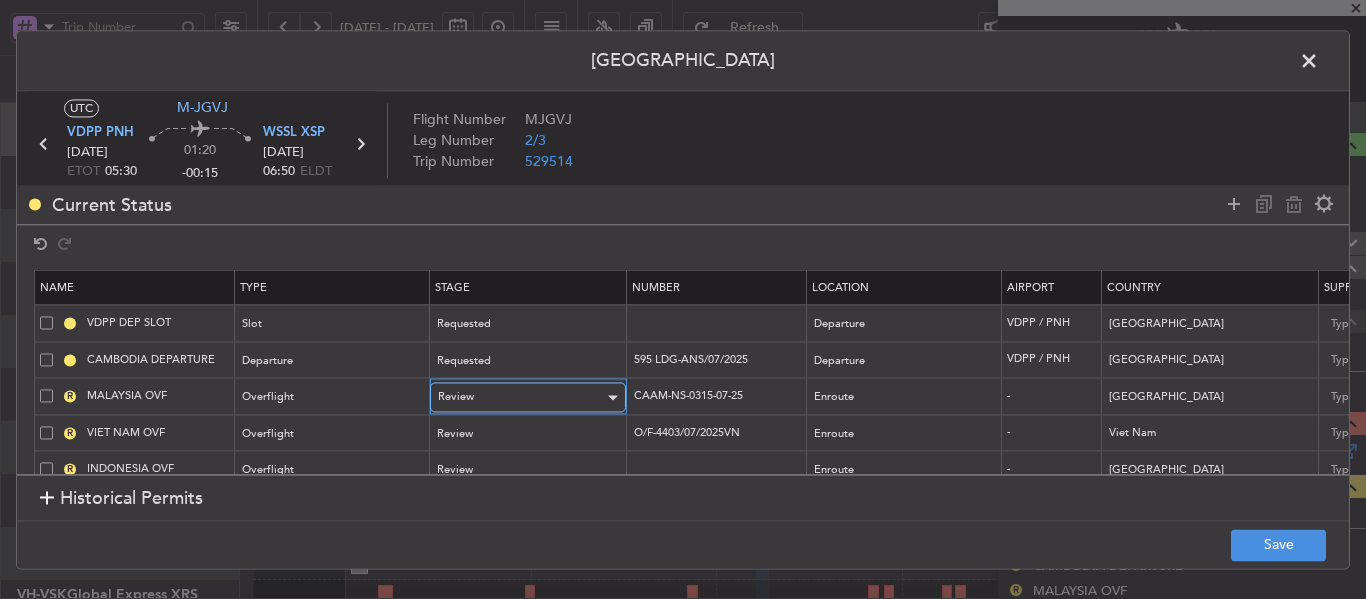 click on "Review" at bounding box center (521, 398) 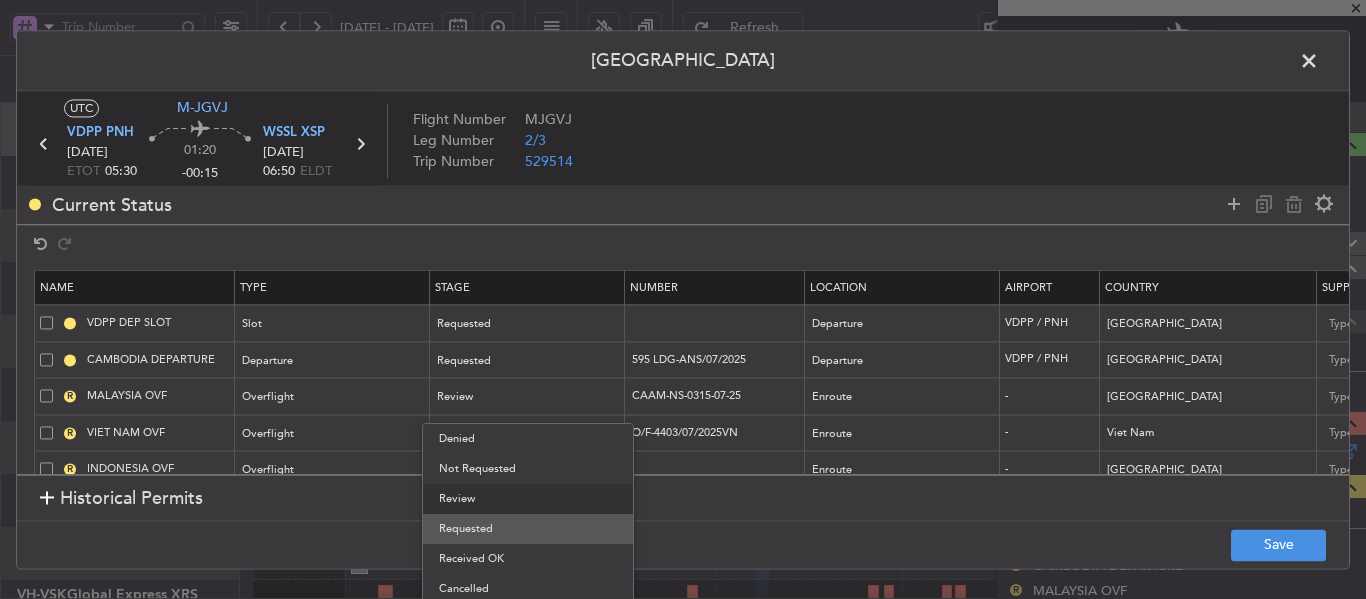 click on "Requested" at bounding box center (528, 529) 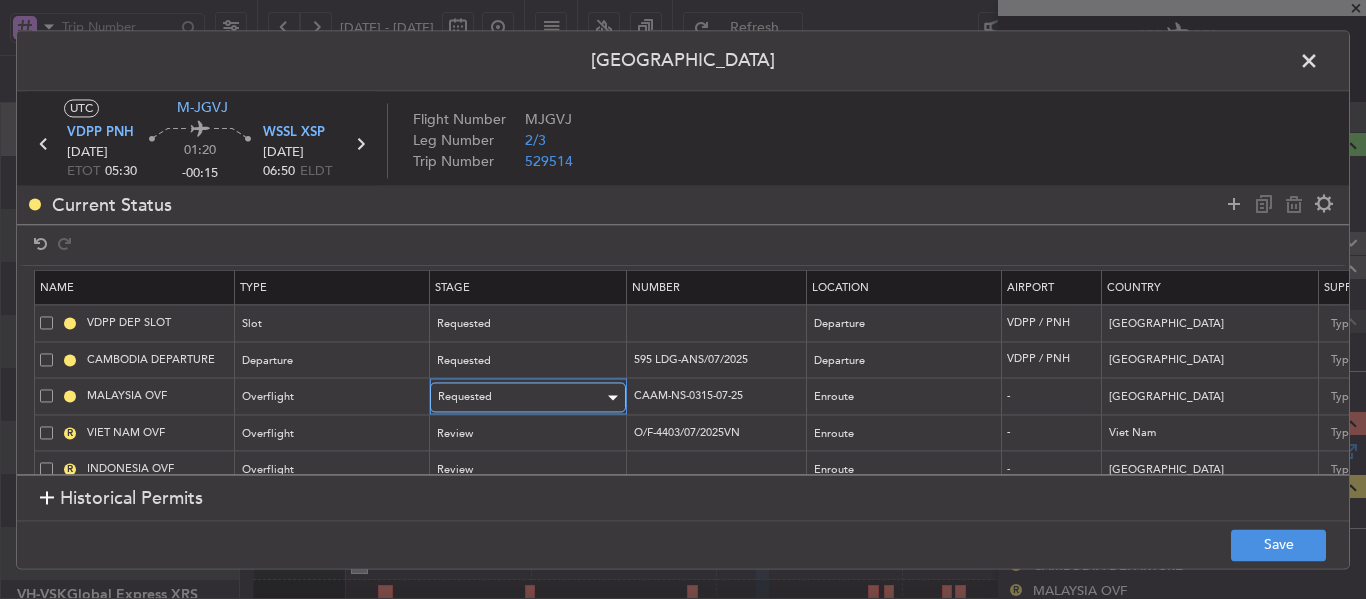 scroll, scrollTop: 34, scrollLeft: 0, axis: vertical 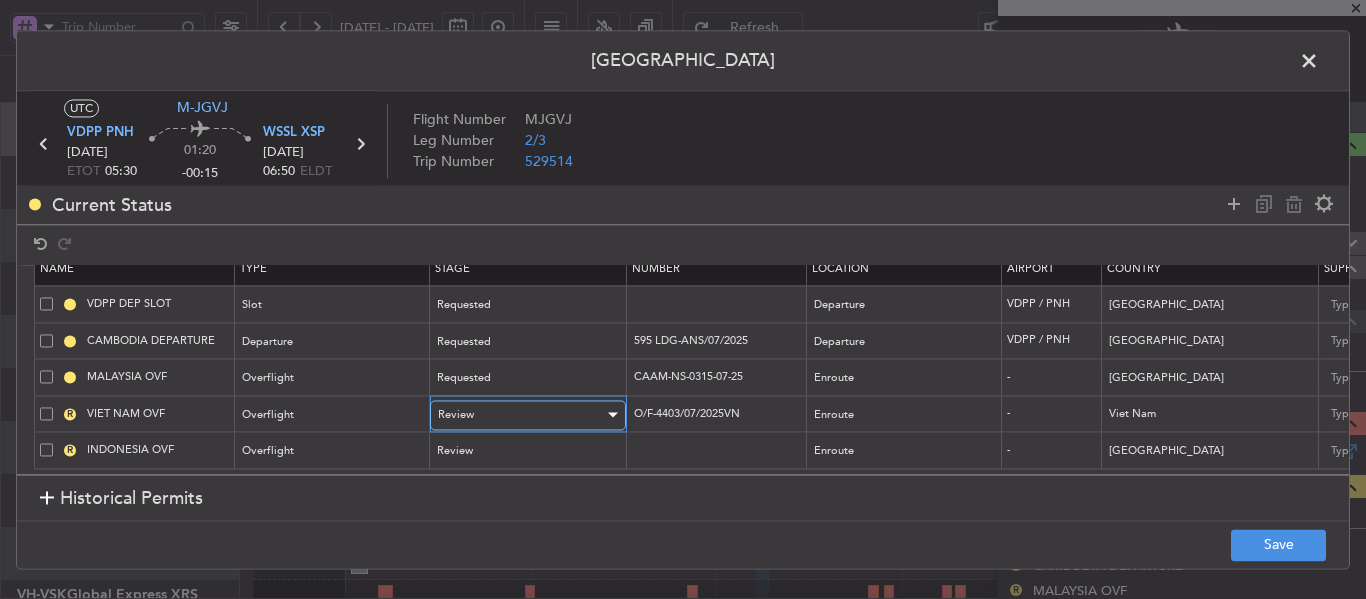 click on "Review" at bounding box center [521, 415] 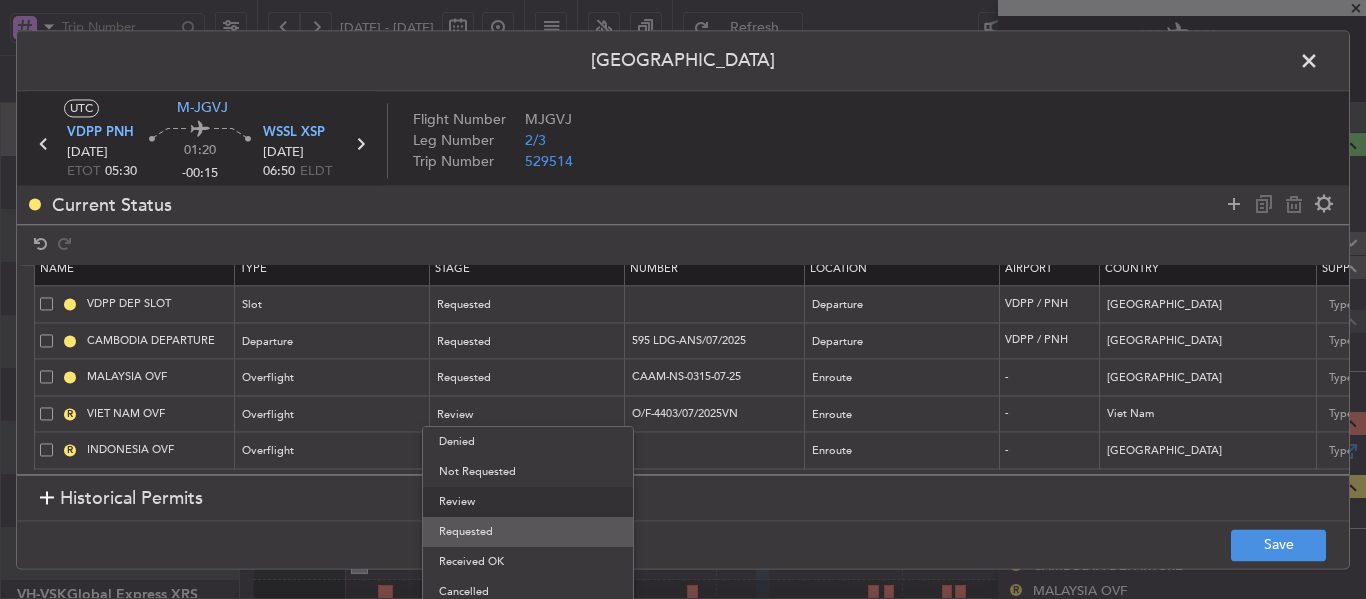 click on "Requested" at bounding box center [528, 532] 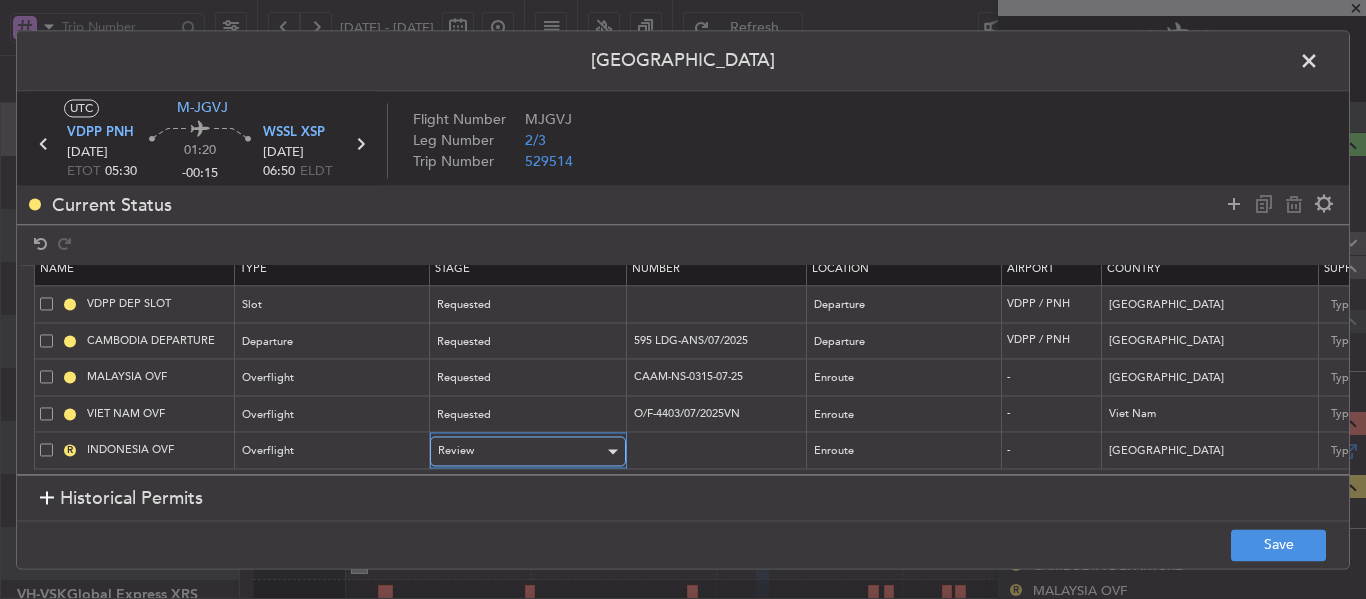 click on "Review" at bounding box center [521, 452] 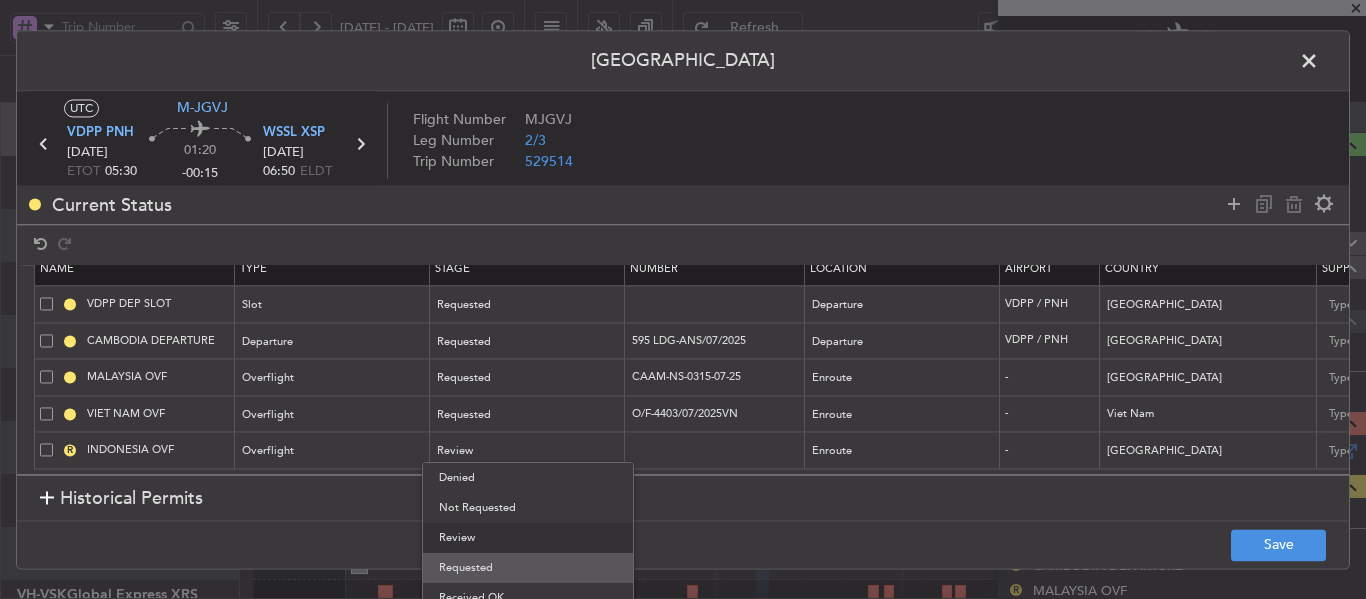click on "Requested" at bounding box center (528, 568) 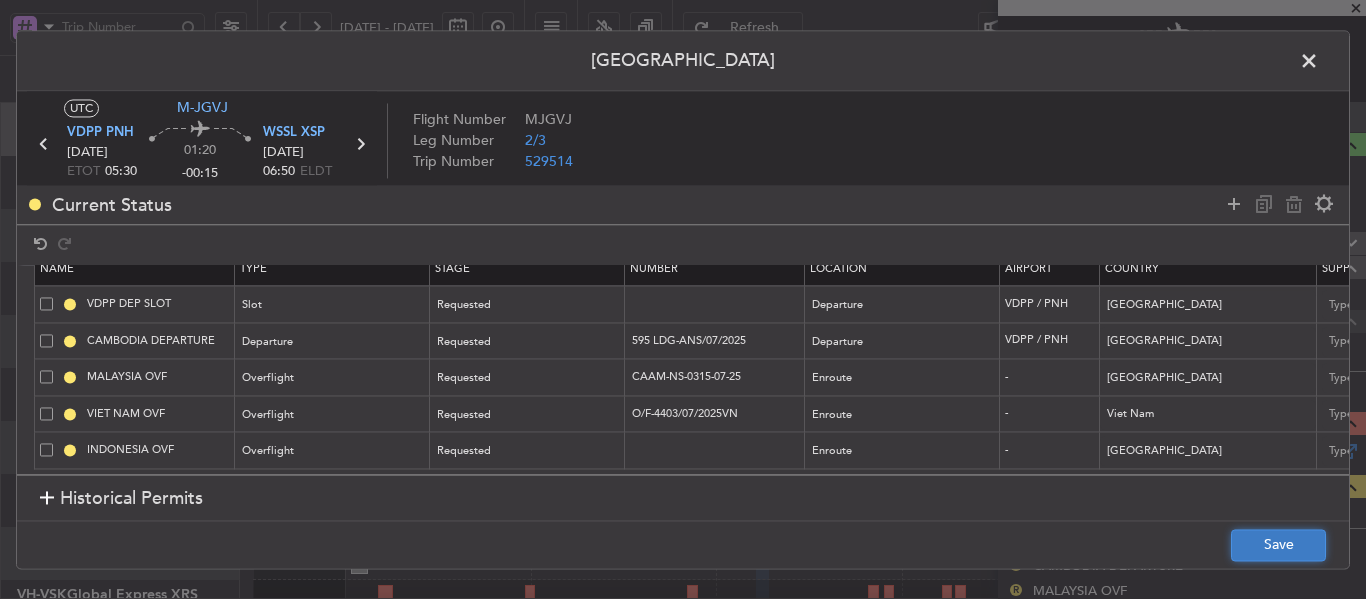 click on "Save" at bounding box center (1278, 545) 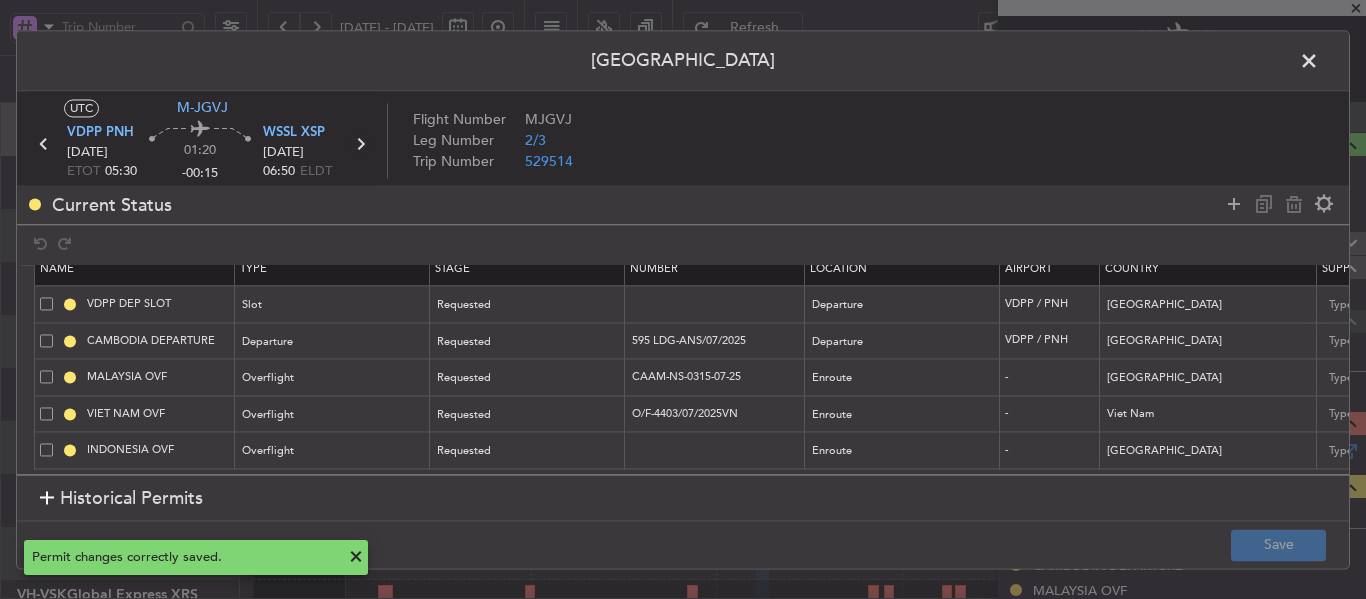 click at bounding box center [360, 144] 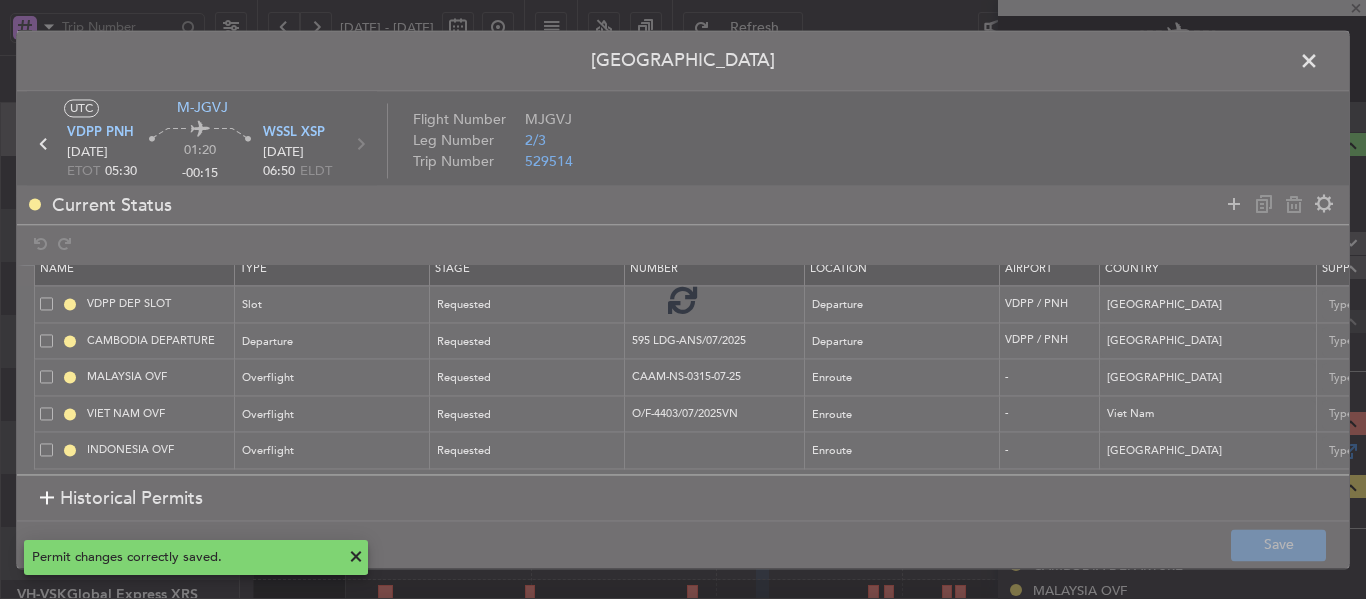 type on "+00:15" 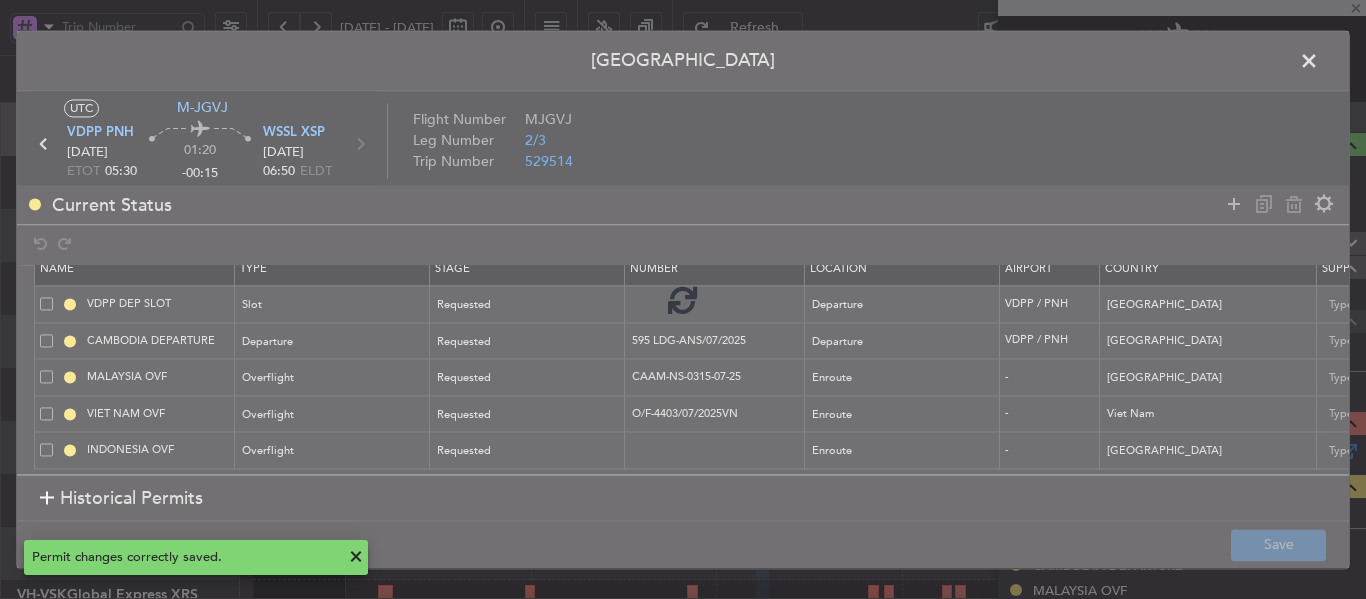 type on "+00:15" 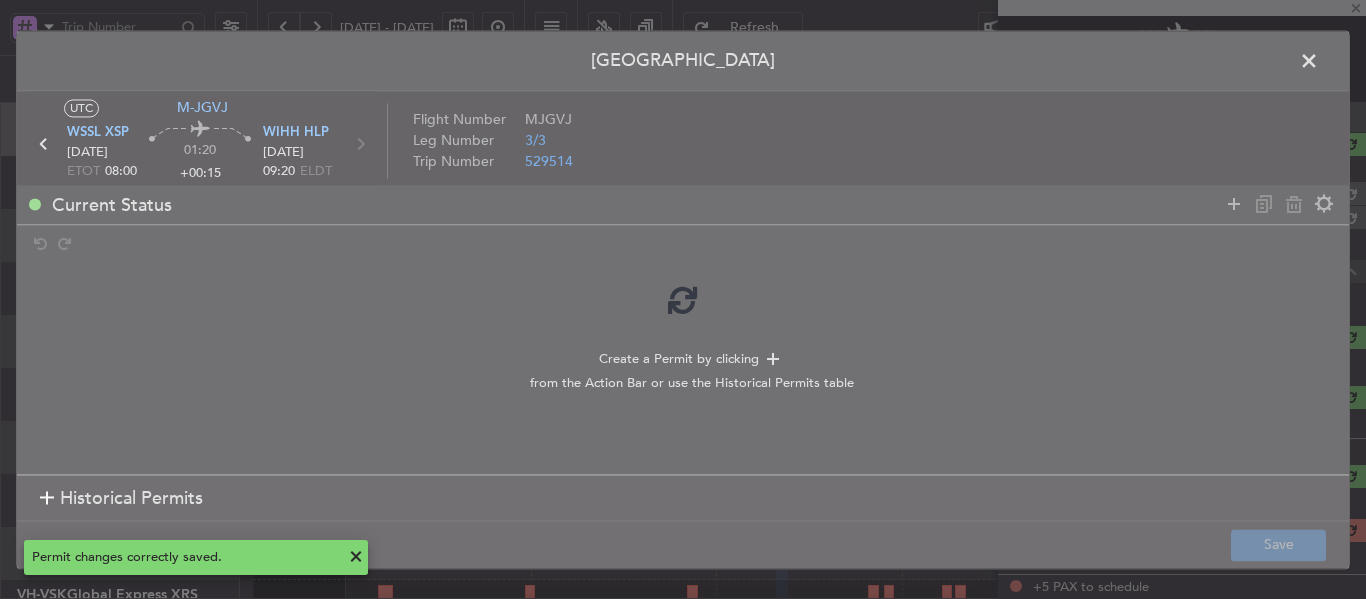 scroll, scrollTop: 0, scrollLeft: 0, axis: both 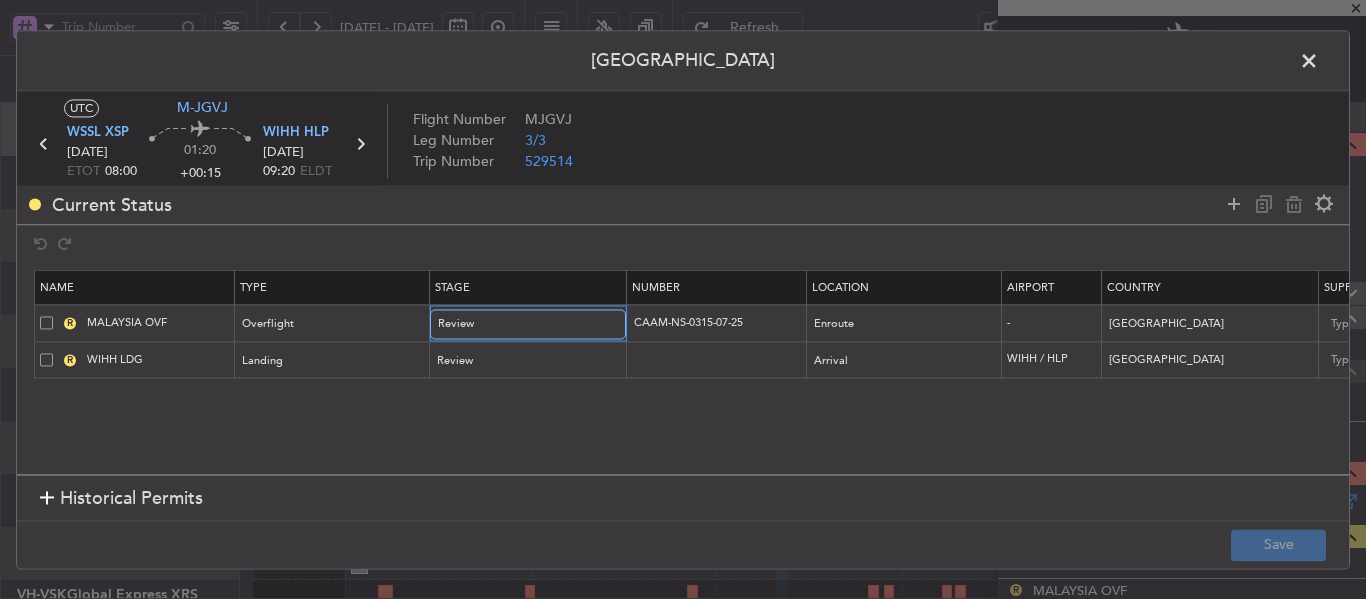 click on "Review" at bounding box center (521, 325) 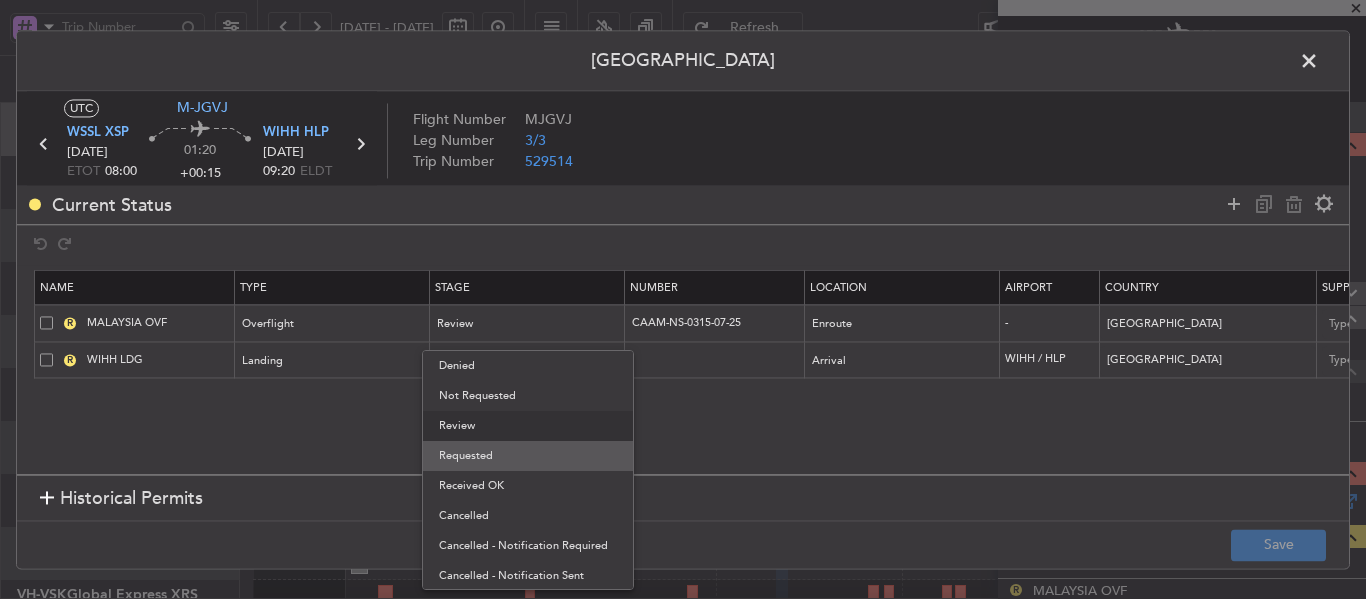 click on "Requested" at bounding box center (528, 456) 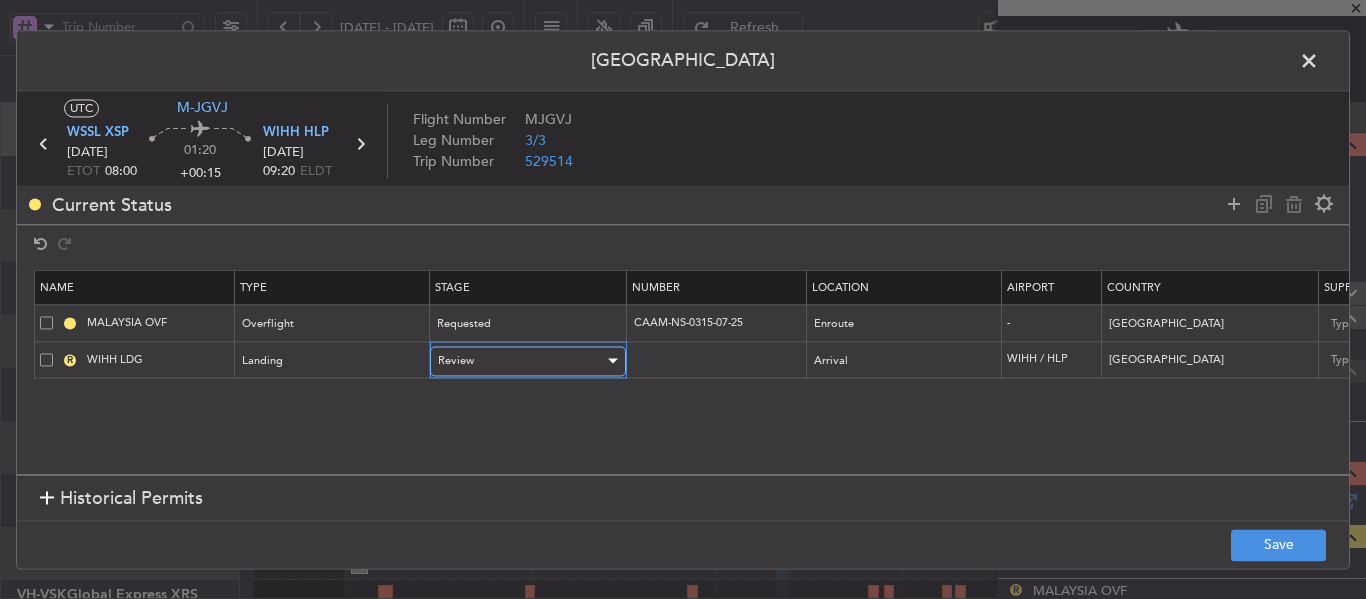 click on "Review" at bounding box center [521, 361] 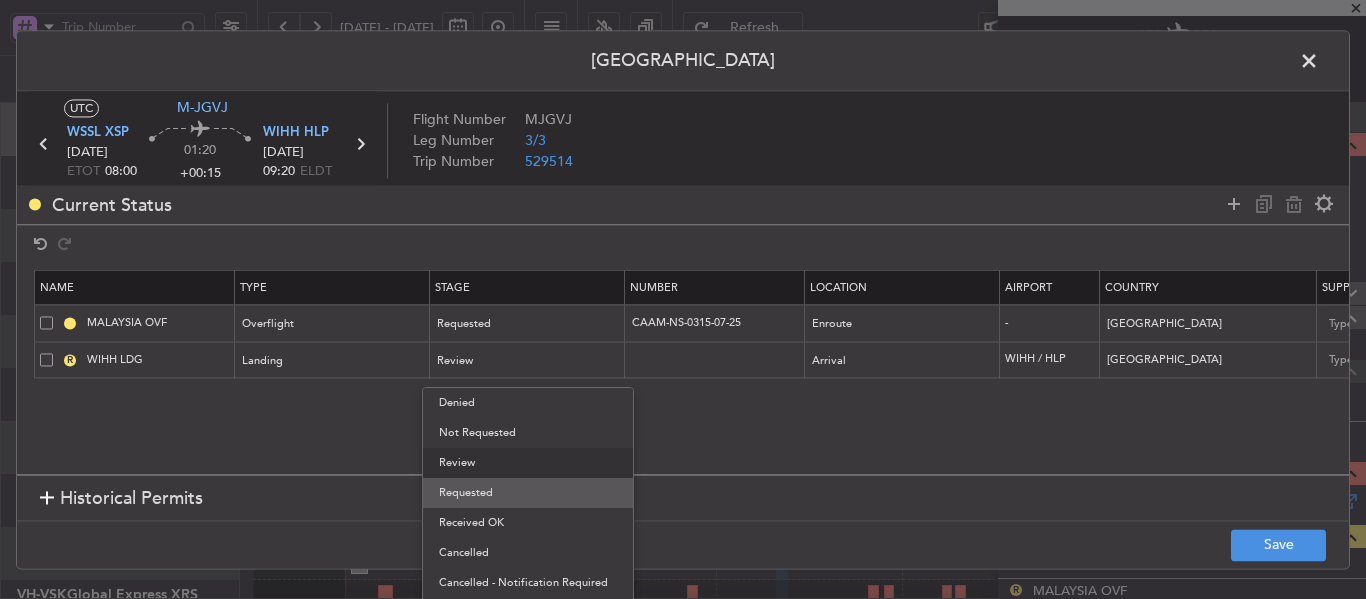 click on "Requested" at bounding box center (528, 493) 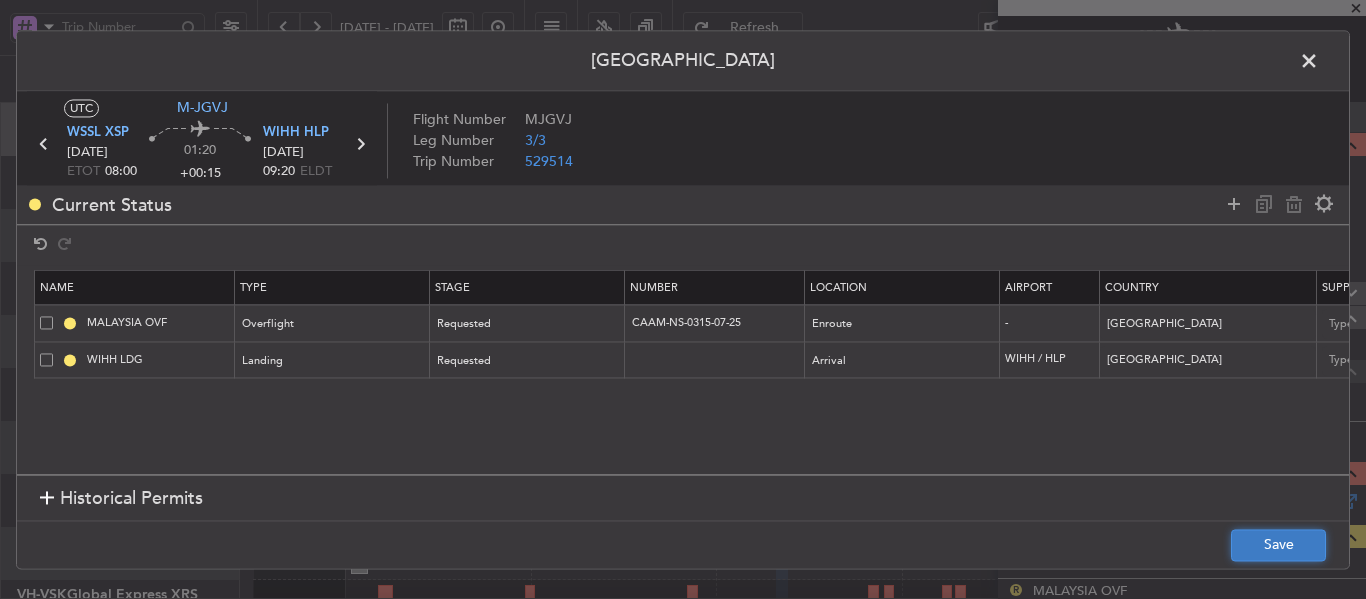 click on "Save" at bounding box center [1278, 545] 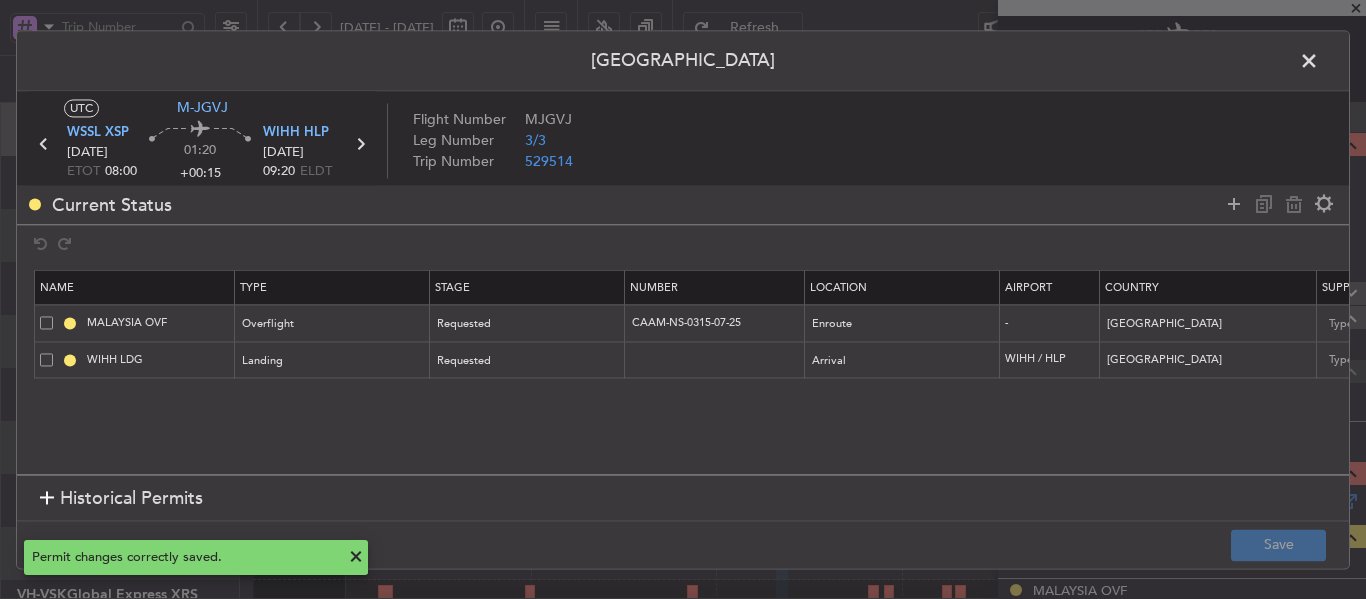 click at bounding box center [1319, 66] 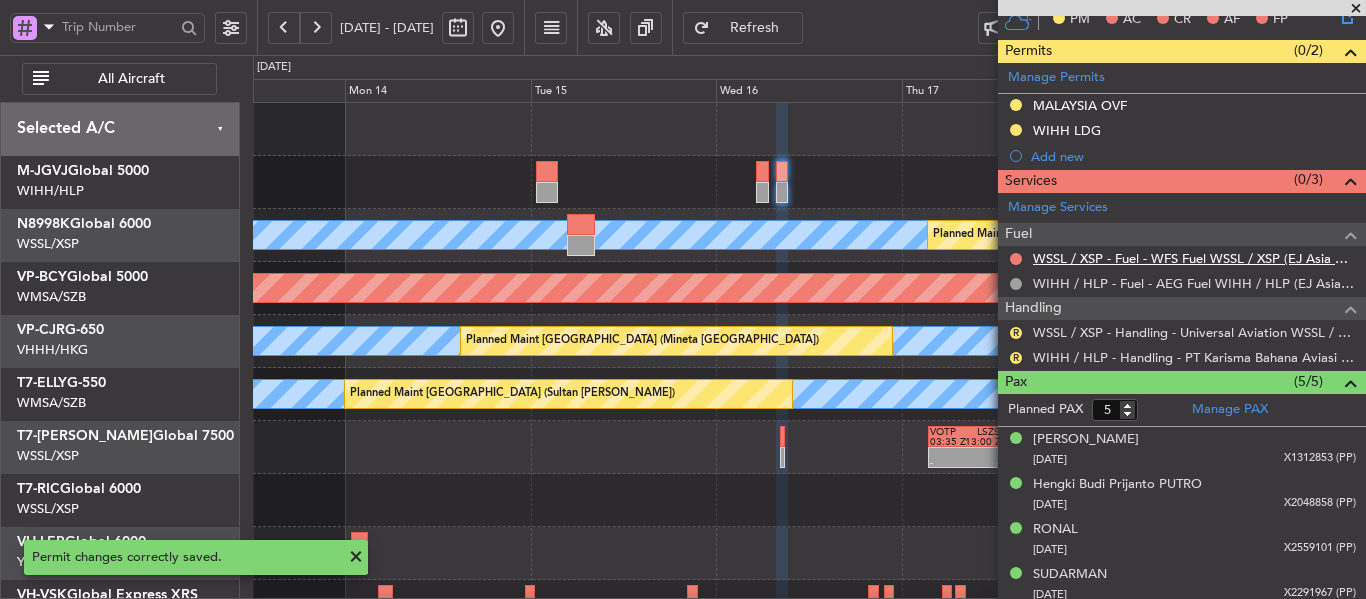 scroll, scrollTop: 563, scrollLeft: 0, axis: vertical 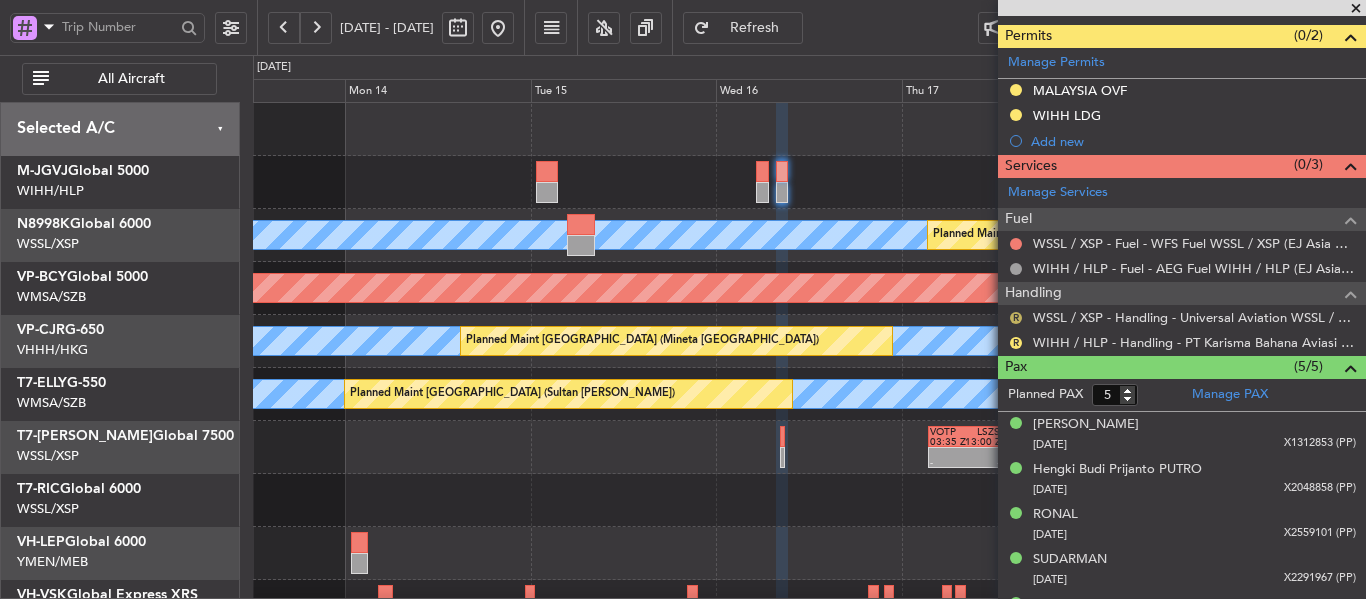 click on "R" at bounding box center (1016, 318) 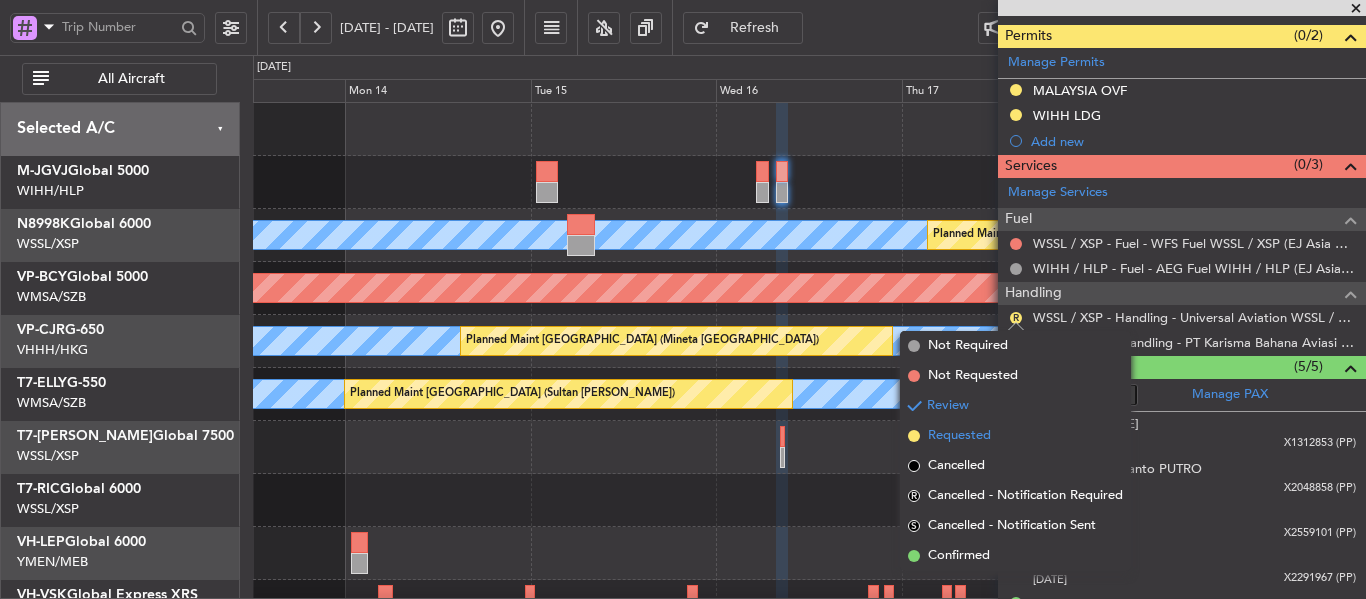 click at bounding box center (914, 436) 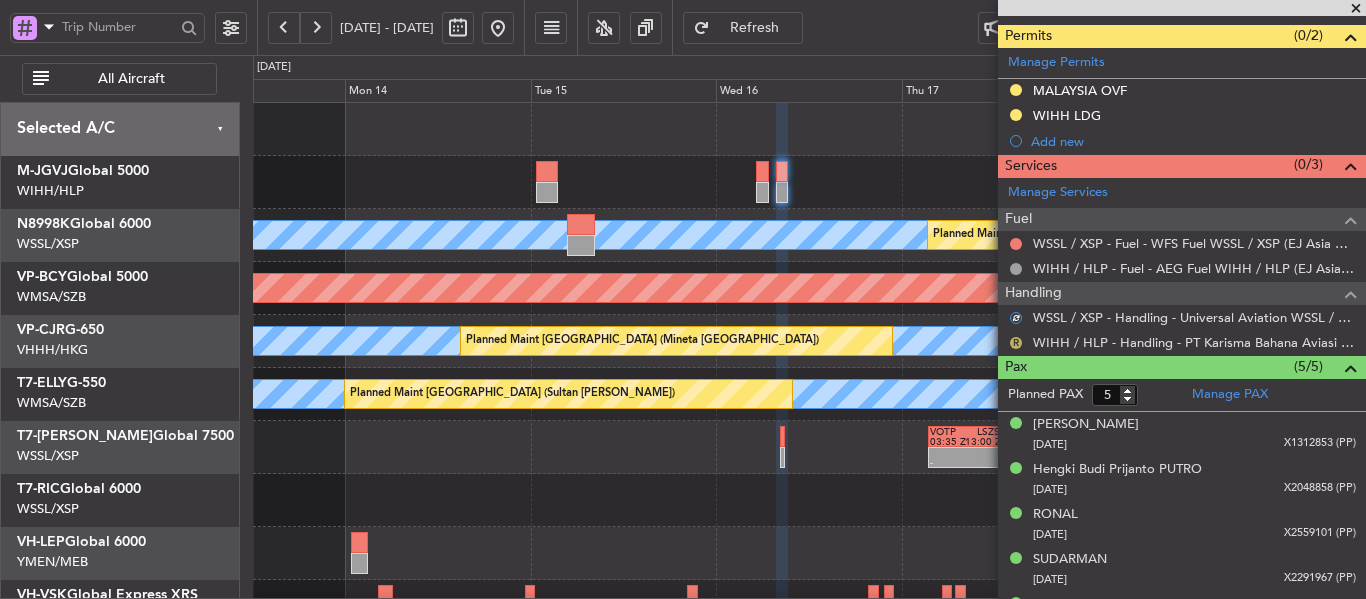 click on "R" at bounding box center [1016, 343] 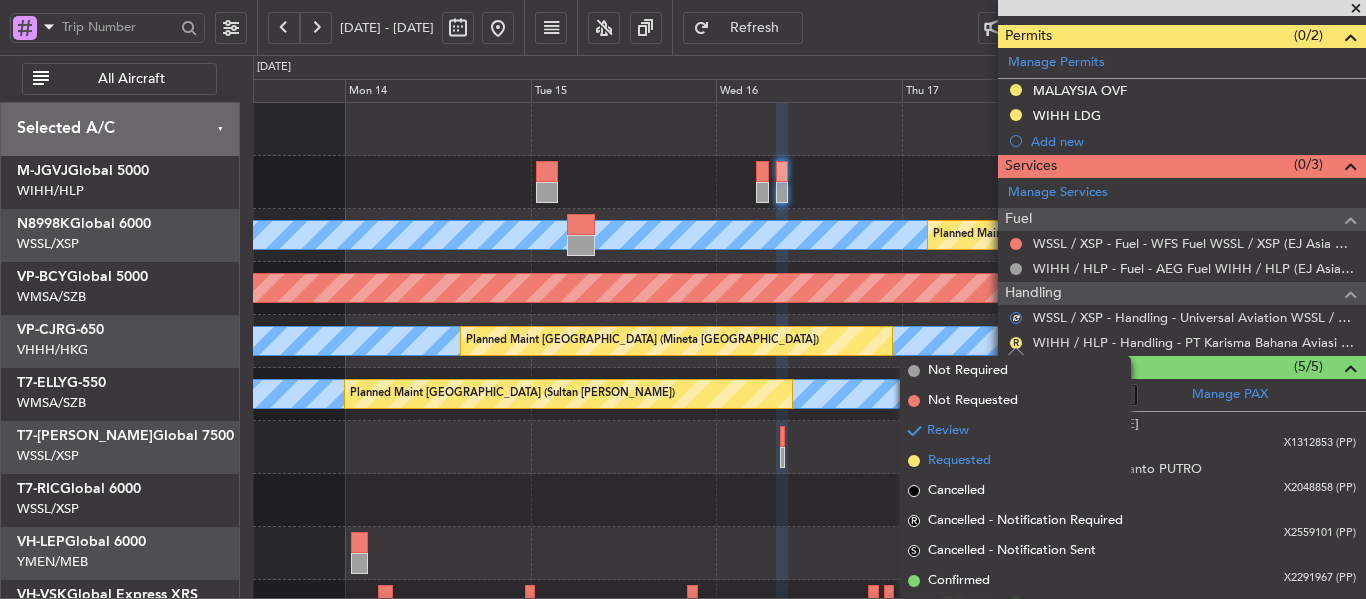 click at bounding box center [914, 461] 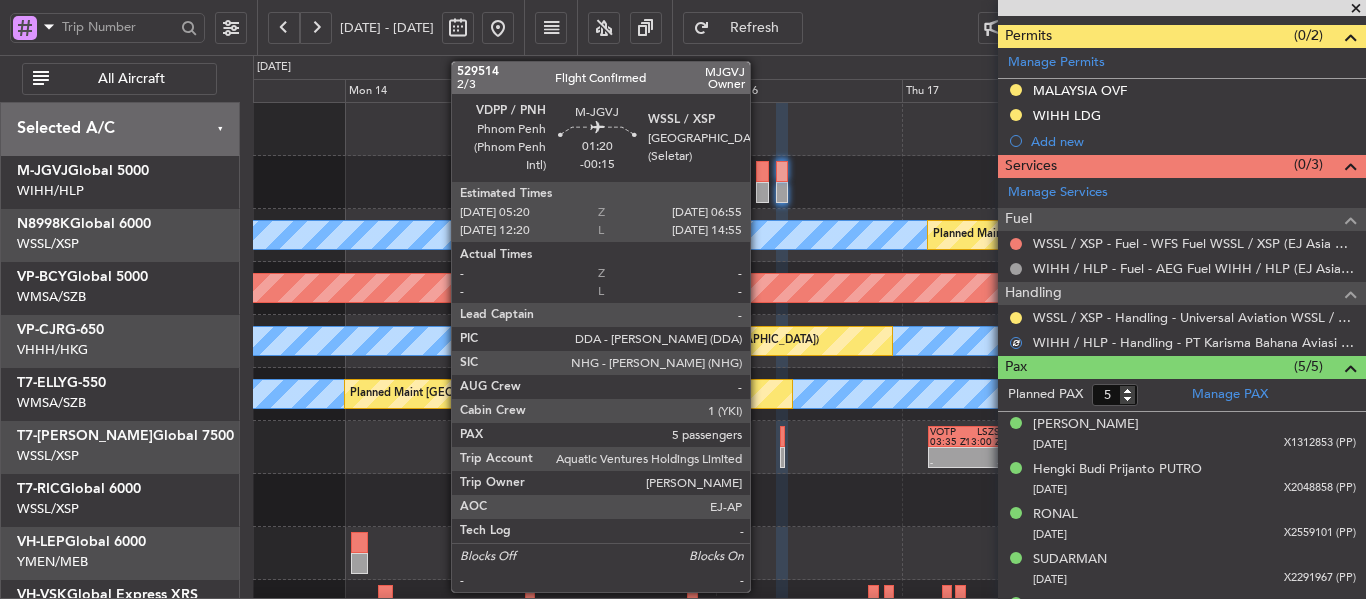 click 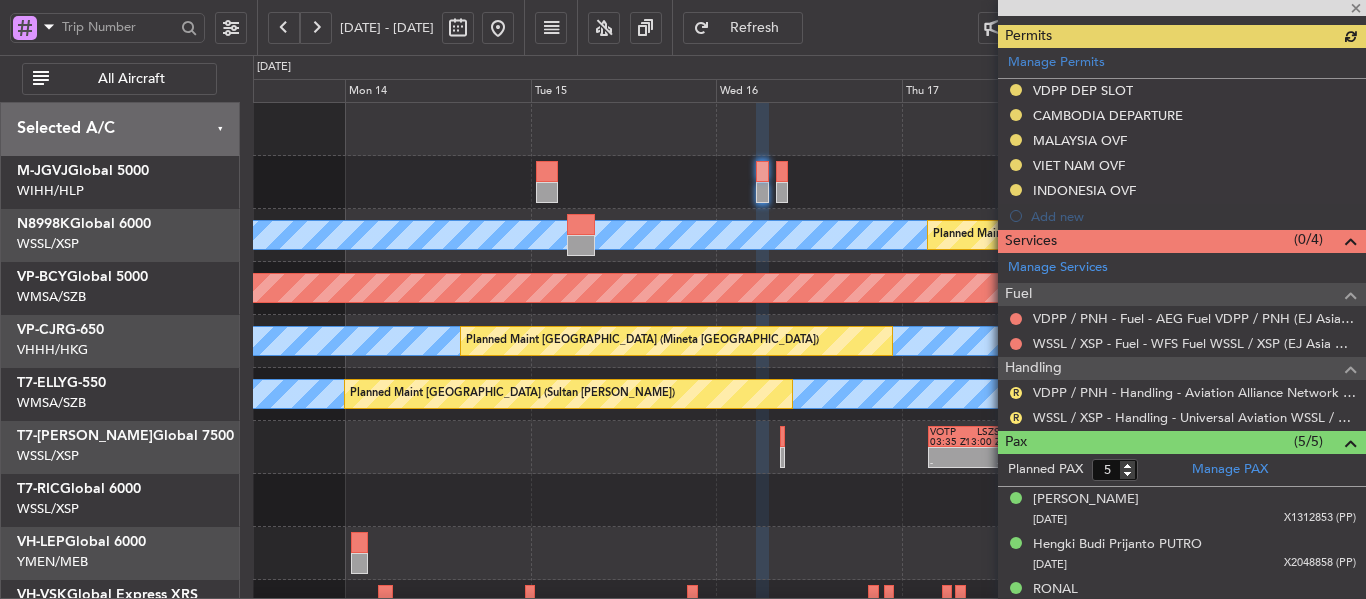 scroll, scrollTop: 513, scrollLeft: 0, axis: vertical 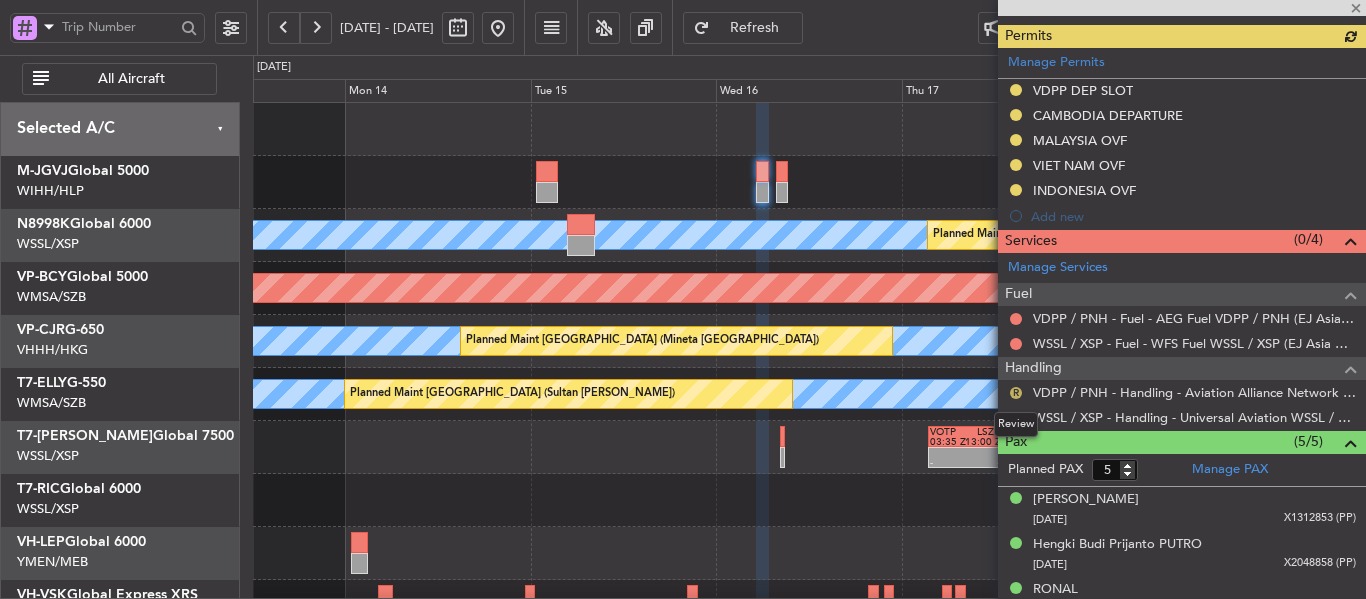 click on "R" at bounding box center (1016, 393) 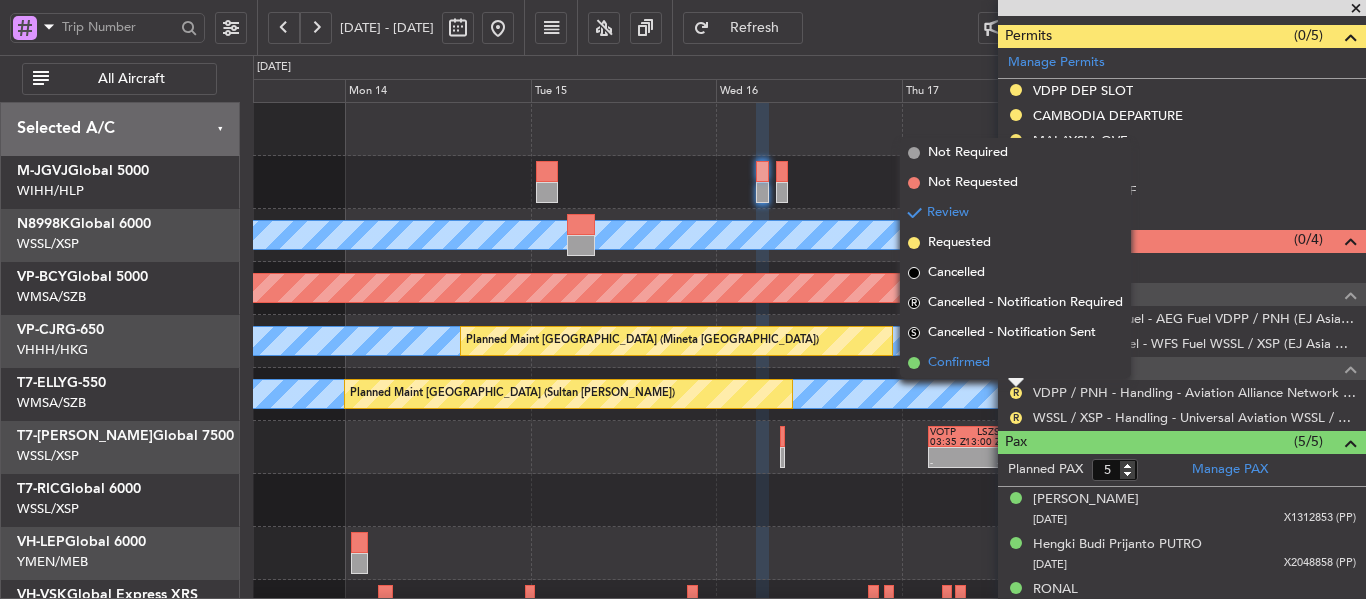 click at bounding box center (914, 363) 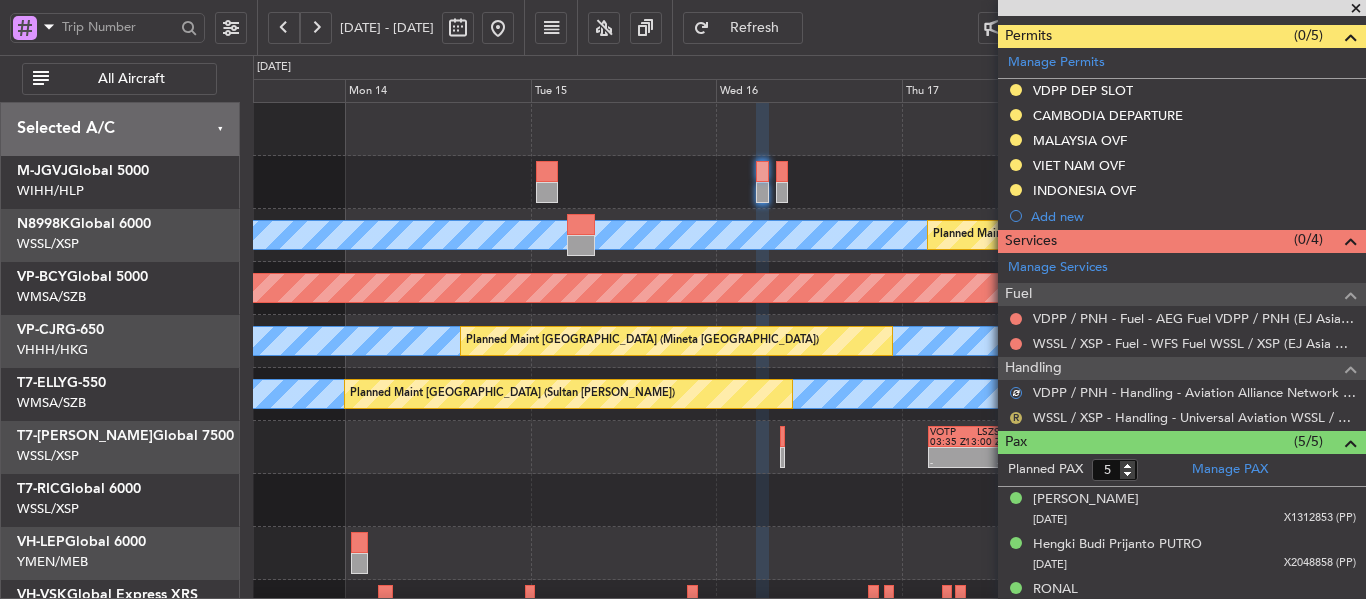 click on "R" at bounding box center [1016, 418] 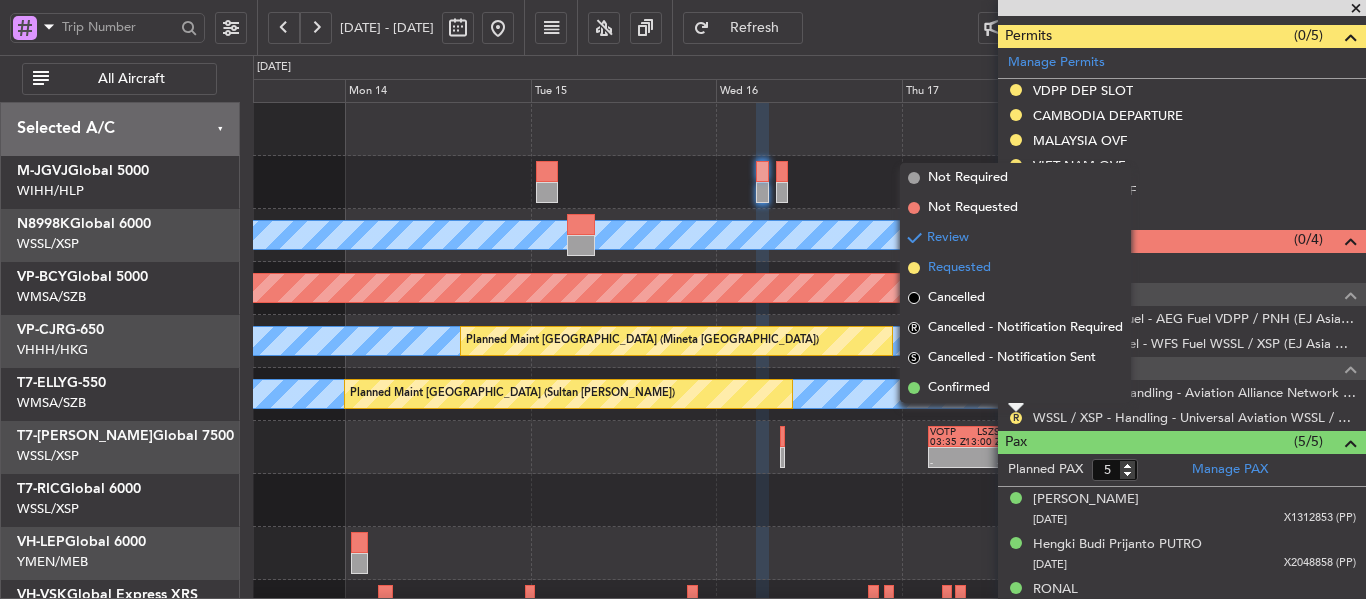 click at bounding box center [914, 268] 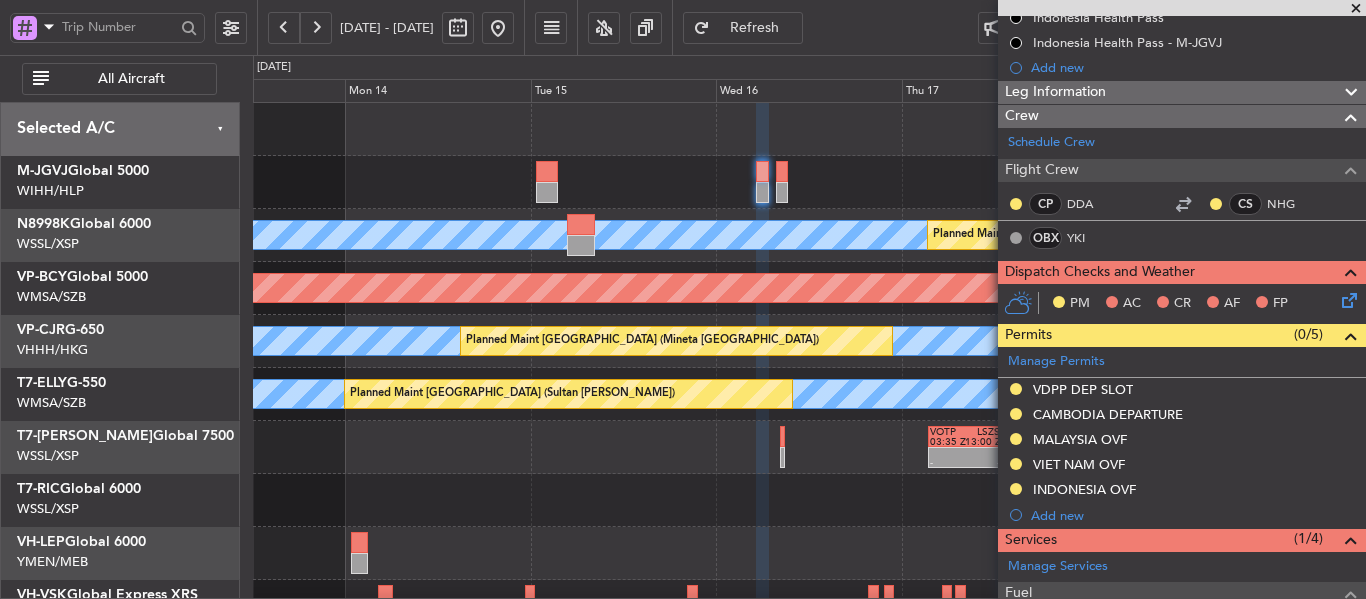 scroll, scrollTop: 0, scrollLeft: 0, axis: both 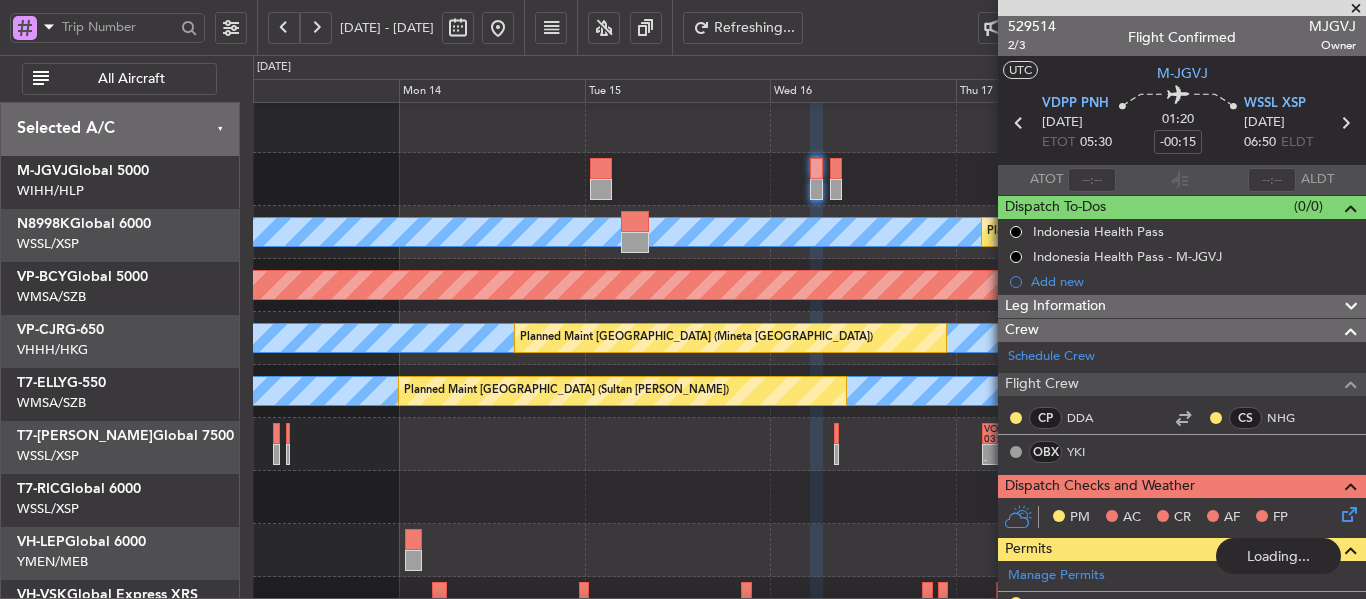 click on "MEL
Planned Maint [GEOGRAPHIC_DATA] (Seletar)
Planned Maint [GEOGRAPHIC_DATA] (Seletar)
MEL
[GEOGRAPHIC_DATA] (Mineta [GEOGRAPHIC_DATA])
MEL
MEL
Planned Maint [GEOGRAPHIC_DATA] (Sultan [PERSON_NAME])
-
-
VOTP
03:35 Z
LSZS
13:00 Z" 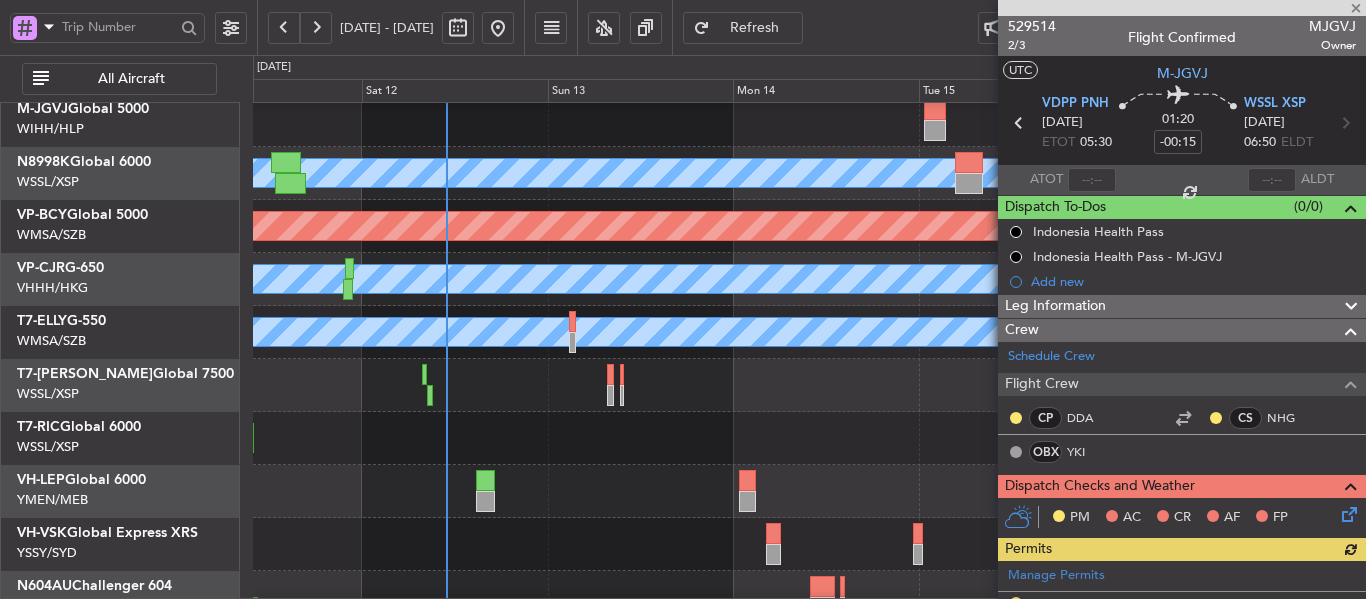 scroll, scrollTop: 86, scrollLeft: 0, axis: vertical 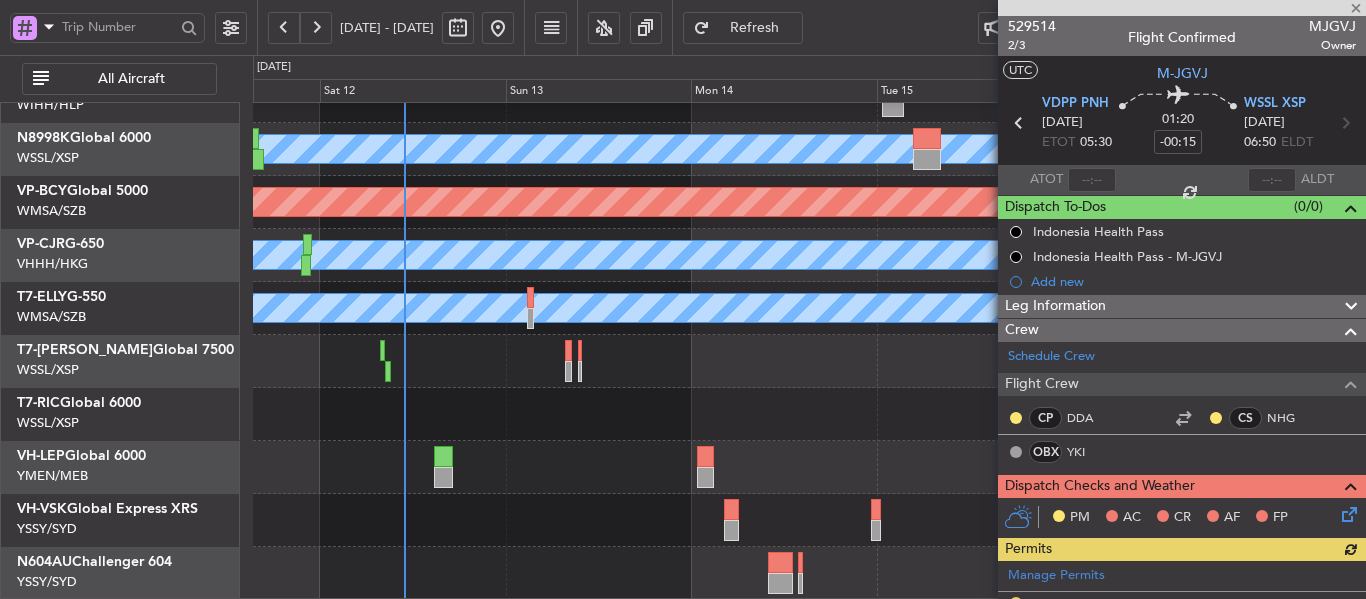 click on "Planned Maint [GEOGRAPHIC_DATA] (Seletar)
MEL
Planned Maint [GEOGRAPHIC_DATA] (Seletar)
[GEOGRAPHIC_DATA] (Mineta [GEOGRAPHIC_DATA])
MEL
Planned Maint [GEOGRAPHIC_DATA] (Sultan [PERSON_NAME])
MEL
MEL
Planned Maint [GEOGRAPHIC_DATA] (Sultan [PERSON_NAME])
Planned Maint [GEOGRAPHIC_DATA] (Sultan [PERSON_NAME])
-
-
VOTP
03:35 Z
LSZS
13:00 Z
Planned Maint [GEOGRAPHIC_DATA] (Seletar)
Unplanned Maint Sydney ([PERSON_NAME] Intl)" 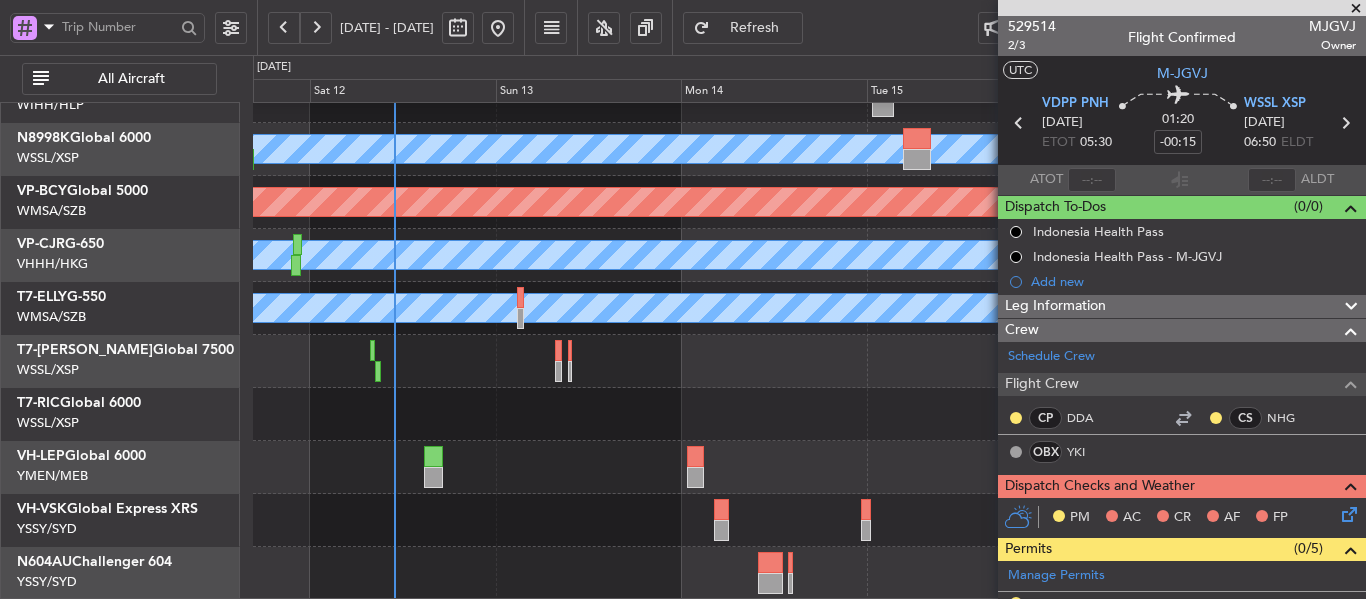 scroll, scrollTop: 0, scrollLeft: 0, axis: both 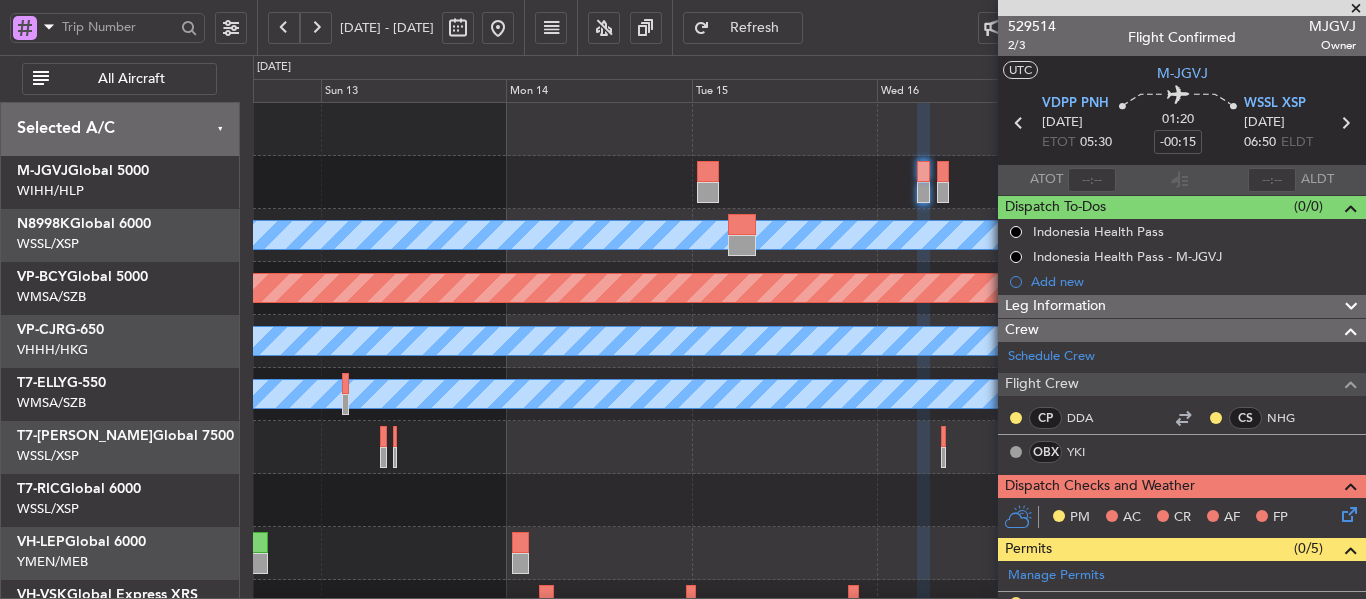 click on "Planned Maint [GEOGRAPHIC_DATA] (Seletar)" 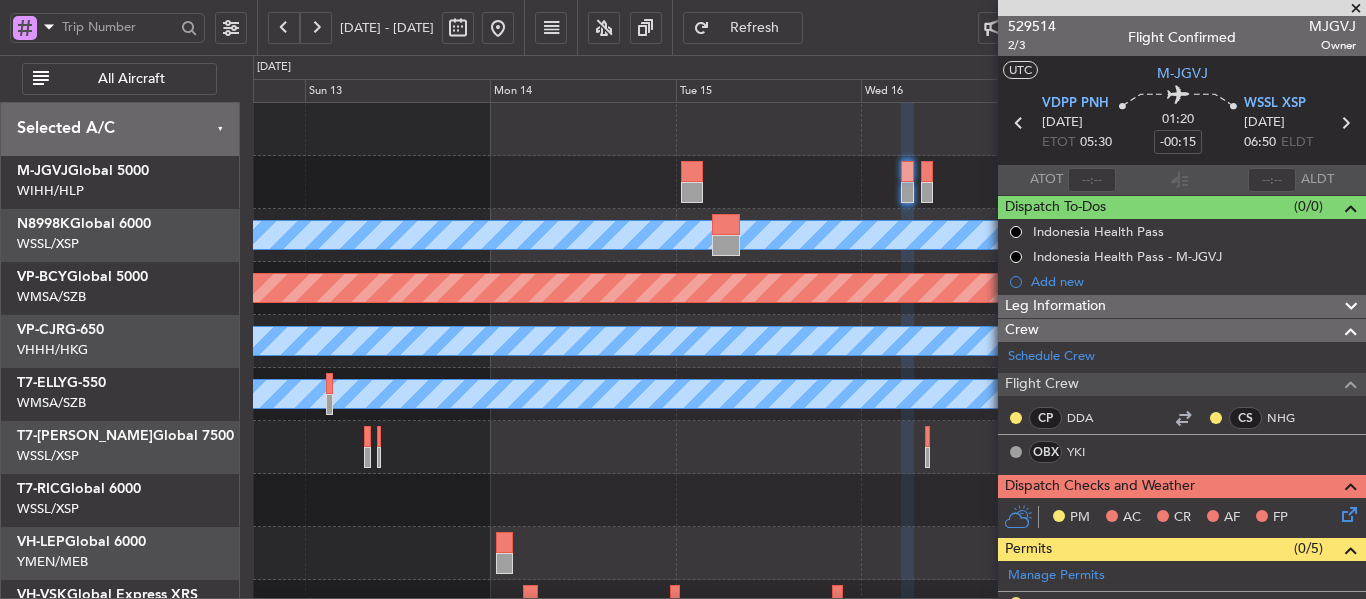 scroll, scrollTop: 86, scrollLeft: 0, axis: vertical 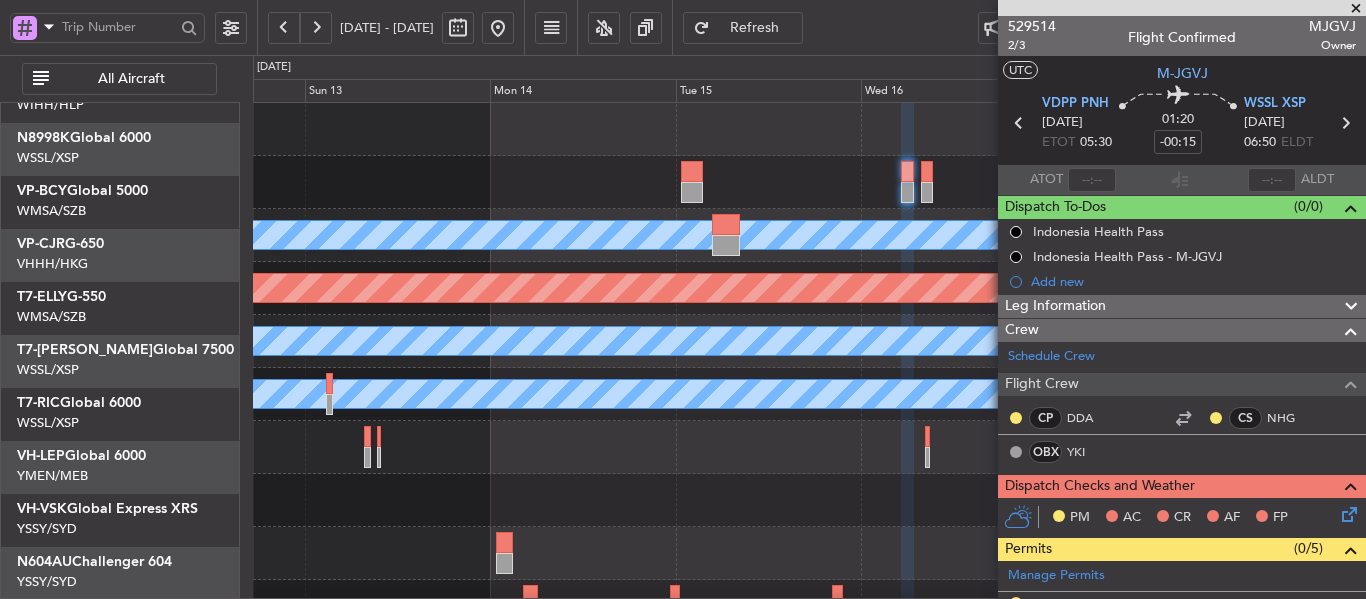 click on "-
-
VOTP
03:35 Z
LSZS
13:00 Z" 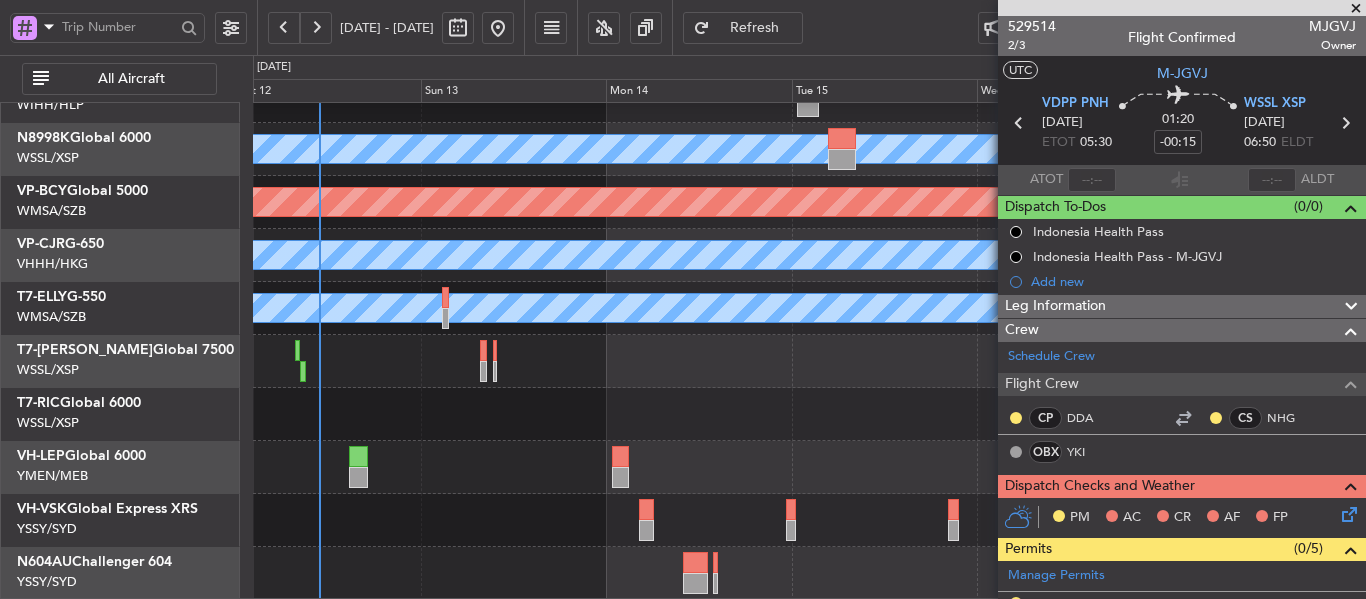click on "Planned Maint [GEOGRAPHIC_DATA] (Seletar)
MEL
Planned Maint [GEOGRAPHIC_DATA] (Seletar)
[GEOGRAPHIC_DATA] (Mineta [GEOGRAPHIC_DATA])
MEL
Planned Maint [GEOGRAPHIC_DATA] (Sultan [PERSON_NAME])
MEL
MEL
-
-
VOTP
03:35 Z
LSZS
13:00 Z
Planned Maint [GEOGRAPHIC_DATA] (Seletar)
Unplanned Maint Sydney ([PERSON_NAME] Intl)" 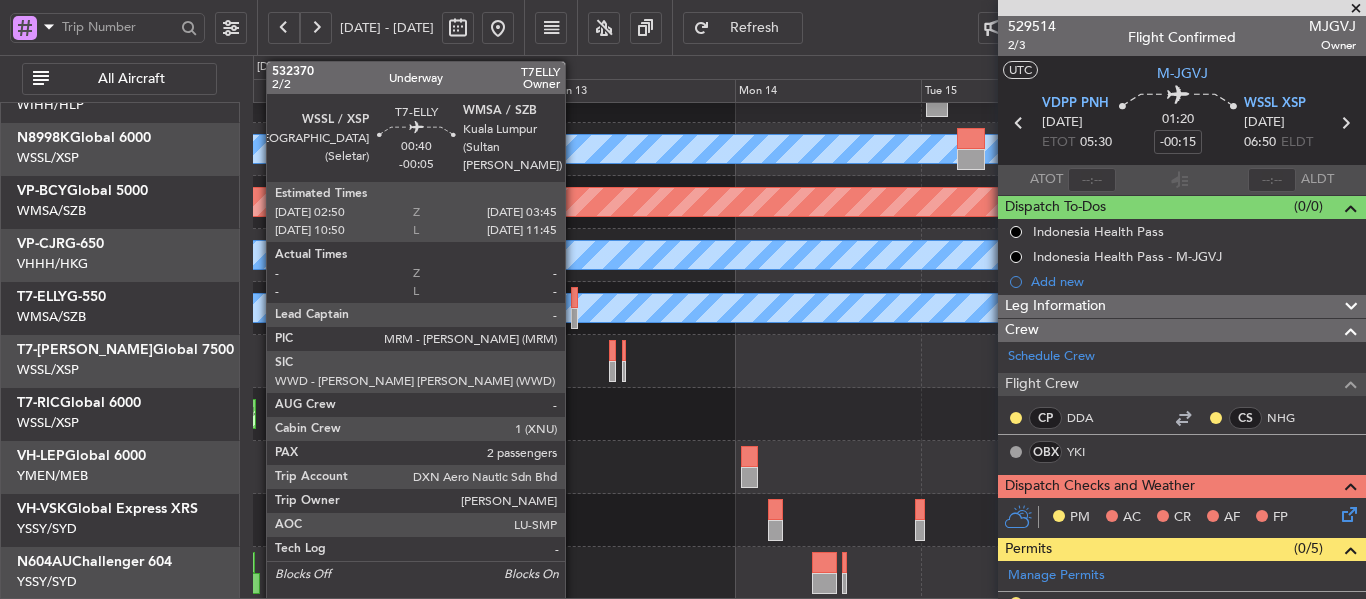 click 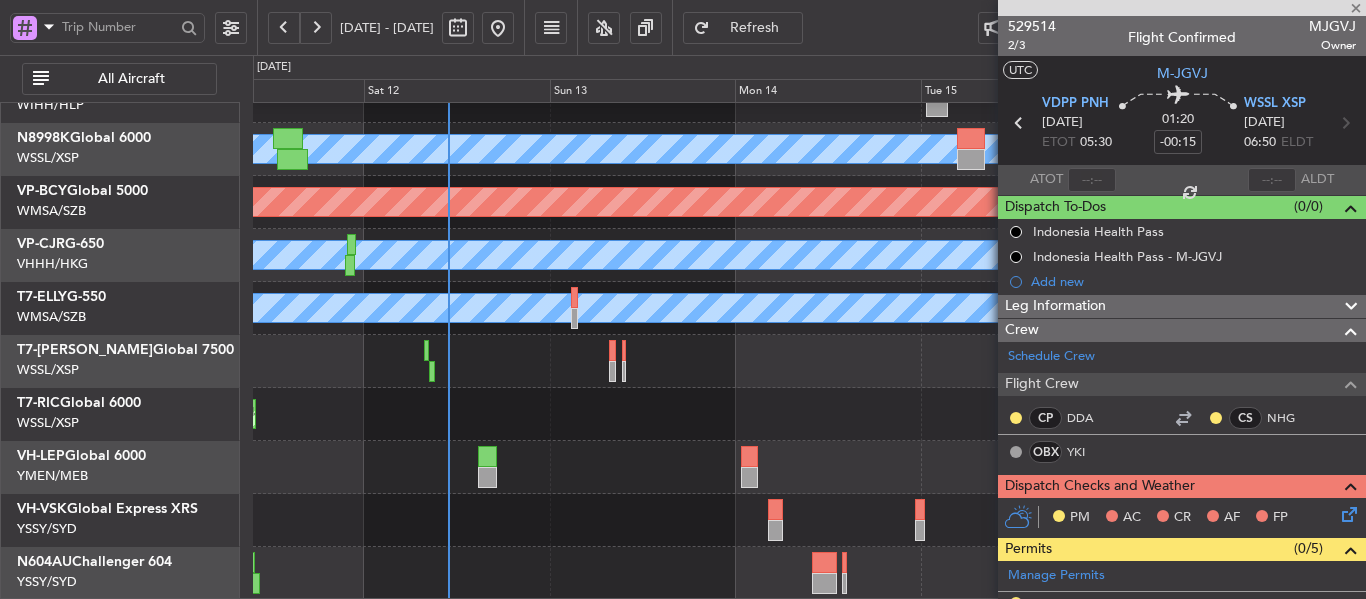 type on "-00:05" 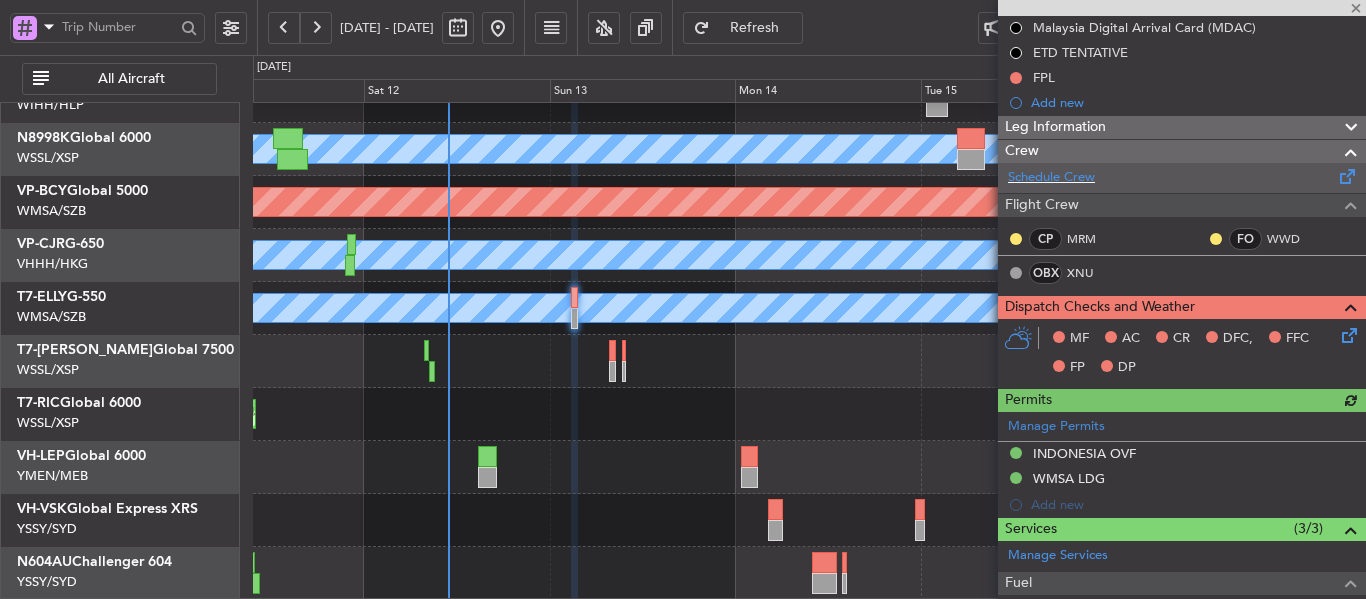 scroll, scrollTop: 400, scrollLeft: 0, axis: vertical 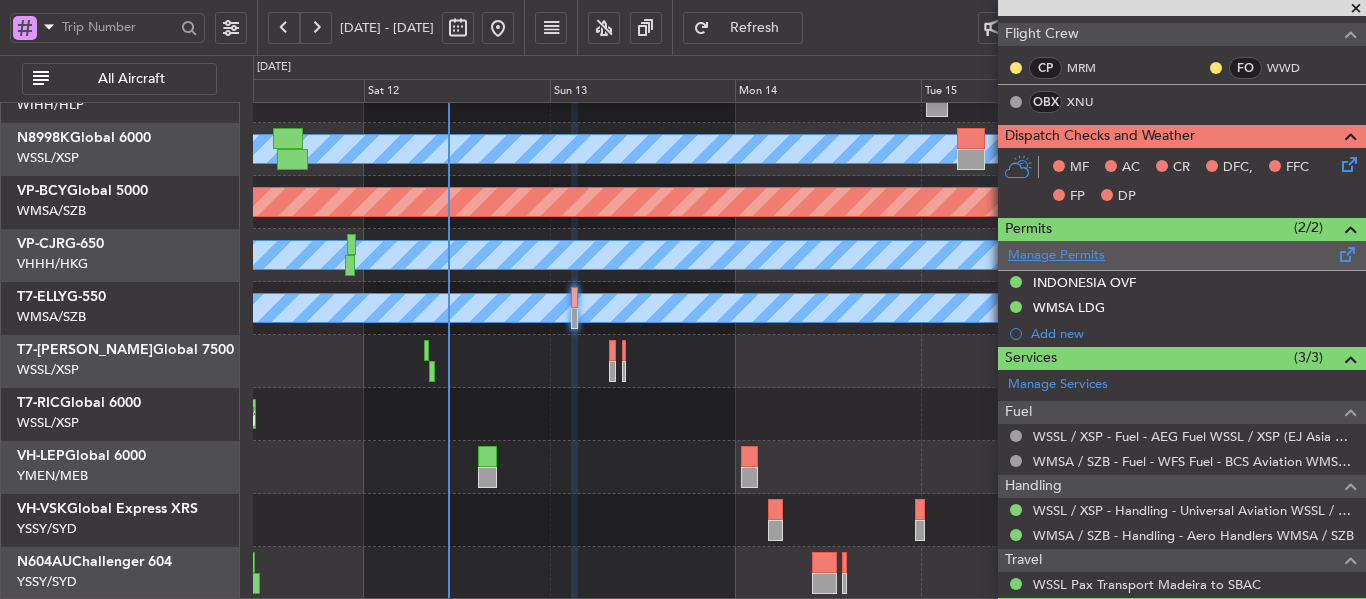 click on "Manage Permits" at bounding box center [1056, 256] 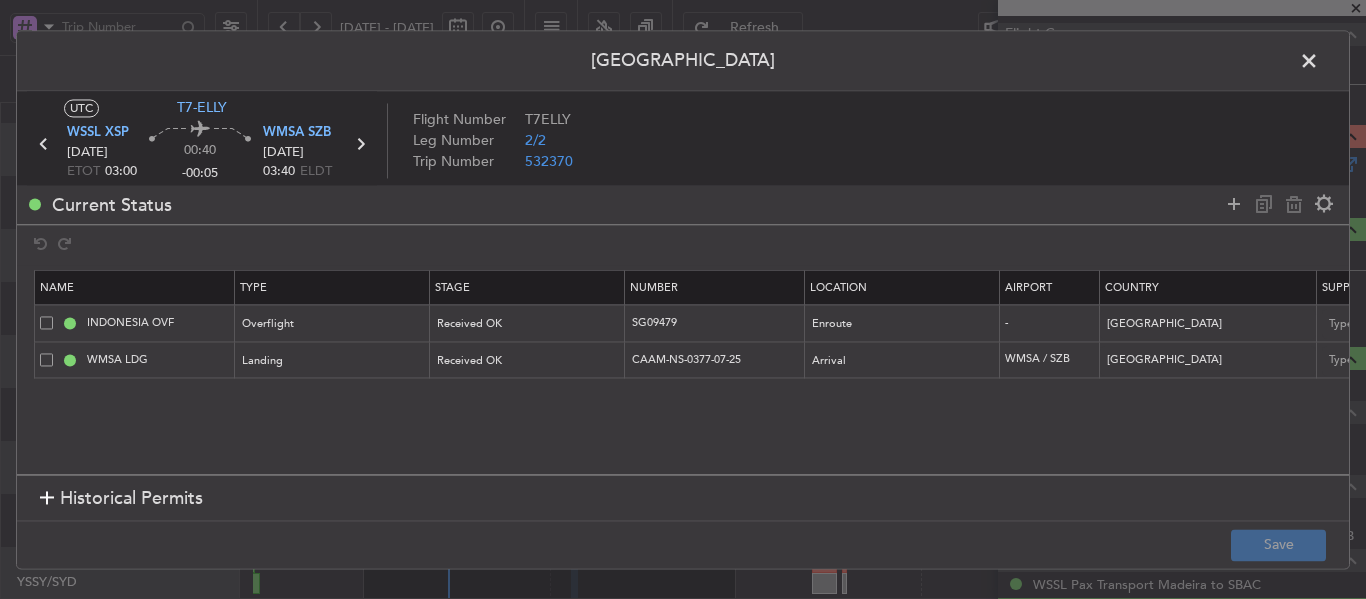 click at bounding box center (1319, 66) 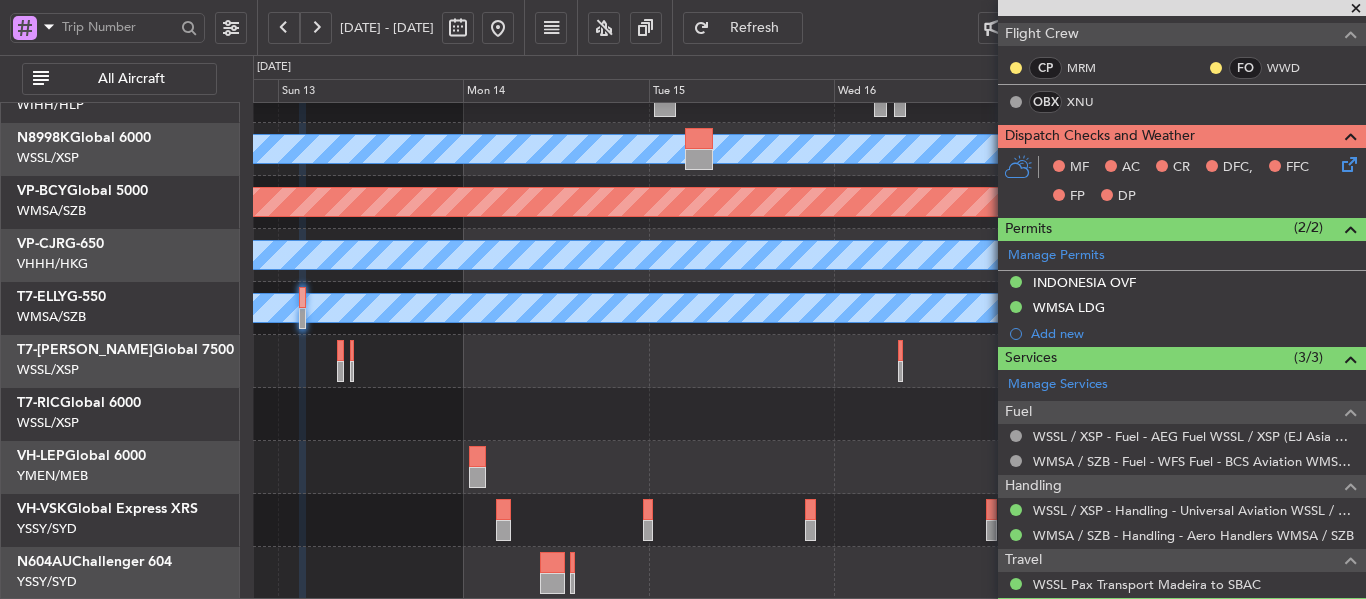 click on "Planned Maint [GEOGRAPHIC_DATA] (Seletar)
MEL
Planned Maint [GEOGRAPHIC_DATA] (Seletar)
[GEOGRAPHIC_DATA] (Mineta [GEOGRAPHIC_DATA])
MEL
Planned Maint [GEOGRAPHIC_DATA] (Sultan [PERSON_NAME])
MEL
MEL
-
-
VOTP
03:35 Z
LSZS
13:00 Z
Planned Maint [GEOGRAPHIC_DATA] (Seletar)" 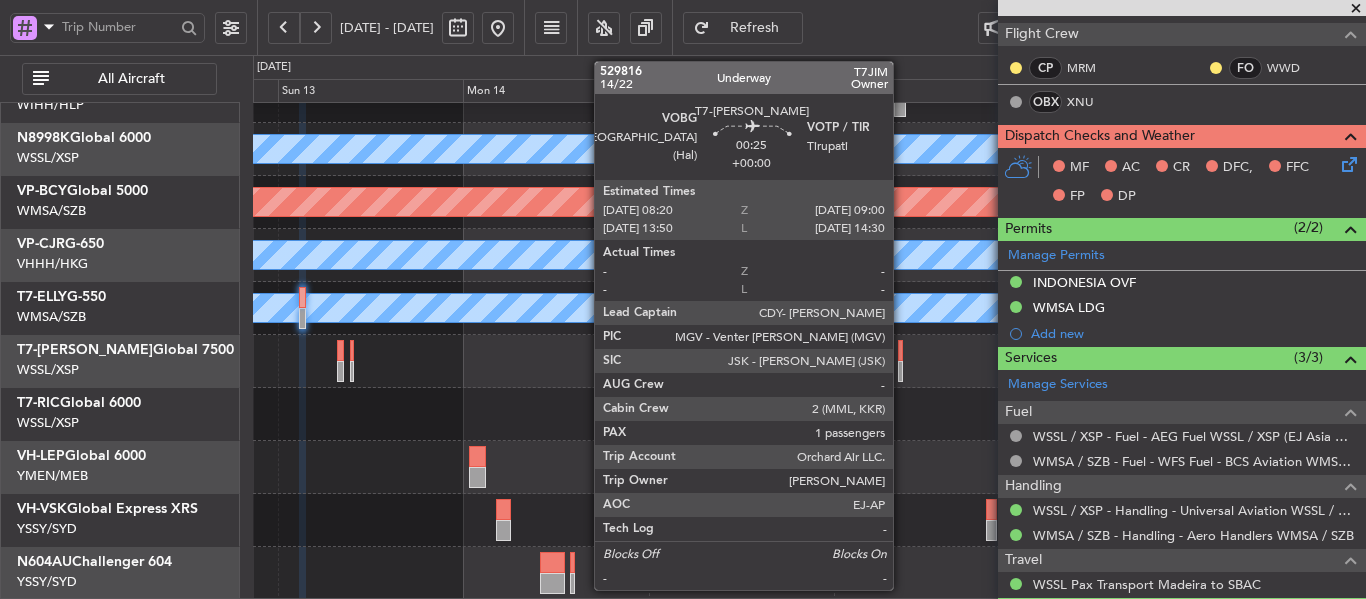 click 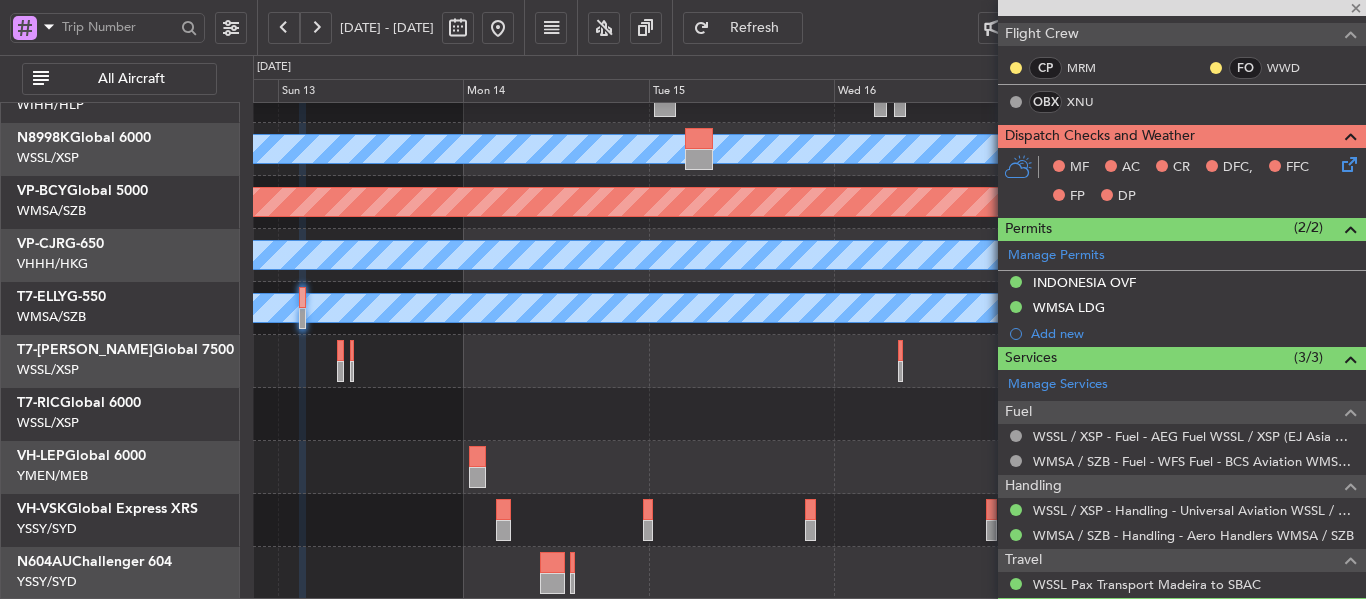 type 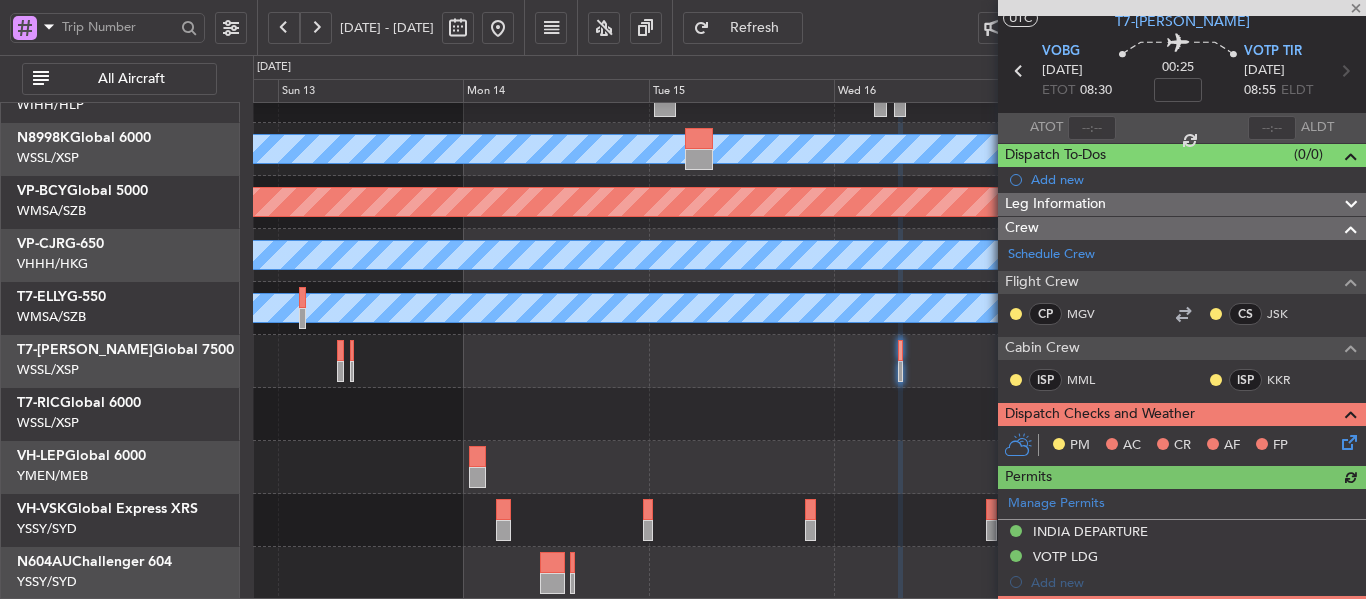 scroll, scrollTop: 0, scrollLeft: 0, axis: both 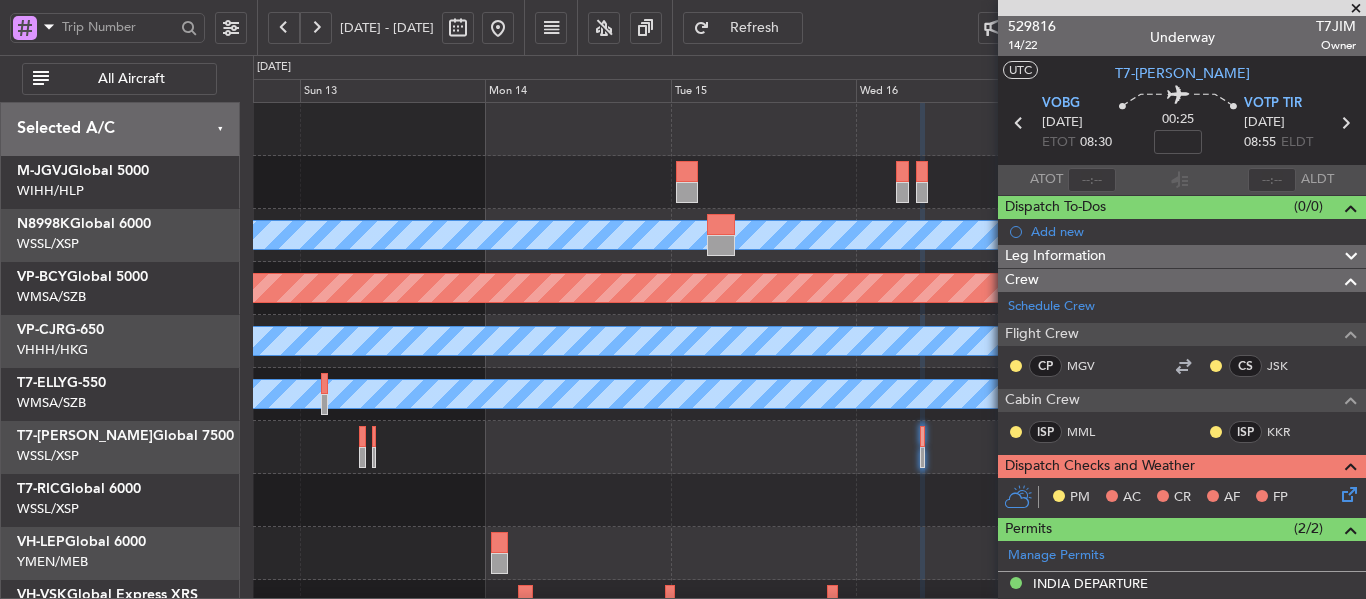 click on "Planned Maint [GEOGRAPHIC_DATA] (Seletar)
MEL
Planned Maint [GEOGRAPHIC_DATA] (Seletar)
[GEOGRAPHIC_DATA] (Mineta [GEOGRAPHIC_DATA])
MEL
Planned Maint [GEOGRAPHIC_DATA] (Sultan [PERSON_NAME])
MEL
MEL
-
-
VOTP
03:35 Z
LSZS
13:00 Z
Planned Maint [GEOGRAPHIC_DATA] (Seletar)" 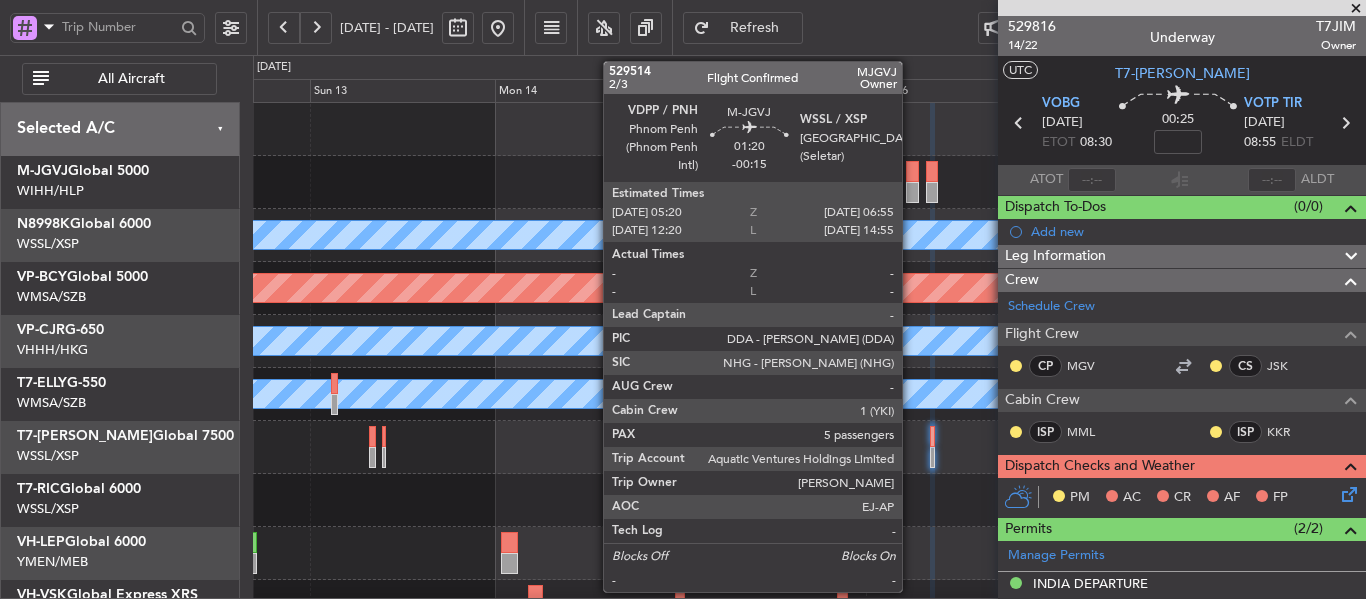 click 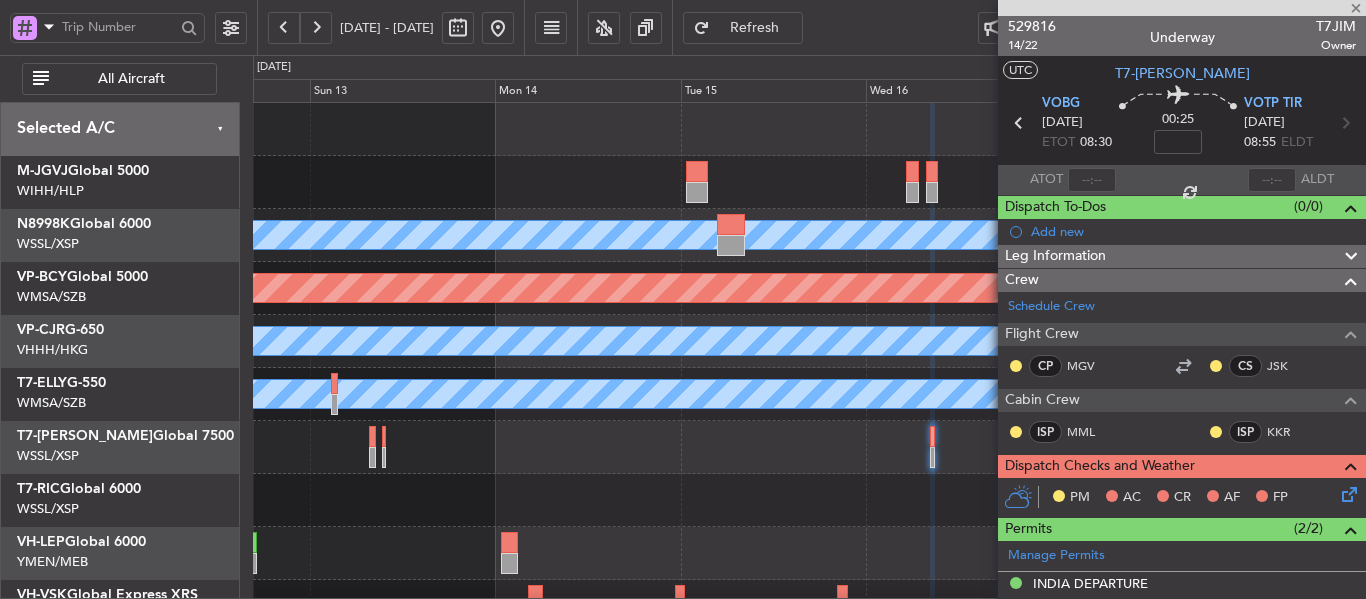 type on "-00:15" 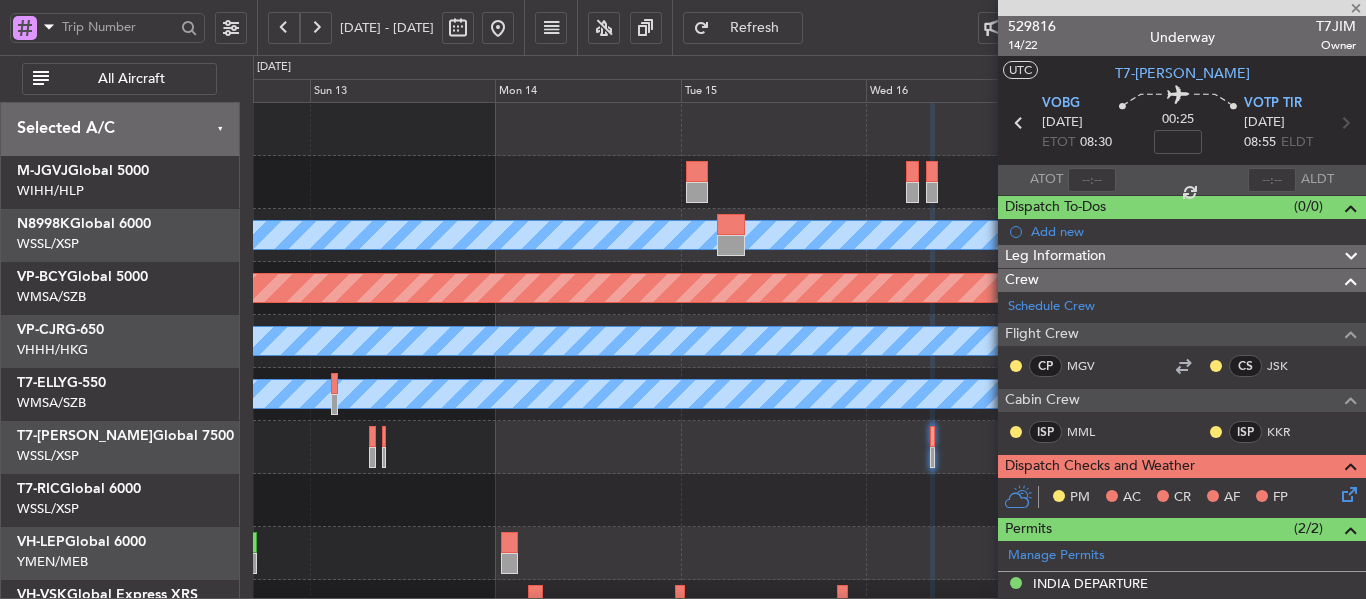 type on "5" 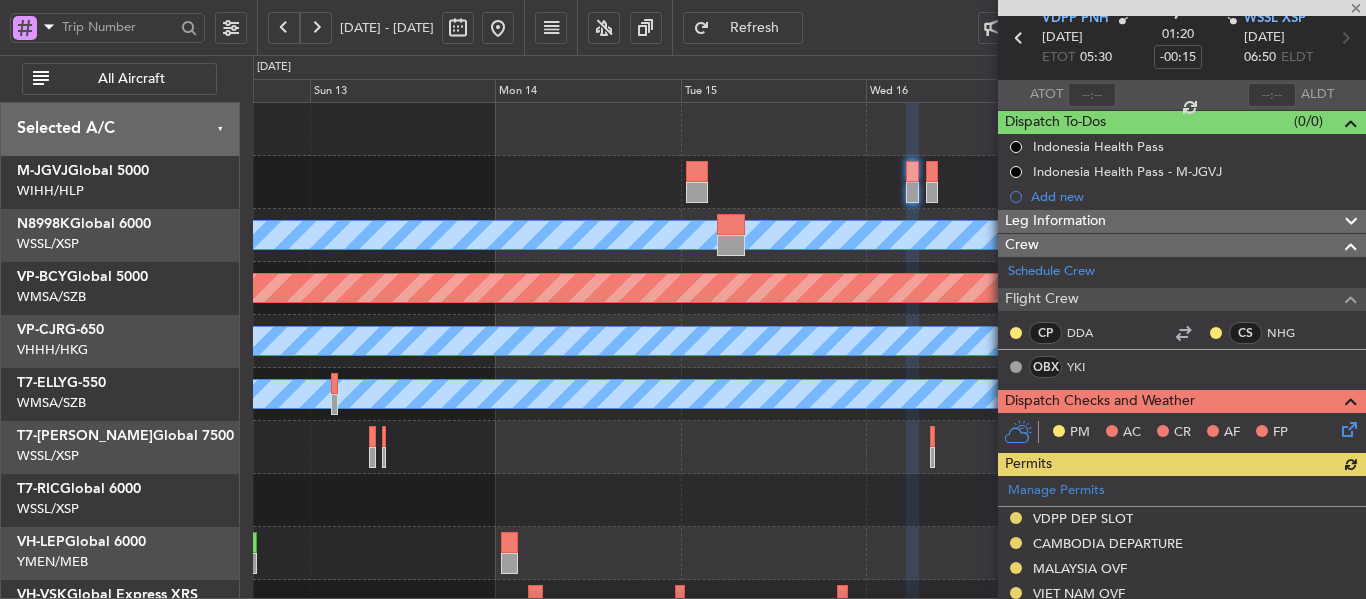 scroll, scrollTop: 200, scrollLeft: 0, axis: vertical 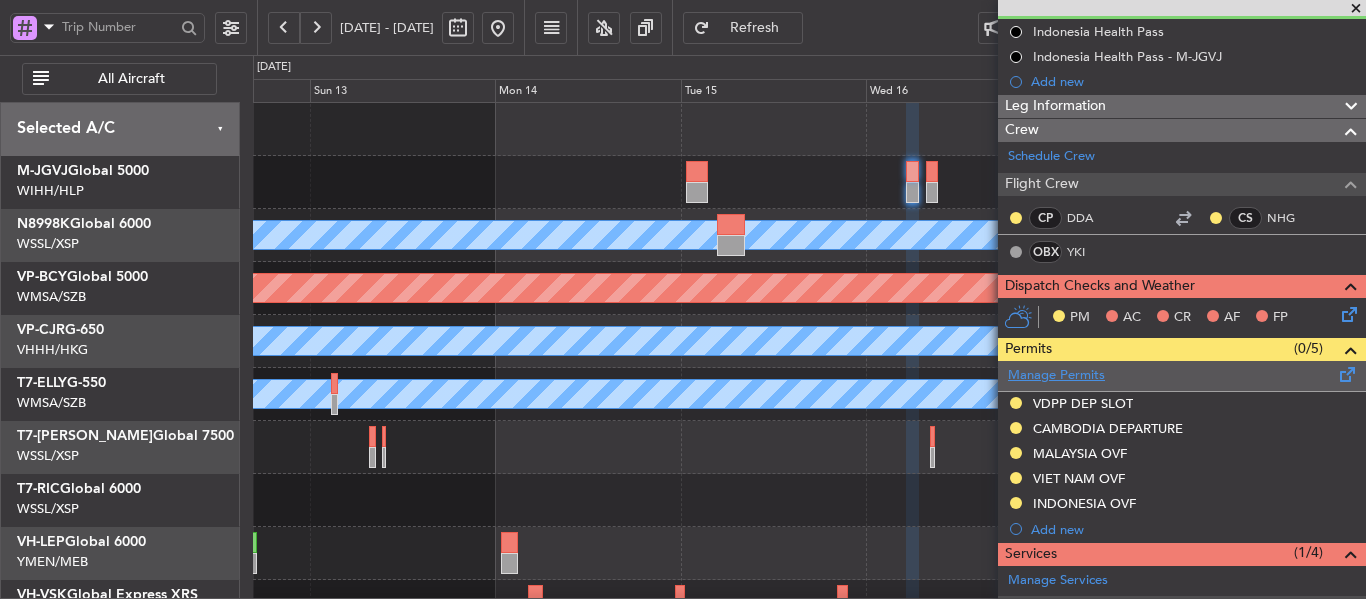 click on "Manage Permits" at bounding box center (1056, 376) 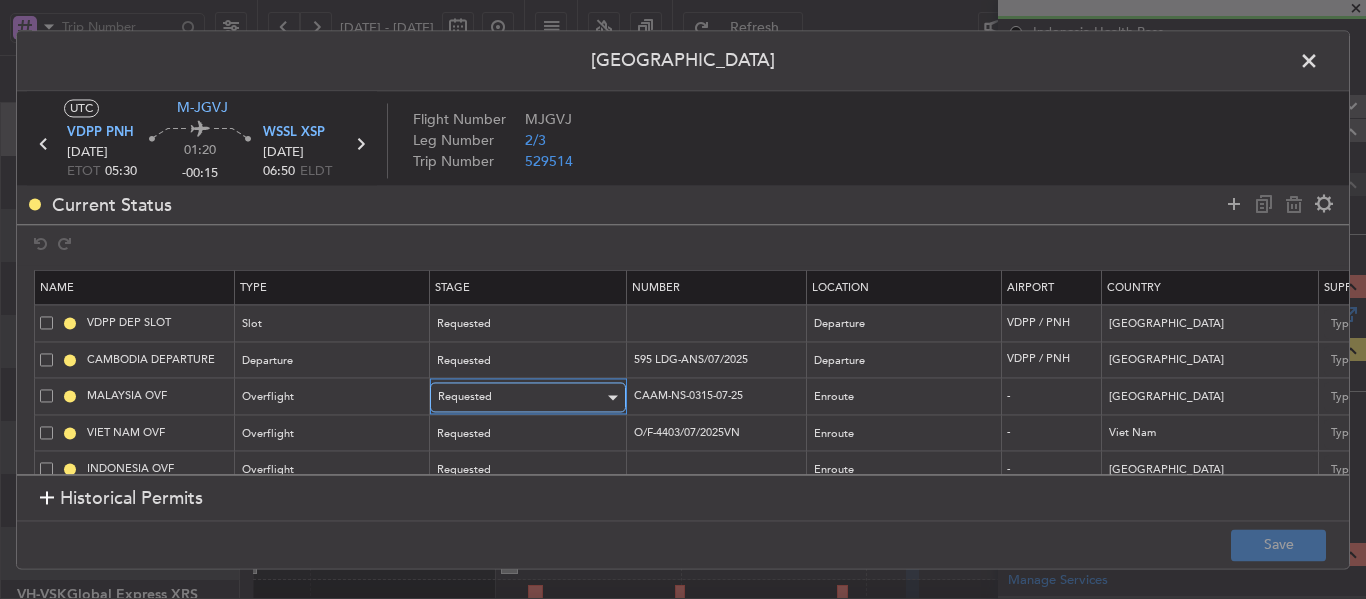 click on "Requested" at bounding box center [521, 398] 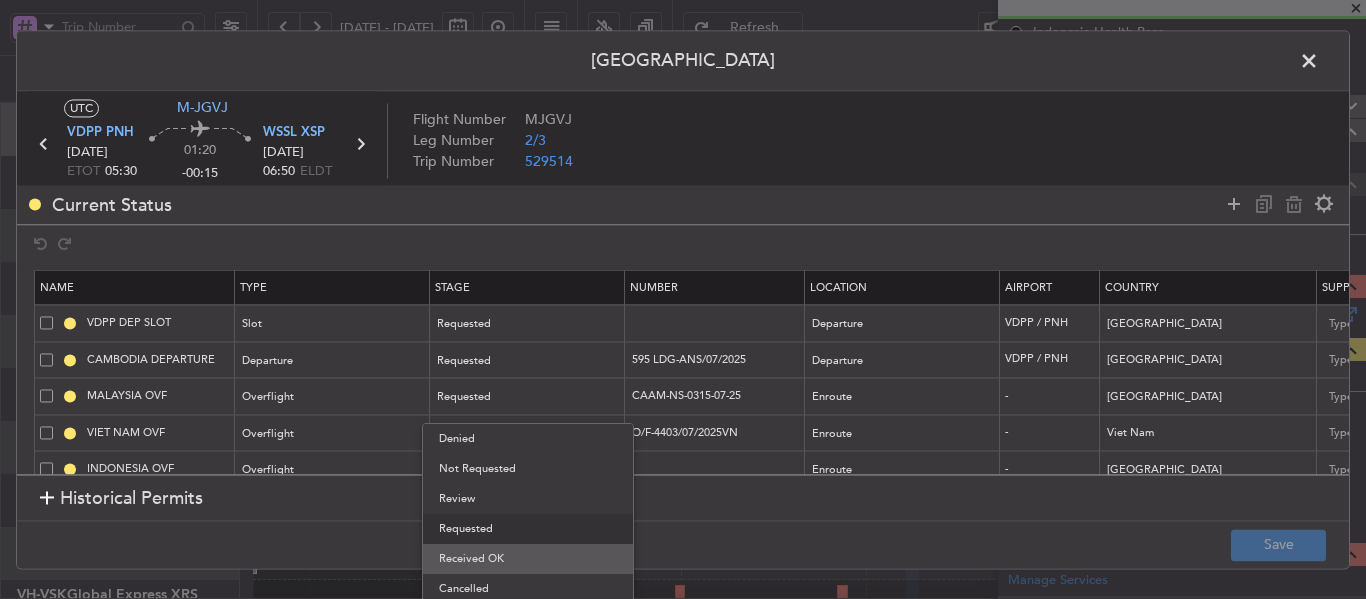 click on "Received OK" at bounding box center (528, 559) 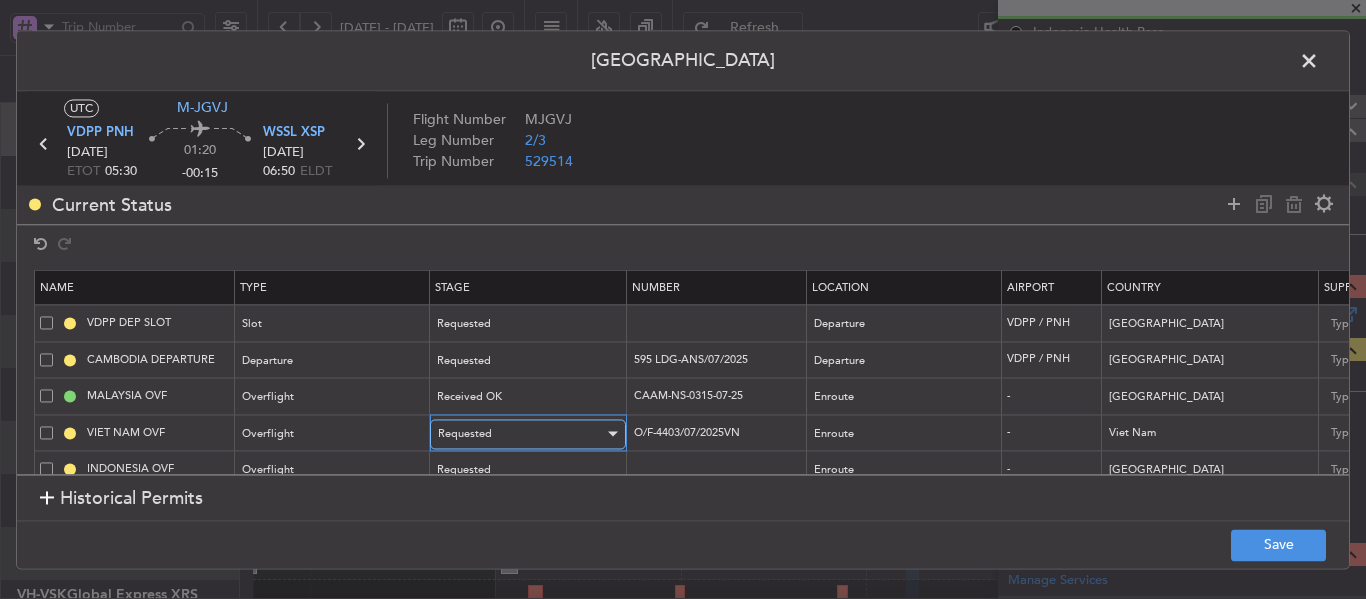 click on "Requested" at bounding box center [521, 434] 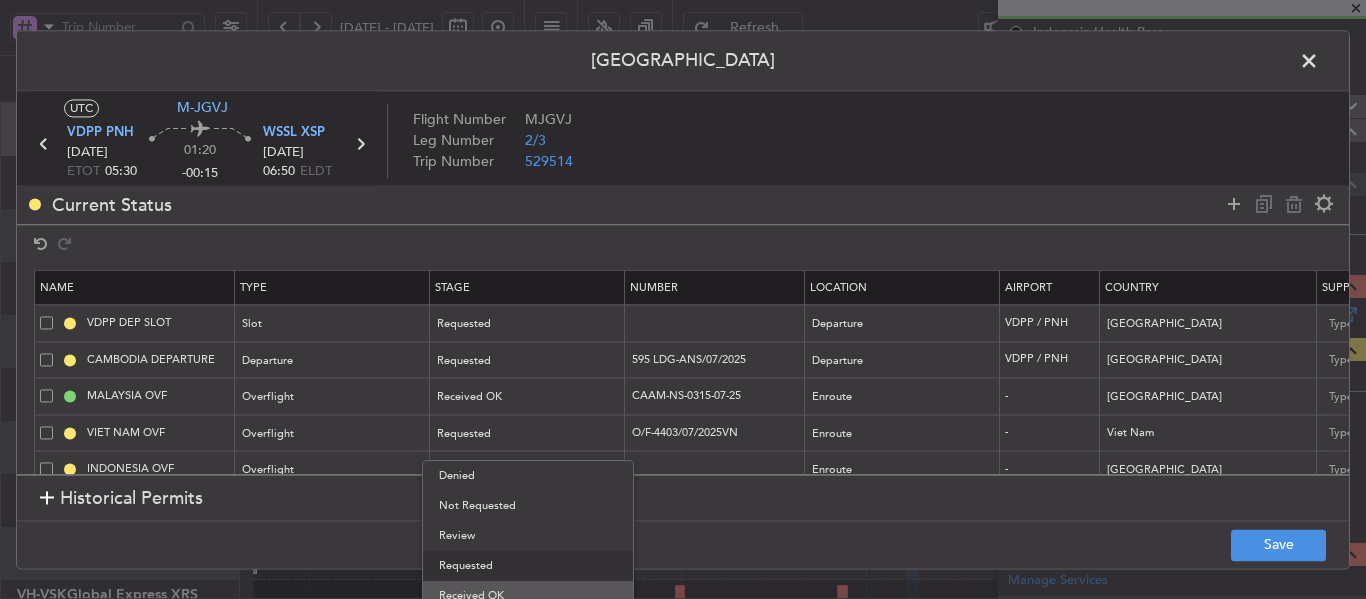 click on "Received OK" at bounding box center [528, 596] 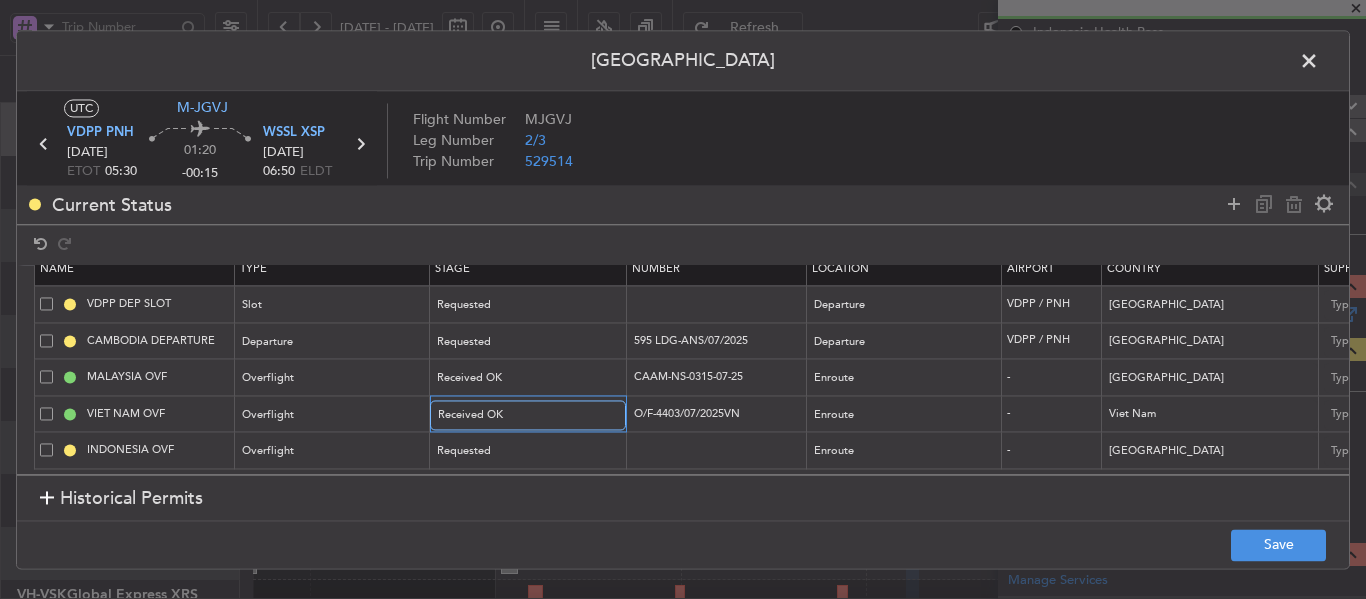 scroll, scrollTop: 34, scrollLeft: 0, axis: vertical 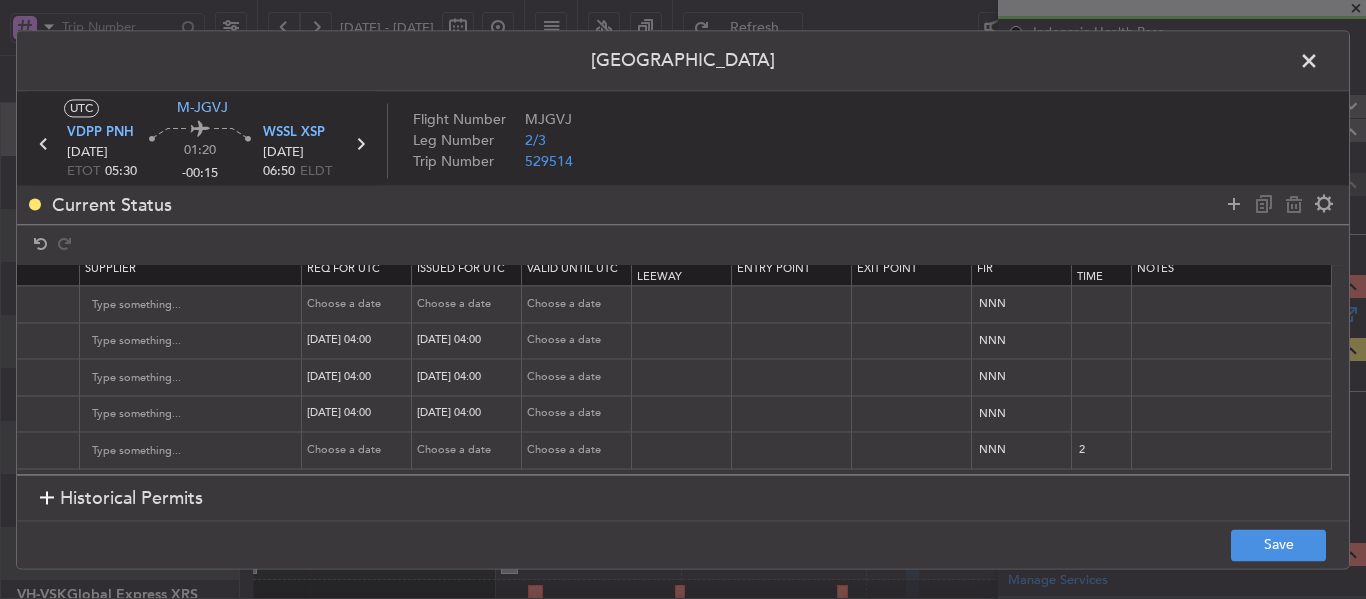 click on "[DATE] 04:00" at bounding box center (357, 377) 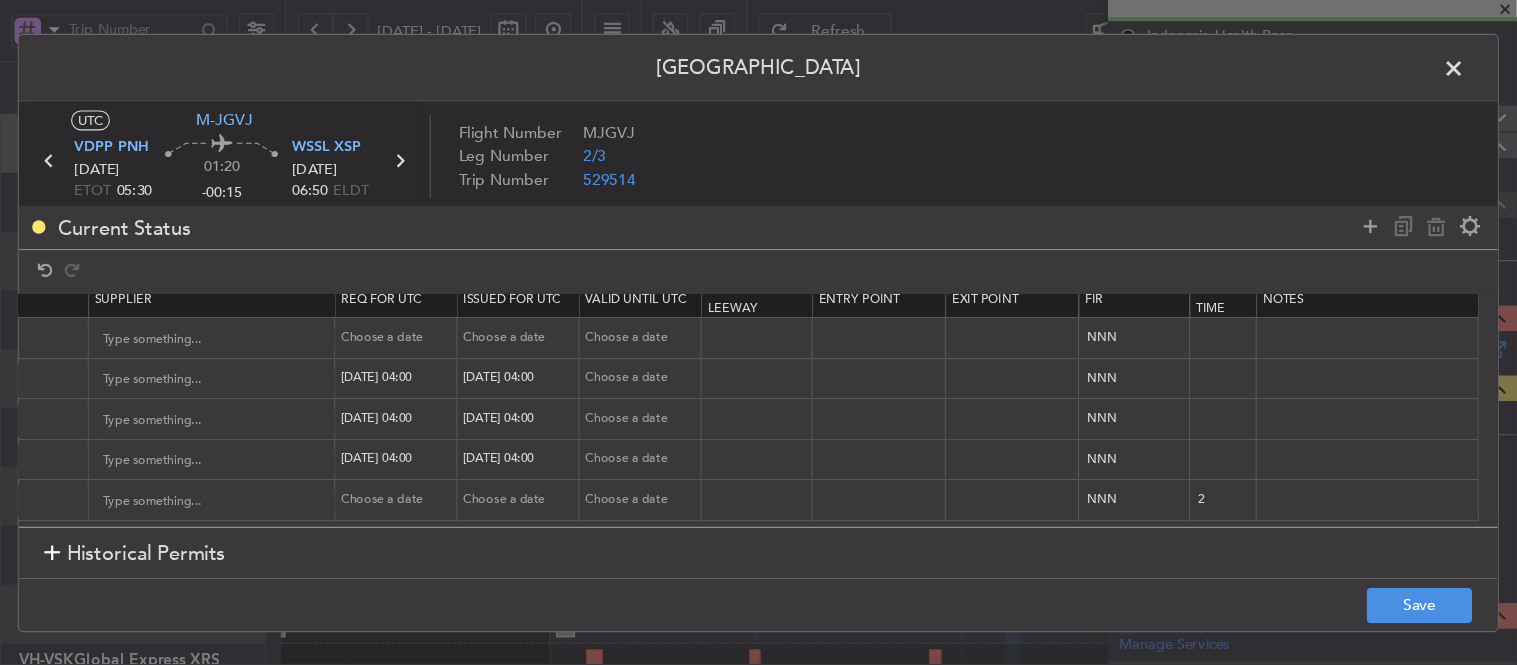 scroll, scrollTop: 34, scrollLeft: 1252, axis: both 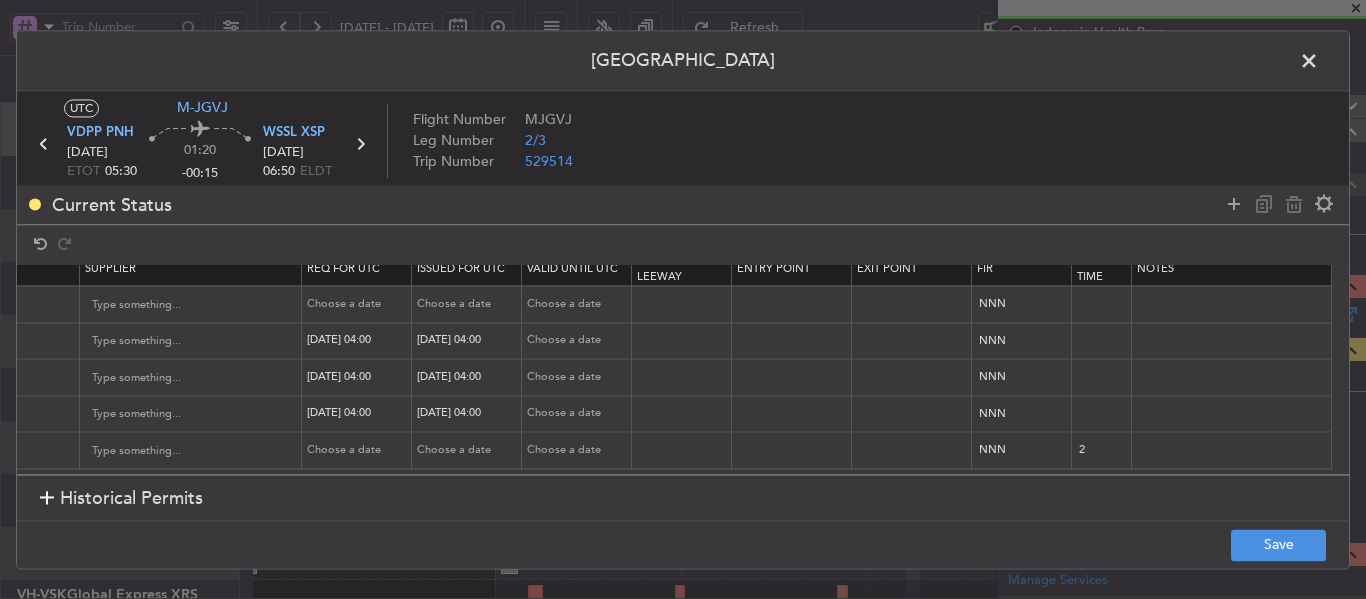 click on "[DATE] 04:00" at bounding box center [359, 377] 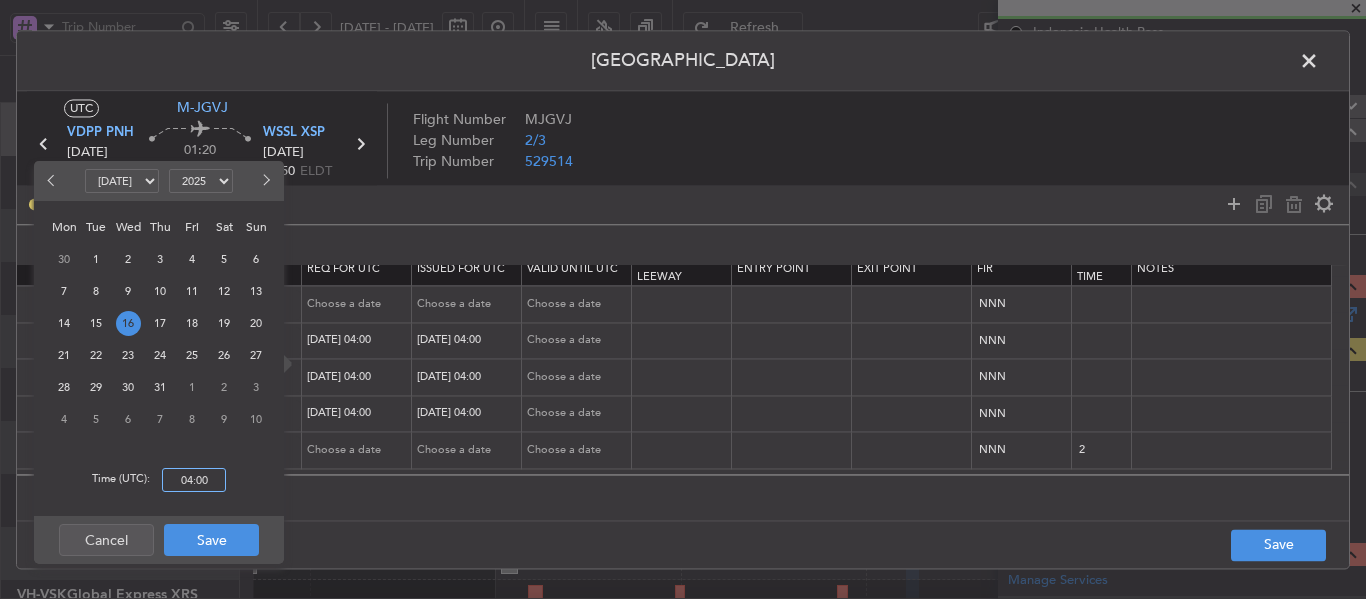 drag, startPoint x: 201, startPoint y: 477, endPoint x: 219, endPoint y: 476, distance: 18.027756 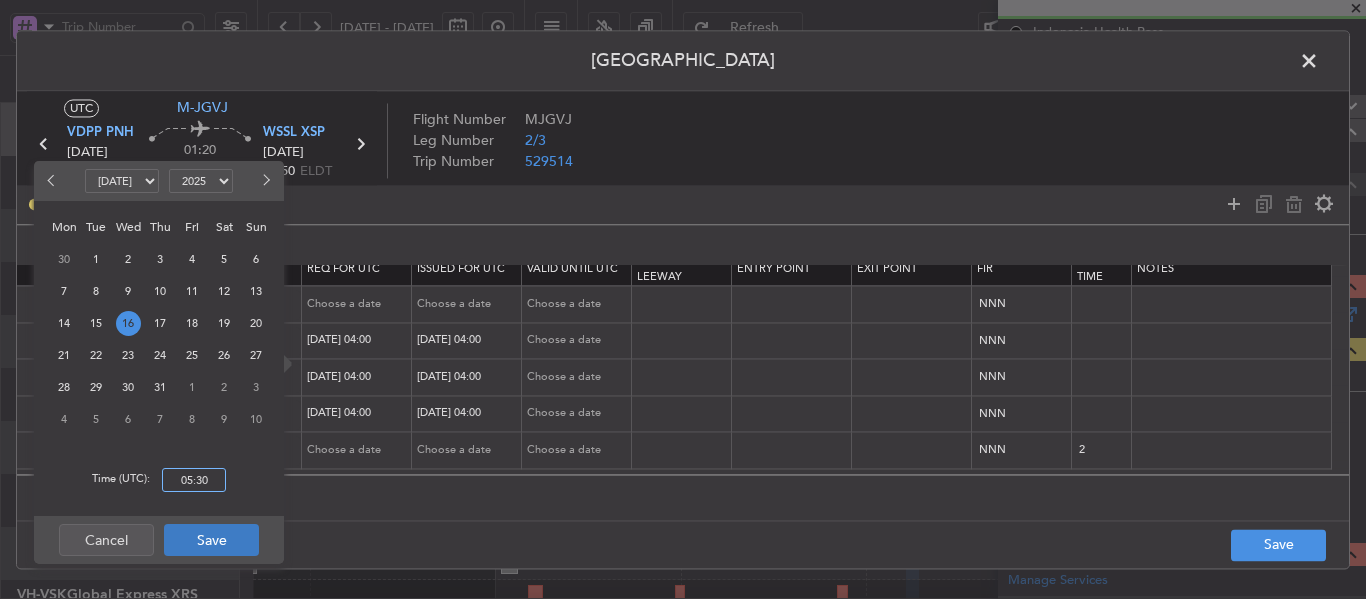 type on "05:30" 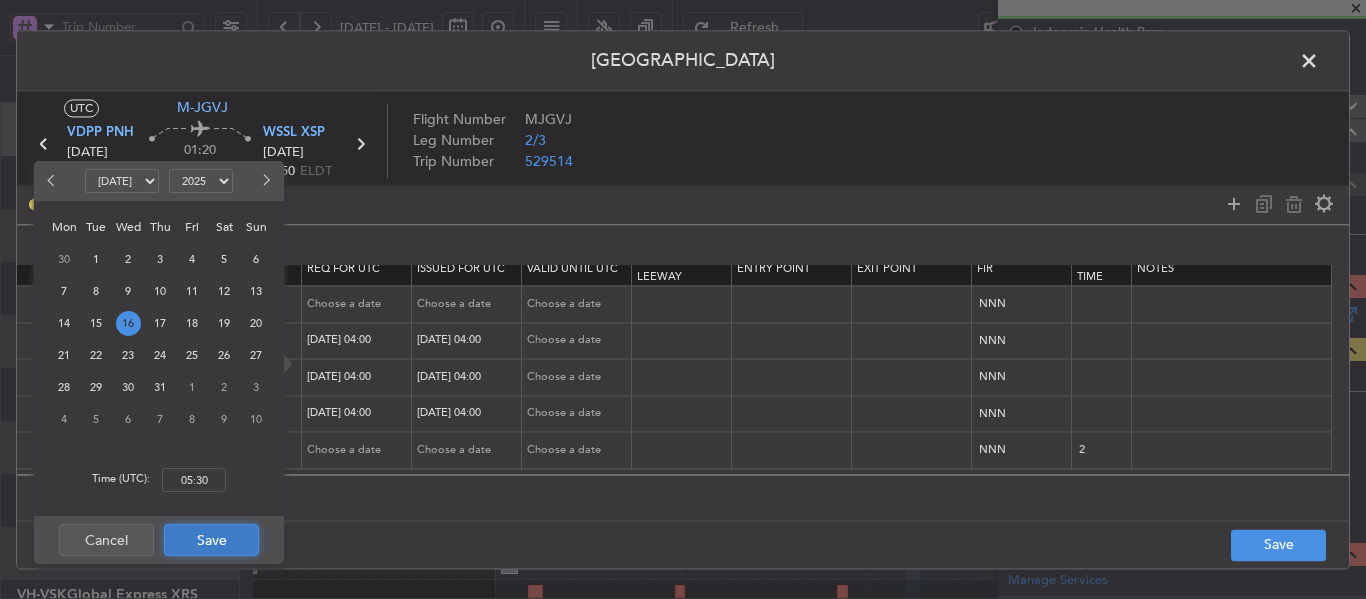 click on "Save" at bounding box center (211, 540) 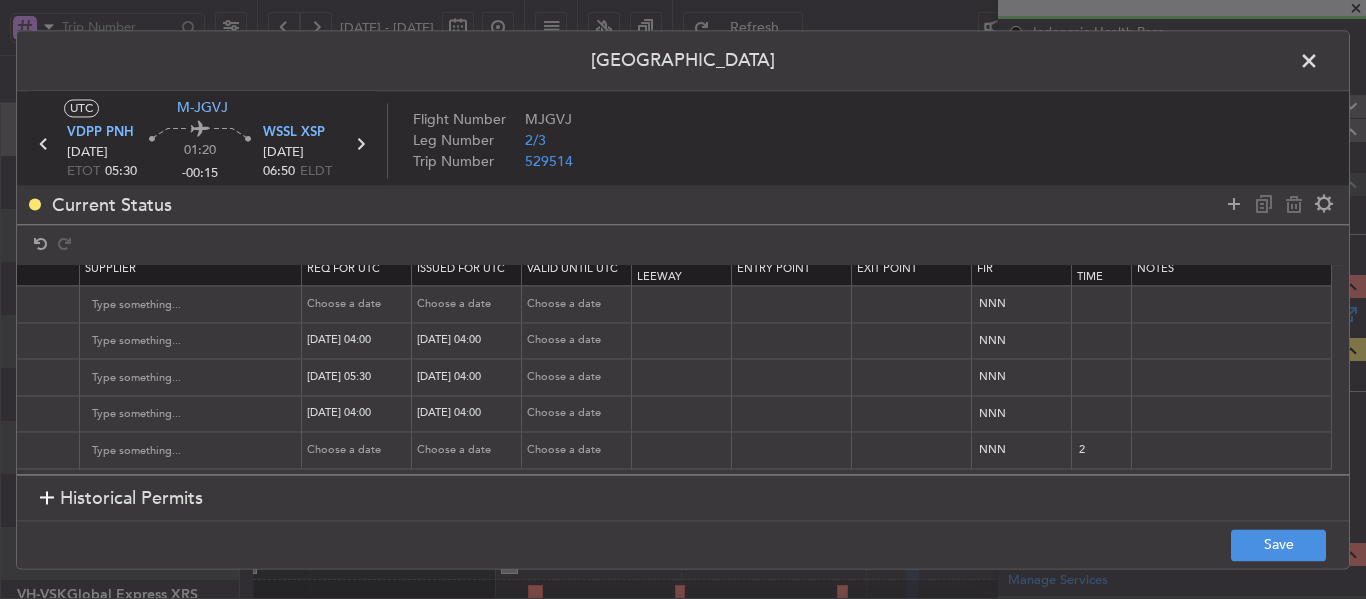click on "Save" at bounding box center (683, 544) 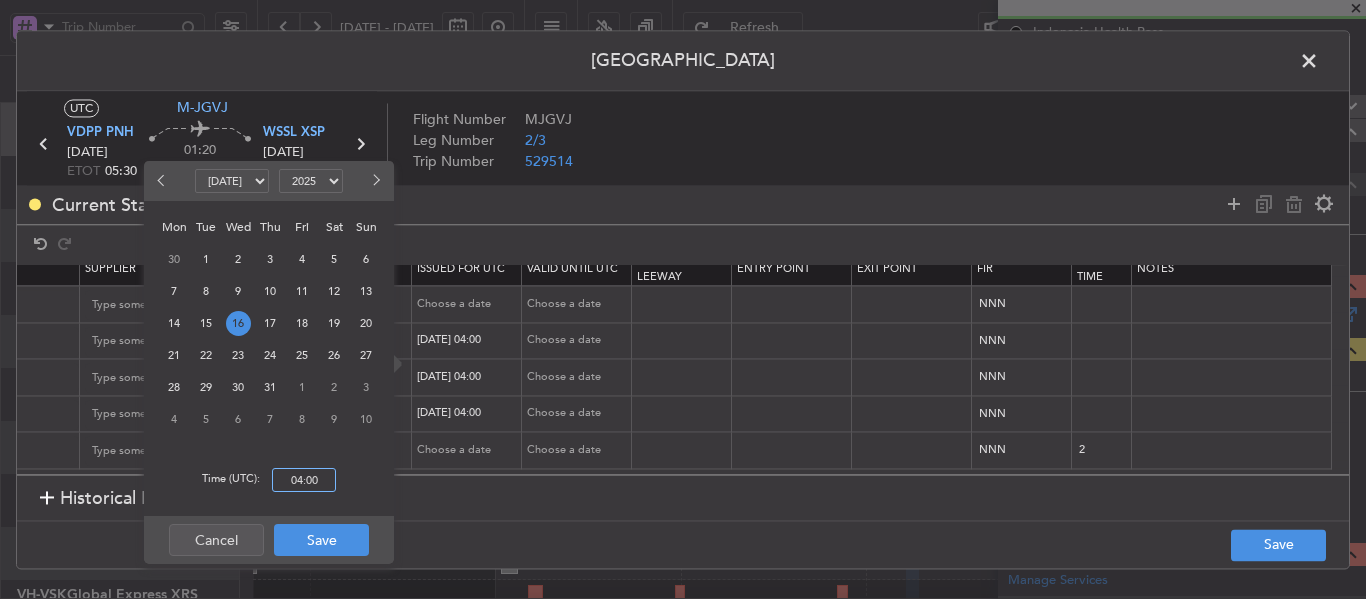 click on "04:00" at bounding box center [304, 480] 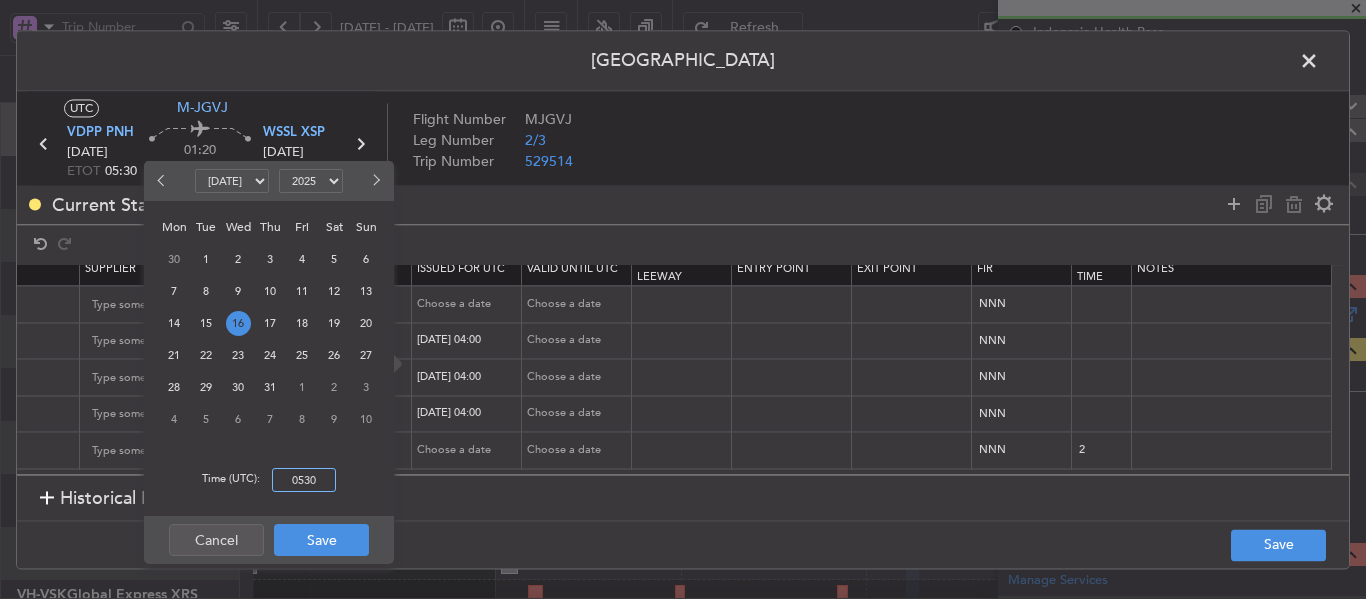 type on "05:30" 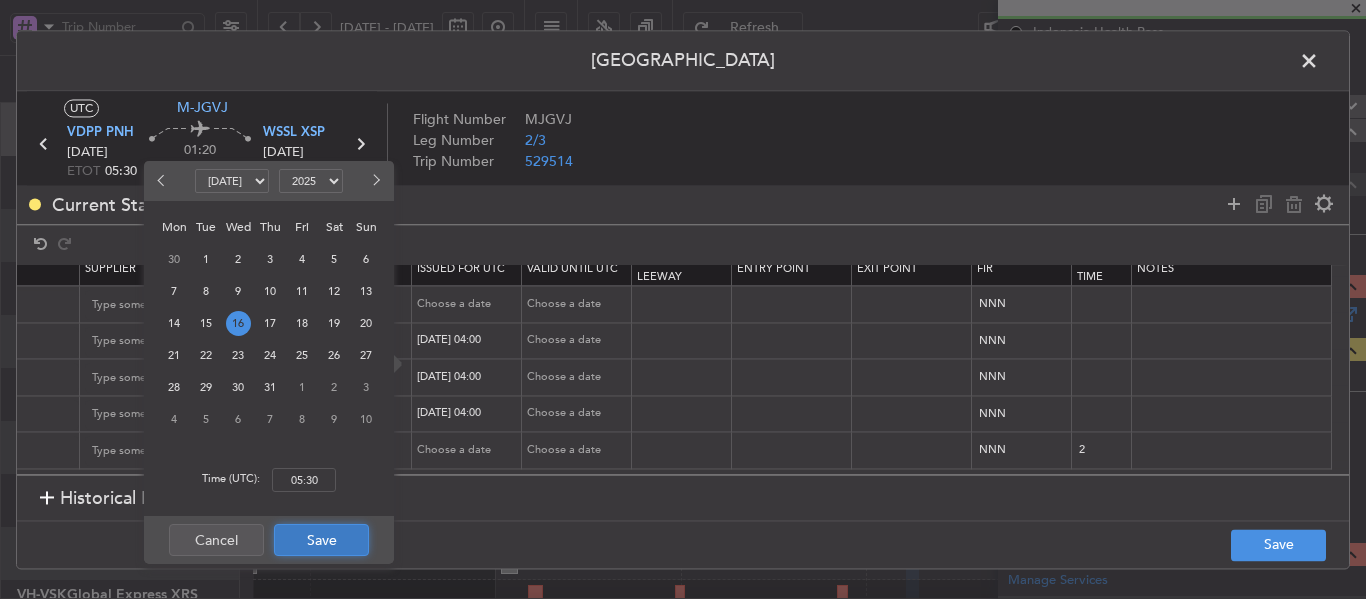 click on "Save" at bounding box center (321, 540) 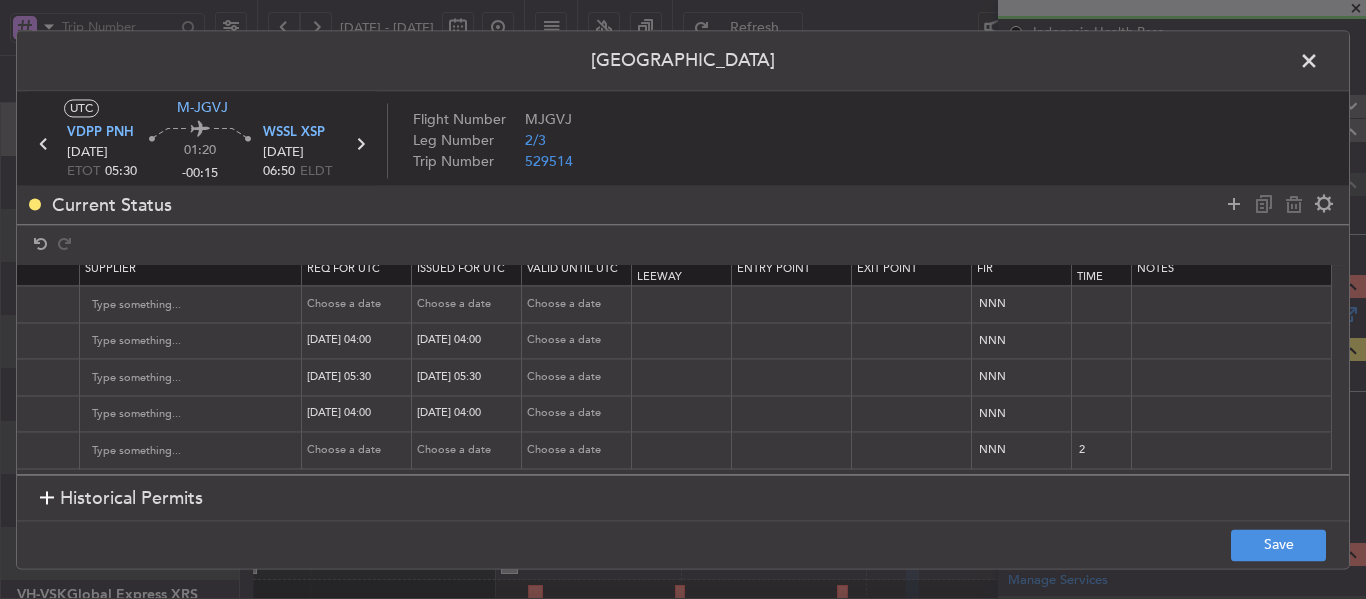 click on "[DATE] 04:00" at bounding box center (359, 414) 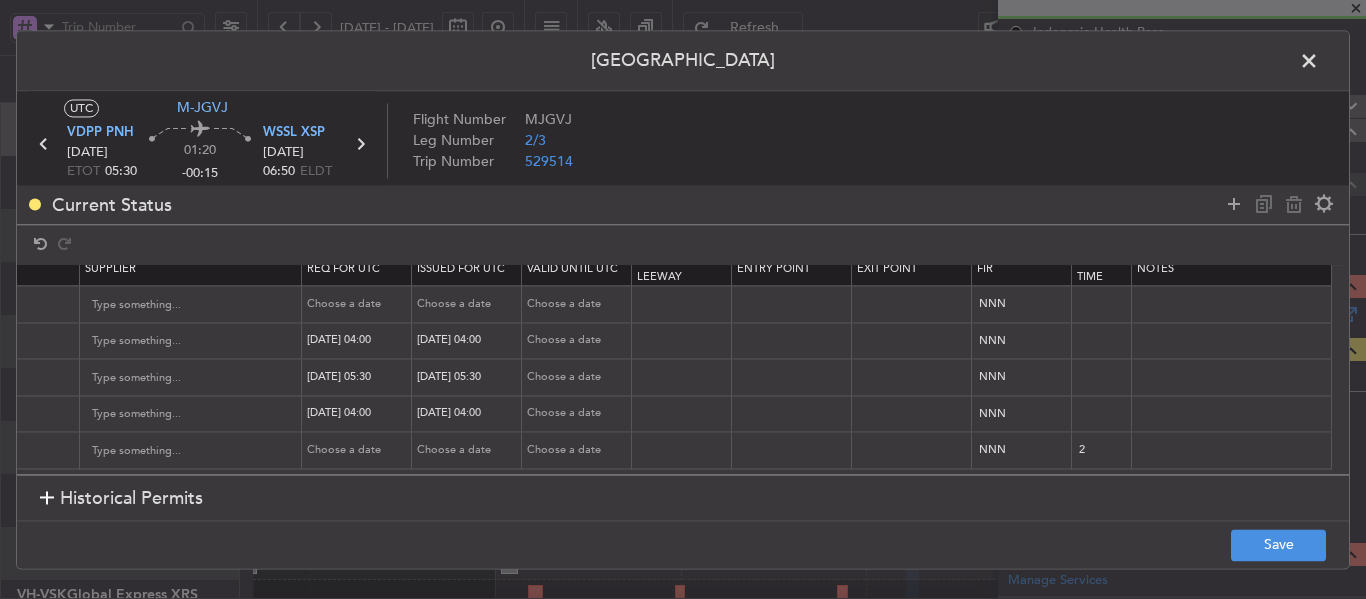 select on "7" 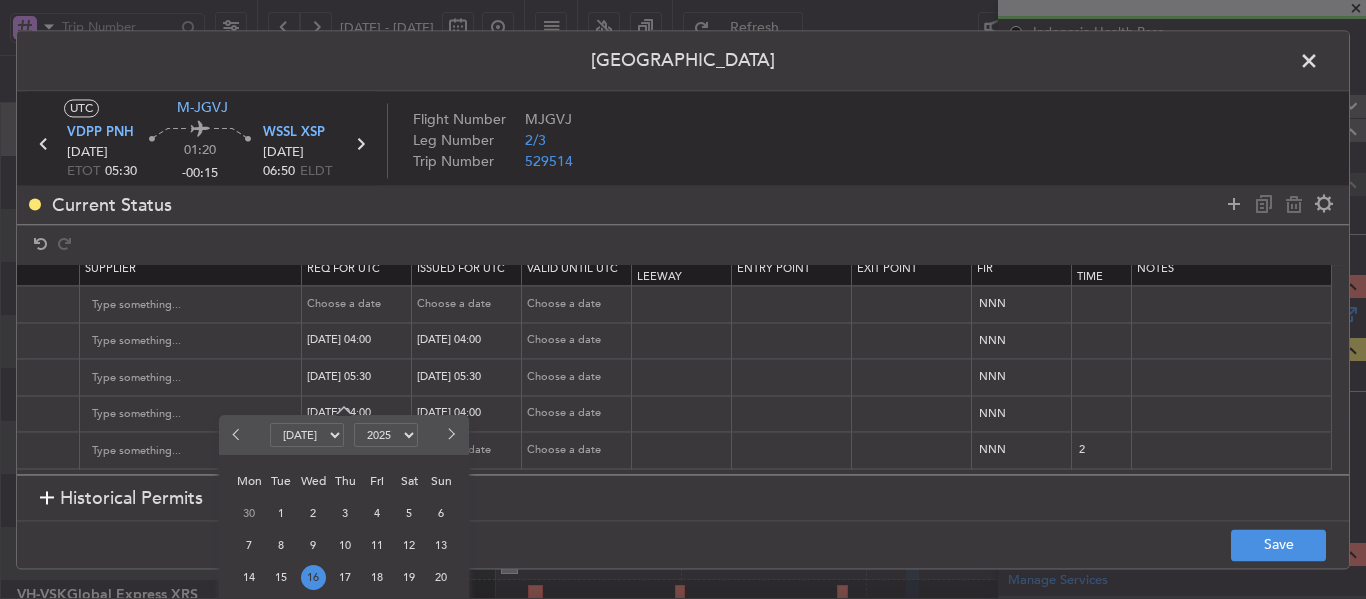 click on "Current Status" at bounding box center (683, 204) 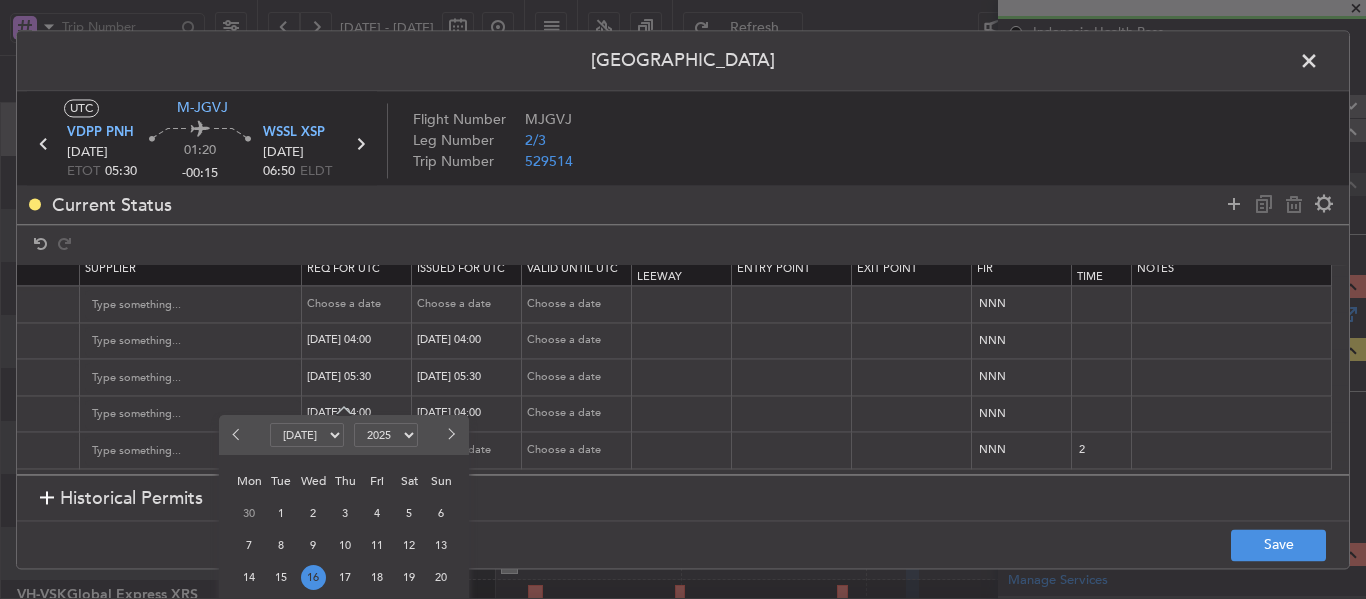click on "[DATE] 05:30" at bounding box center (357, 377) 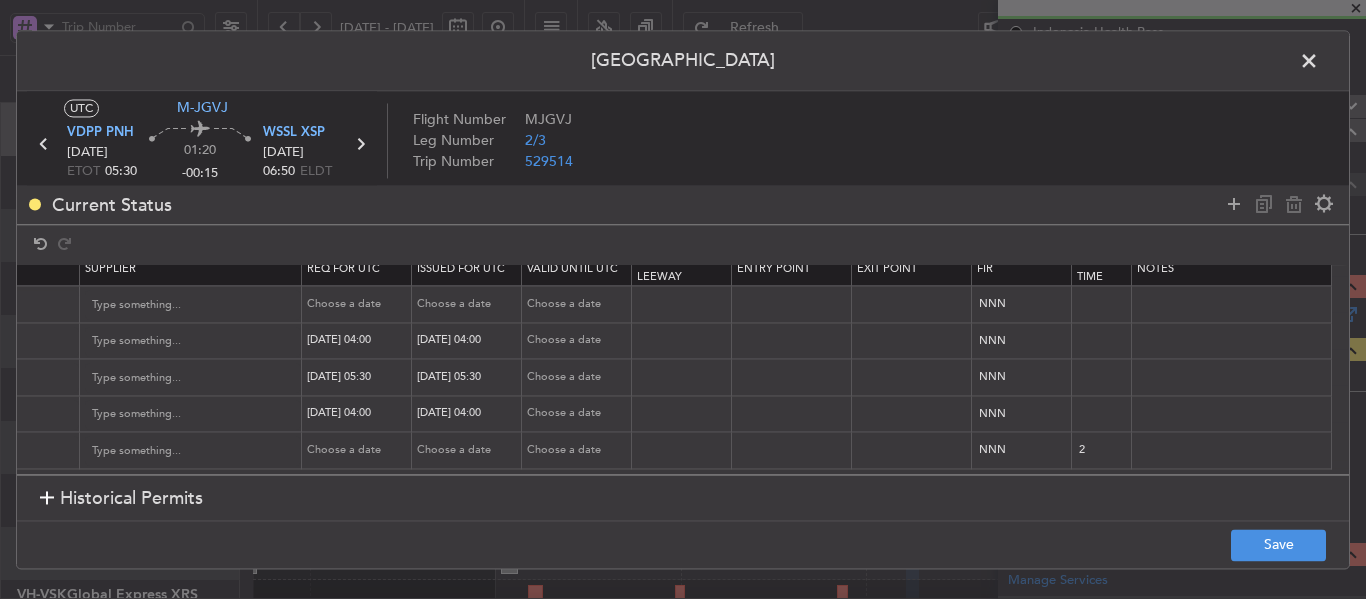 click on "[DATE] 04:00" at bounding box center [357, 414] 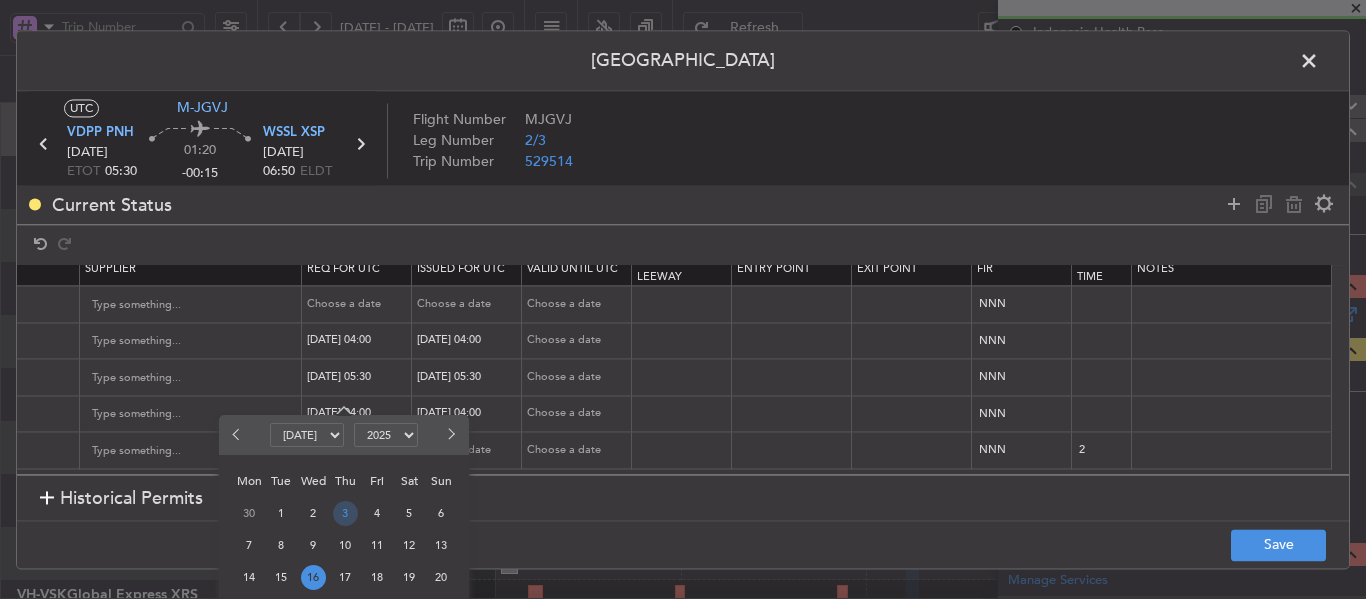 click on "3" at bounding box center (345, 513) 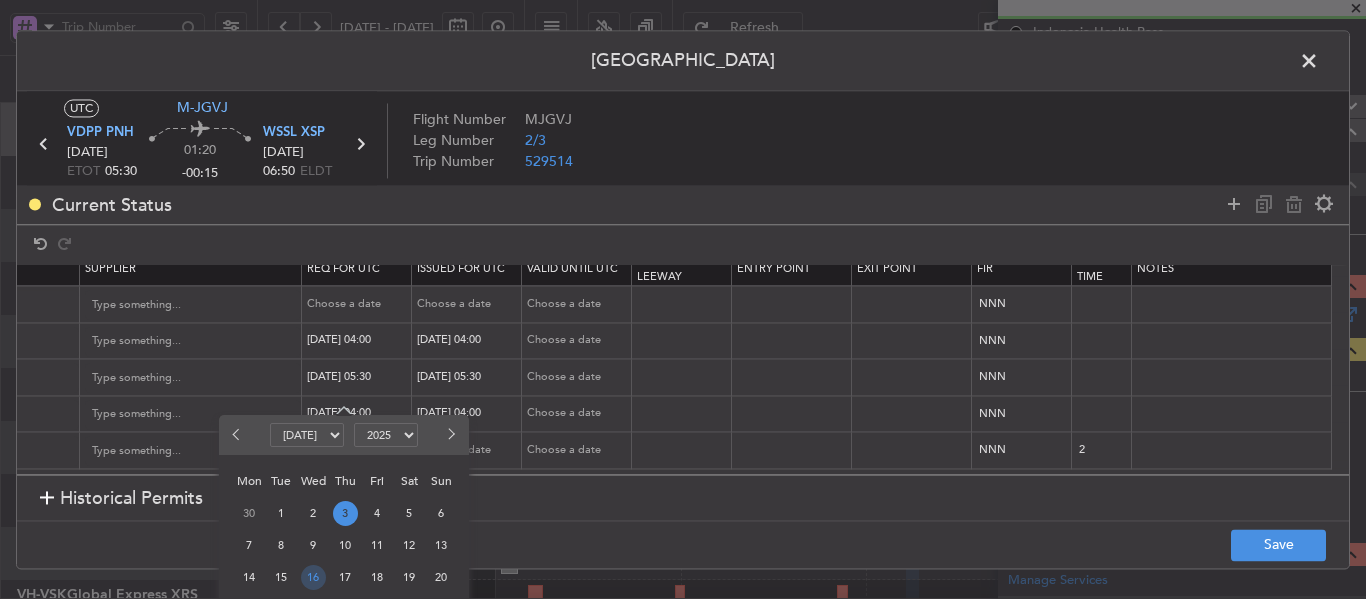 click on "16" at bounding box center [313, 577] 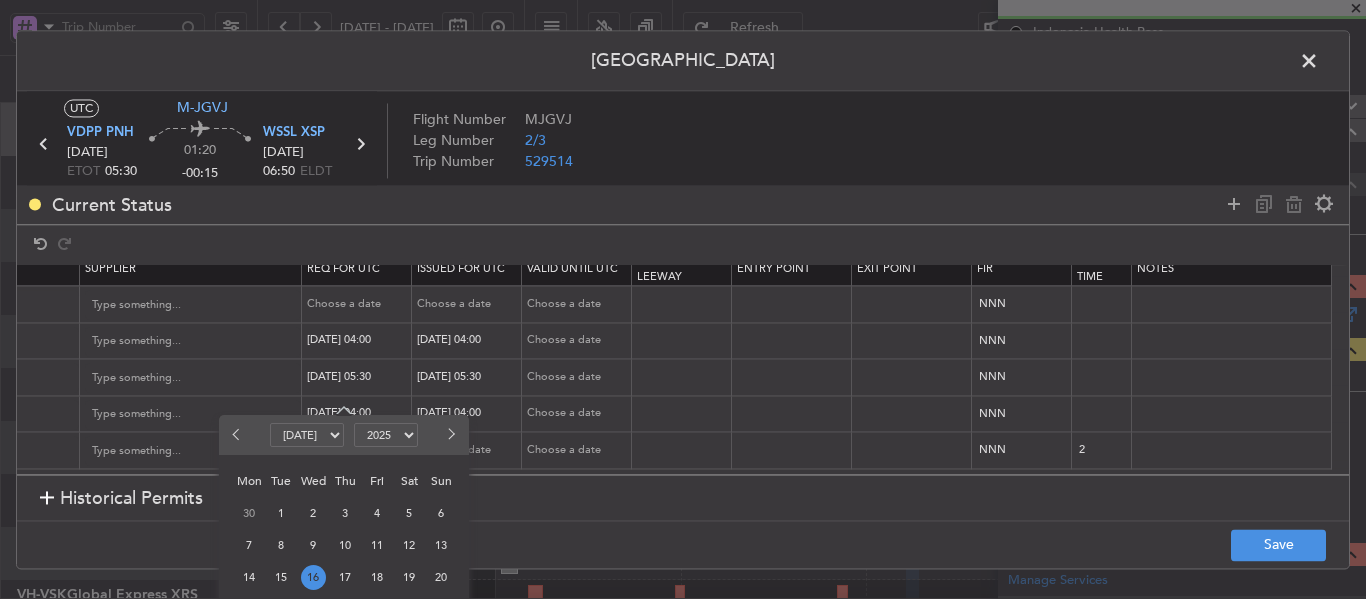 click on "[DATE] 05:30" at bounding box center (359, 377) 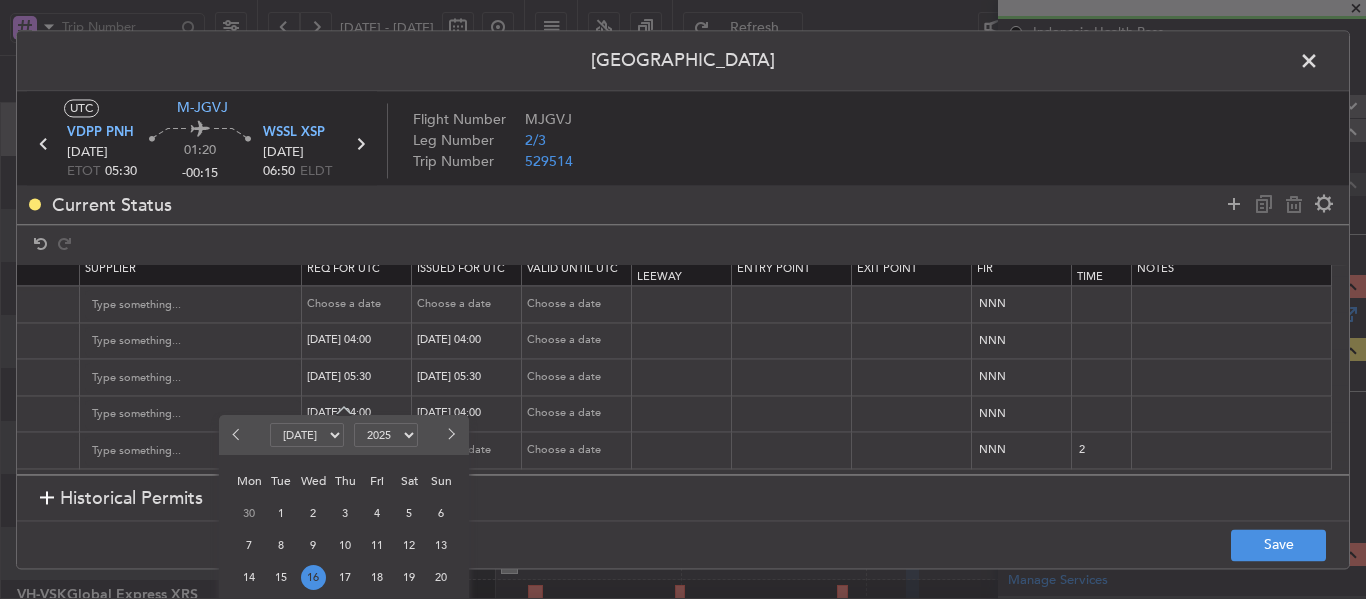 select on "7" 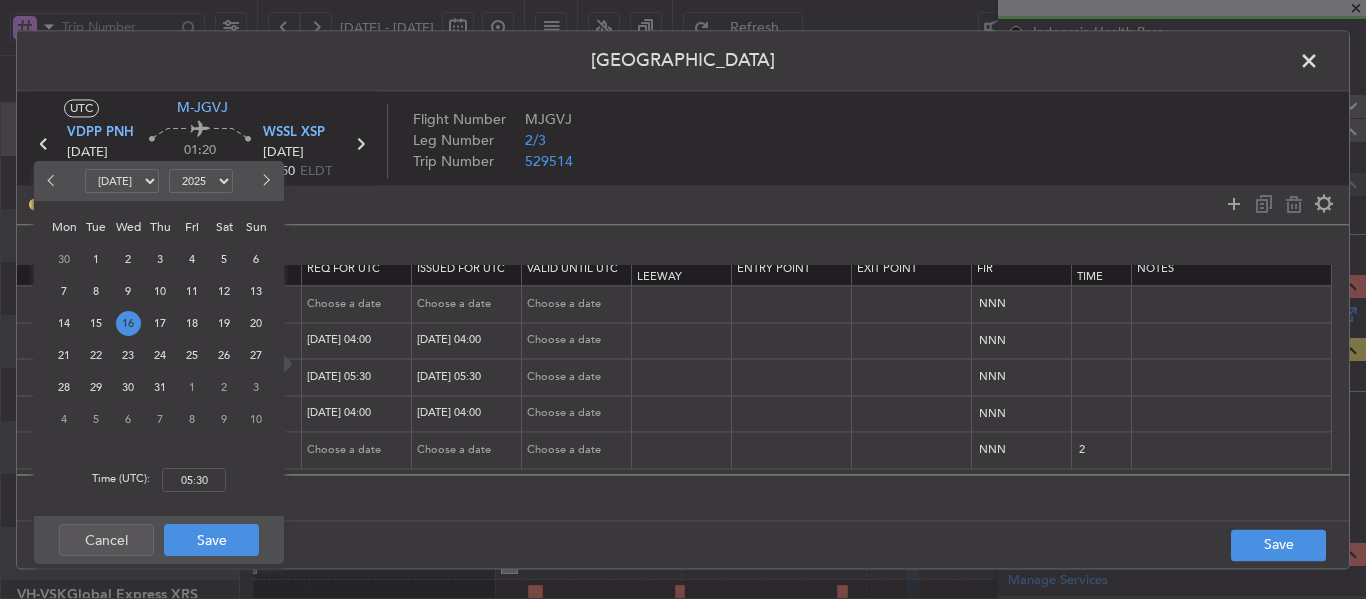 click on "[DATE] 04:00" at bounding box center (357, 414) 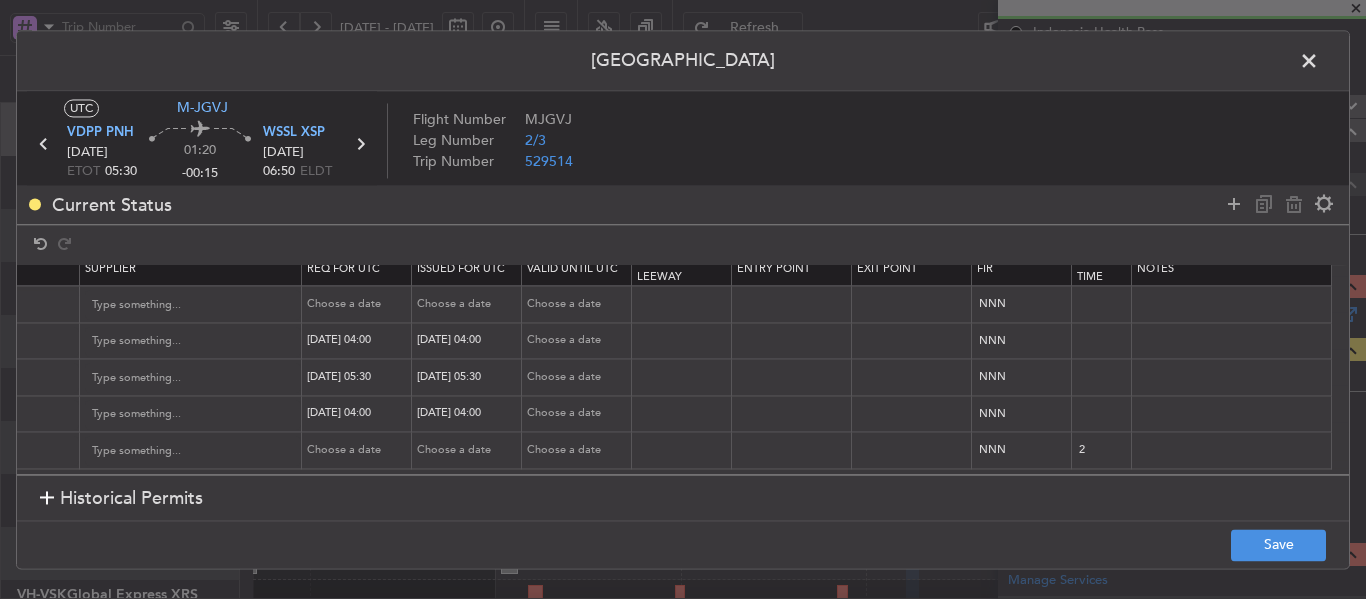 click on "[DATE] 04:00" at bounding box center [359, 414] 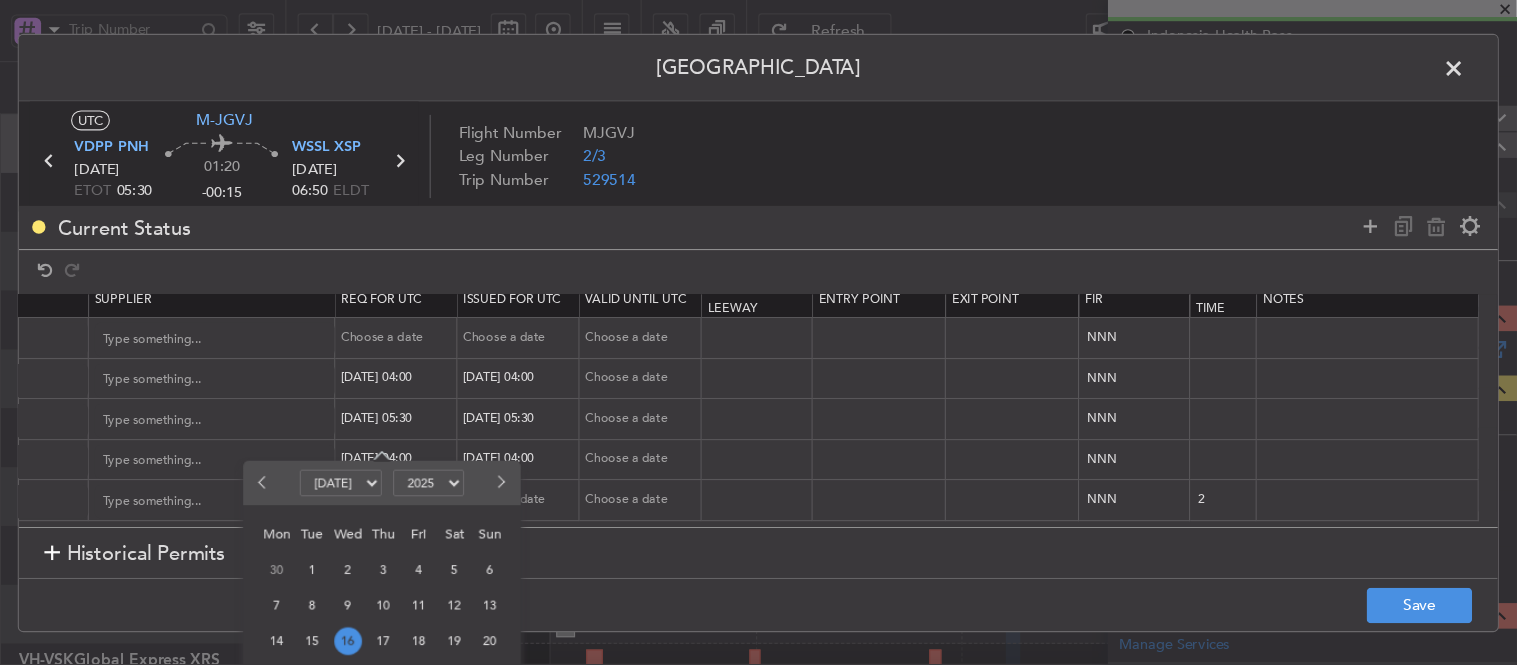 scroll, scrollTop: 200, scrollLeft: 0, axis: vertical 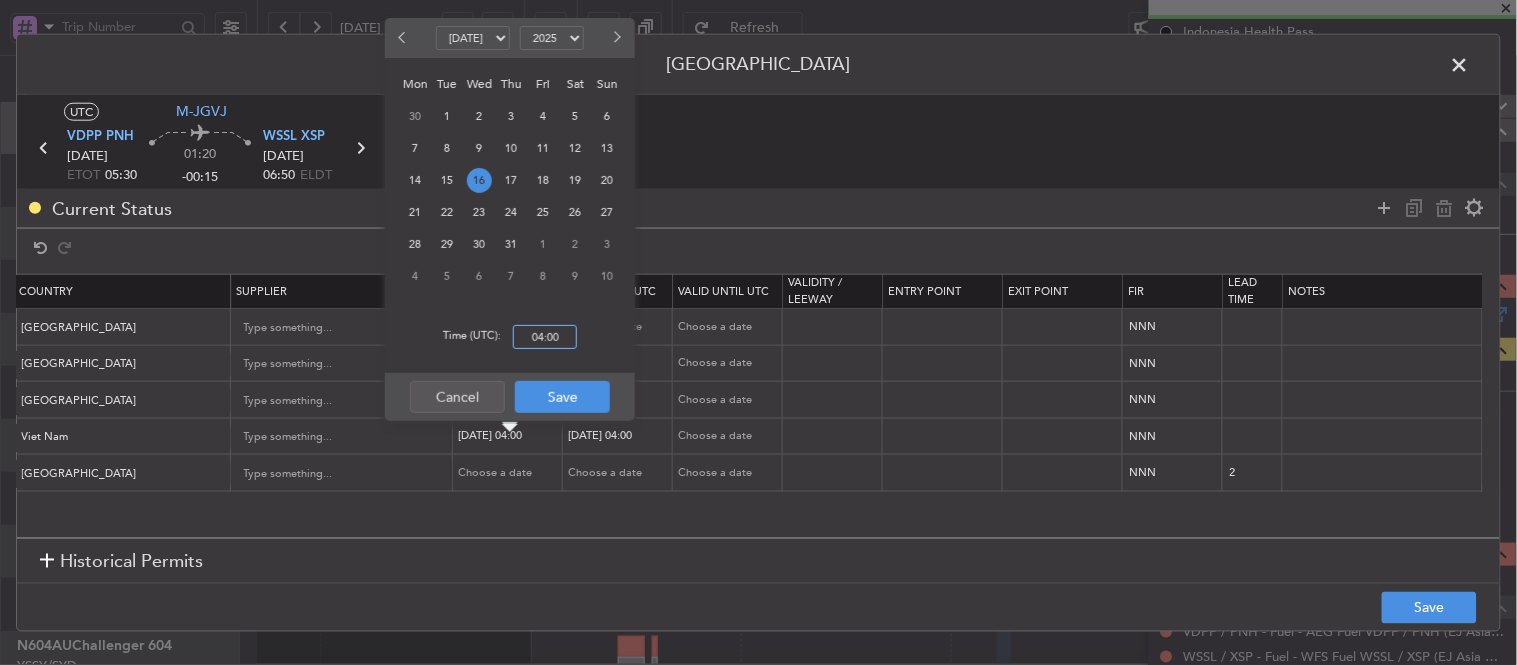 click on "04:00" at bounding box center (545, 337) 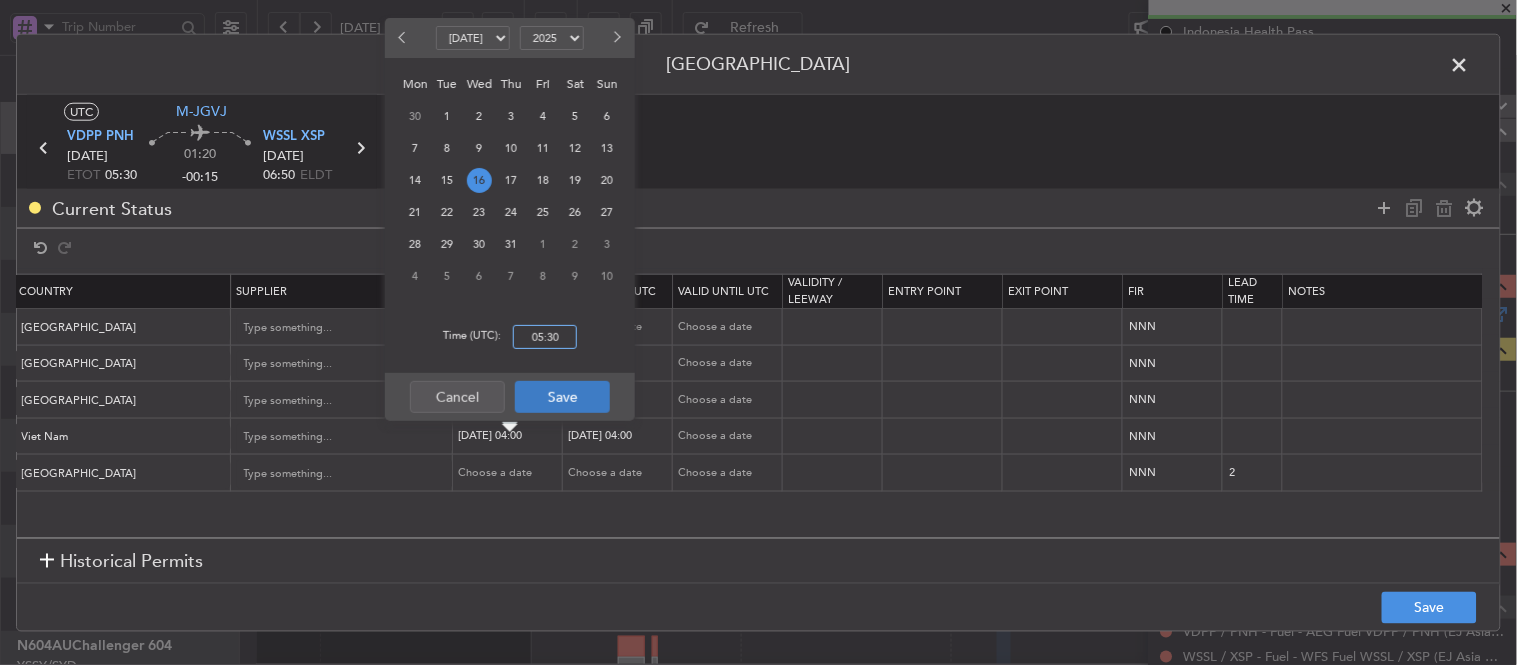 type on "05:30" 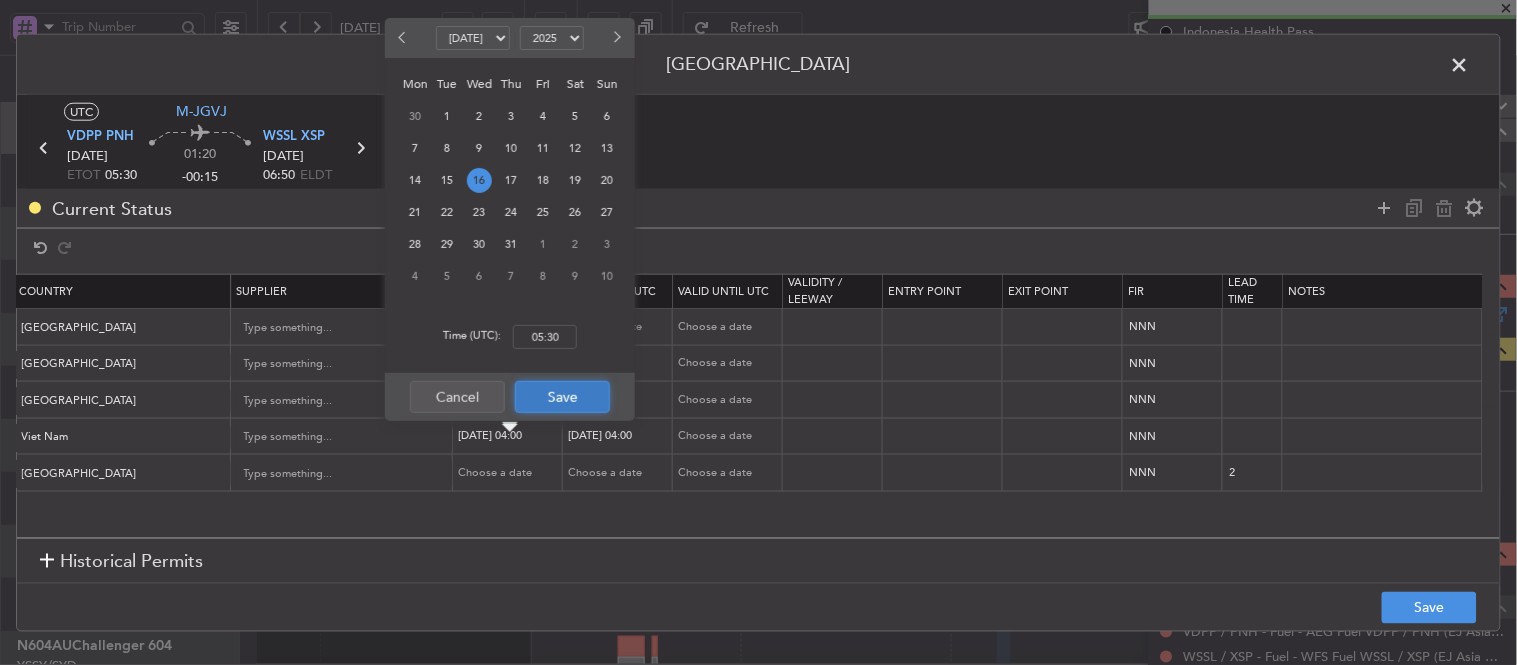 click on "Save" at bounding box center [562, 397] 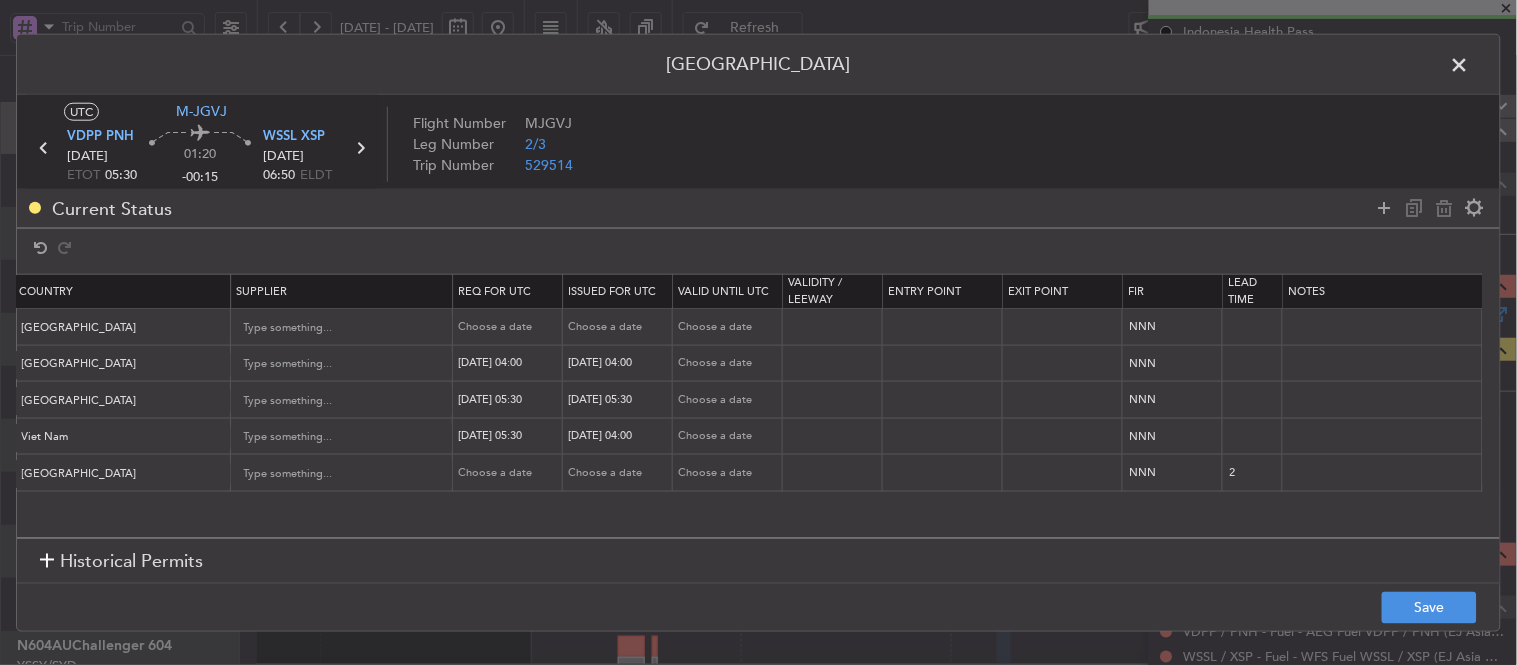 click on "[DATE] 04:00" at bounding box center (620, 436) 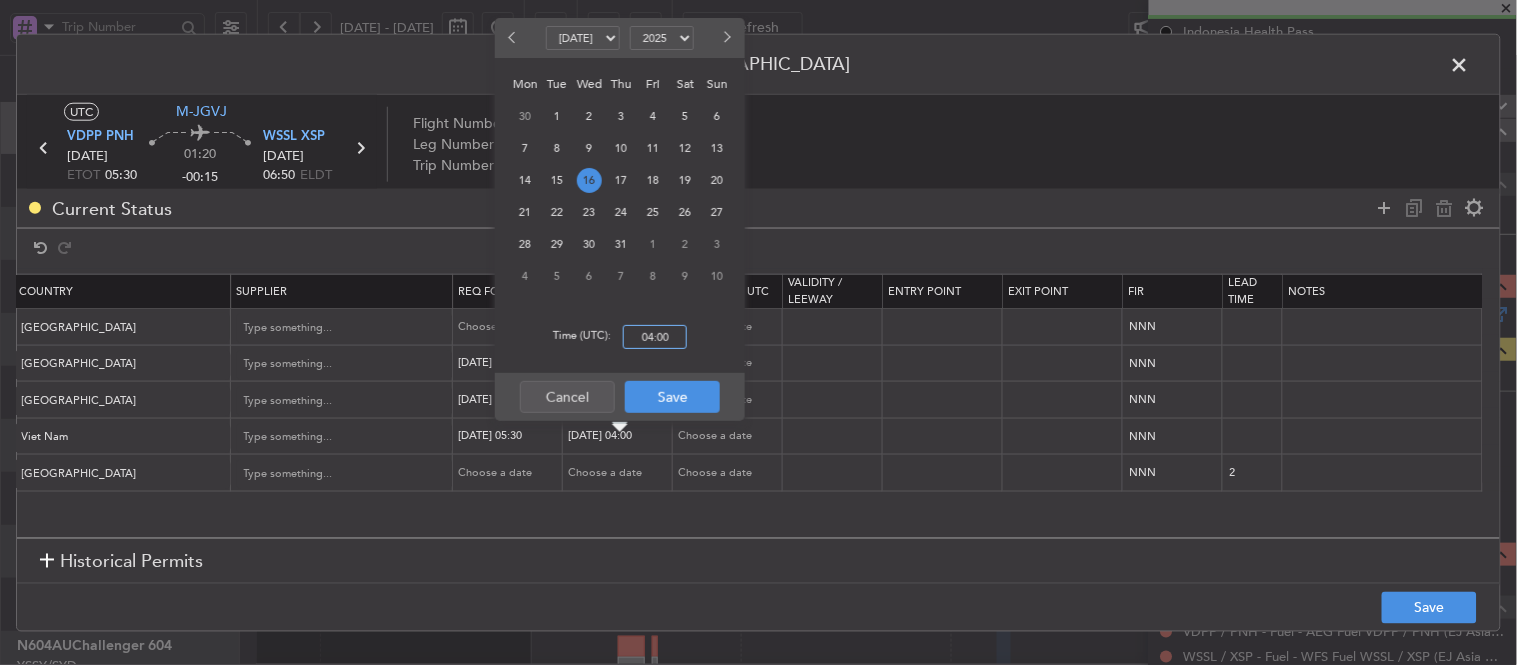 click on "04:00" at bounding box center (655, 337) 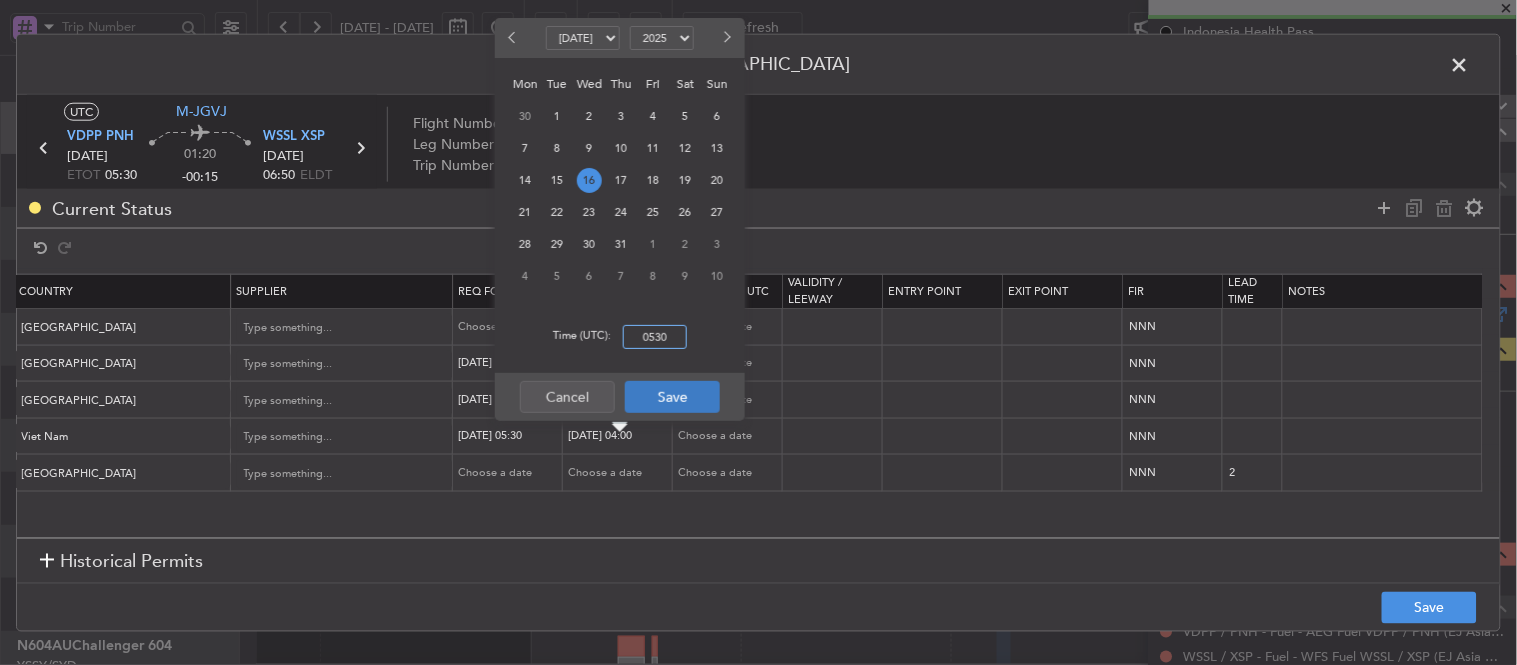 type on "05:30" 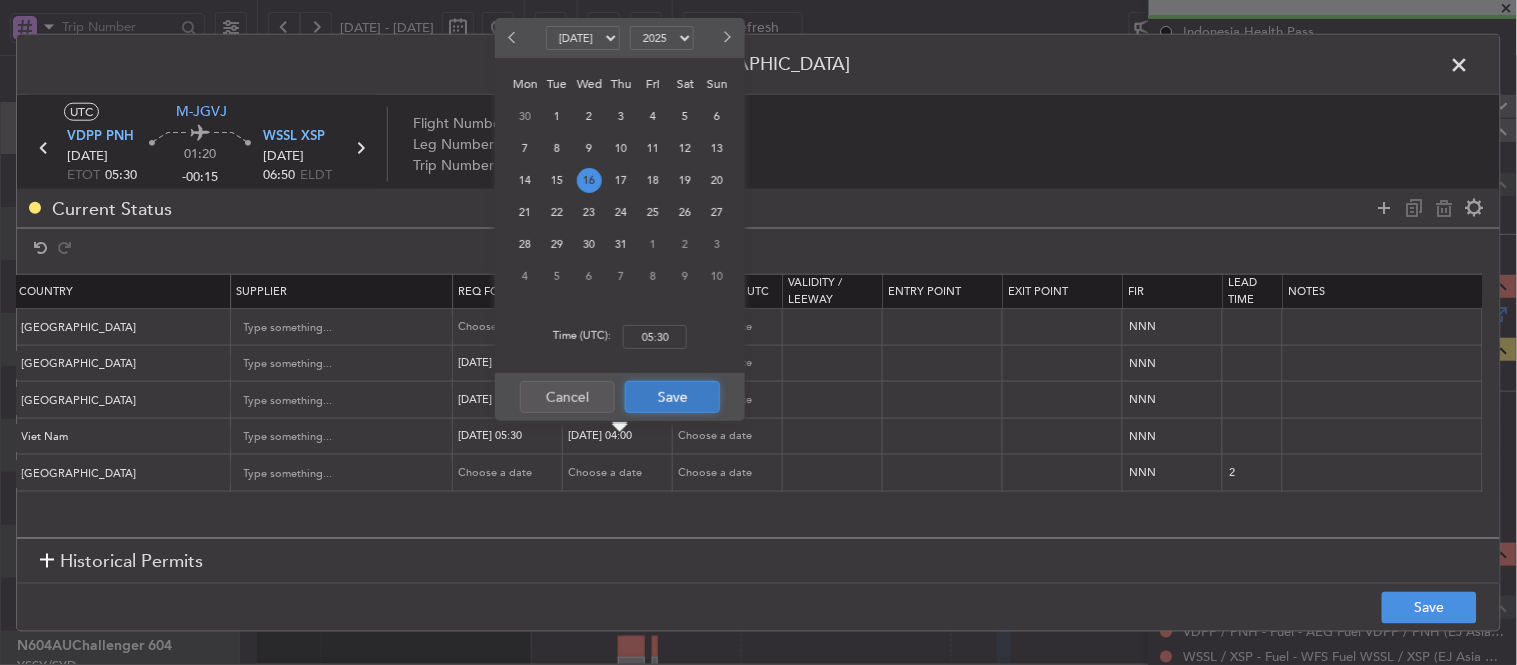 click on "Save" at bounding box center [672, 397] 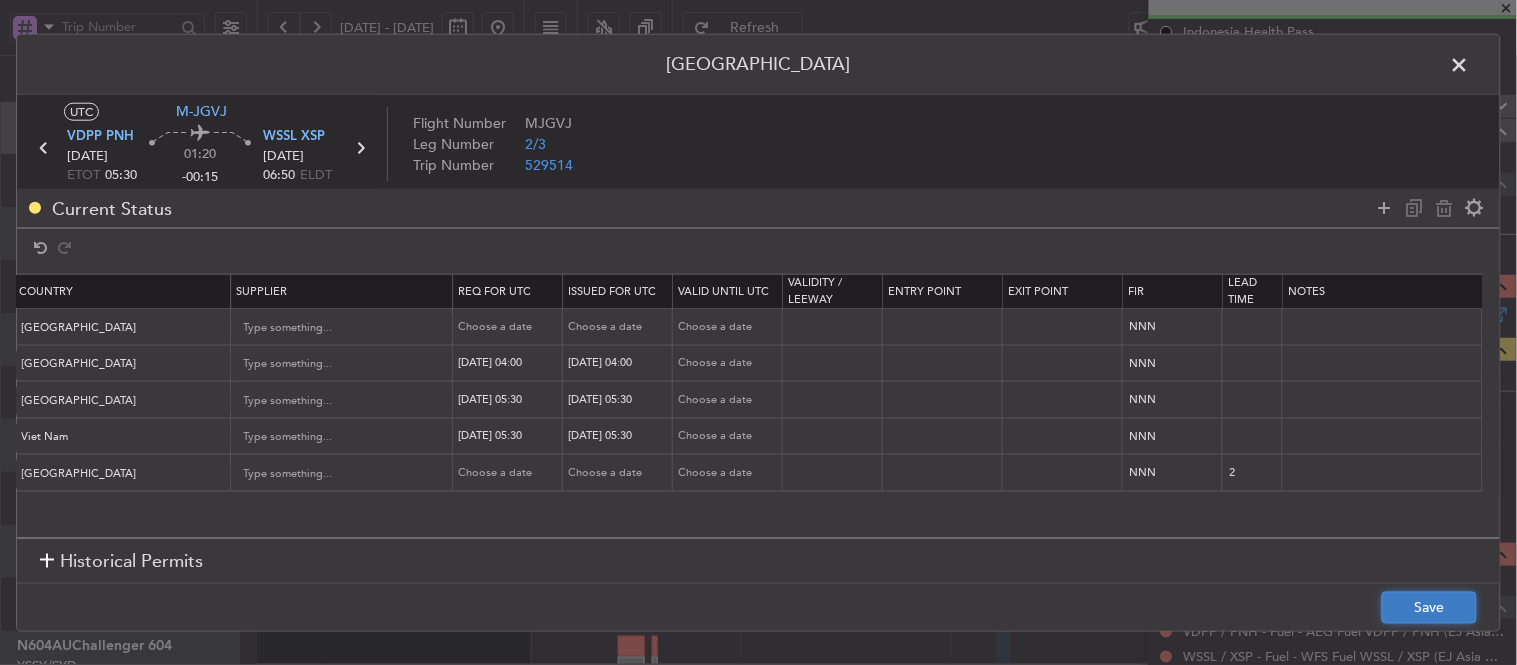 click on "Save" at bounding box center [1429, 608] 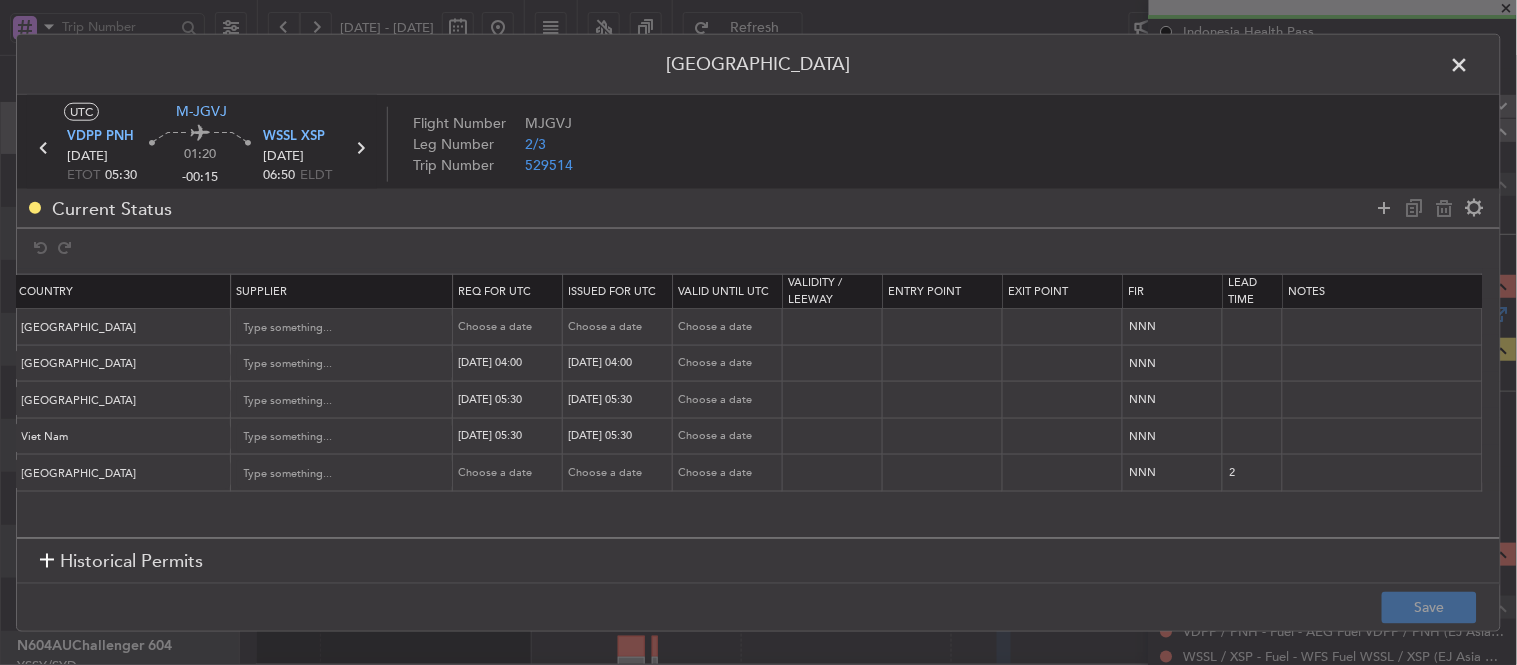 scroll, scrollTop: 0, scrollLeft: 655, axis: horizontal 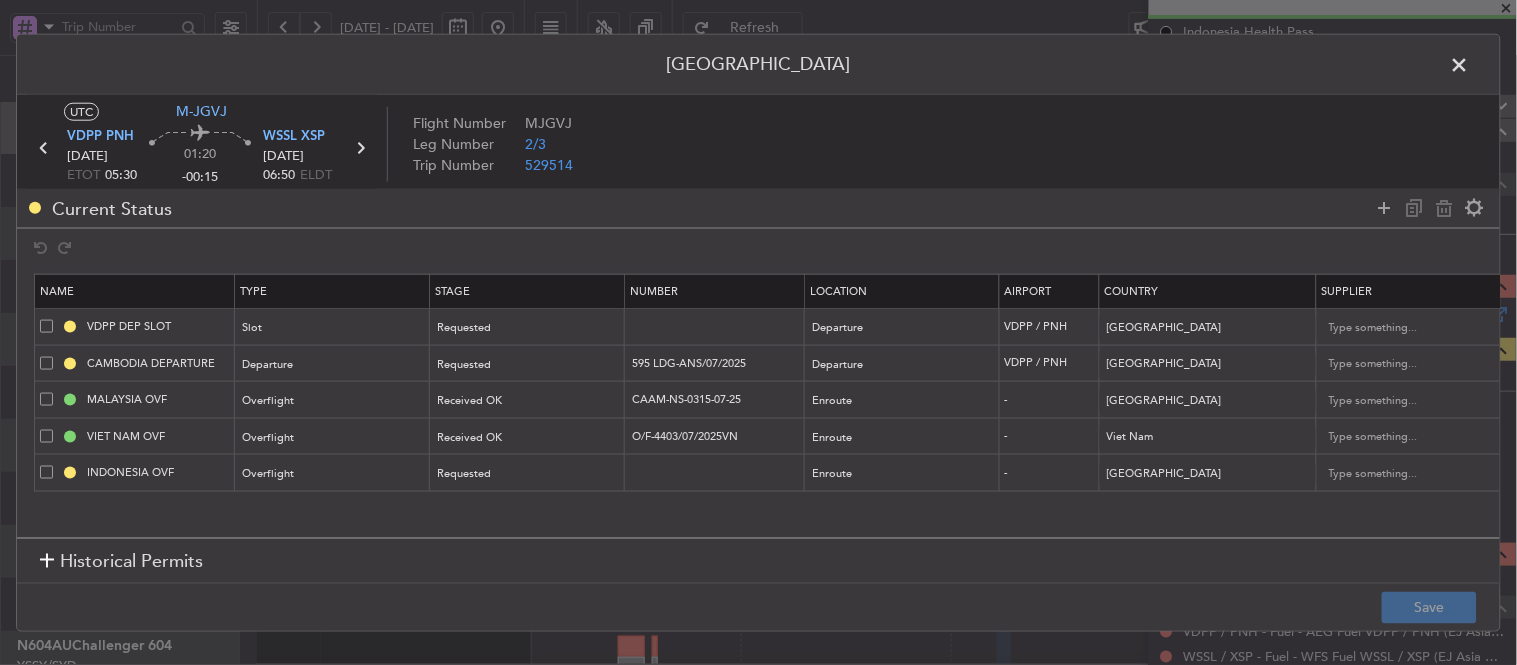 click at bounding box center [360, 147] 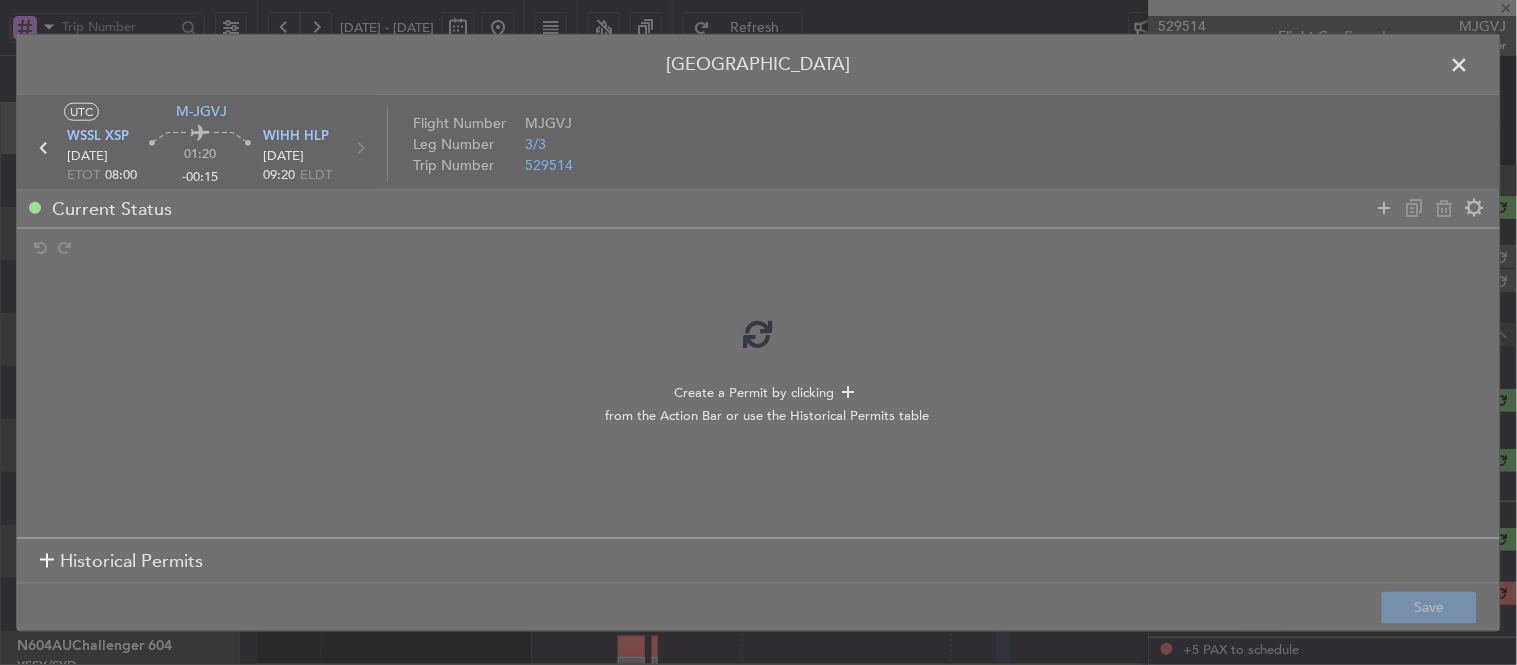 type on "+00:15" 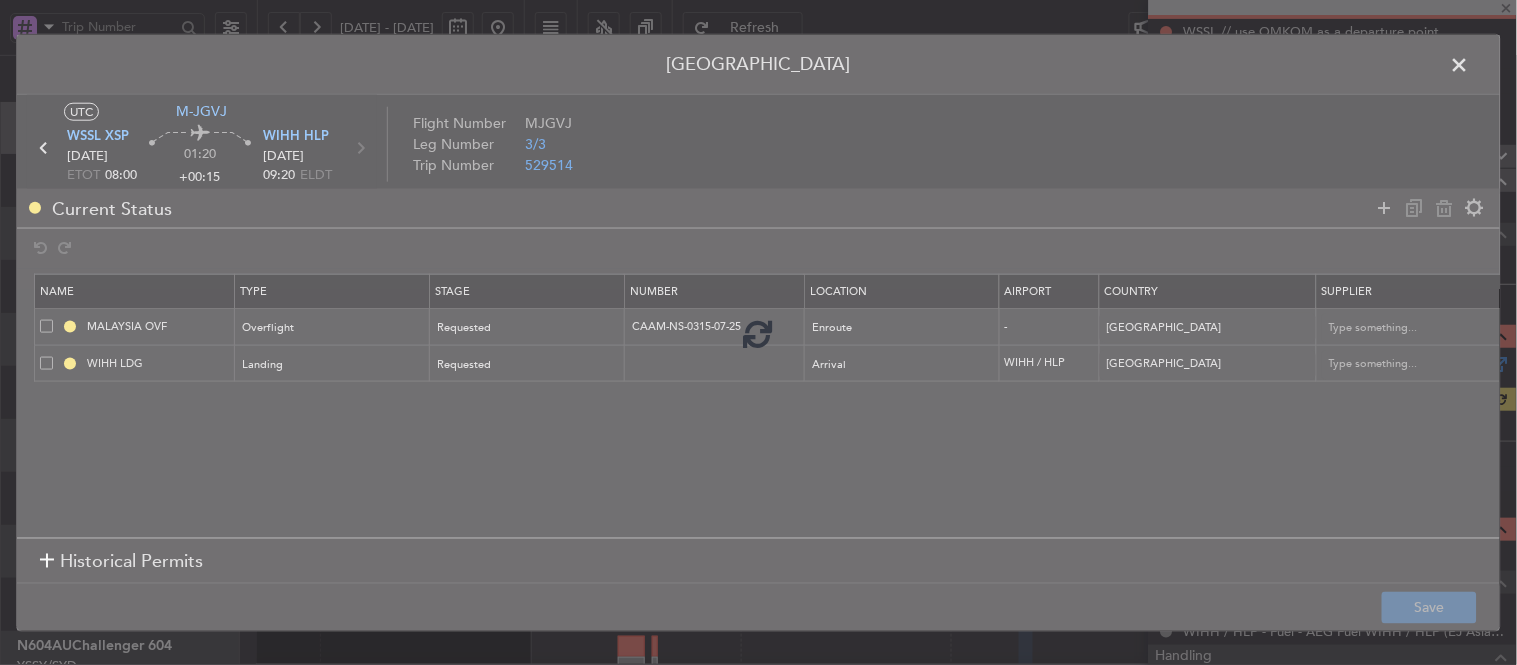 scroll, scrollTop: 0, scrollLeft: 0, axis: both 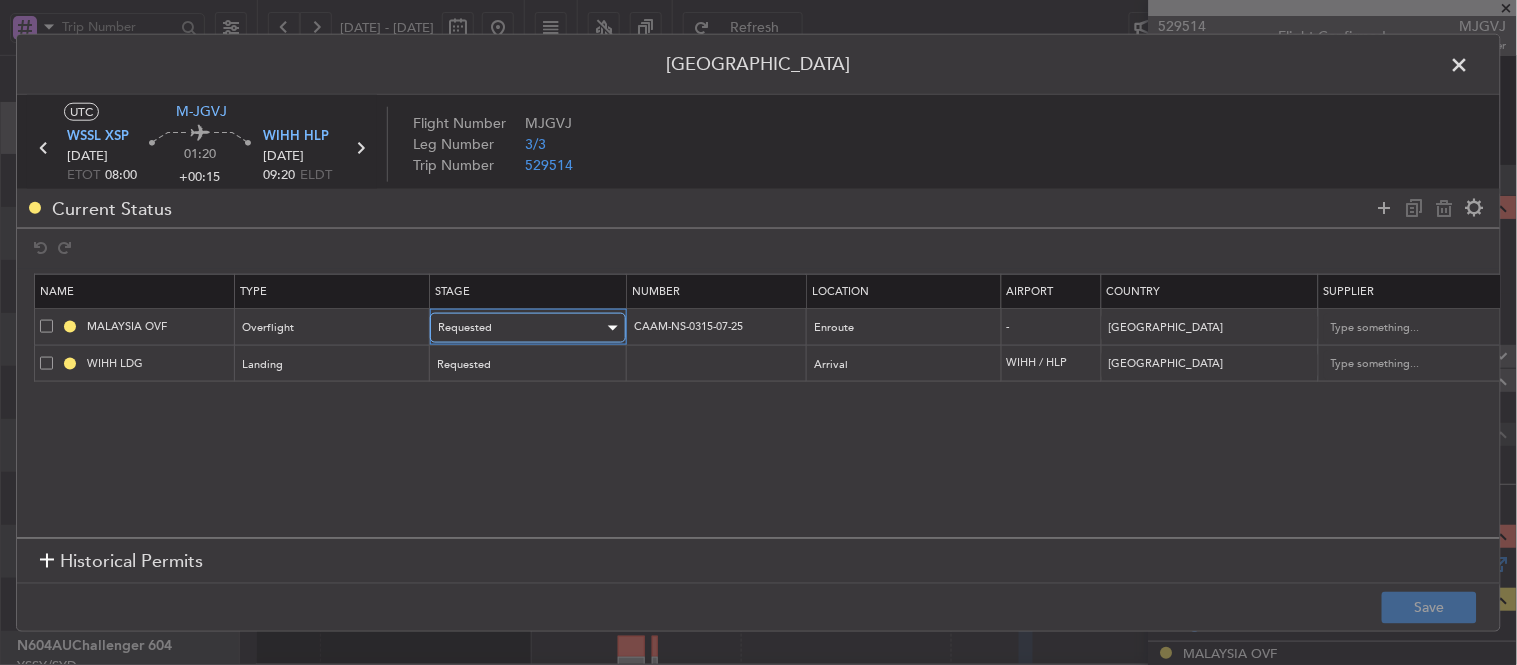 click on "Requested" at bounding box center (521, 328) 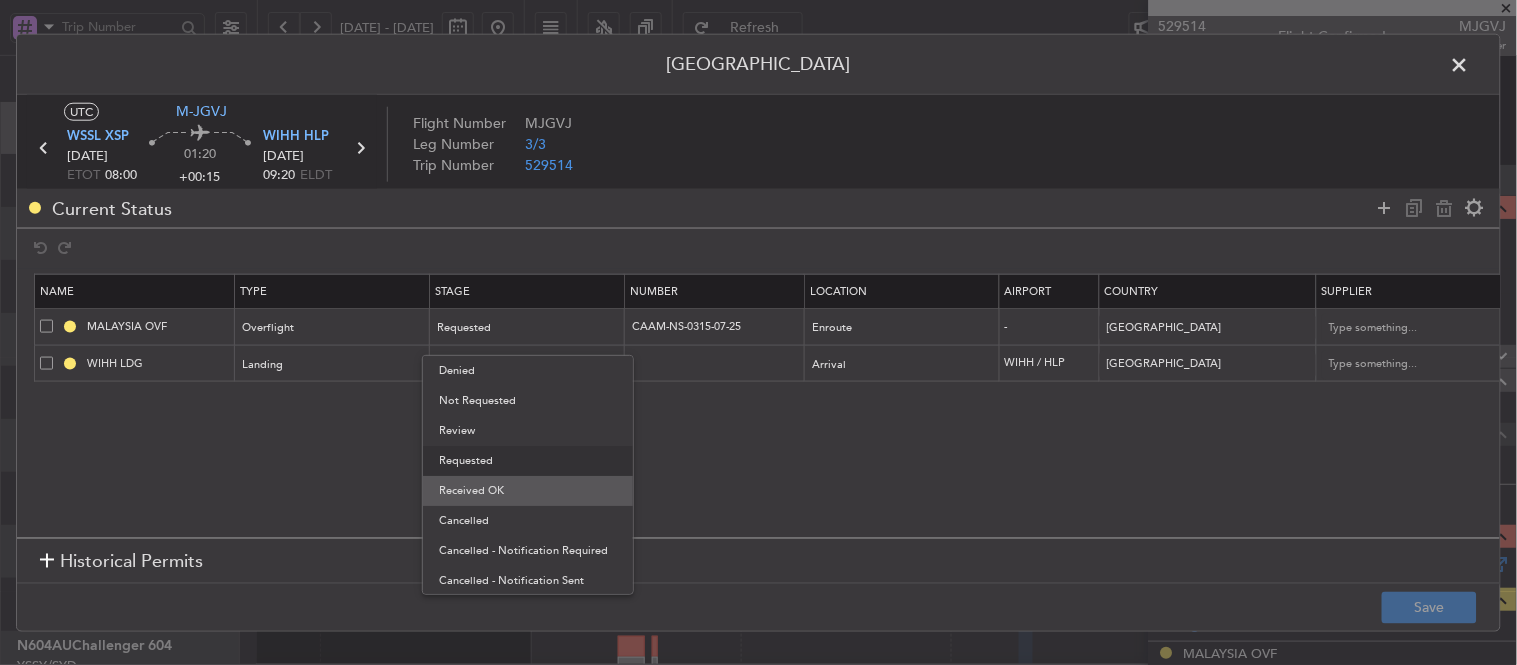 click on "Received OK" at bounding box center [528, 491] 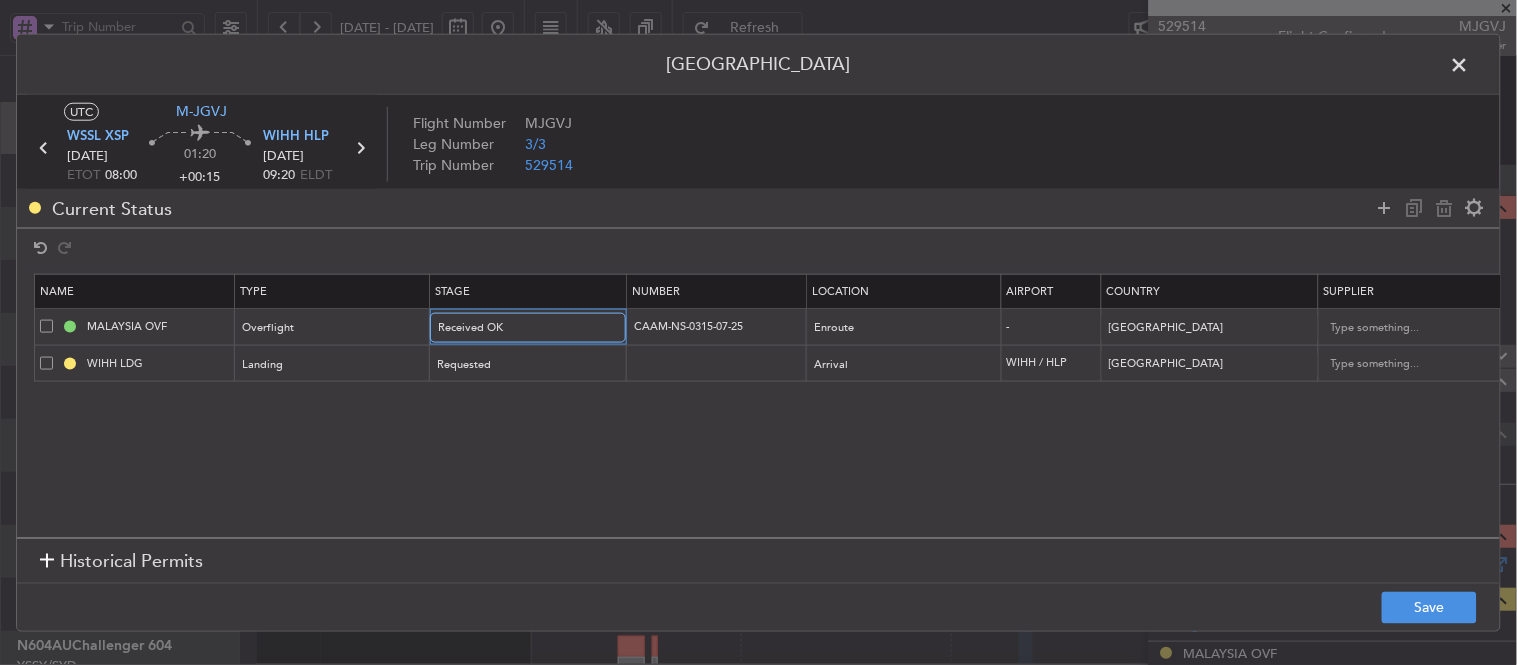scroll, scrollTop: 0, scrollLeft: 136, axis: horizontal 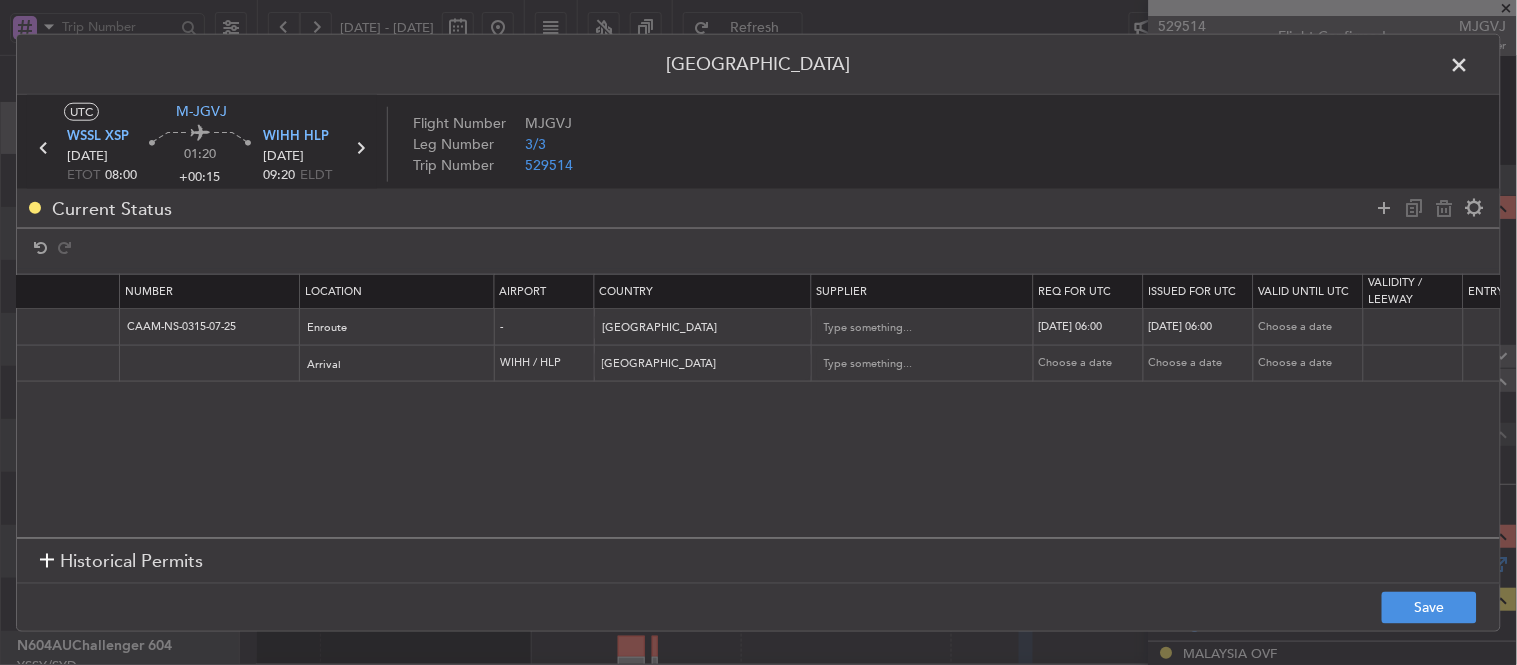 click on "[DATE] 06:00" at bounding box center (1091, 327) 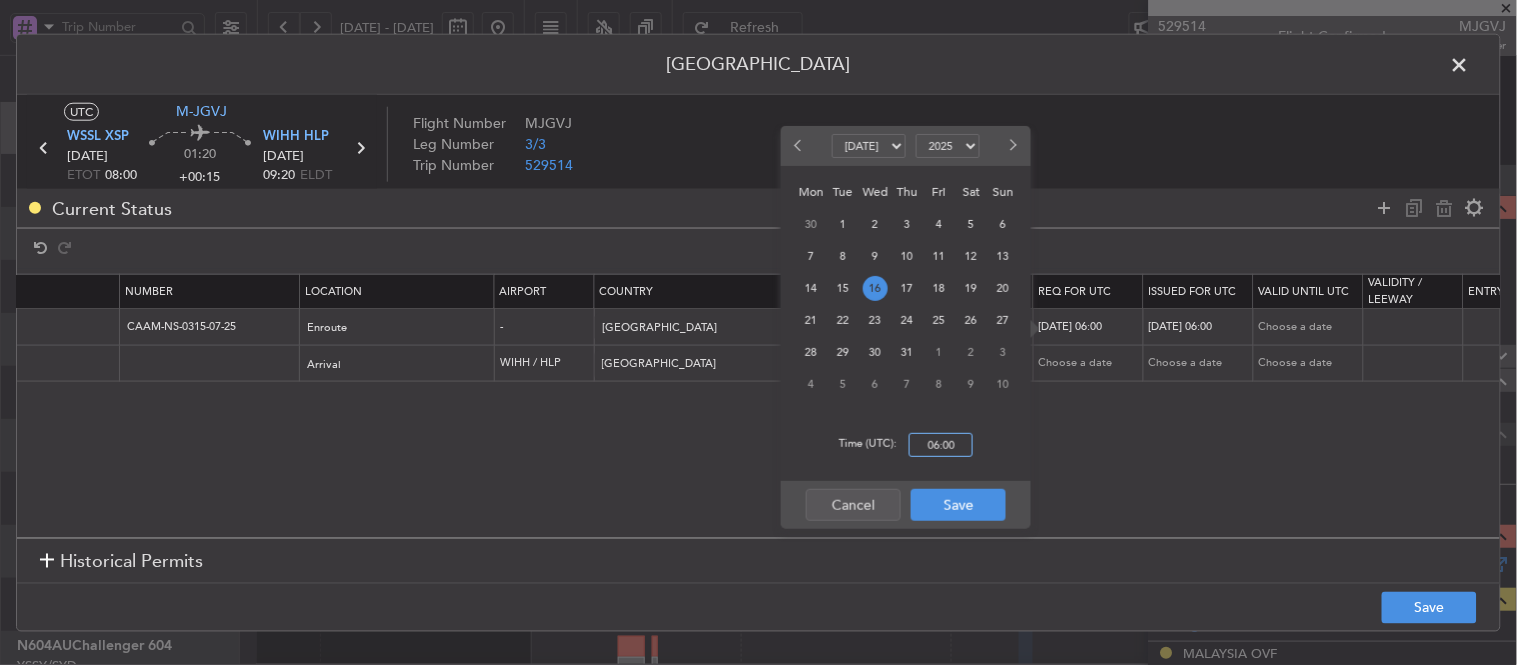 click on "06:00" at bounding box center [941, 445] 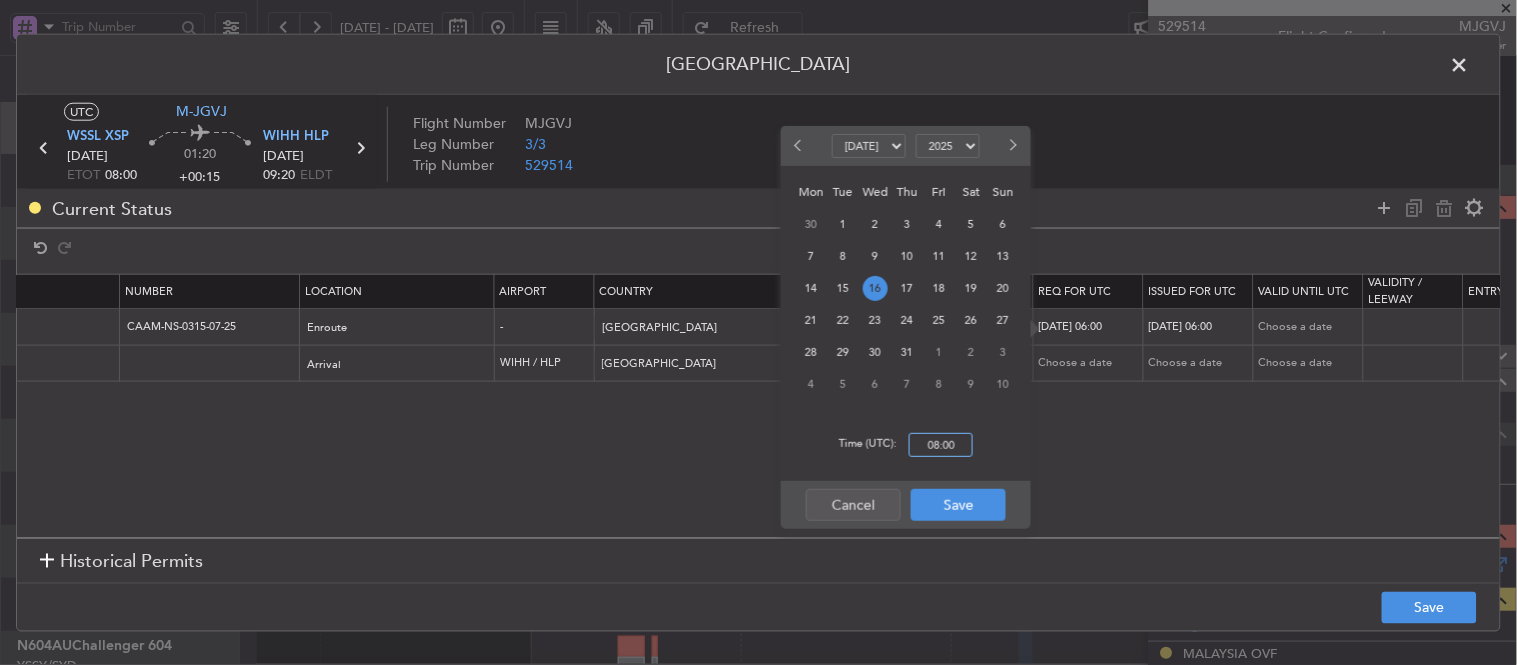 type on "08:00" 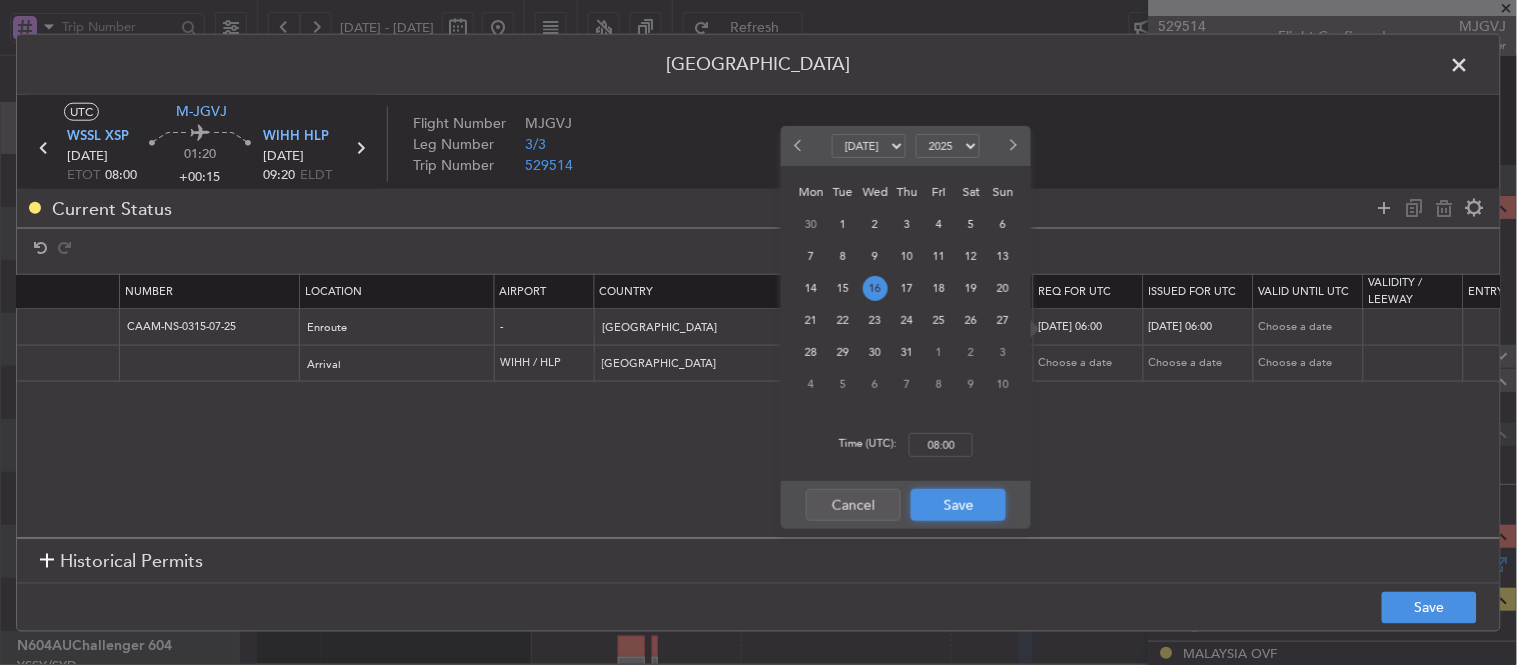 click on "Save" at bounding box center (958, 505) 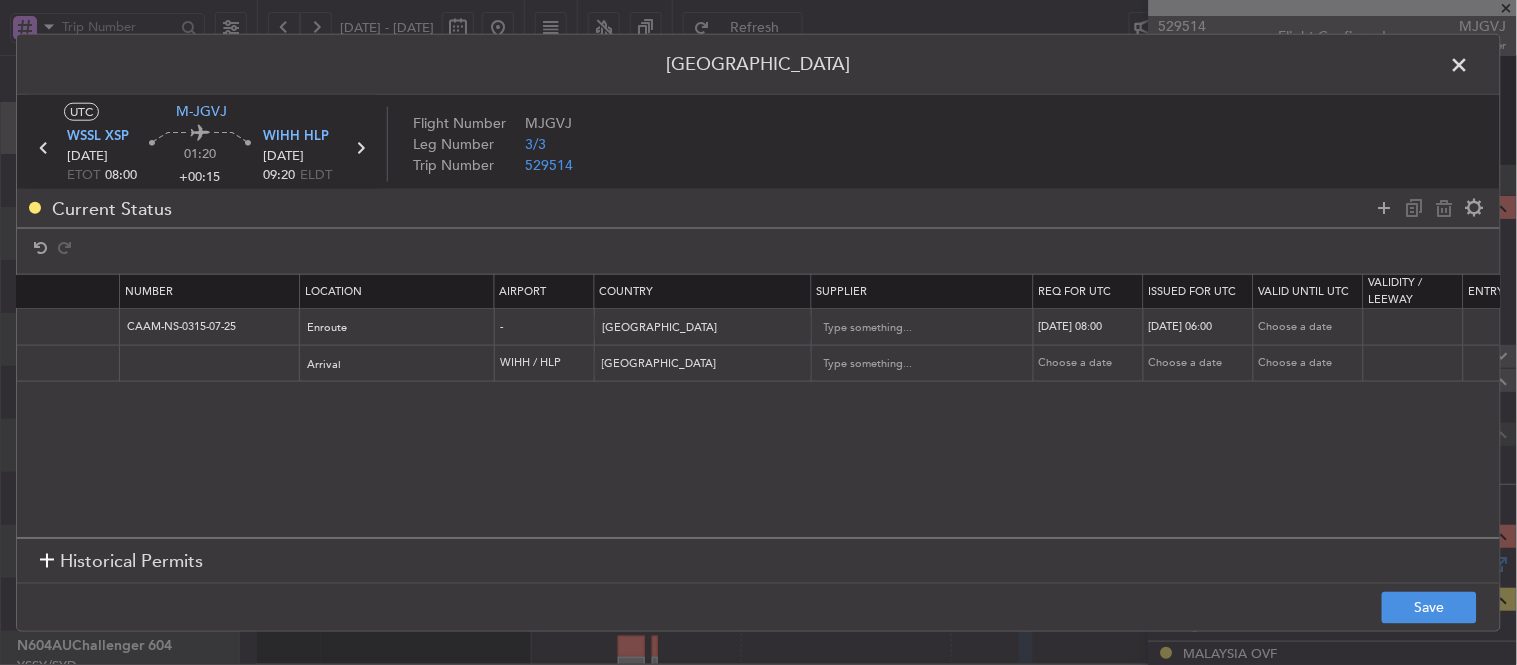 click on "[DATE] 06:00" at bounding box center [1201, 327] 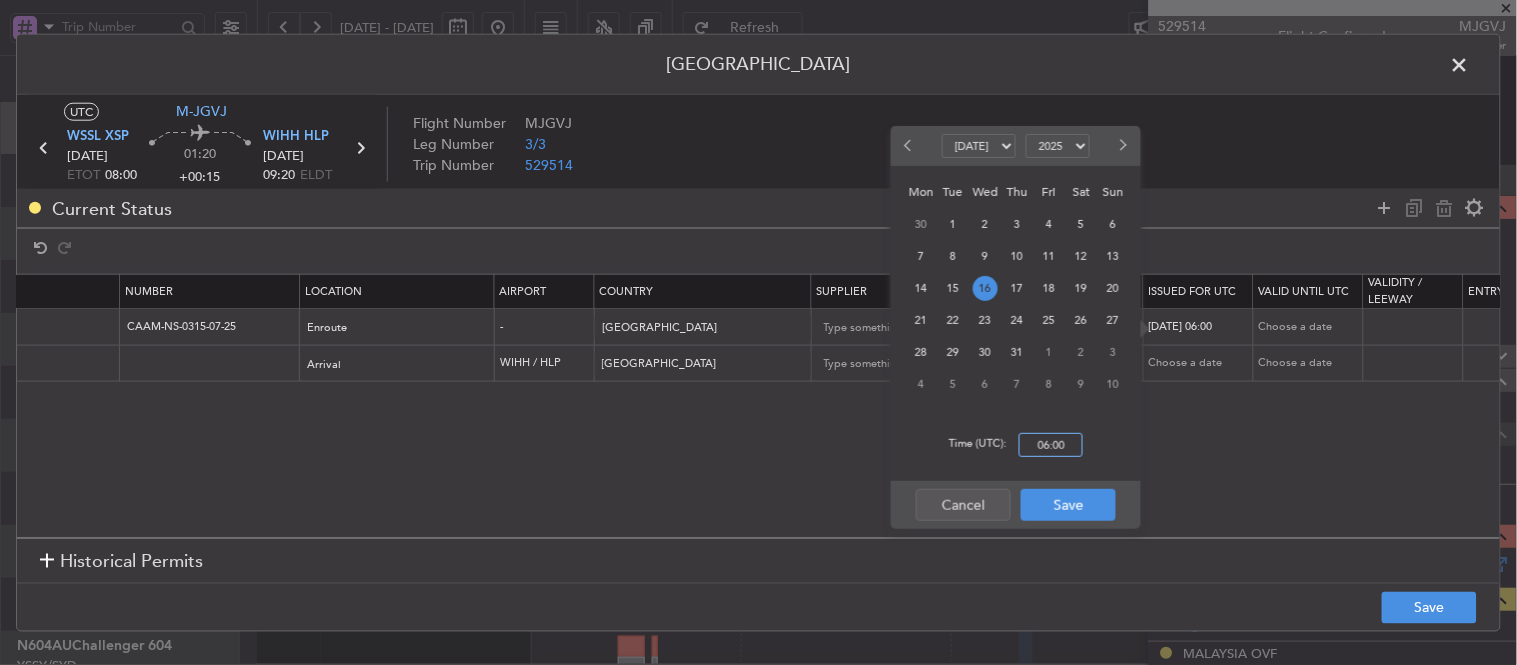 click on "06:00" at bounding box center [1051, 445] 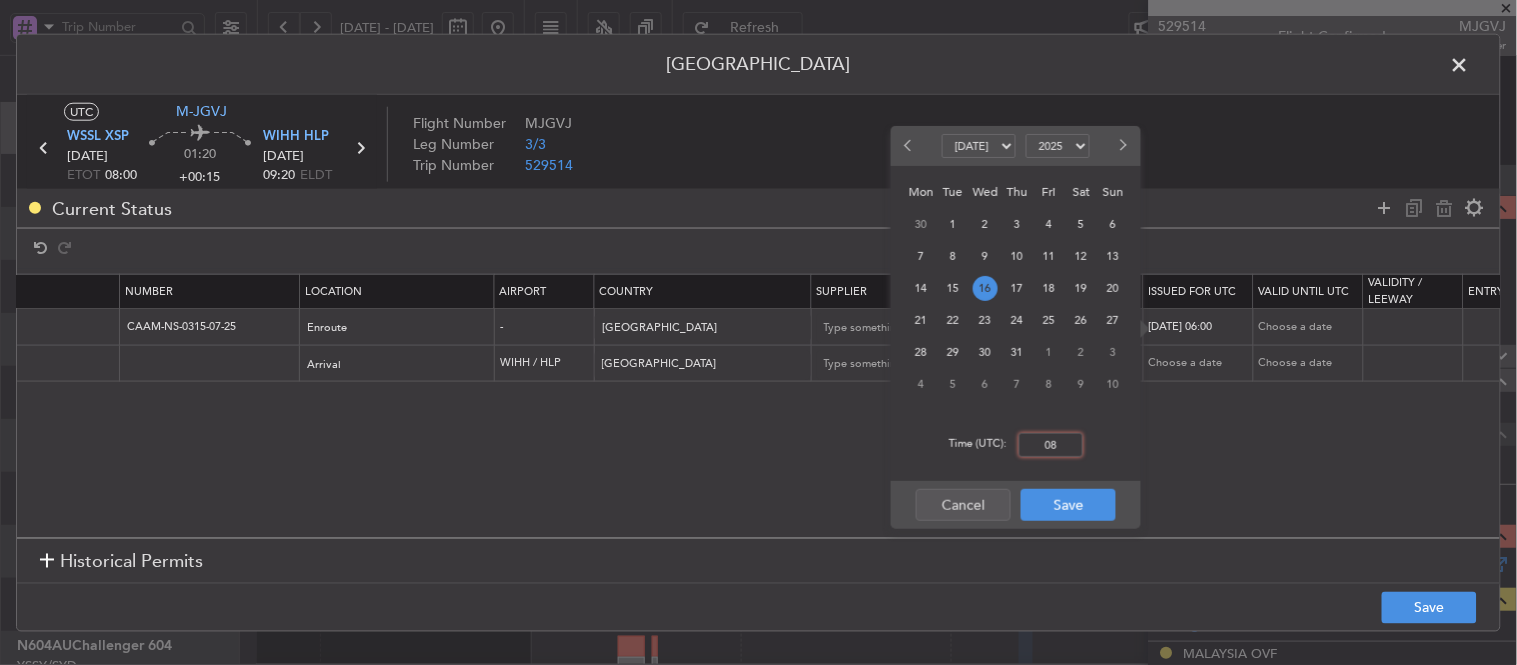 type on "0" 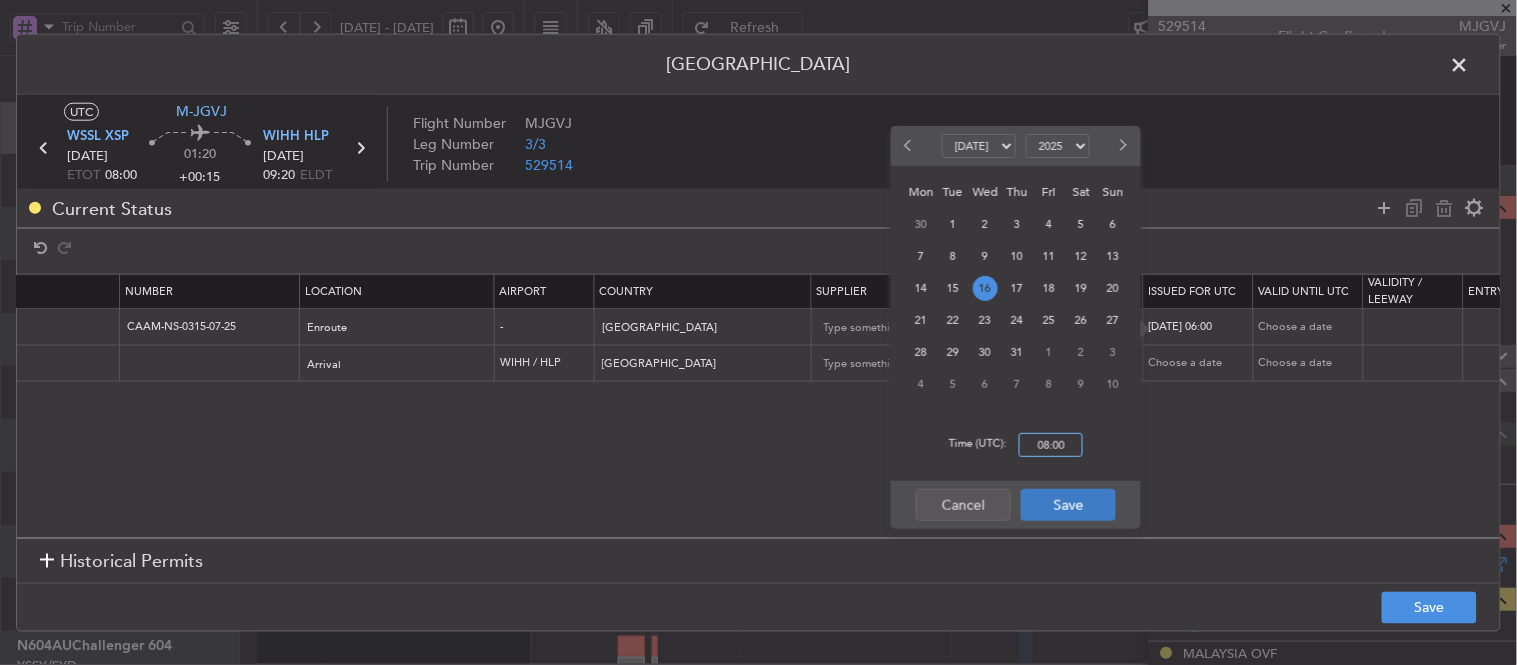 type on "08:00" 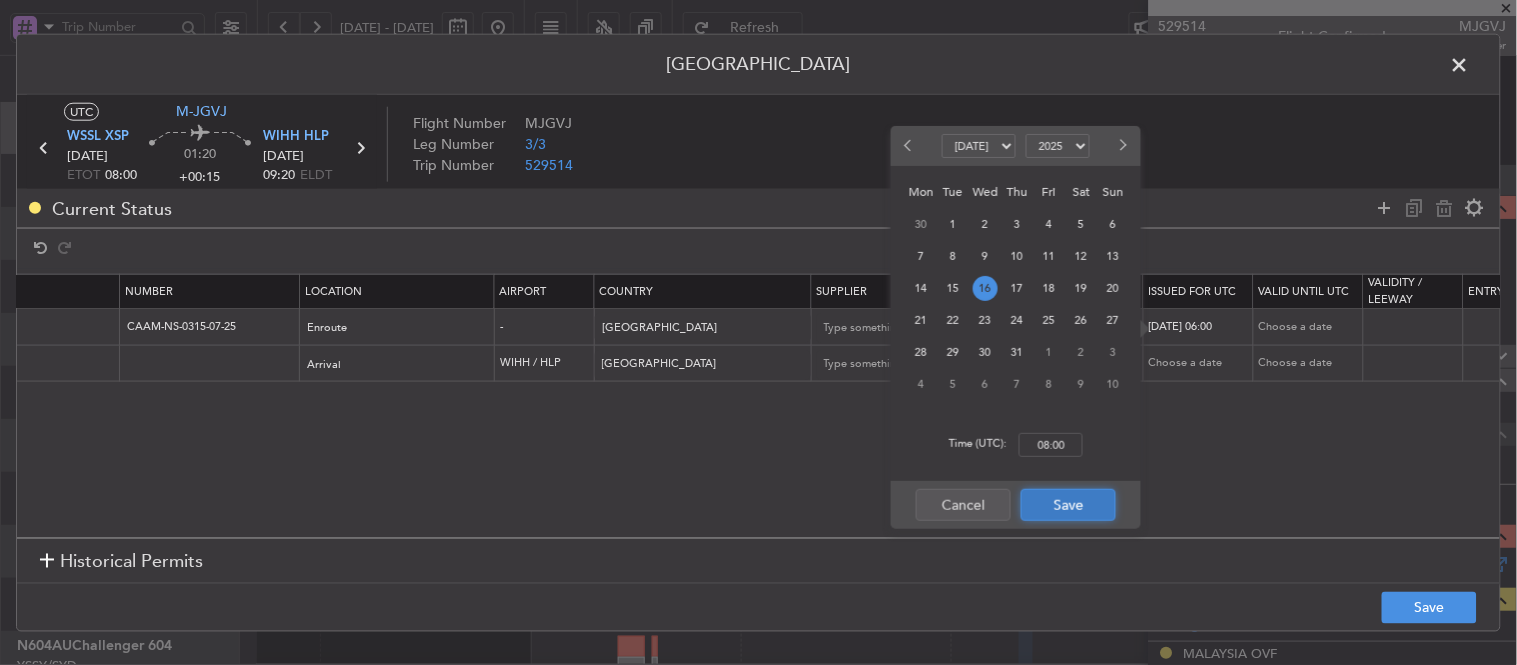 click on "Save" at bounding box center [1068, 505] 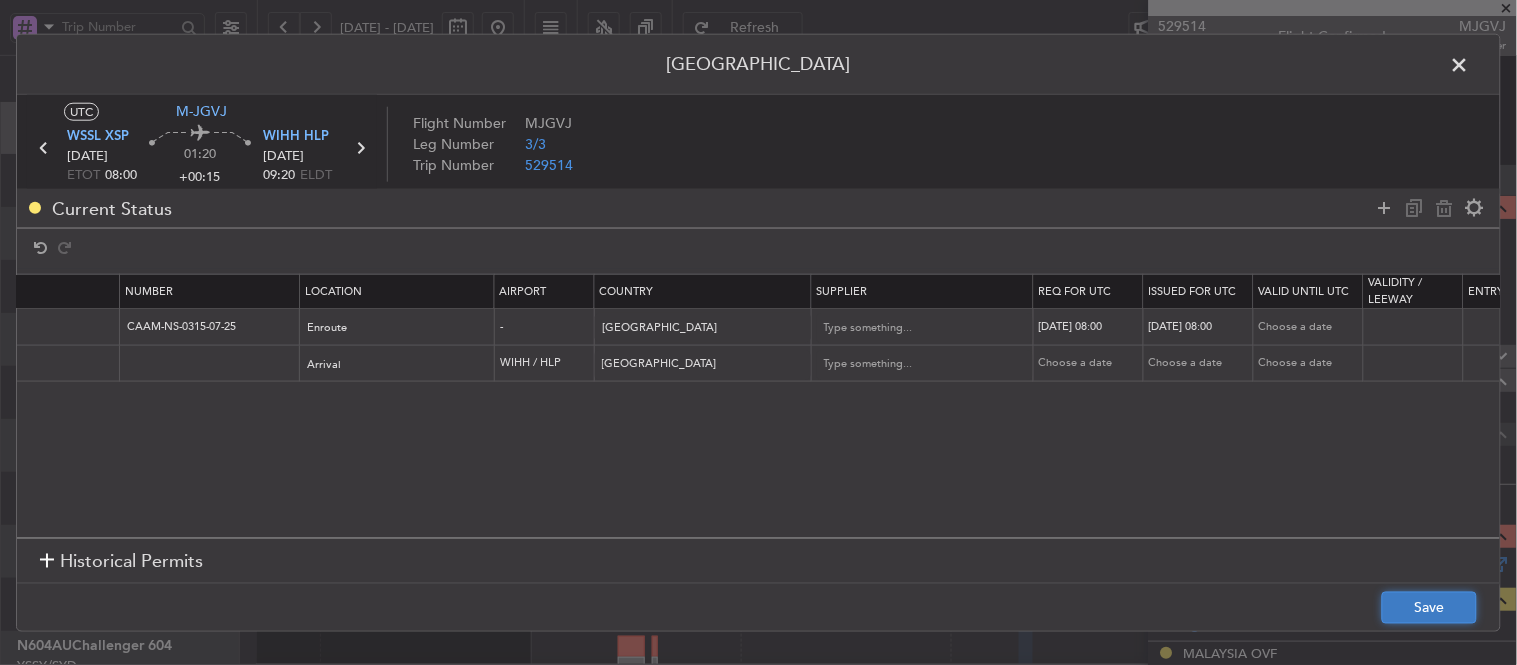 click on "Save" at bounding box center (1429, 608) 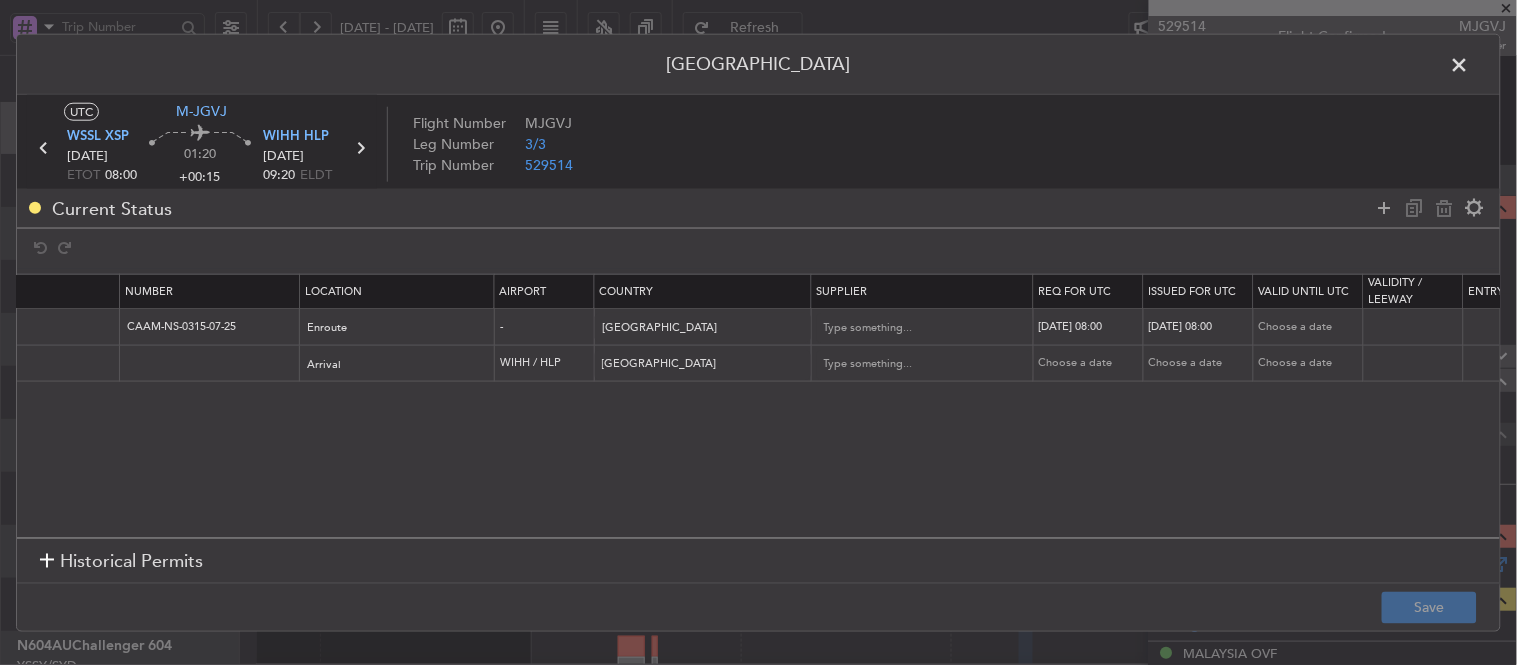 scroll, scrollTop: 0, scrollLeft: 0, axis: both 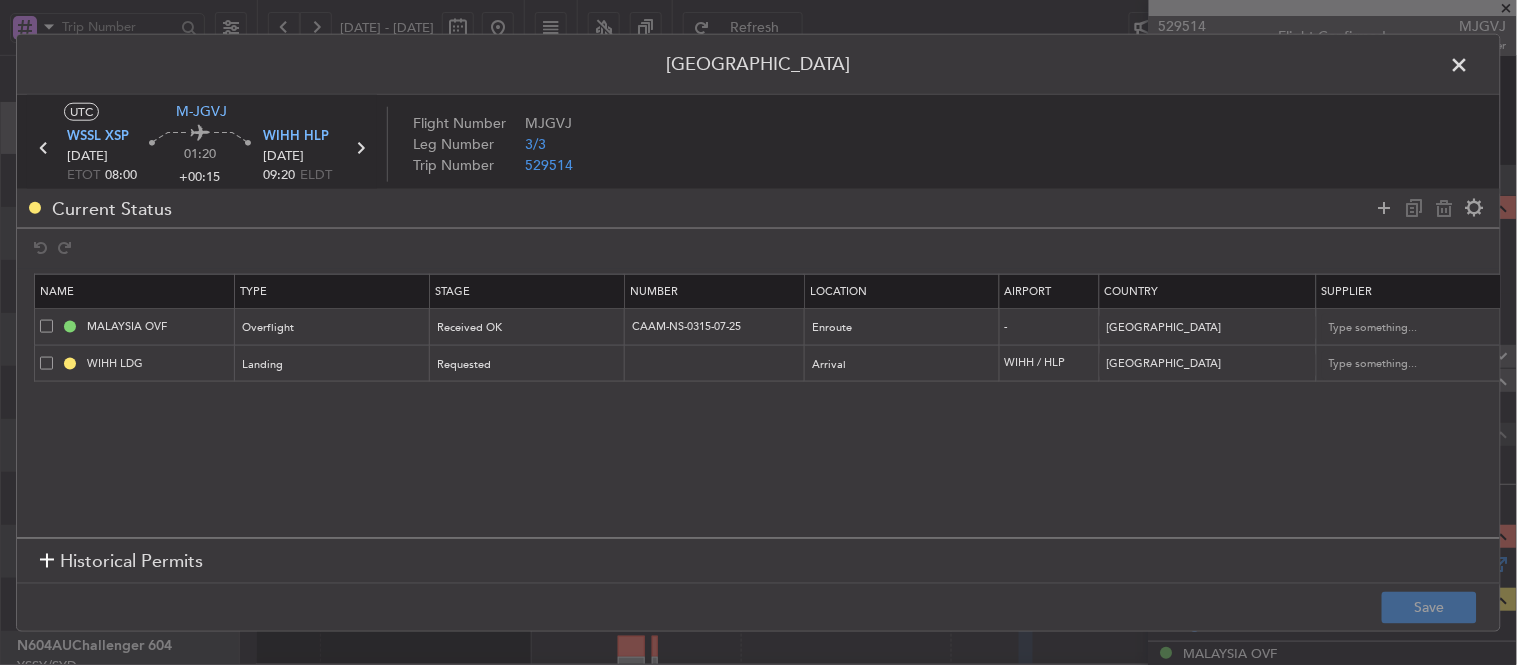 click at bounding box center (1470, 69) 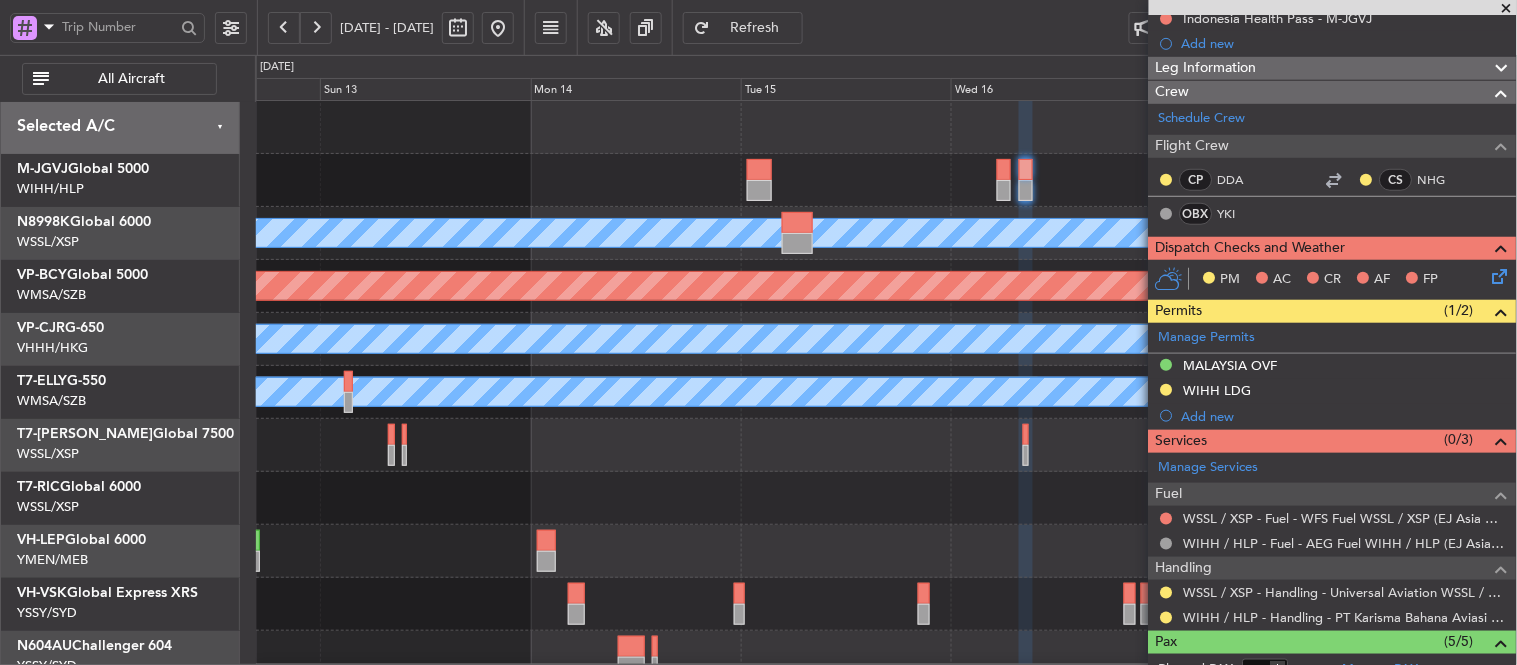 scroll, scrollTop: 444, scrollLeft: 0, axis: vertical 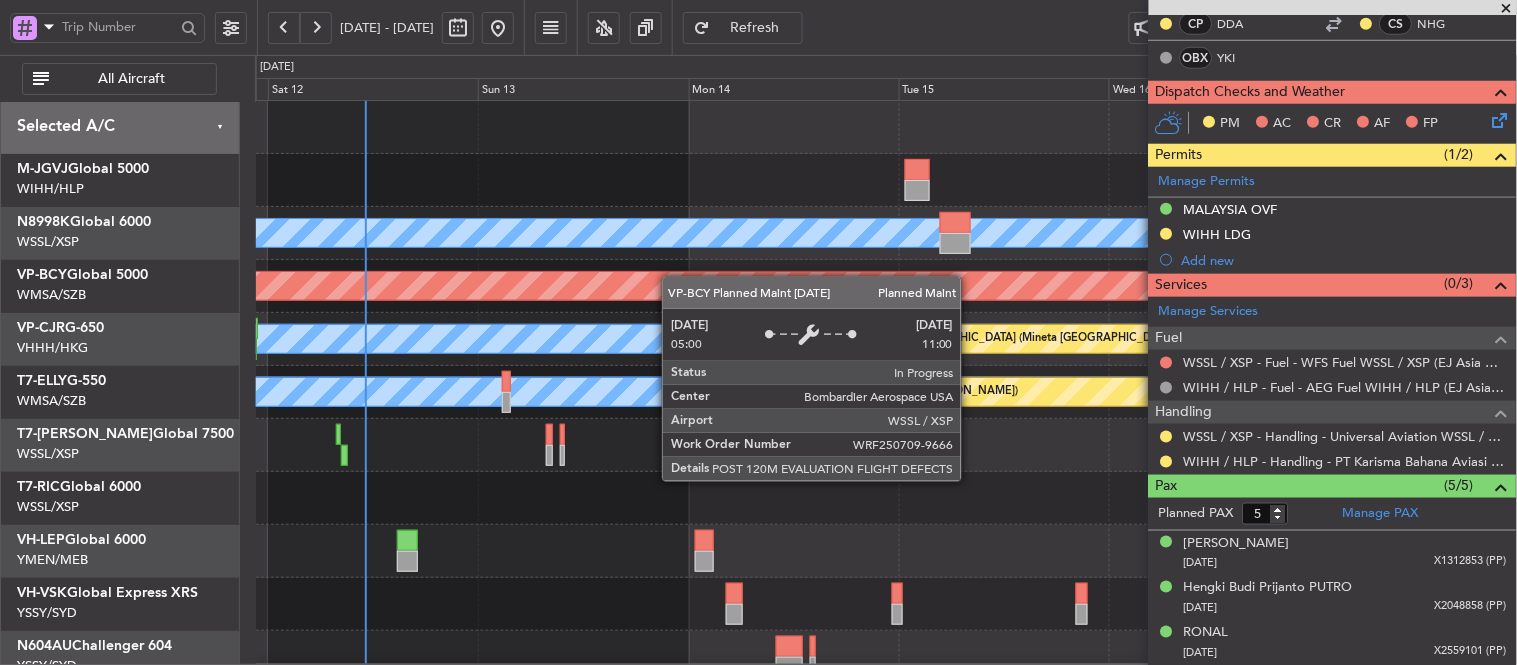 click on "MEL
Planned Maint [GEOGRAPHIC_DATA] (Seletar)
Planned Maint [GEOGRAPHIC_DATA] (Seletar)
MEL
[GEOGRAPHIC_DATA] (Mineta [GEOGRAPHIC_DATA])
MEL
MEL
Planned Maint [GEOGRAPHIC_DATA] (Sultan [PERSON_NAME])
-
-
VOTP
03:35 Z
LSZS
13:00 Z
Planned Maint [GEOGRAPHIC_DATA] (Seletar)
Unplanned Maint Sydney ([PERSON_NAME] Intl)" 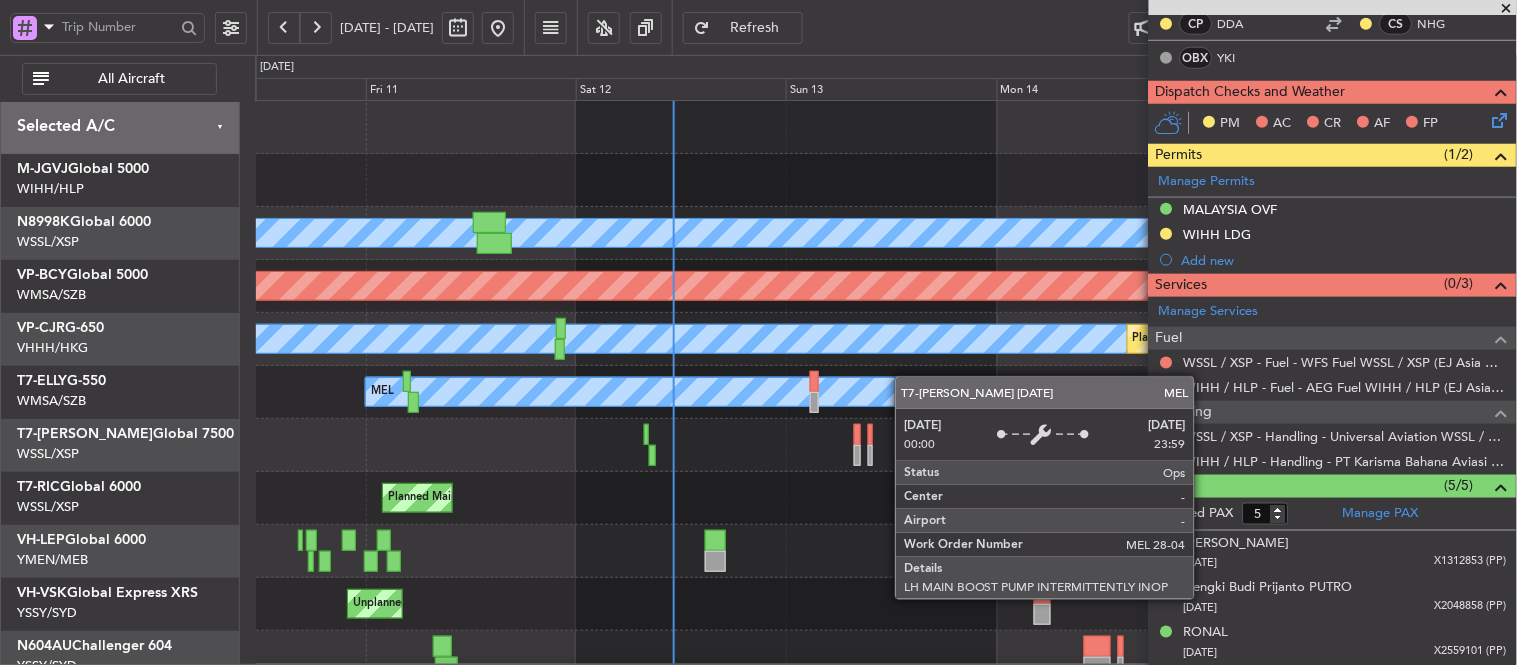 click on "MEL
Planned Maint [GEOGRAPHIC_DATA] (Seletar)
Planned Maint [GEOGRAPHIC_DATA] (Seletar)
MEL
[GEOGRAPHIC_DATA] (Mineta [GEOGRAPHIC_DATA])
MEL
MEL
Planned Maint [GEOGRAPHIC_DATA] (Sultan [PERSON_NAME])
Planned Maint [GEOGRAPHIC_DATA] (Sultan [PERSON_NAME])
Planned Maint [GEOGRAPHIC_DATA] (Sultan [PERSON_NAME])
Planned Maint [GEOGRAPHIC_DATA] (Seletar)
Planned Maint [US_STATE][GEOGRAPHIC_DATA] ([PERSON_NAME] World)
Unplanned Maint Sydney ([PERSON_NAME] Intl)
Unplanned Maint Sydney ([PERSON_NAME] Intl)" 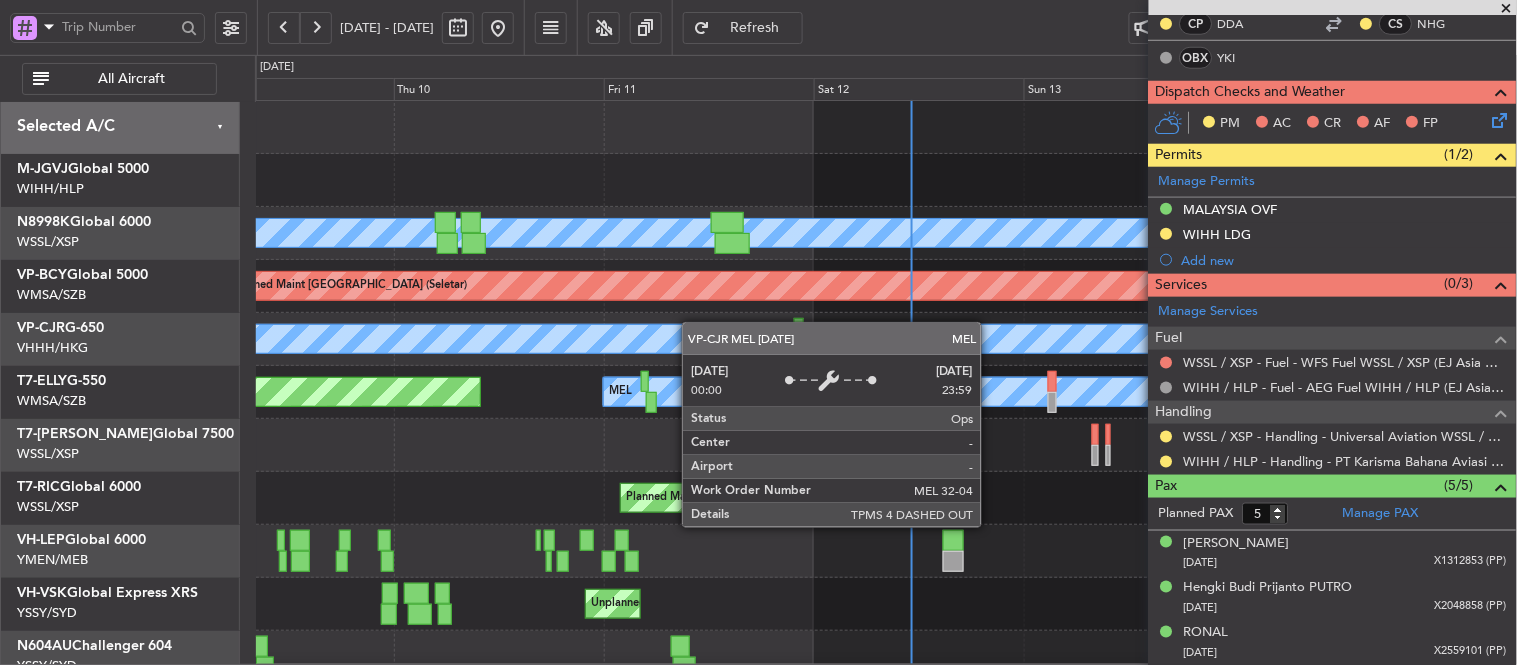 click on "MEL
Planned Maint [GEOGRAPHIC_DATA] (Seletar)
MEL
[GEOGRAPHIC_DATA] (Mineta [GEOGRAPHIC_DATA])
MEL
MEL
Planned Maint [GEOGRAPHIC_DATA] (Sultan [PERSON_NAME])
Planned Maint [GEOGRAPHIC_DATA] (Sultan [PERSON_NAME])
Planned Maint [GEOGRAPHIC_DATA] (Sultan [PERSON_NAME])
Planned Maint [GEOGRAPHIC_DATA] (Seletar)
Planned Maint [US_STATE][GEOGRAPHIC_DATA] ([PERSON_NAME] World)
Unplanned Maint Sydney ([PERSON_NAME] Intl)
Unplanned Maint Sydney ([PERSON_NAME] Intl)" 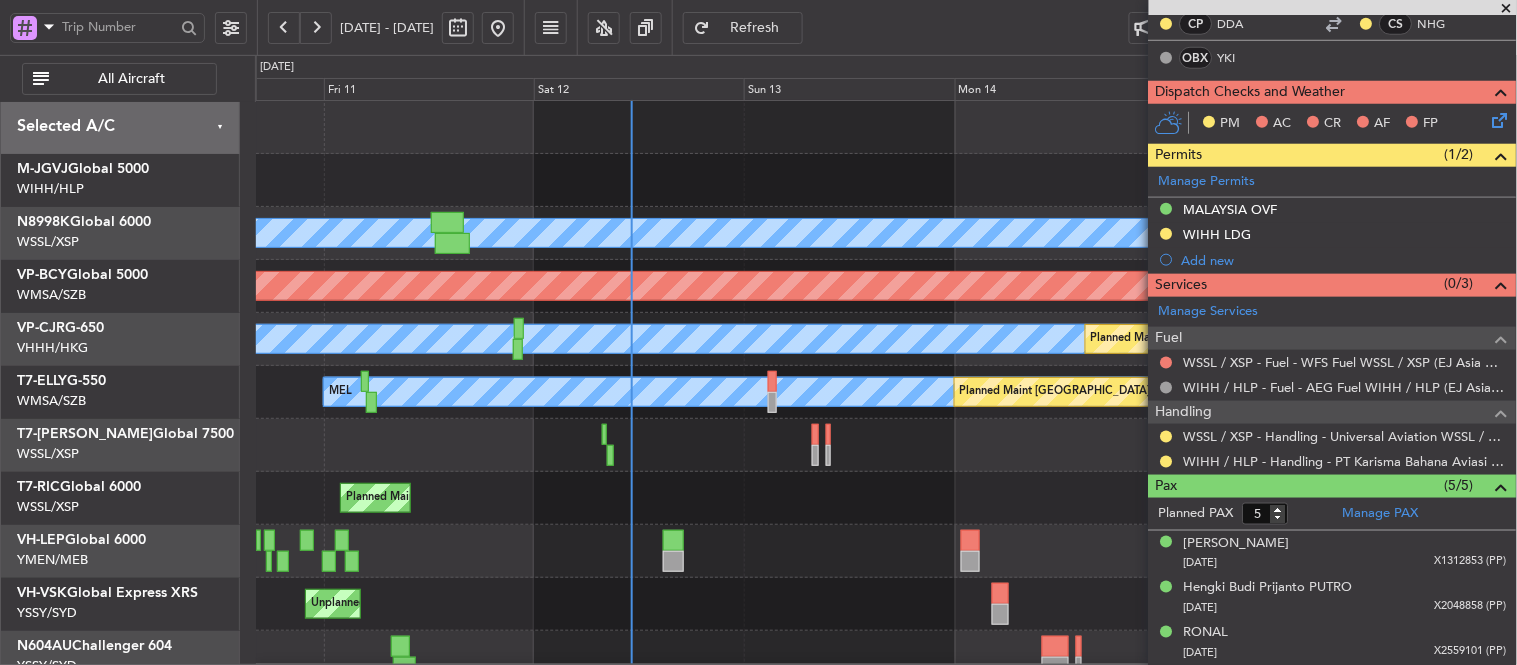 click on "MEL
Planned Maint [GEOGRAPHIC_DATA] (Seletar)" 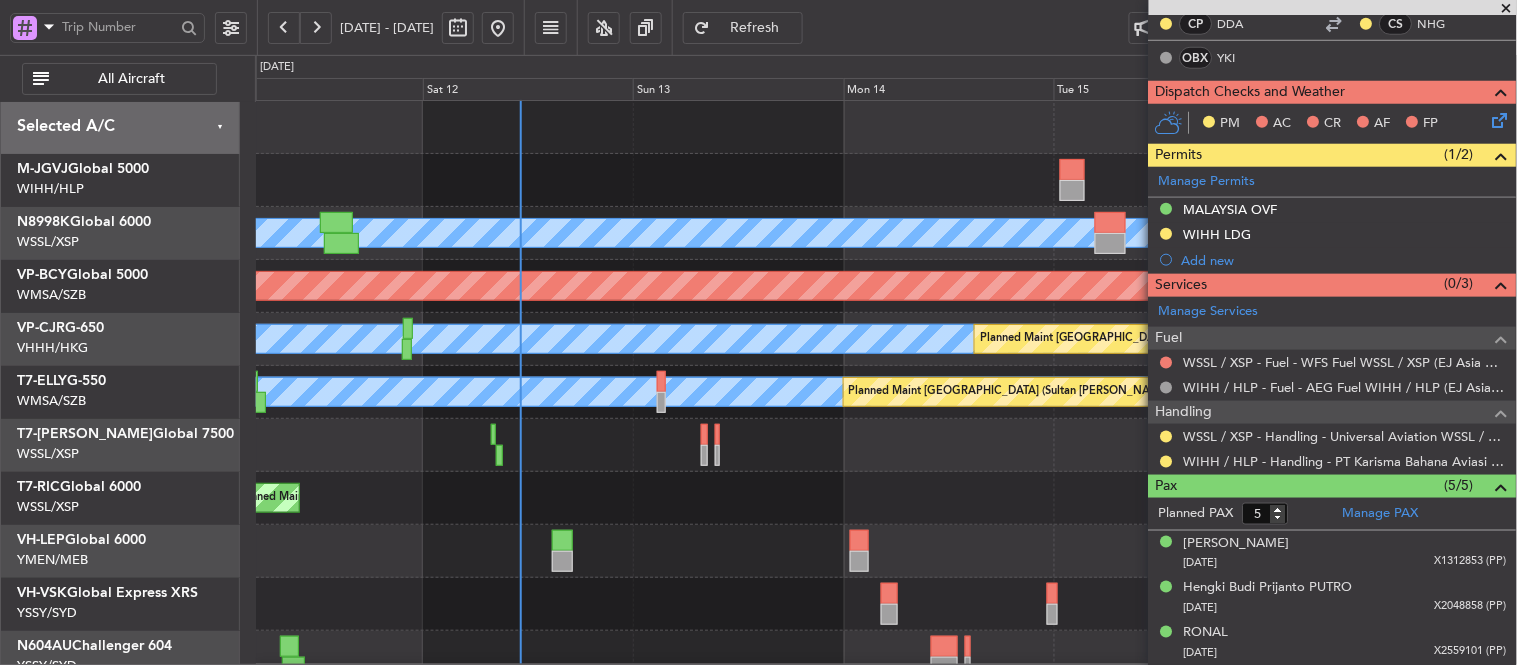 click on "MEL
Planned Maint [GEOGRAPHIC_DATA] (Seletar)" 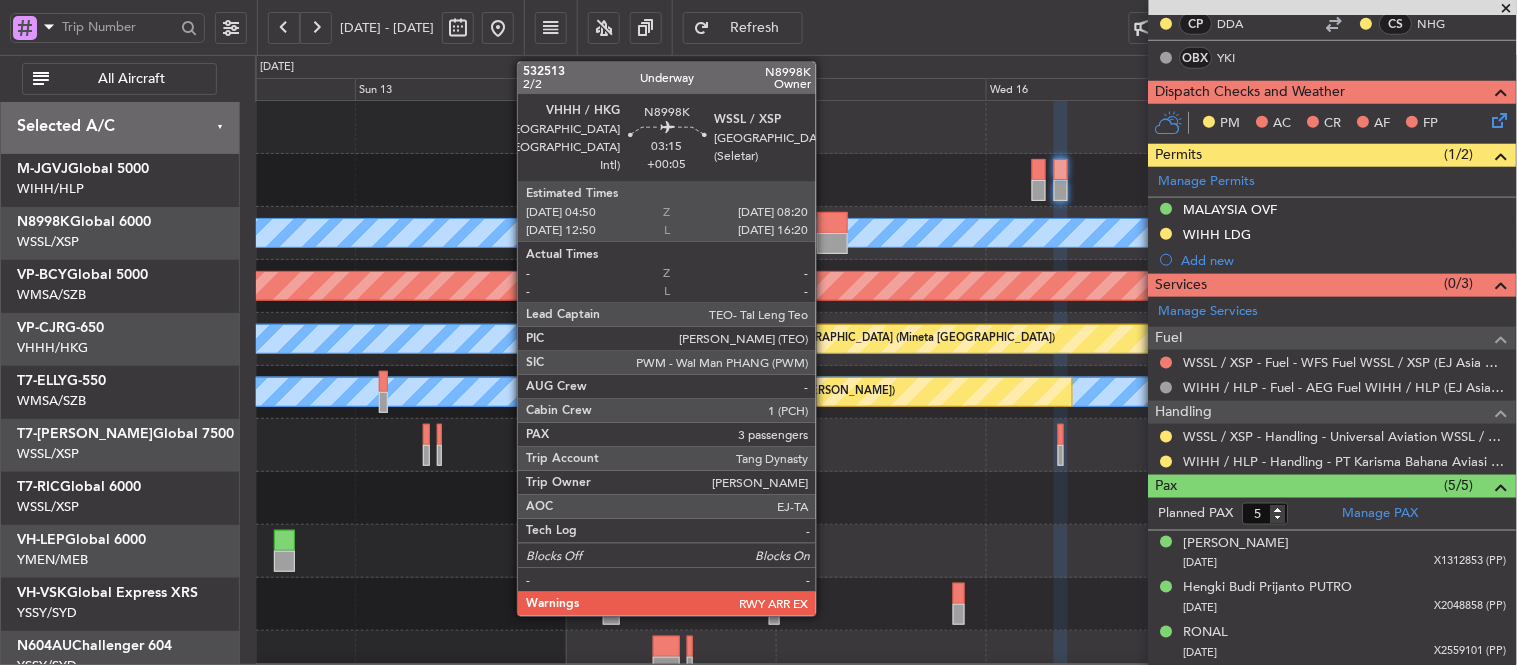 click 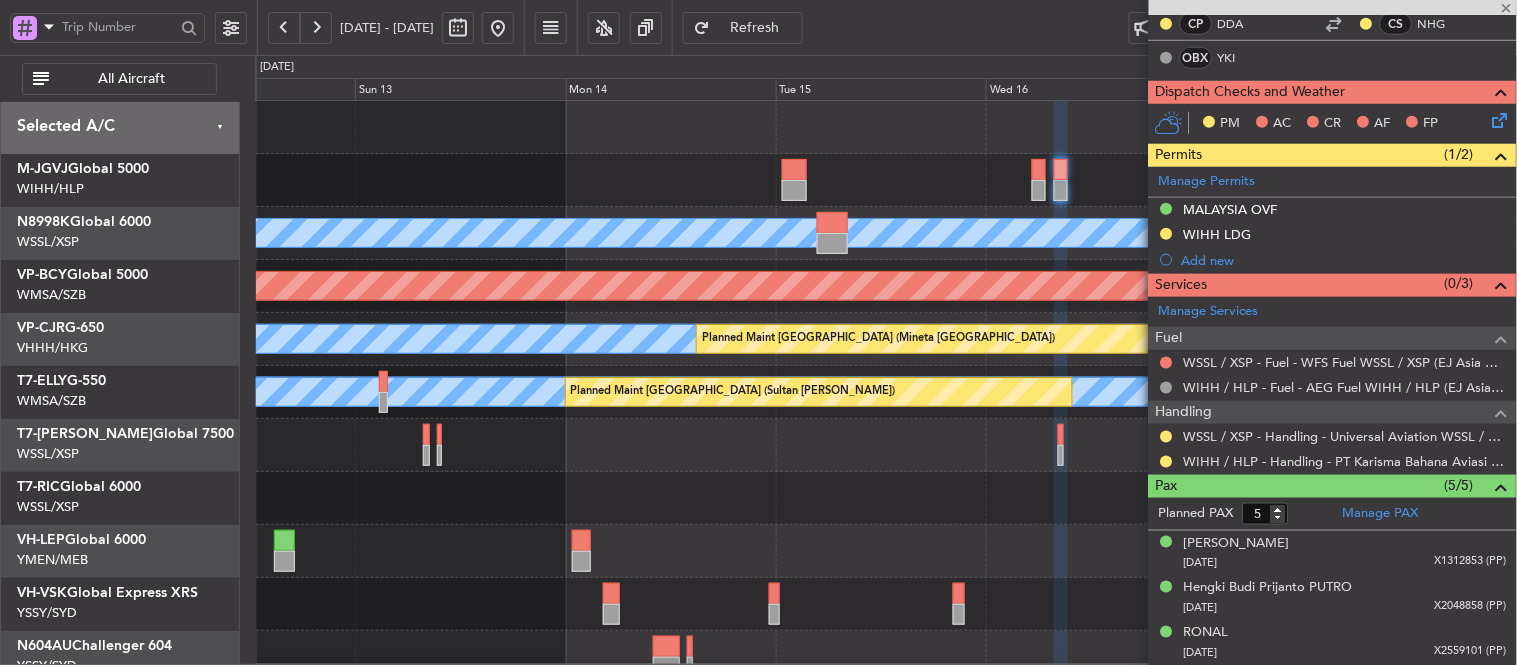 type on "+00:05" 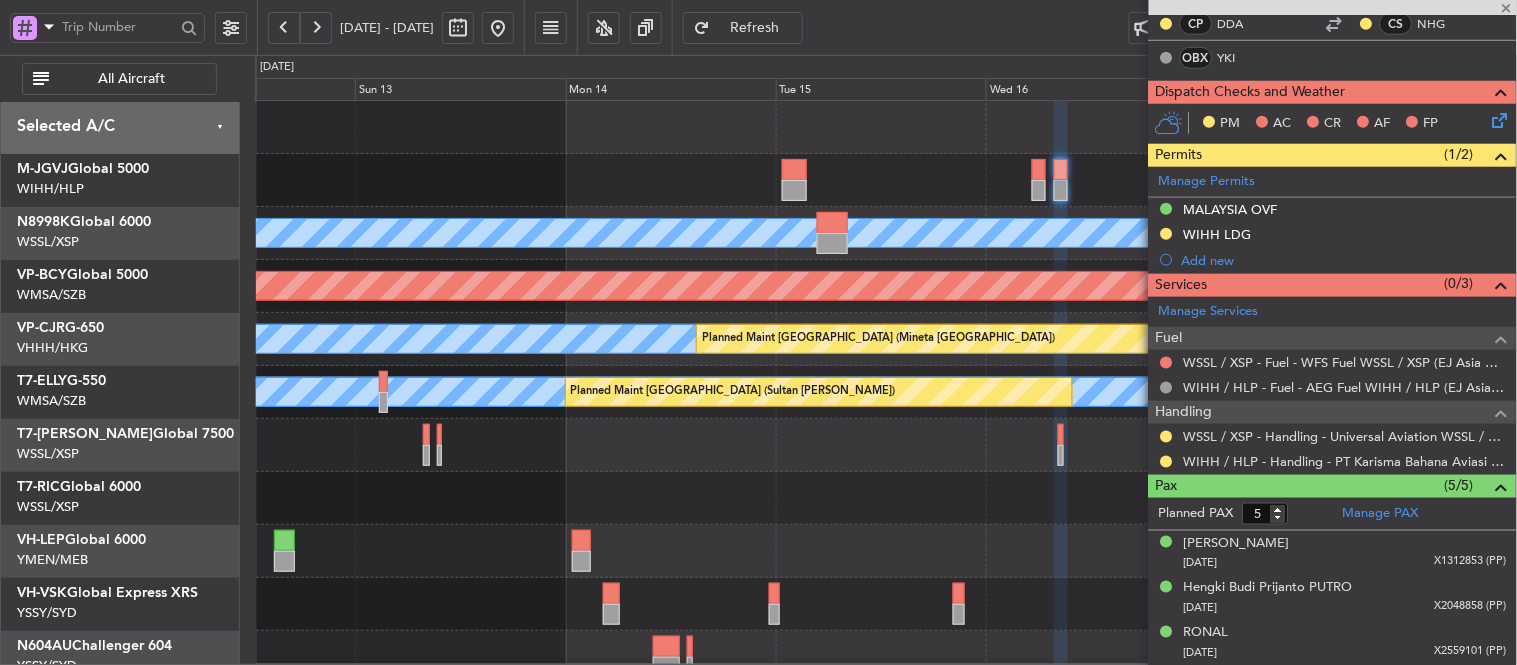 type on "3" 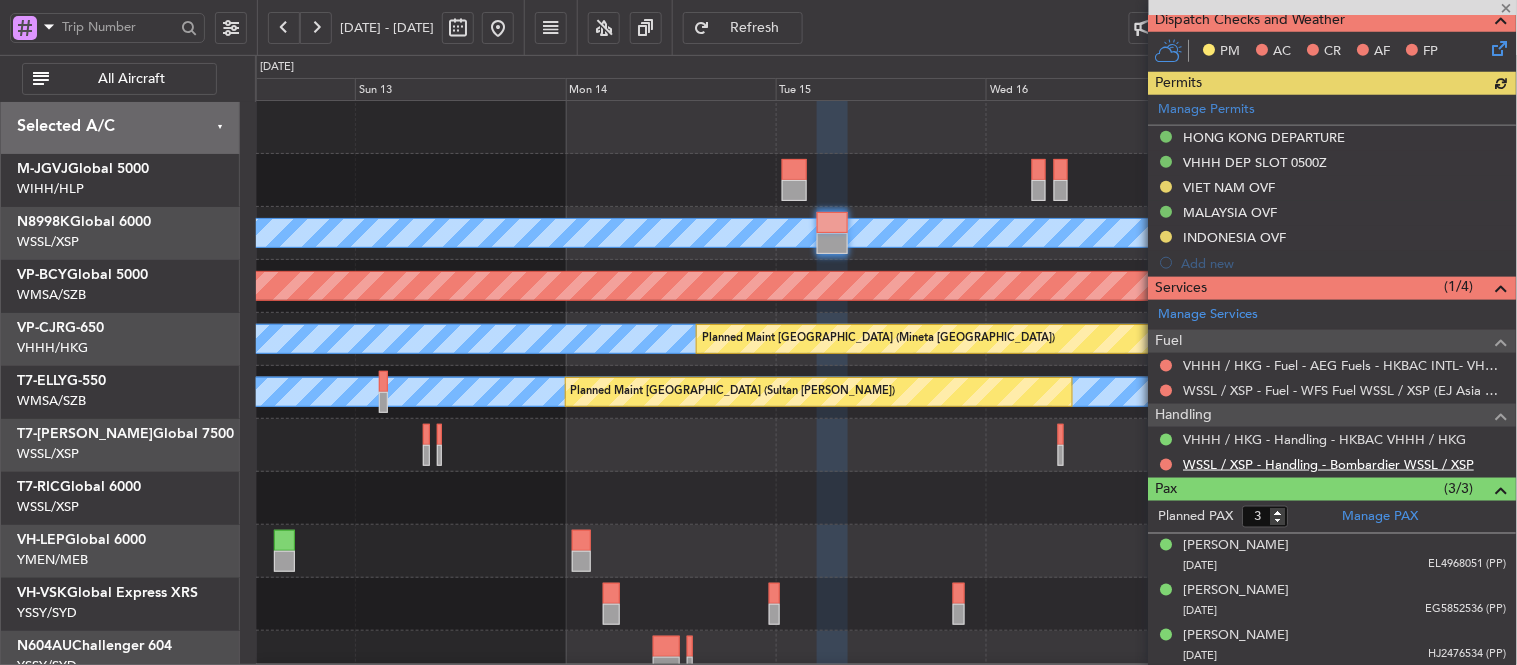 scroll, scrollTop: 474, scrollLeft: 0, axis: vertical 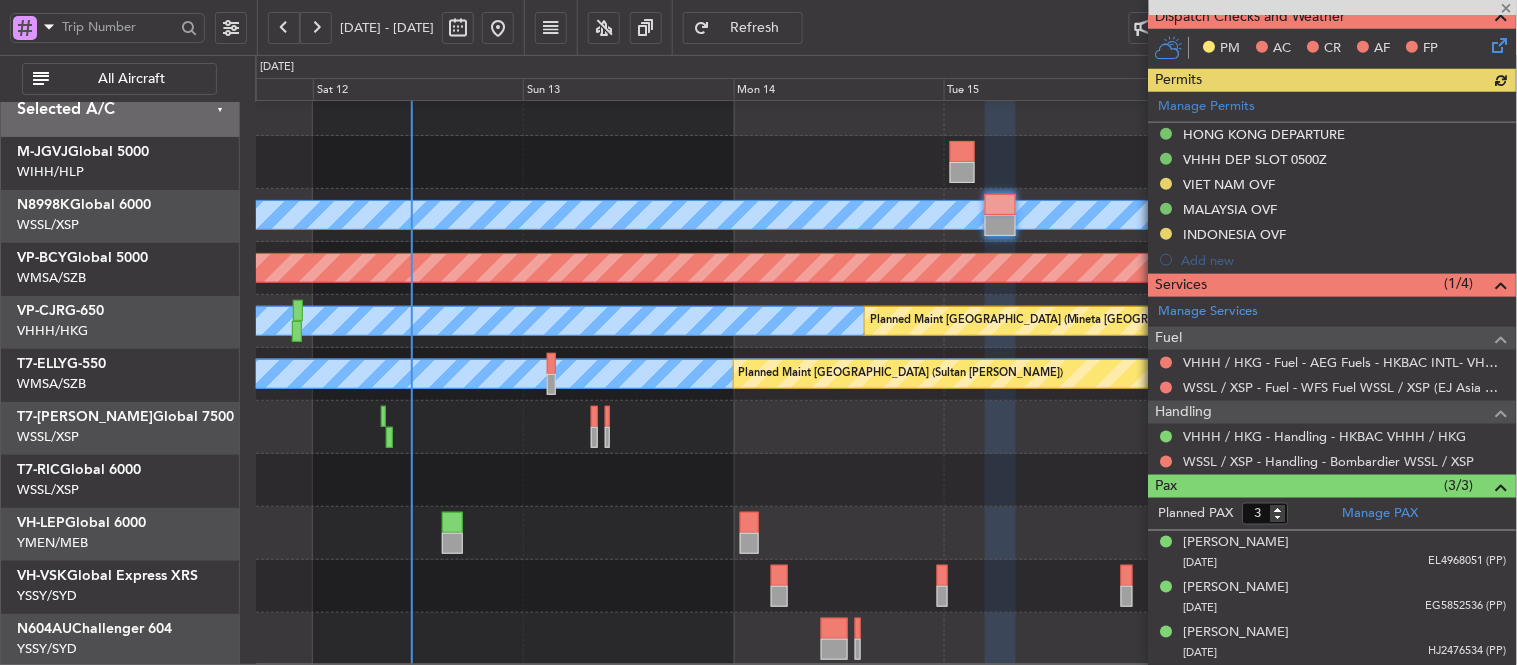click on "Planned Maint [GEOGRAPHIC_DATA] (Seletar)" 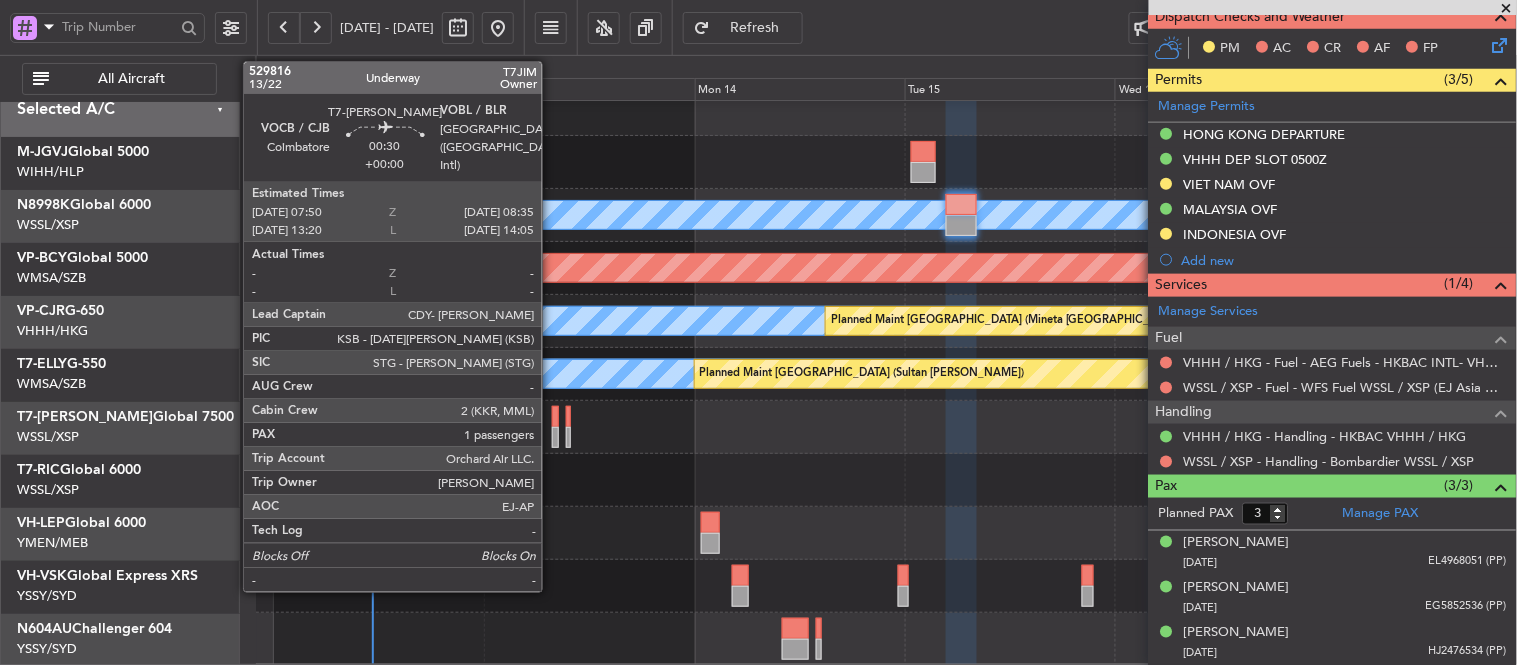click 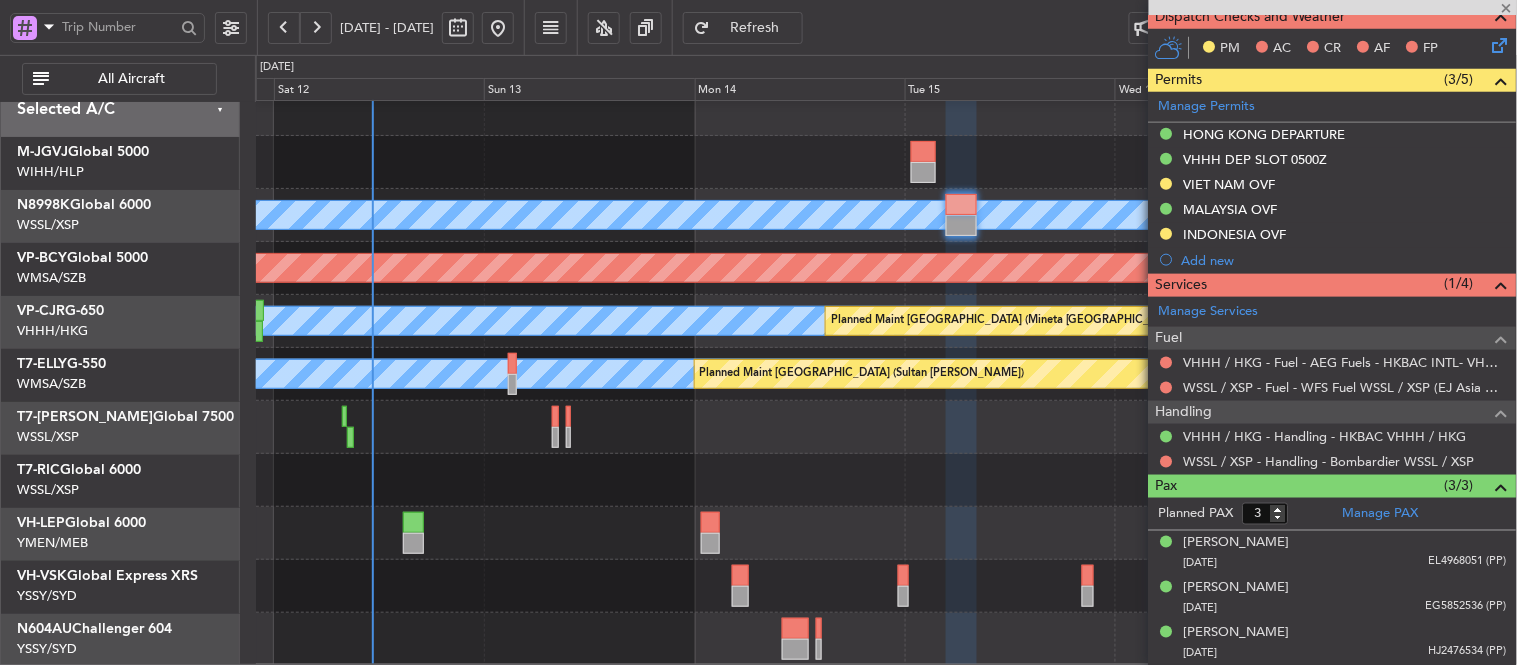 type 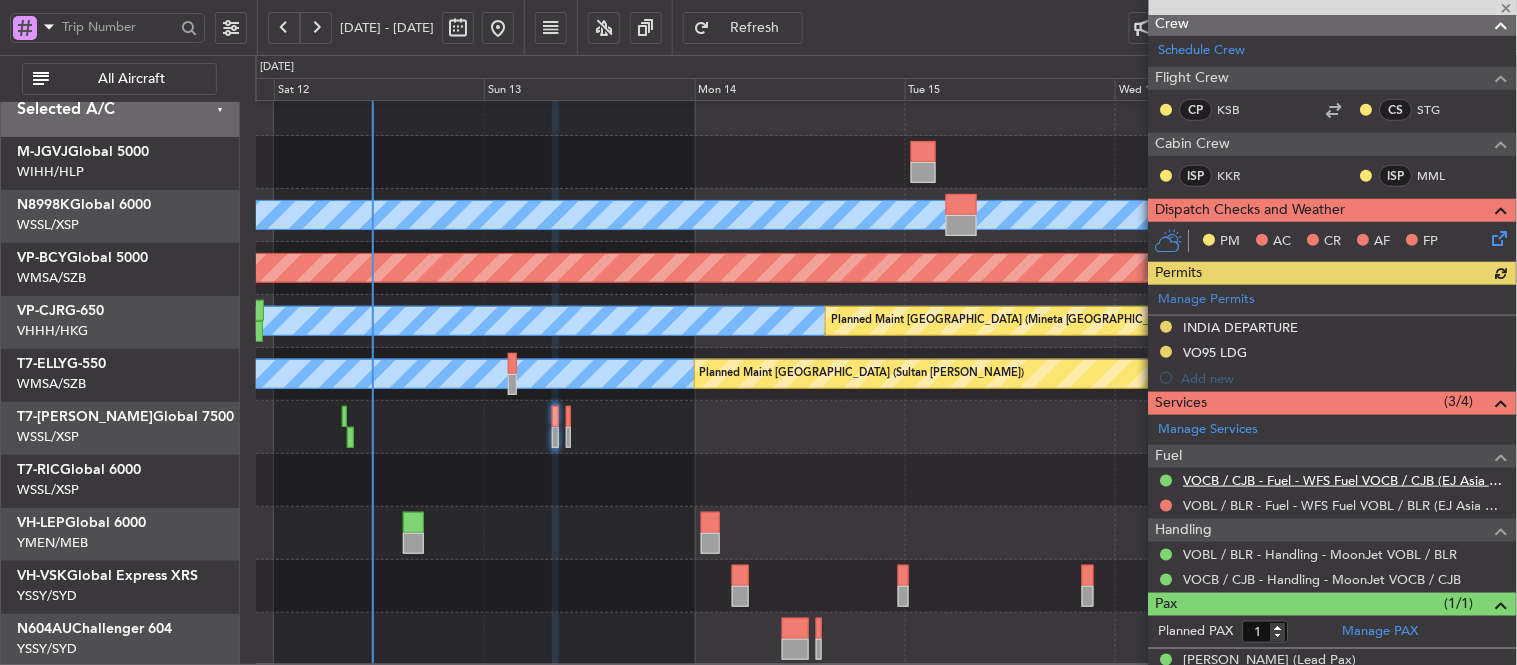 scroll, scrollTop: 333, scrollLeft: 0, axis: vertical 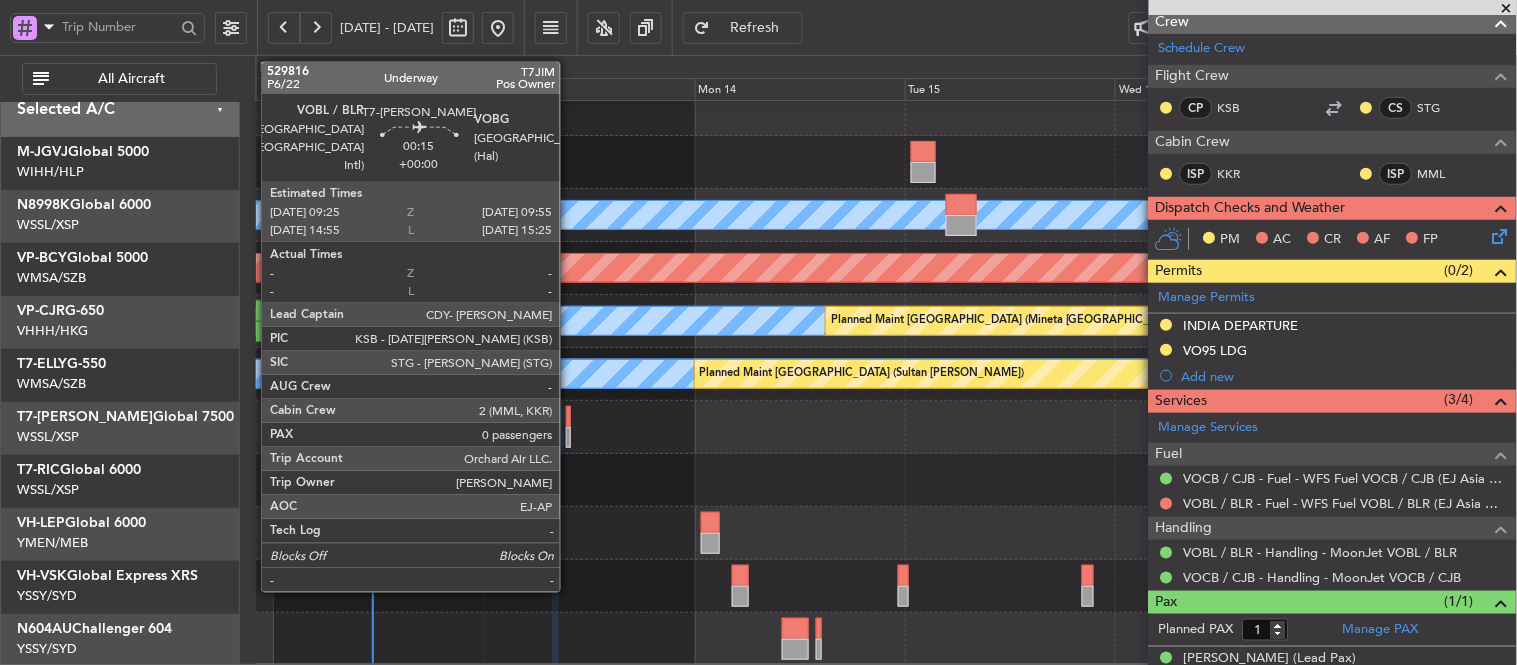 click 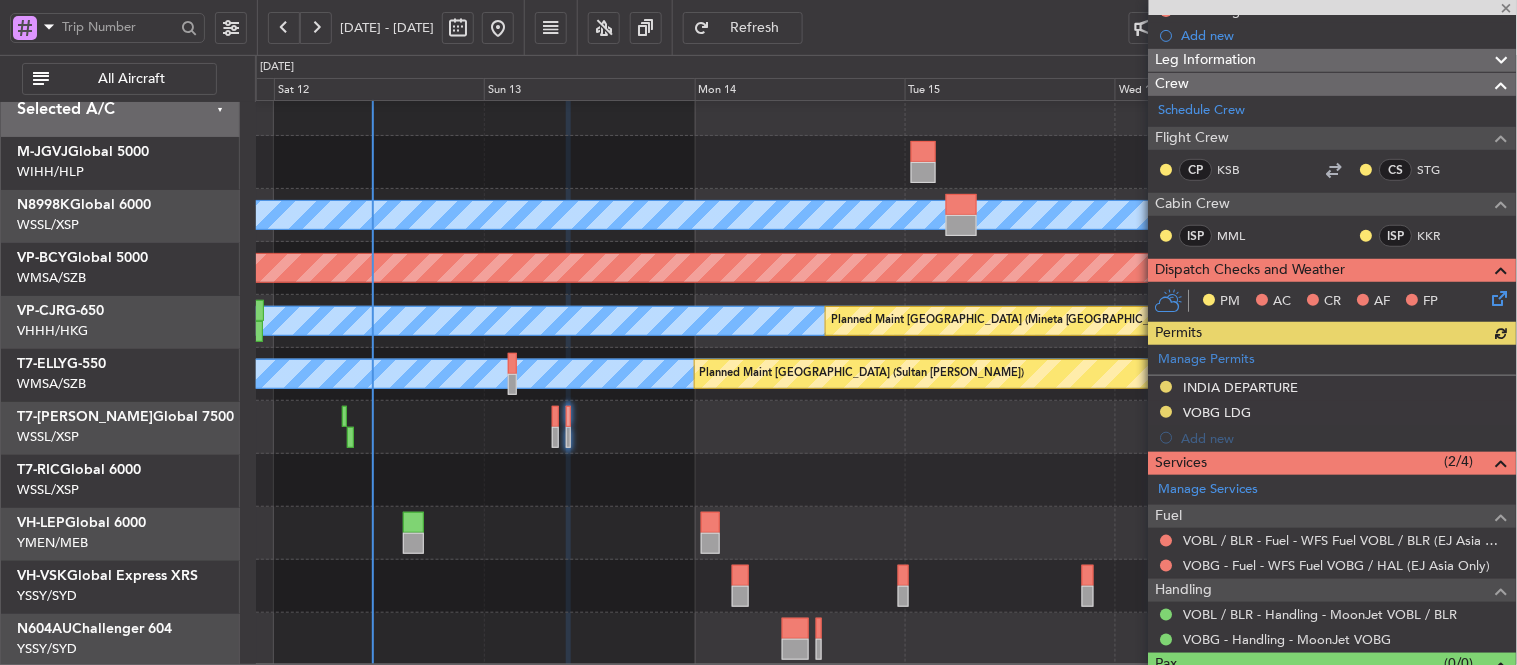 scroll, scrollTop: 264, scrollLeft: 0, axis: vertical 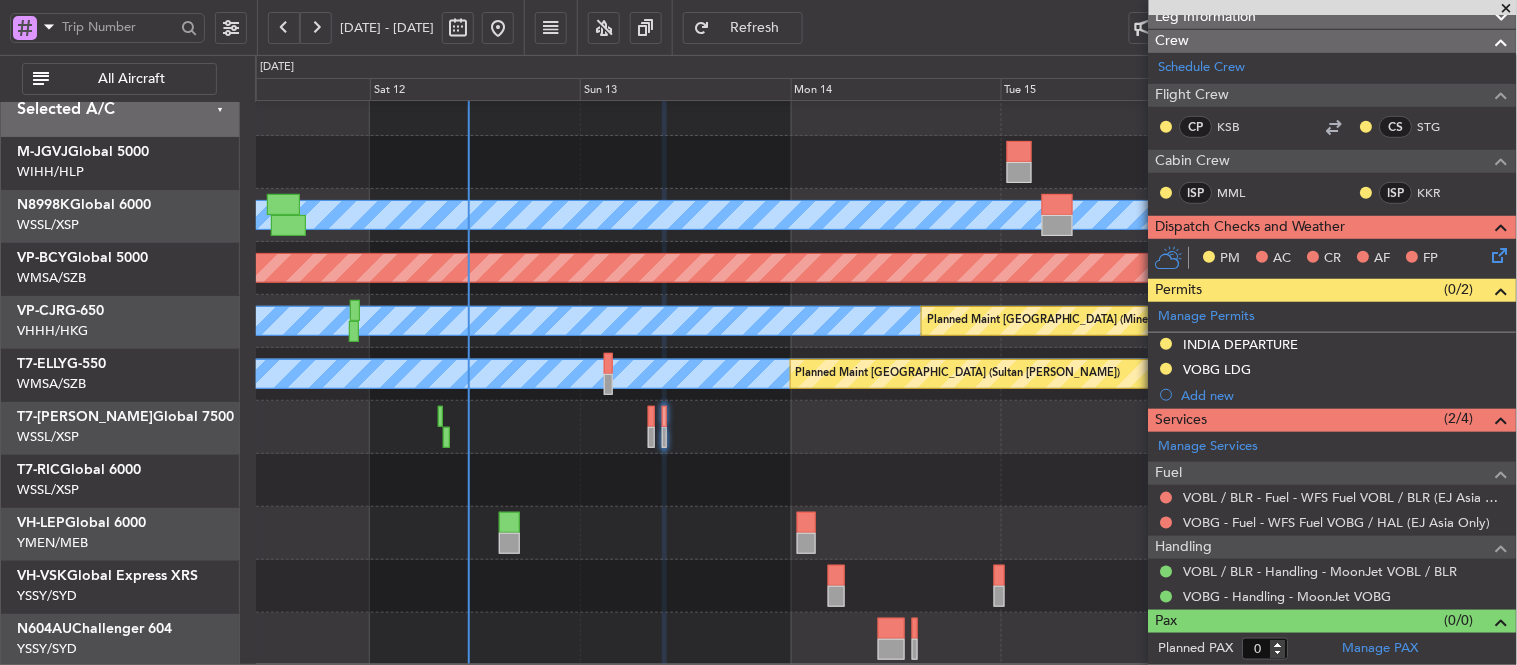 click on "MEL
Planned Maint [GEOGRAPHIC_DATA] (Seletar)
Planned Maint [GEOGRAPHIC_DATA] (Seletar)
MEL
[GEOGRAPHIC_DATA] (Mineta [GEOGRAPHIC_DATA])
MEL
MEL
Planned Maint [GEOGRAPHIC_DATA] (Sultan [PERSON_NAME])
Planned Maint [GEOGRAPHIC_DATA] (Sultan [PERSON_NAME])
Planned Maint [GEOGRAPHIC_DATA] (Sultan [PERSON_NAME])
Planned Maint [GEOGRAPHIC_DATA] (Seletar)
Unplanned Maint Sydney ([PERSON_NAME] Intl)" 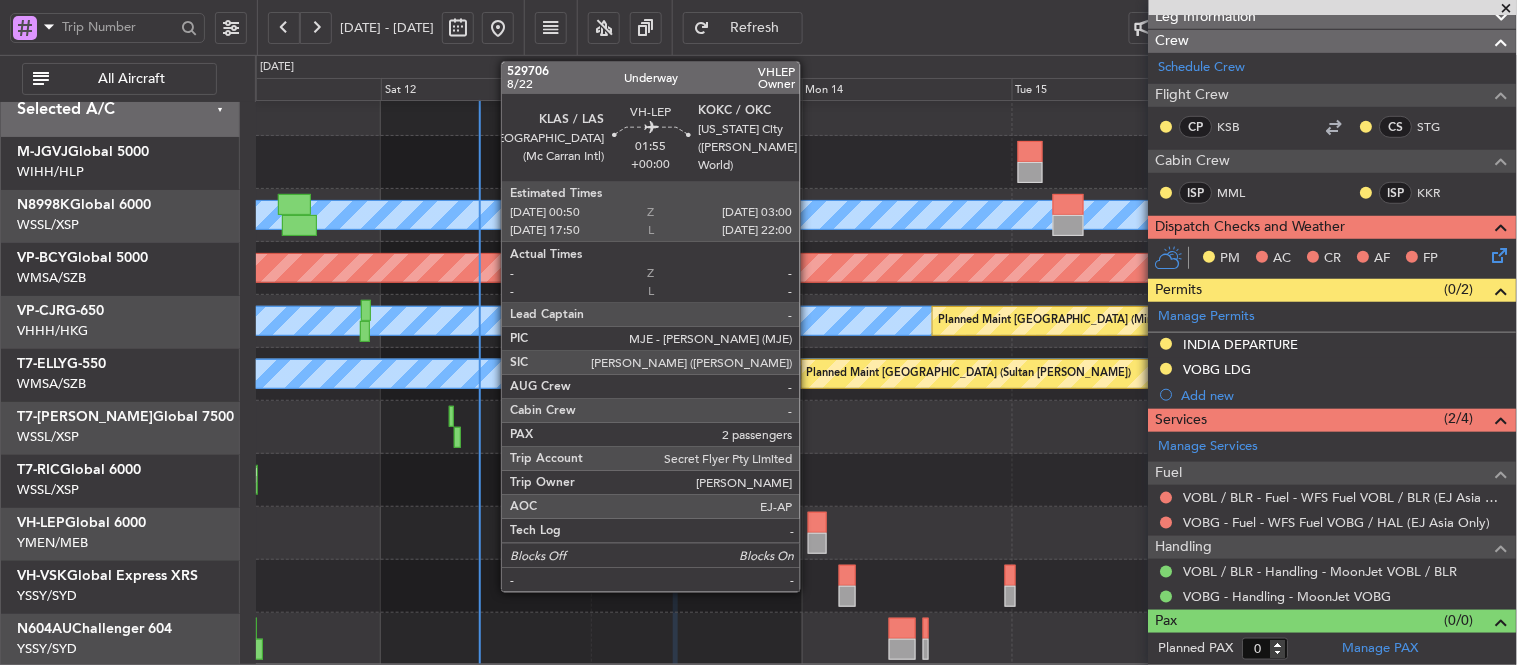 click 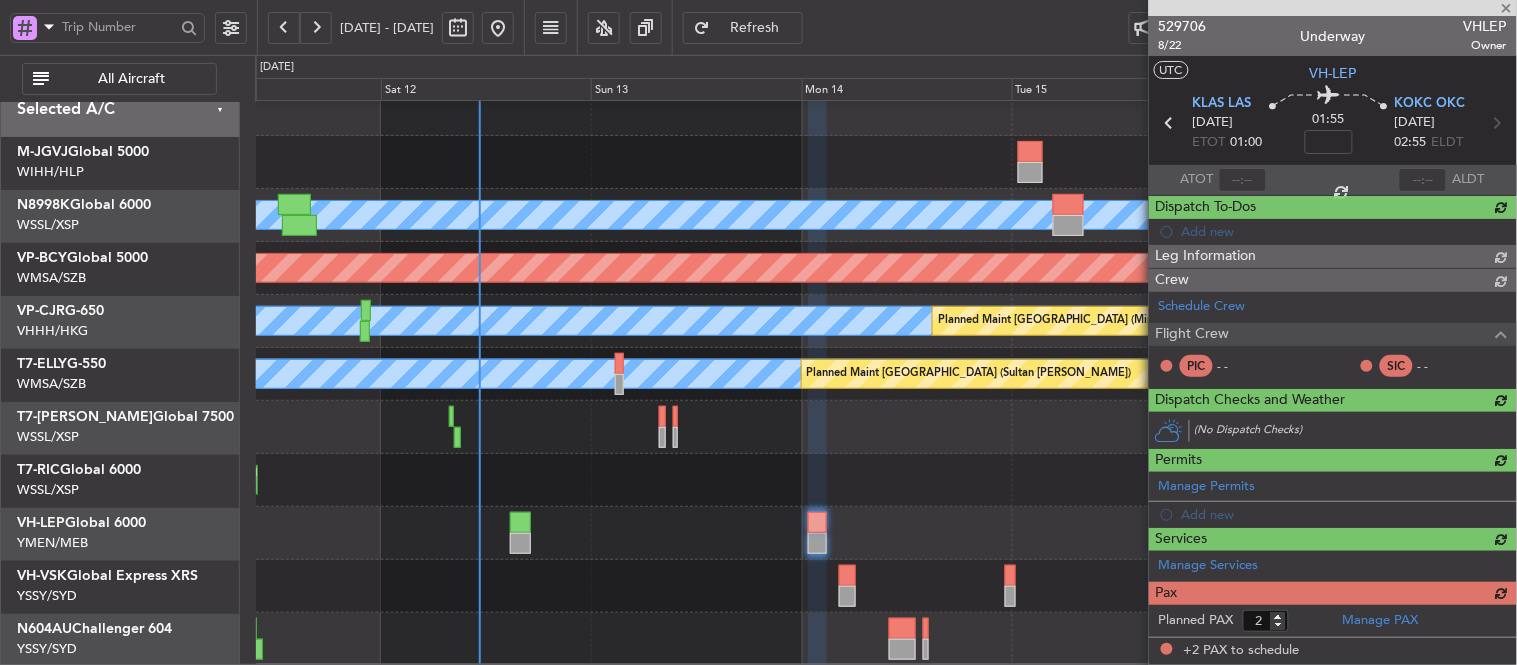 scroll, scrollTop: 0, scrollLeft: 0, axis: both 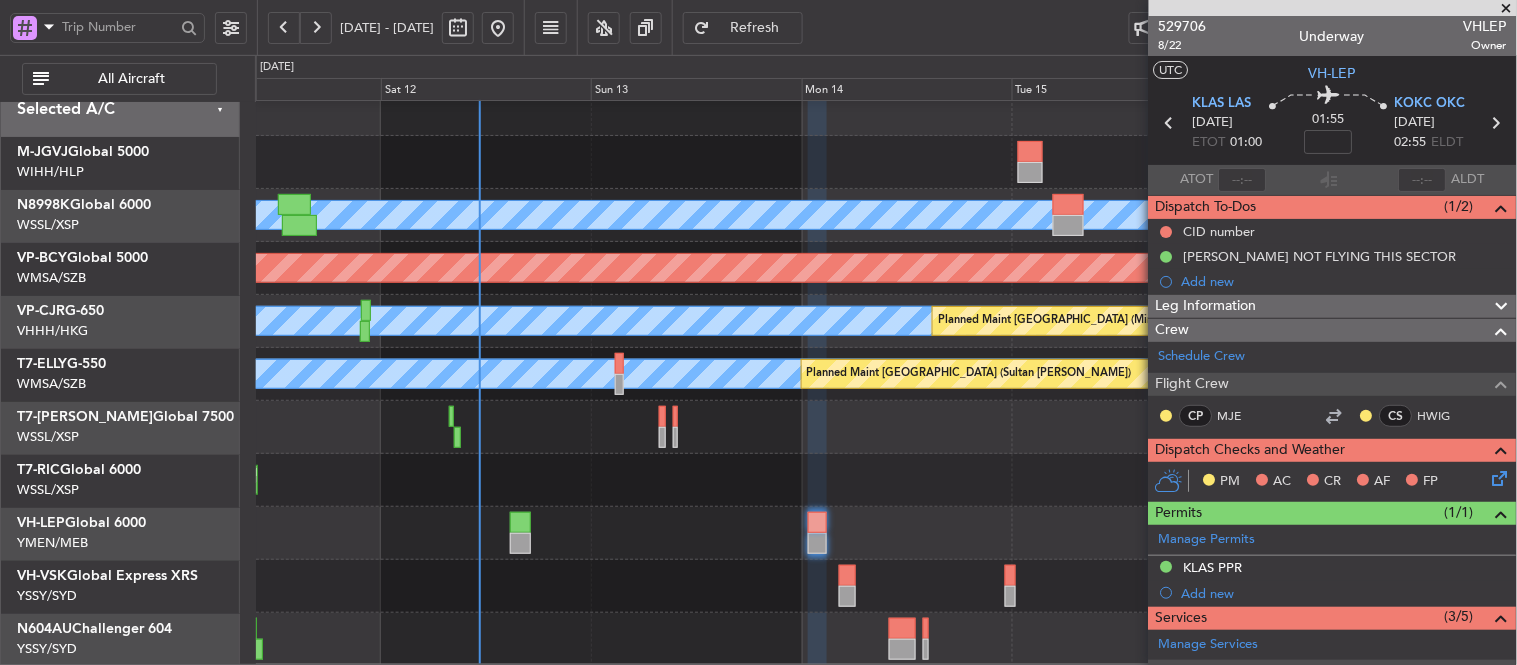 click at bounding box center (1507, 9) 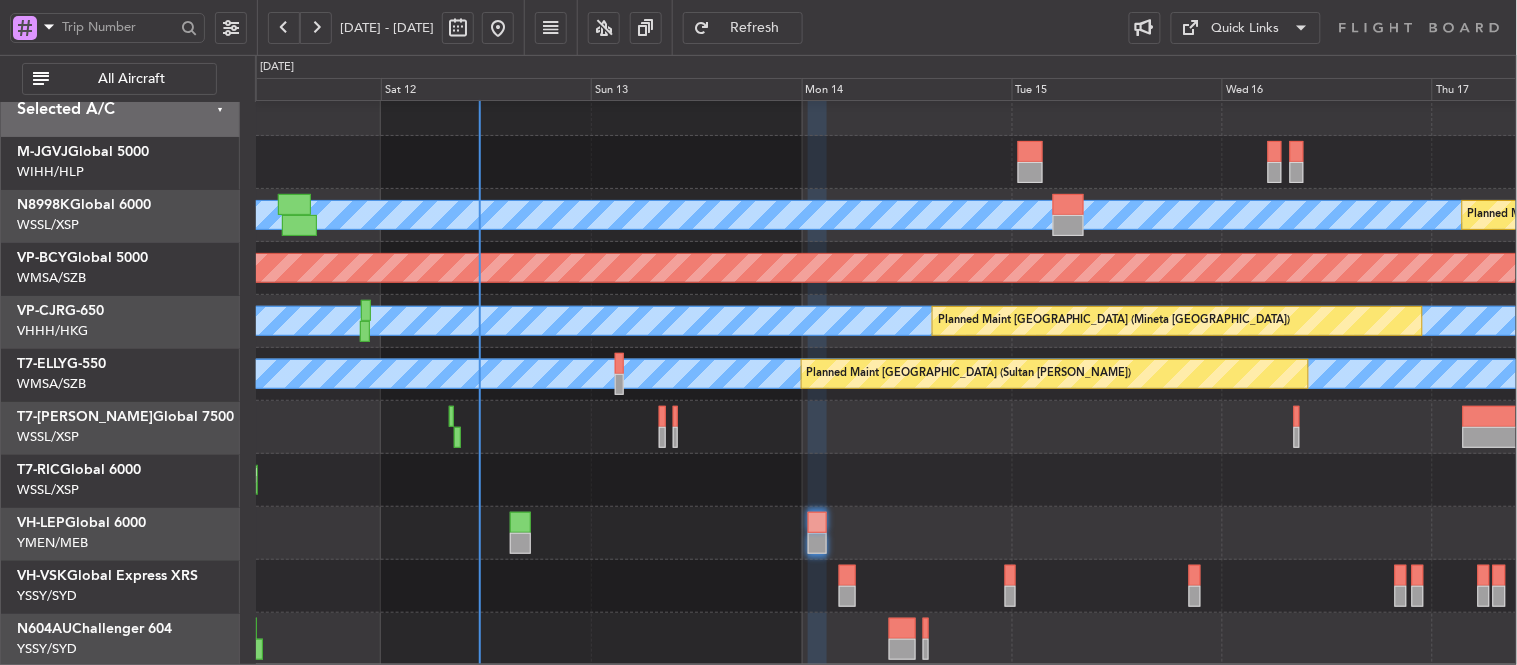 type on "0" 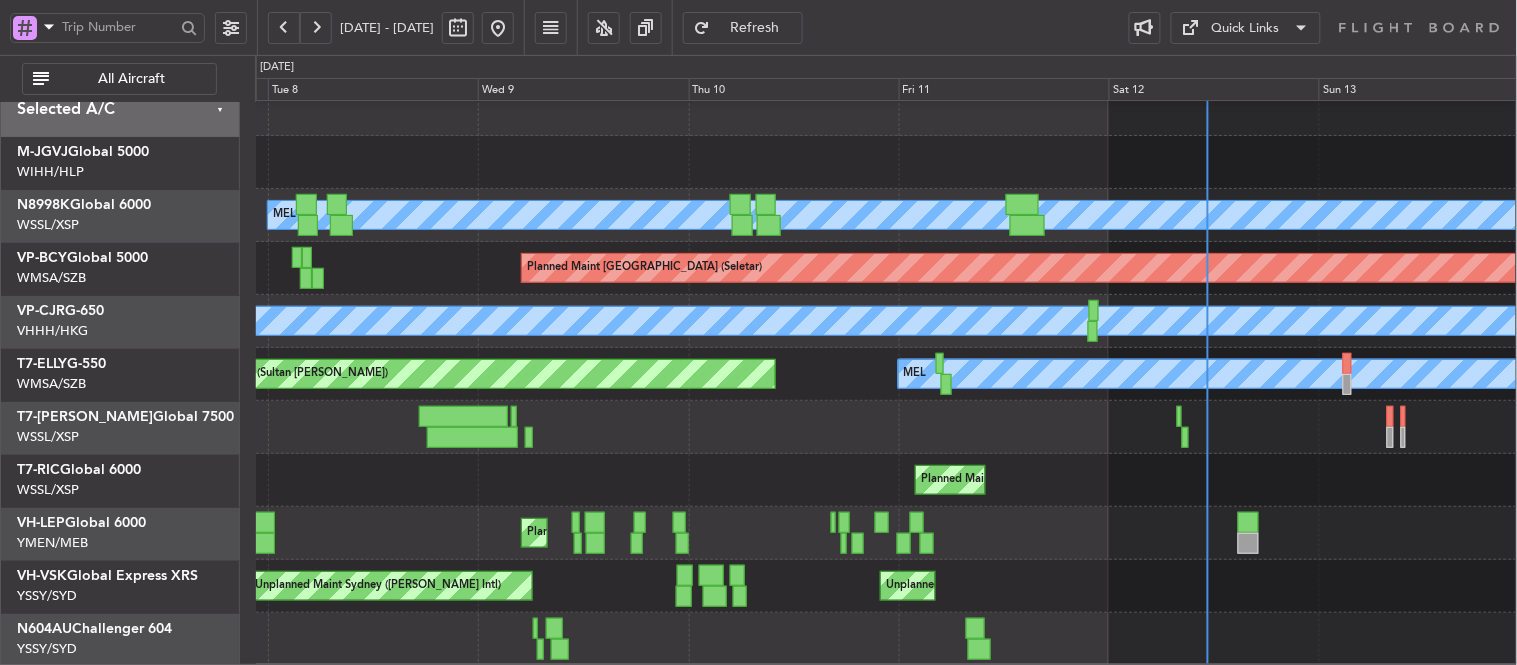 click on "MEL
Planned Maint [GEOGRAPHIC_DATA] (Seletar)
Planned Maint [GEOGRAPHIC_DATA] (Seletar)
Planned Maint [GEOGRAPHIC_DATA] (Seletar)
MEL
[GEOGRAPHIC_DATA] (Mineta [GEOGRAPHIC_DATA])
MEL
MEL
Planned Maint [GEOGRAPHIC_DATA] (Sultan [PERSON_NAME])
Planned Maint [GEOGRAPHIC_DATA] (Sultan [PERSON_NAME])
Planned Maint [GEOGRAPHIC_DATA] (Sultan [PERSON_NAME])
Planned Maint [GEOGRAPHIC_DATA] (Seletar)
Planned Maint [US_STATE][GEOGRAPHIC_DATA] ([PERSON_NAME] World)
Planned Maint Camarillo
Unplanned Maint Sydney ([PERSON_NAME] Intl)
Unplanned Maint Sydney ([PERSON_NAME] Intl)" 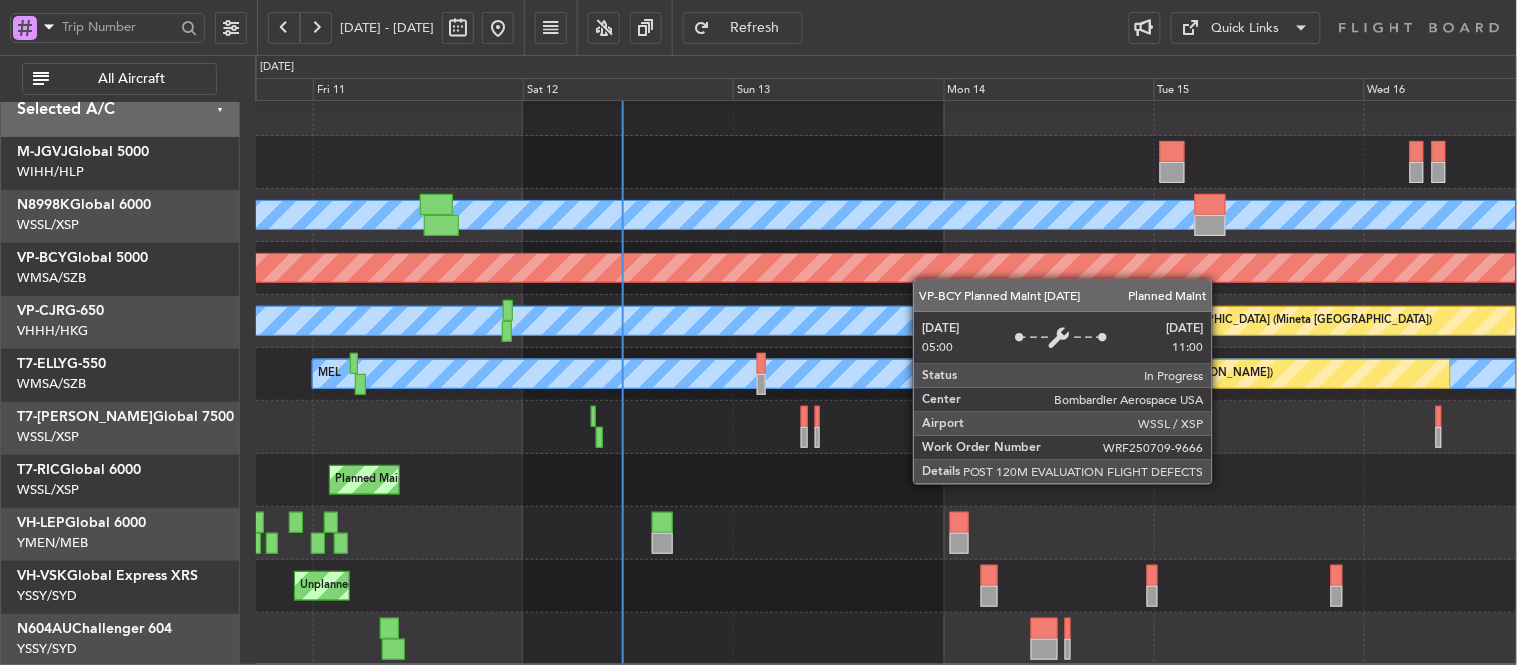 click on "MEL
Planned Maint [GEOGRAPHIC_DATA] (Seletar)
Planned Maint [GEOGRAPHIC_DATA] (Seletar)
MEL
[GEOGRAPHIC_DATA] (Mineta [GEOGRAPHIC_DATA])
MEL
MEL
Planned Maint [GEOGRAPHIC_DATA] (Sultan [PERSON_NAME])
Planned Maint [GEOGRAPHIC_DATA] (Sultan [PERSON_NAME])
Planned Maint [GEOGRAPHIC_DATA] (Sultan [PERSON_NAME])
Planned Maint [GEOGRAPHIC_DATA] (Seletar)
Planned Maint [US_STATE][GEOGRAPHIC_DATA] ([PERSON_NAME] World)
Unplanned Maint Sydney ([PERSON_NAME] Intl)
Unplanned Maint Sydney ([PERSON_NAME] Intl)" 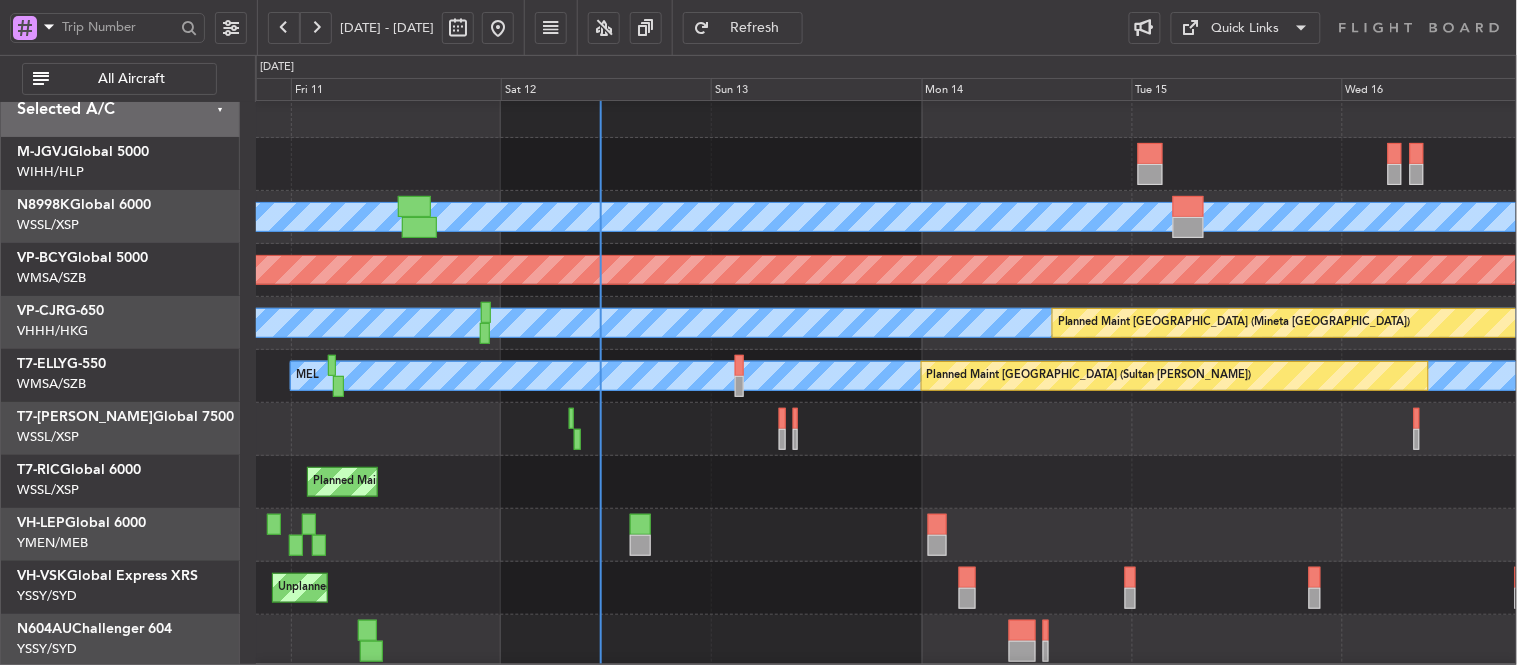 scroll, scrollTop: 12, scrollLeft: 0, axis: vertical 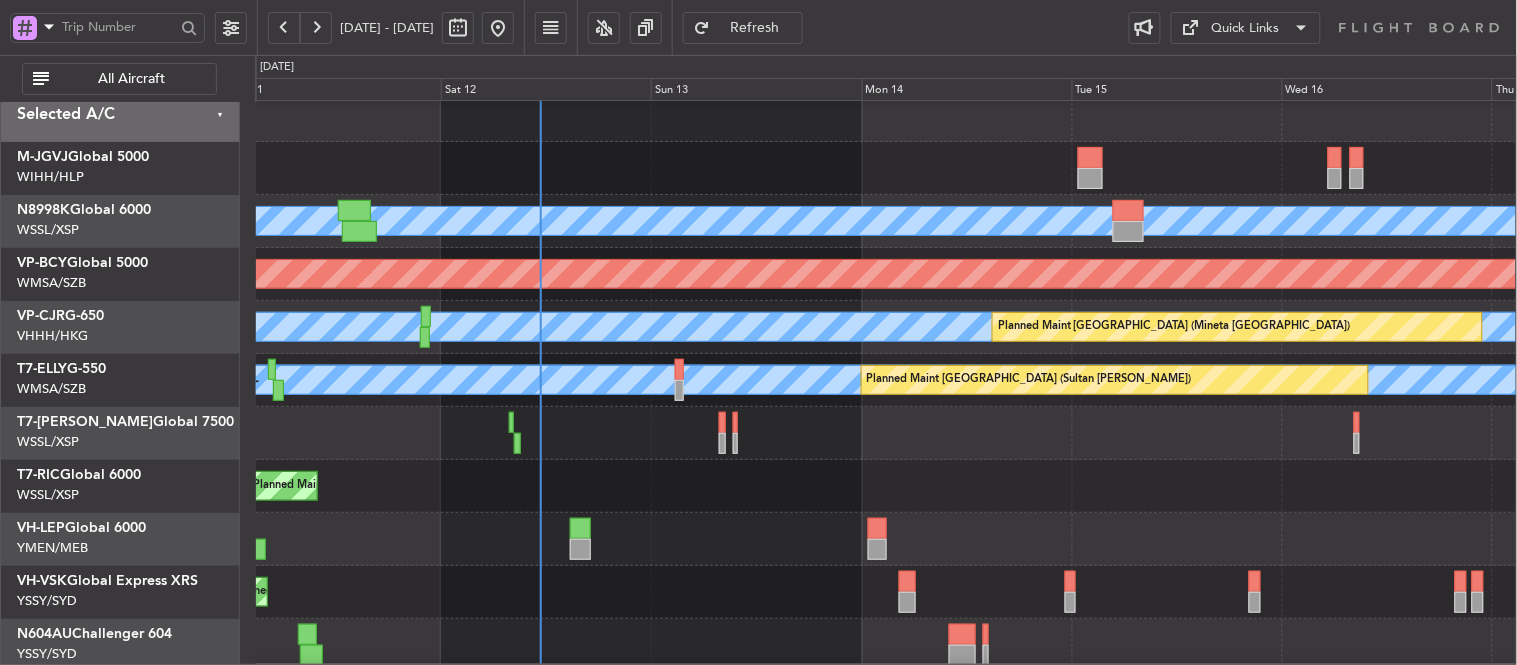 click on "Planned Maint [GEOGRAPHIC_DATA] (Seletar)" 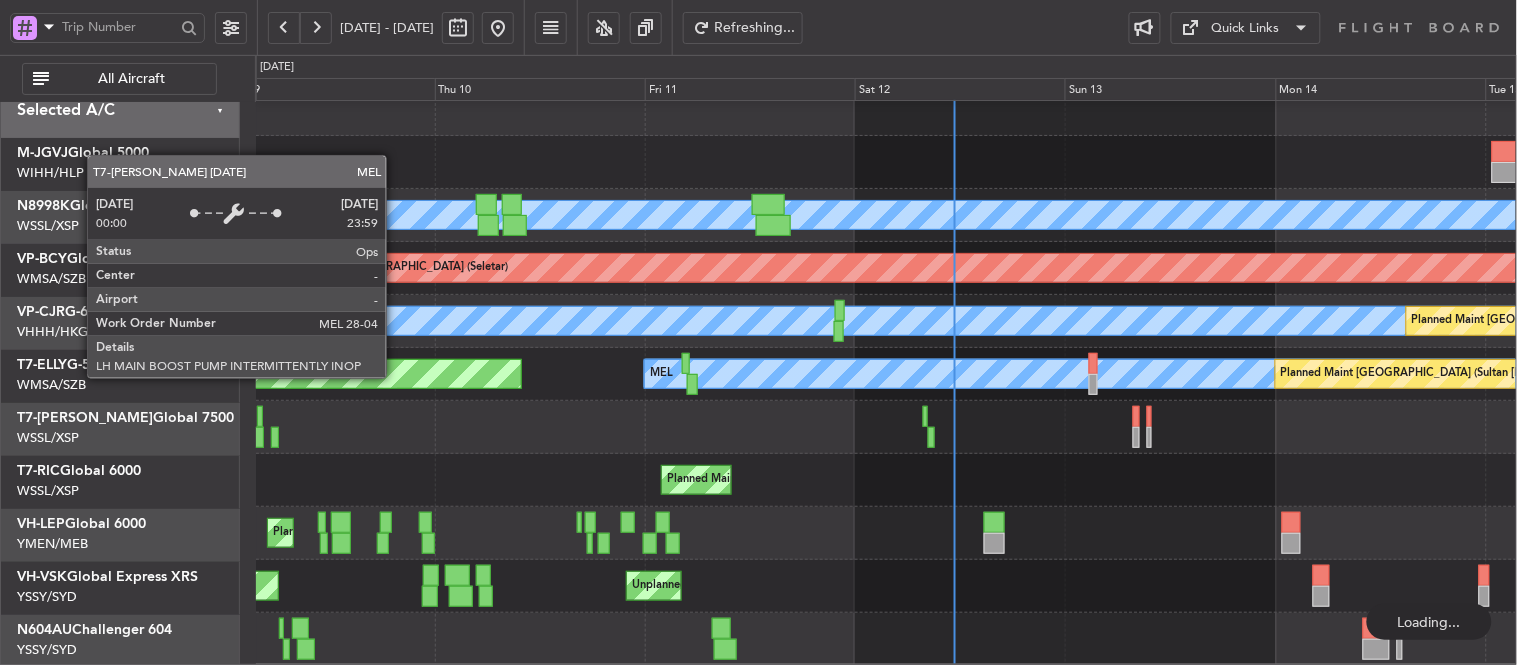 scroll, scrollTop: 14, scrollLeft: 0, axis: vertical 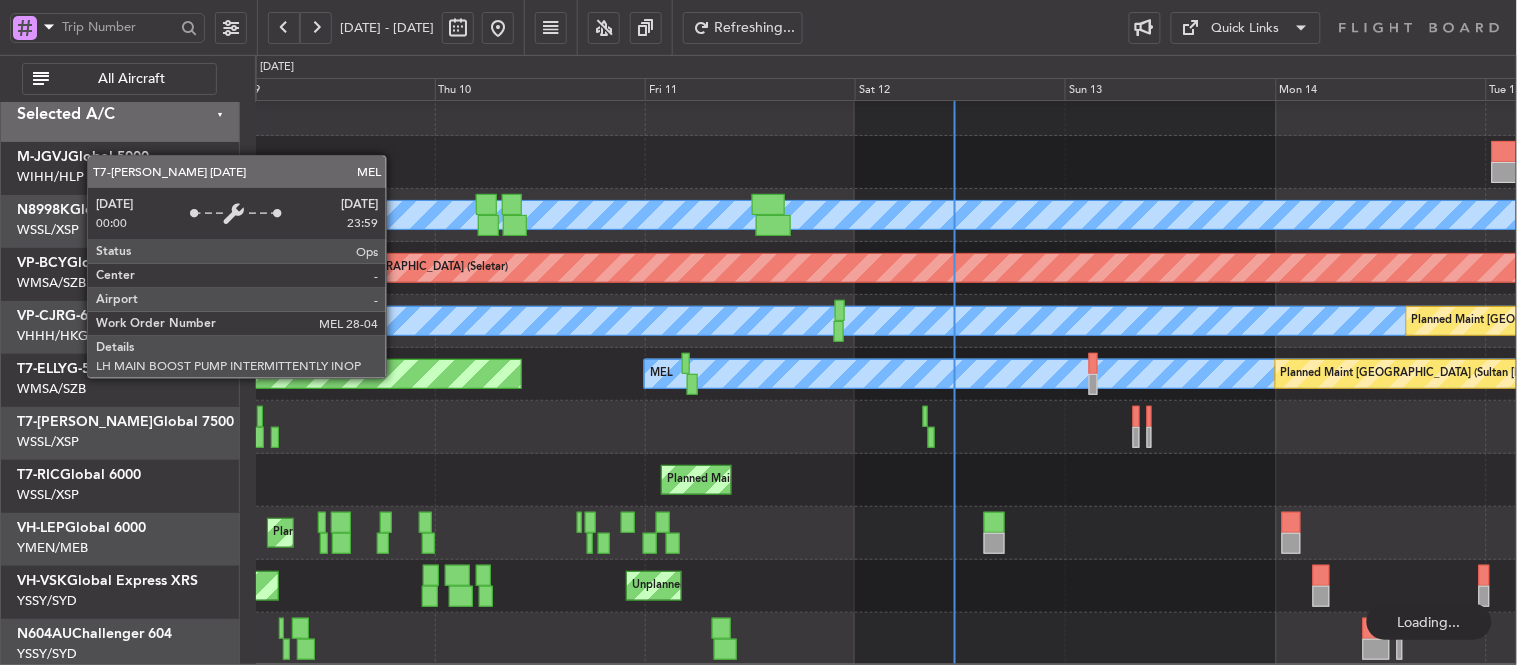 click on "MEL" at bounding box center [1695, 374] 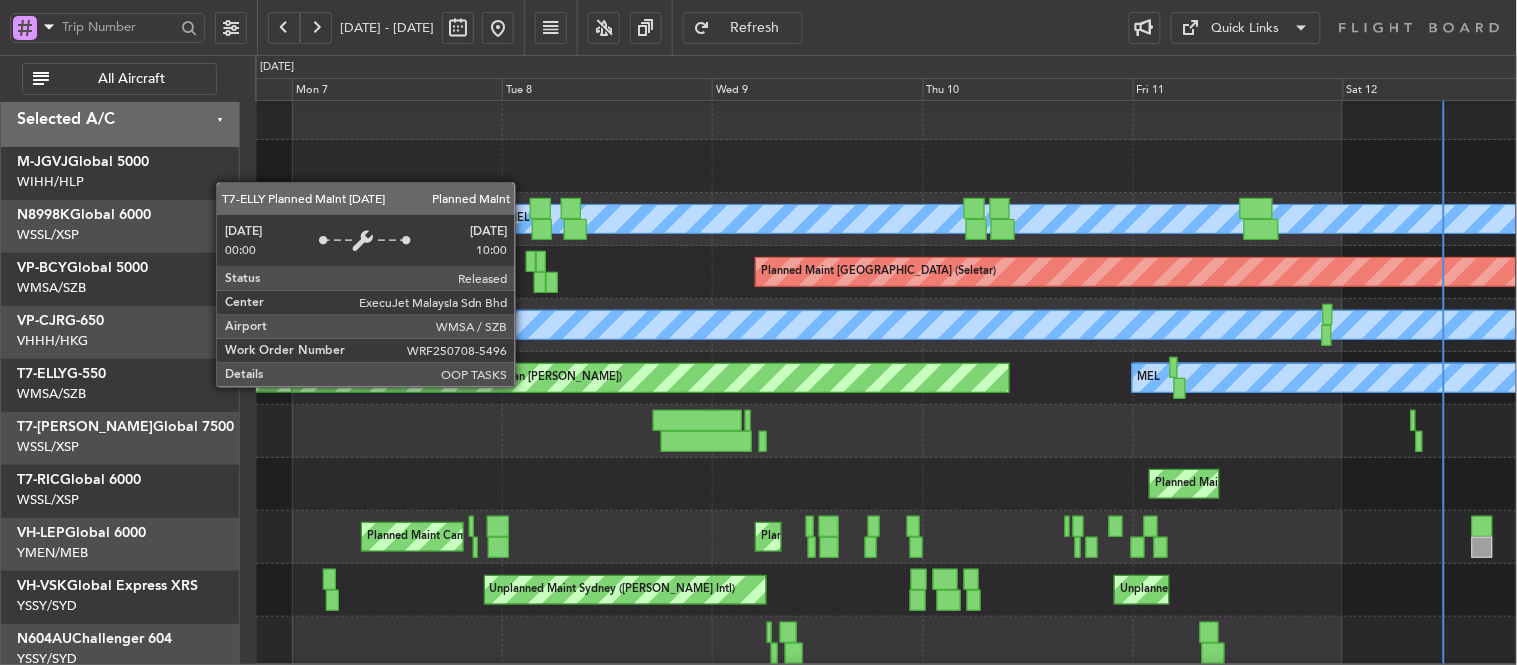 scroll, scrollTop: 3, scrollLeft: 0, axis: vertical 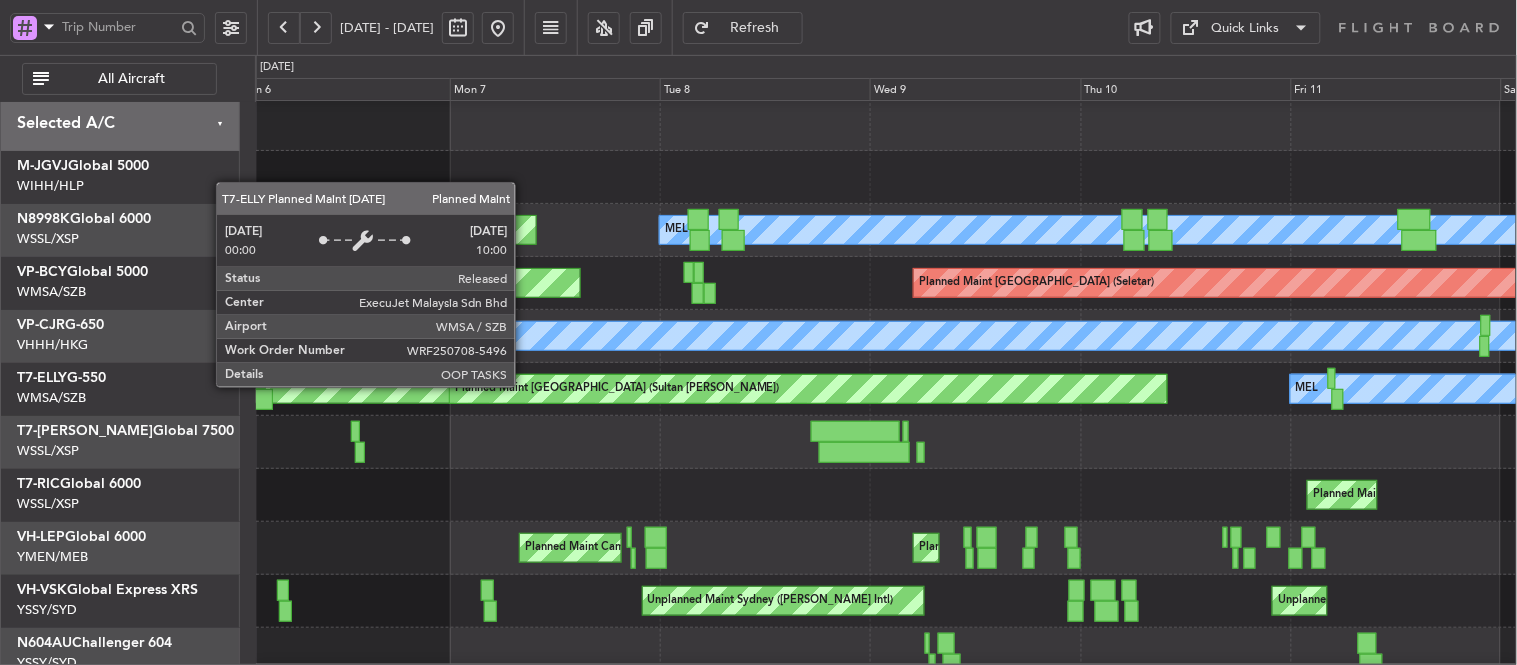 click on "Planned Maint [GEOGRAPHIC_DATA] (Sultan [PERSON_NAME])" at bounding box center (808, 389) 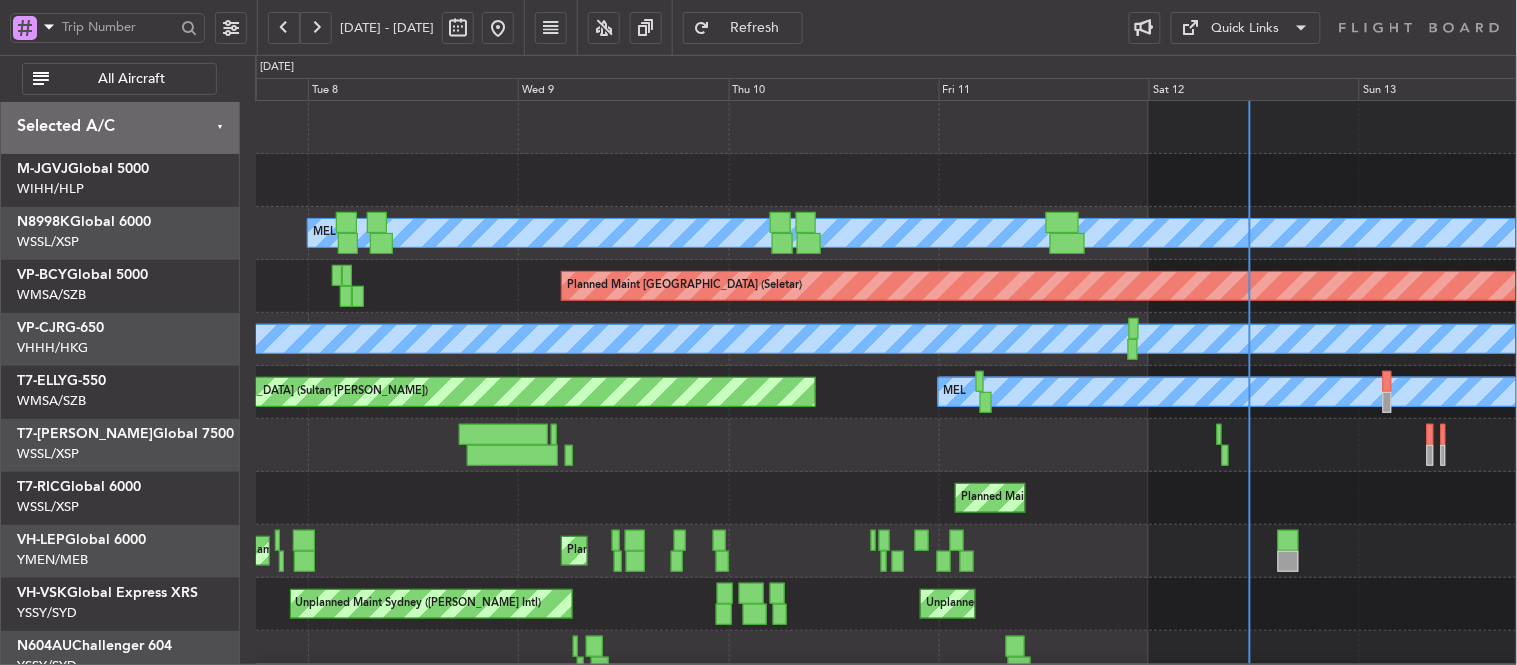 scroll, scrollTop: 0, scrollLeft: 0, axis: both 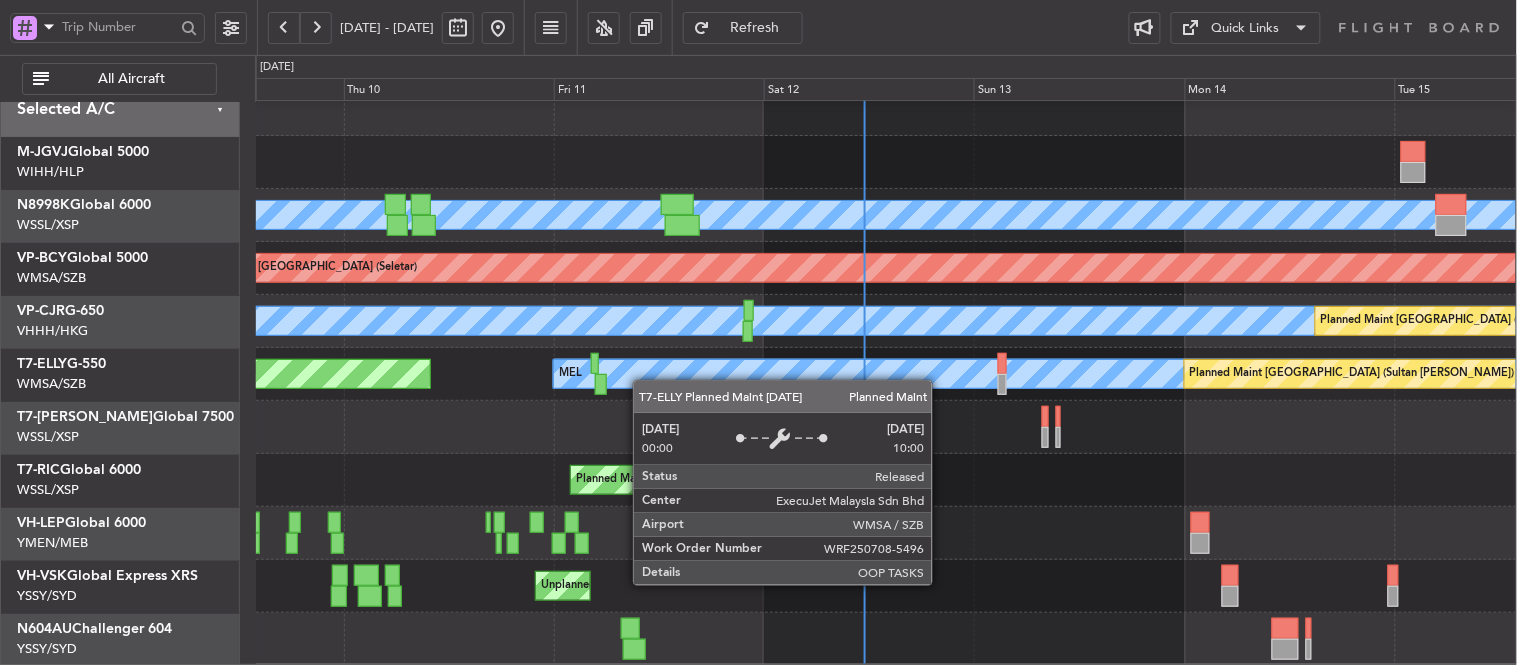 click on "Planned Maint [GEOGRAPHIC_DATA] (Sultan [PERSON_NAME])
Planned Maint [GEOGRAPHIC_DATA] (Sultan [PERSON_NAME])
MEL
MEL
Planned Maint [GEOGRAPHIC_DATA] (Sultan [PERSON_NAME])" 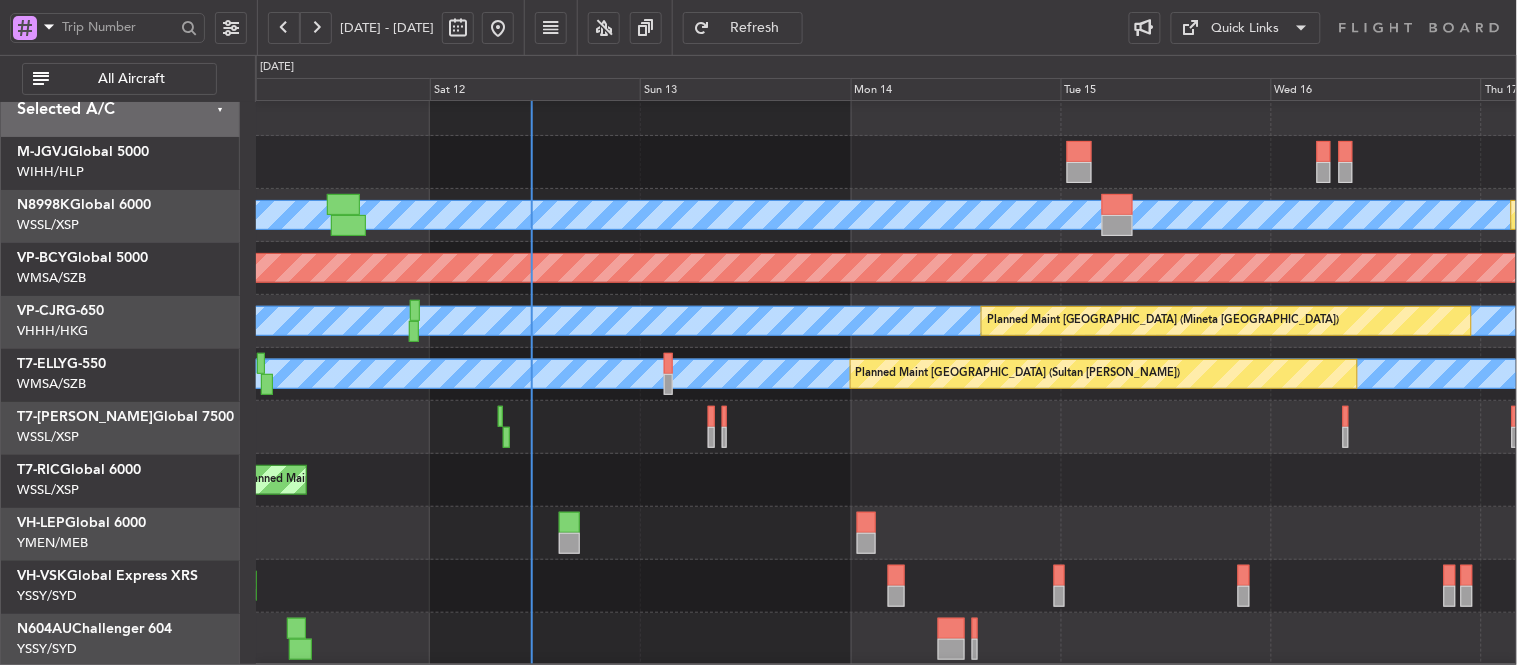 scroll, scrollTop: 17, scrollLeft: 0, axis: vertical 